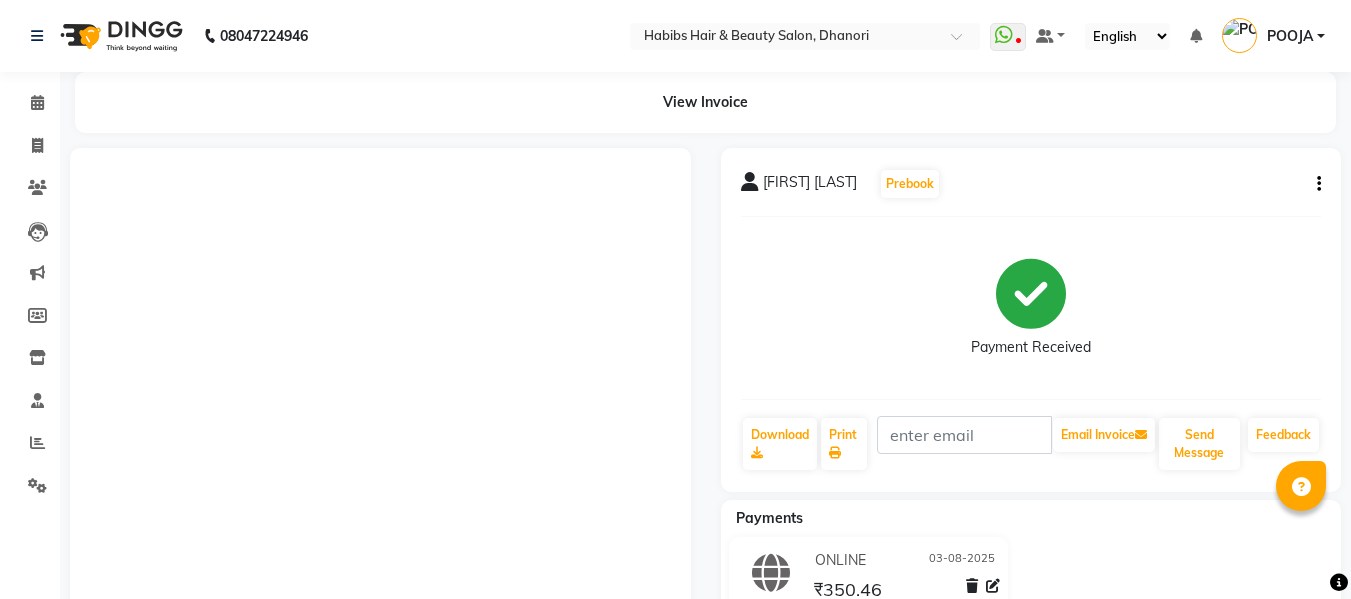 scroll, scrollTop: 0, scrollLeft: 0, axis: both 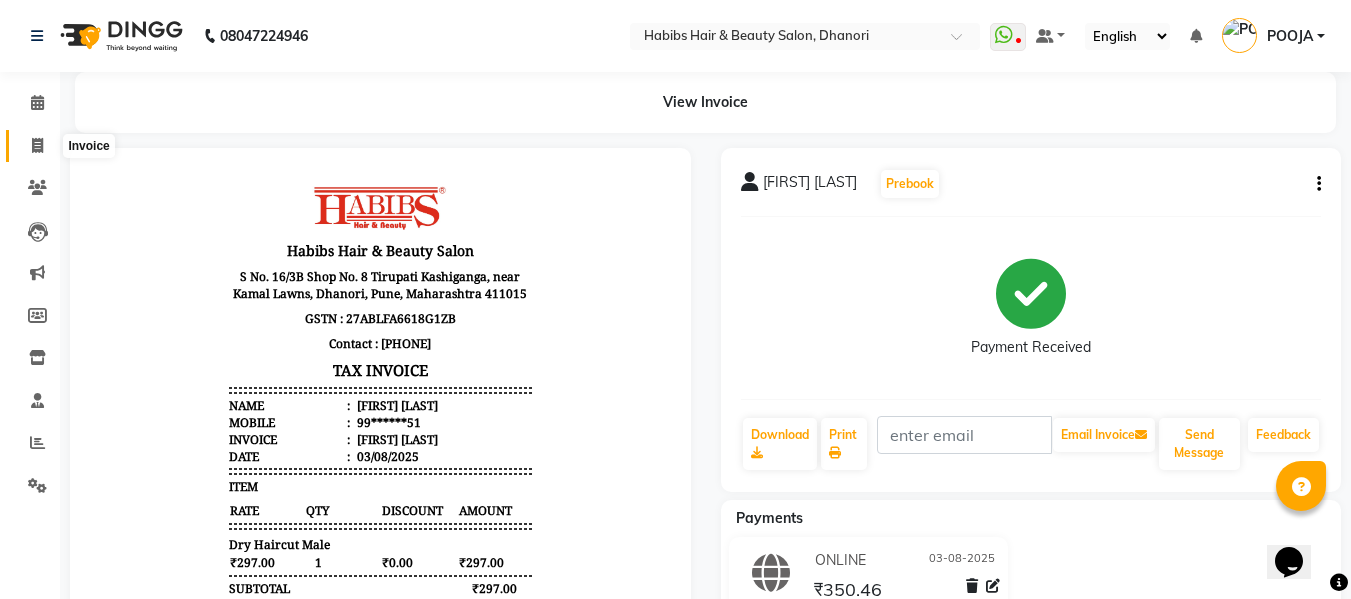 click 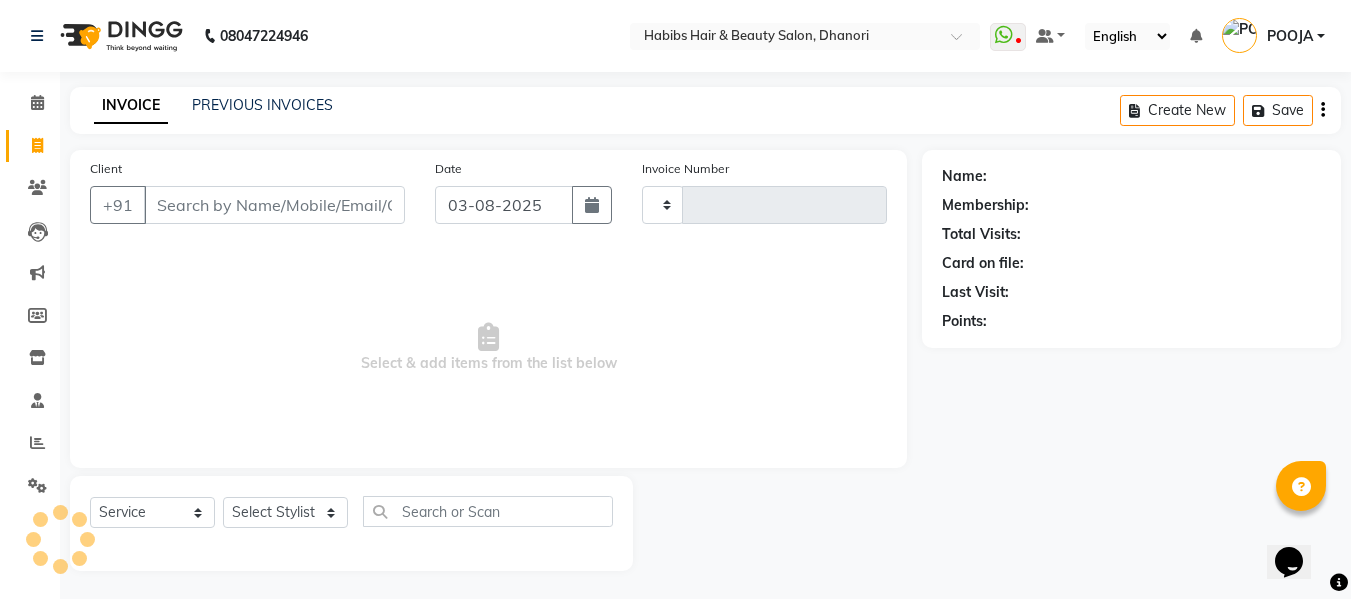 type on "2957" 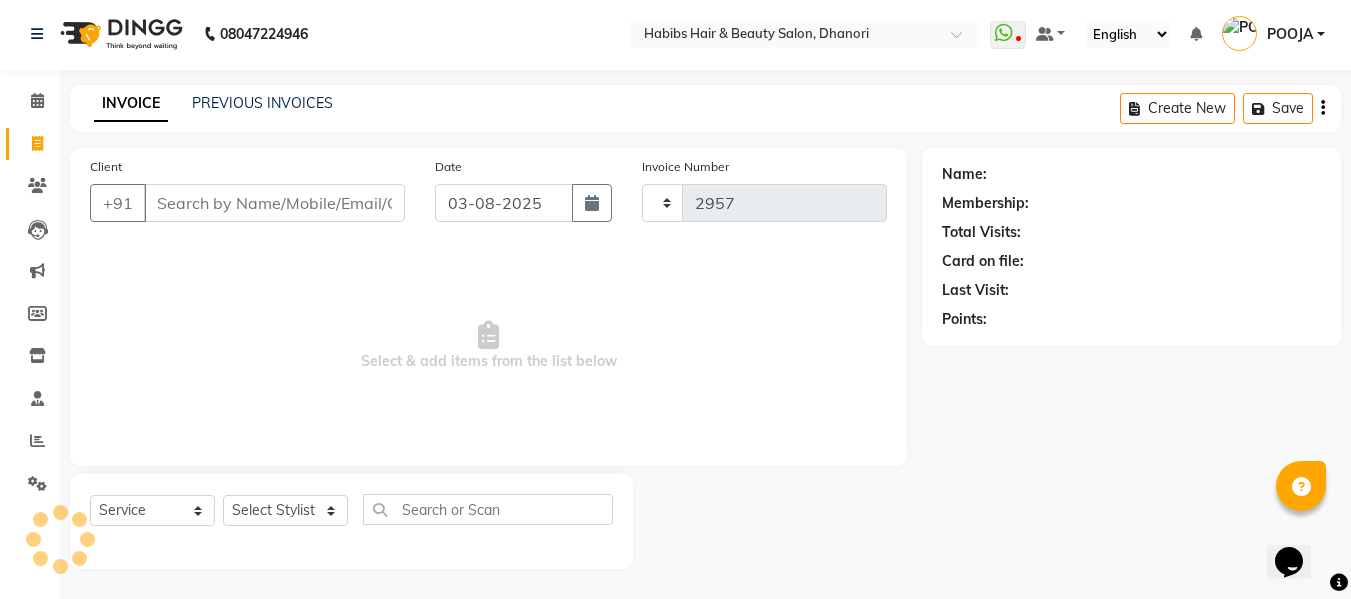 select on "4967" 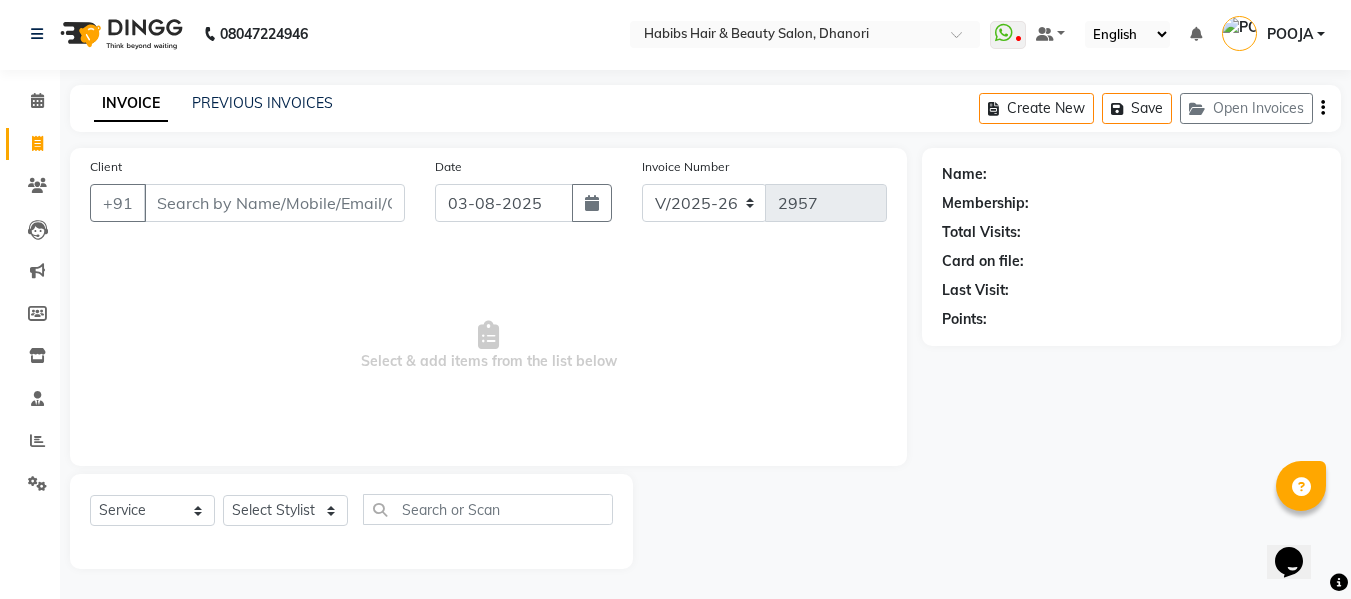 click on "Client" at bounding box center (274, 203) 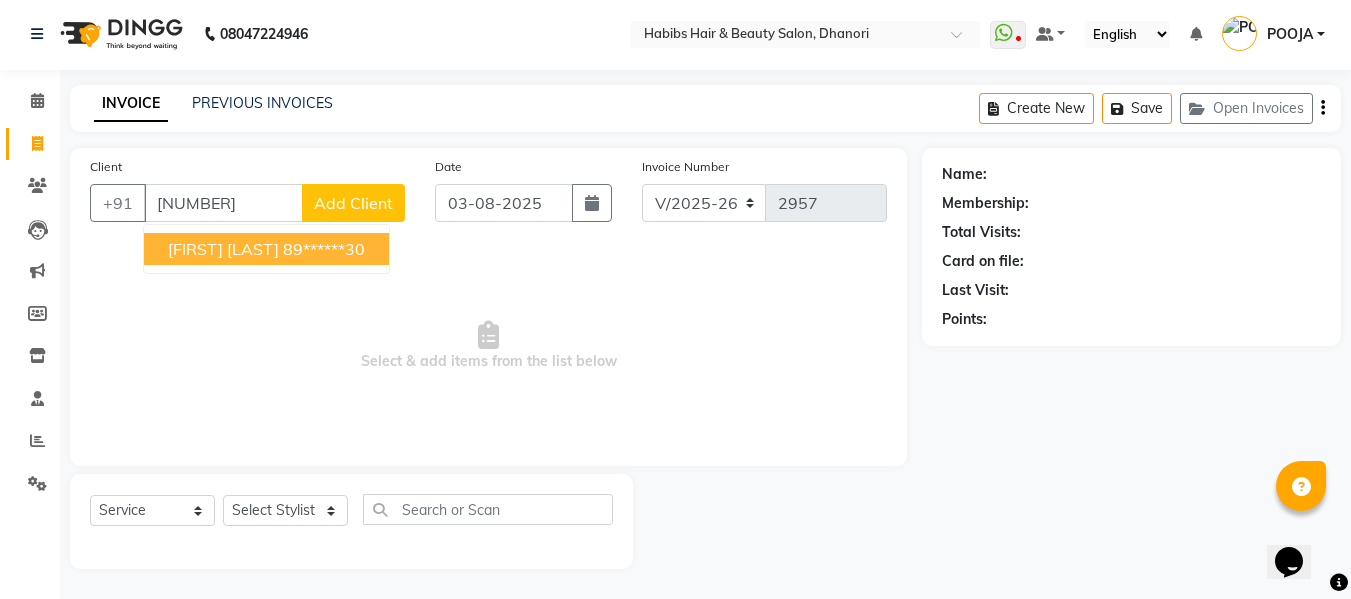 click on "[FIRST] [LAST]" at bounding box center [223, 249] 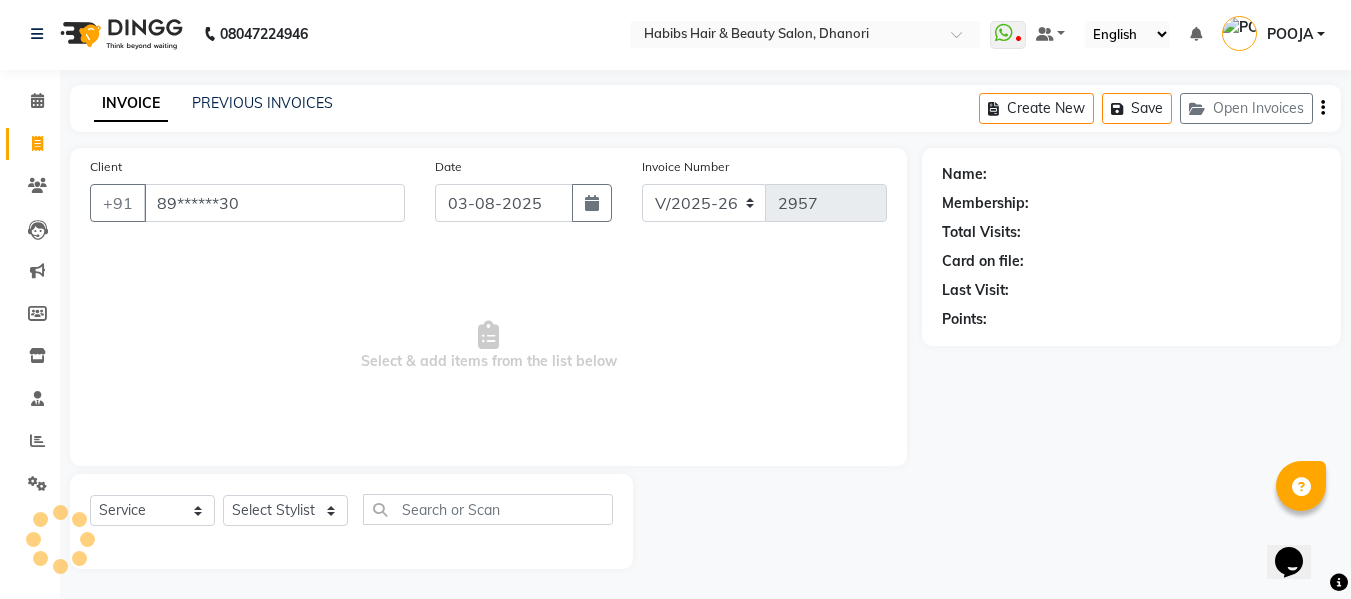 type on "89******30" 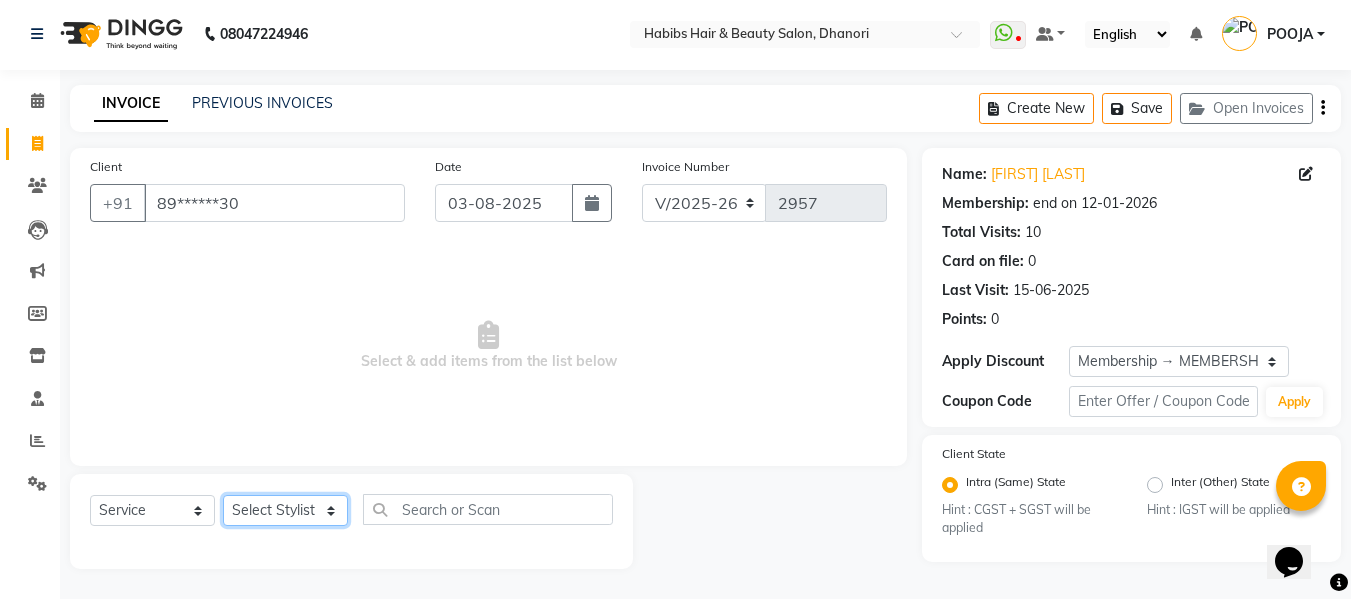 click on "Select Stylist Admin  Alishan  ARMAN DIVYA FAIZAN IRFAN MUZAMMIL POOJA POOJA J RAKESH SAHIL SHAKEEL SONAL" 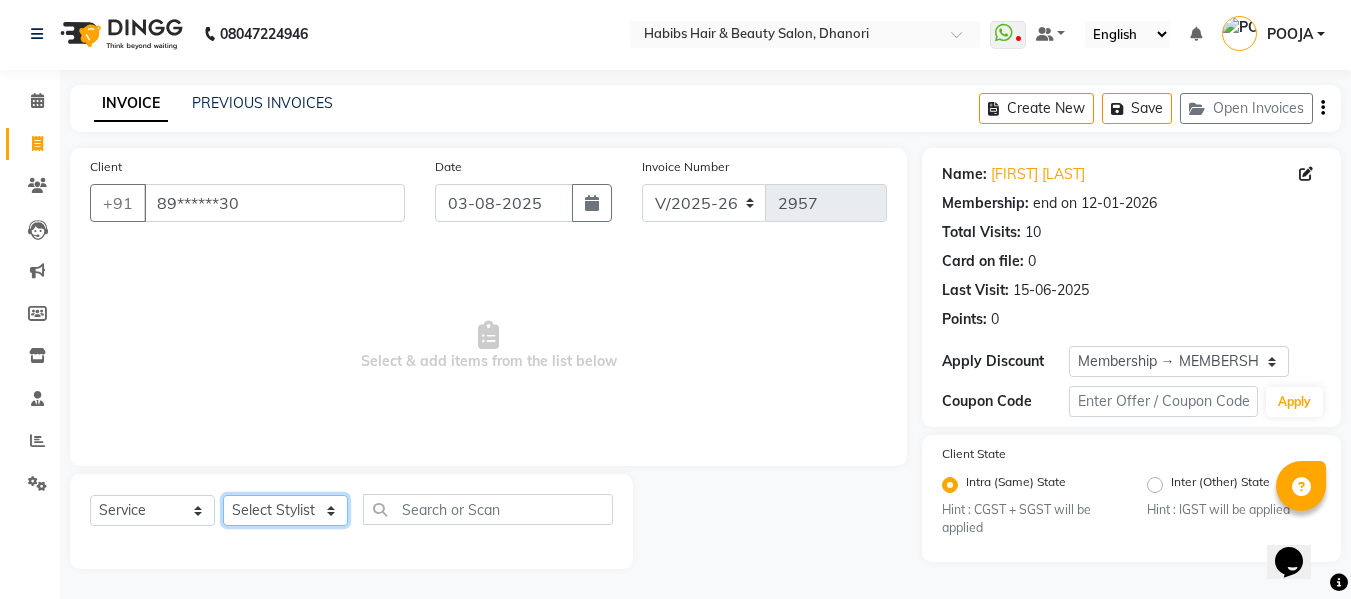 select on "[NUMBER]" 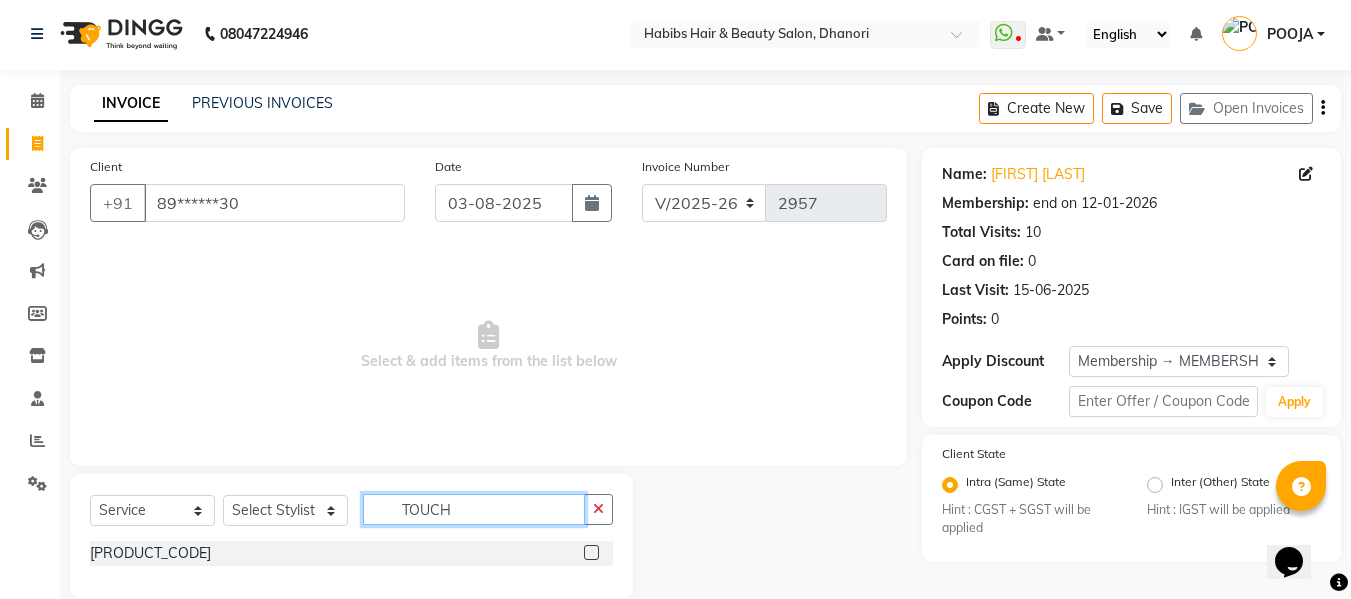 type on "TOUCH" 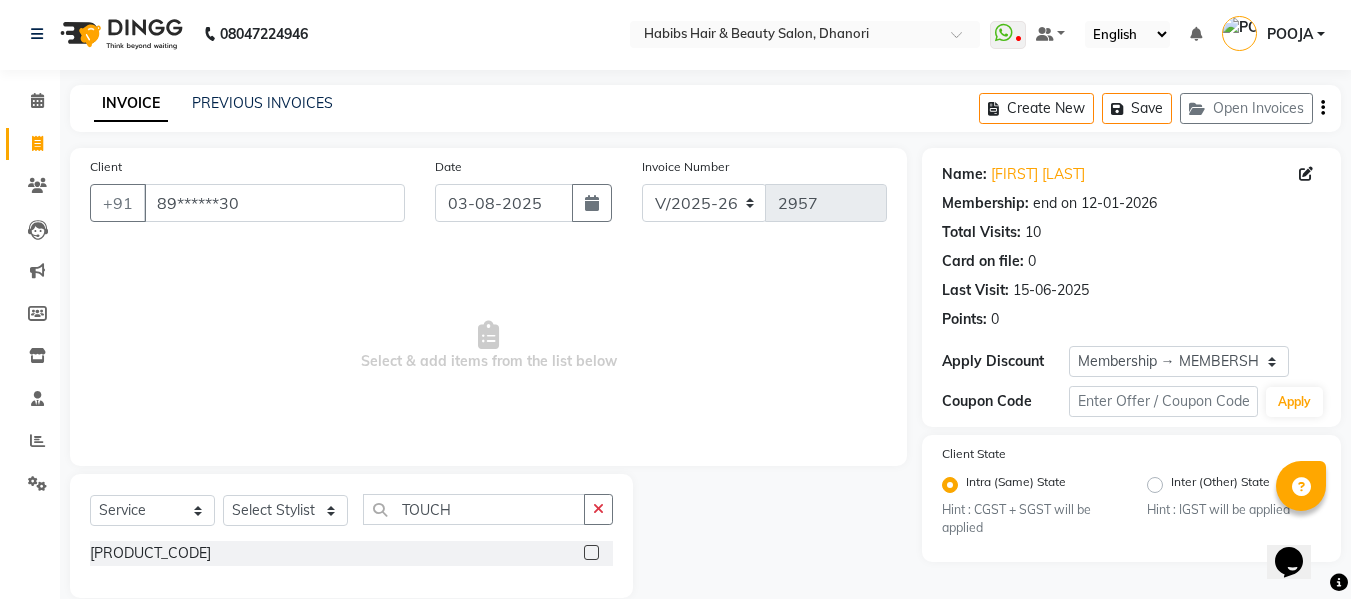 click 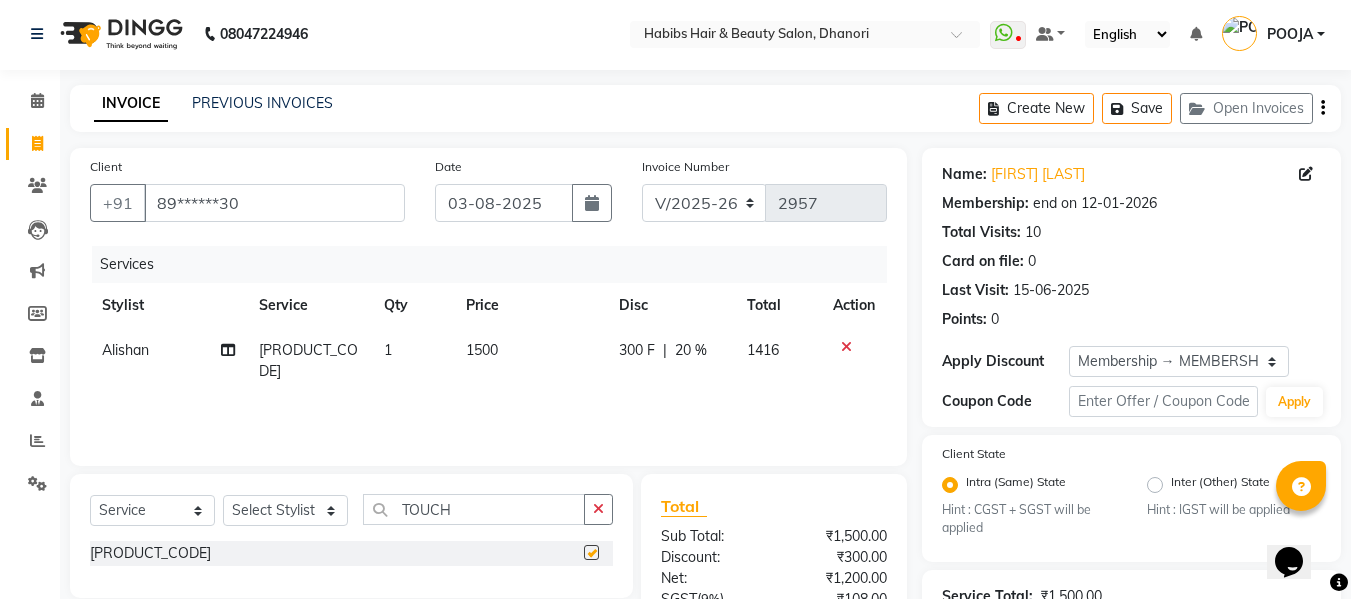 checkbox on "false" 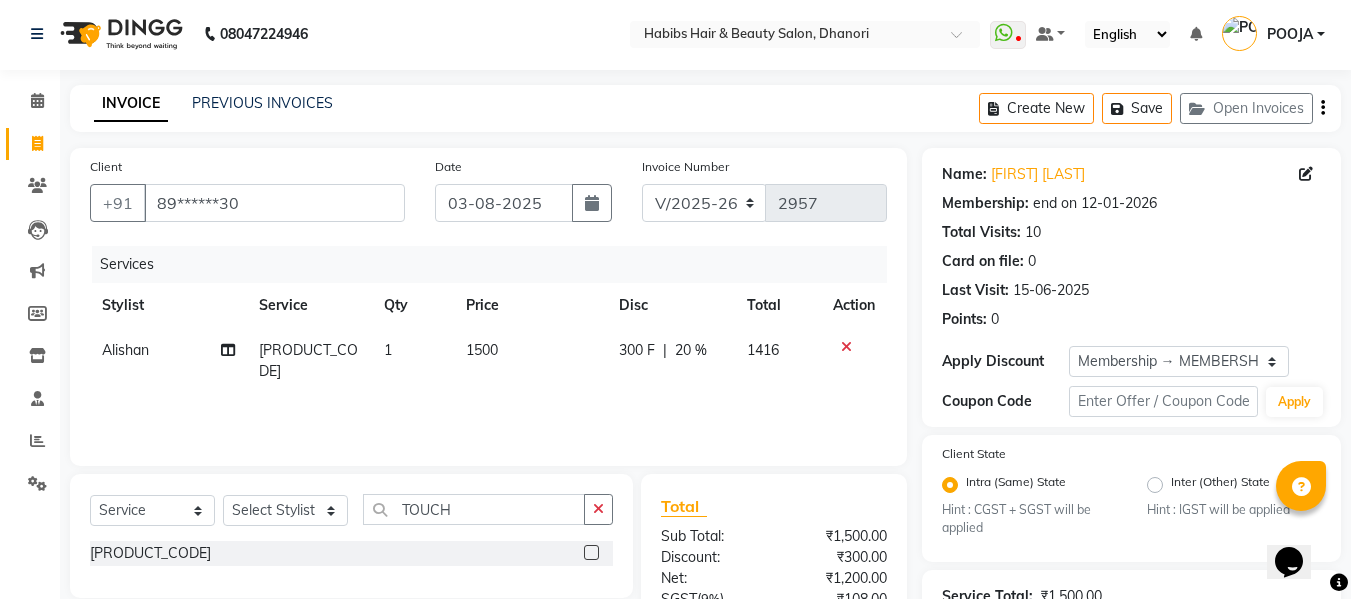 click on "1500" 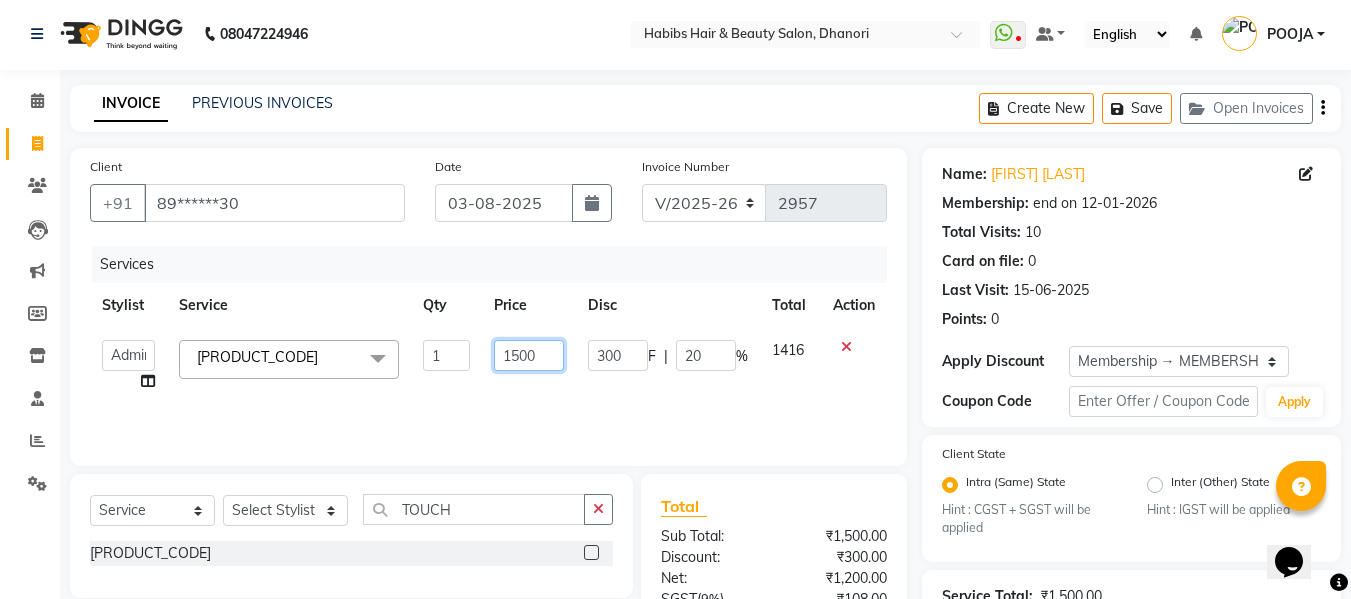 click on "1500" 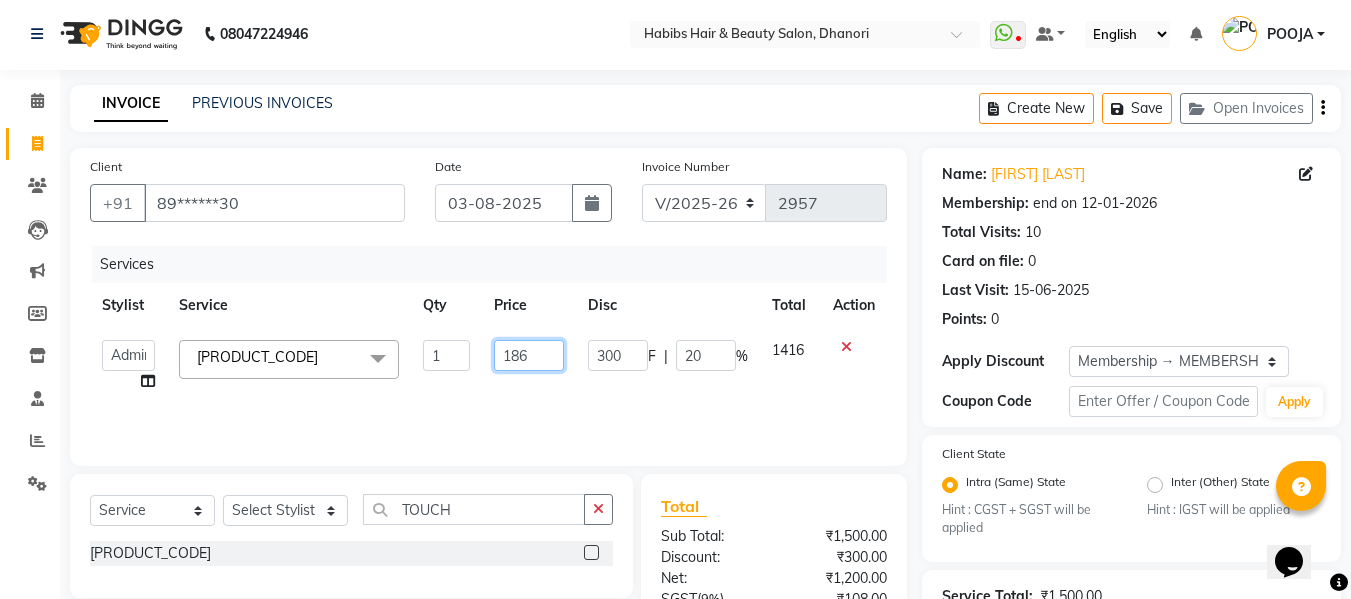 type on "1860" 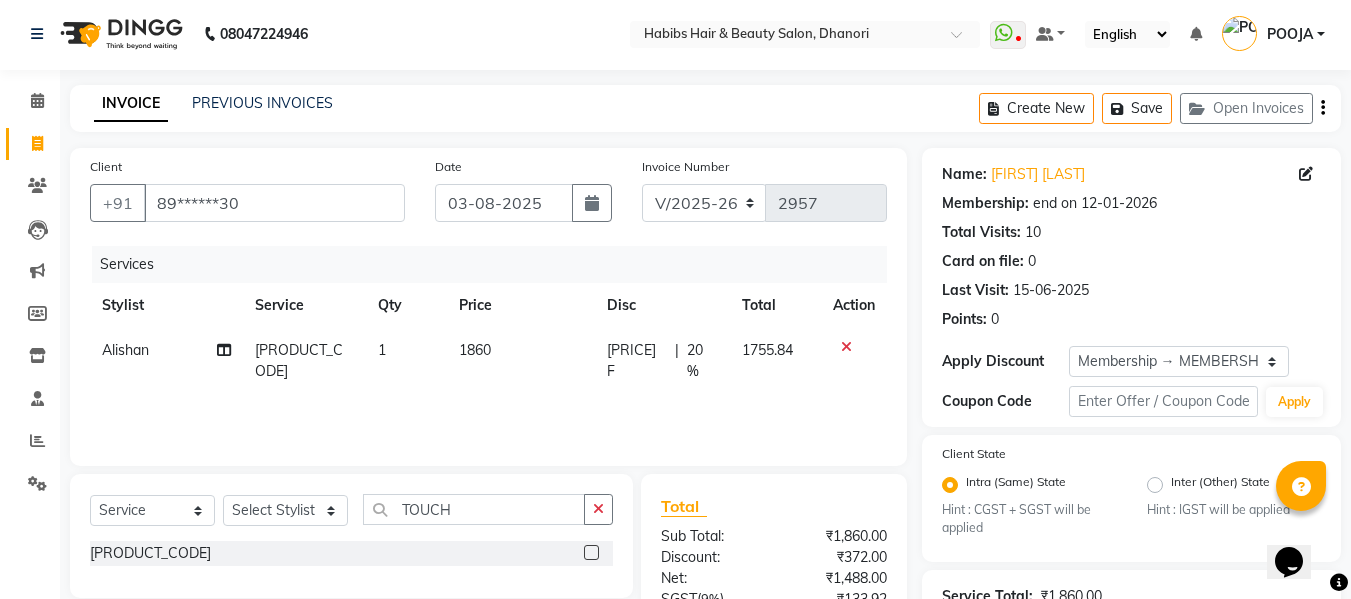 click on "[PRICE] F | [PERCENTAGE]" 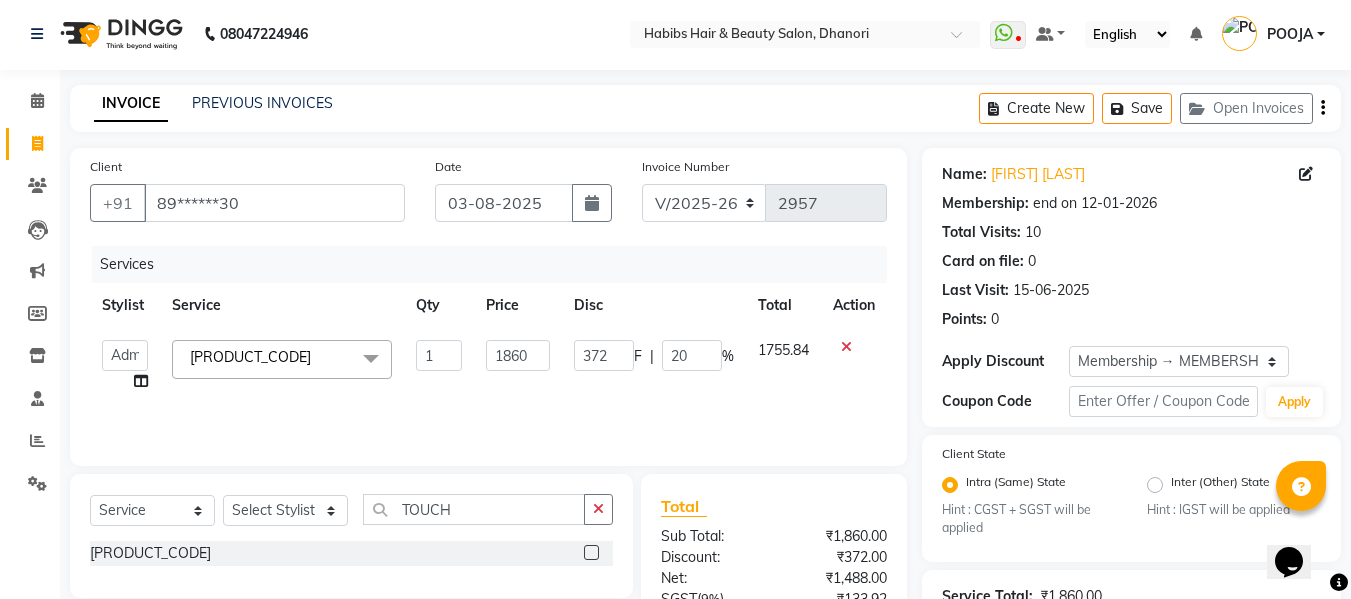 type 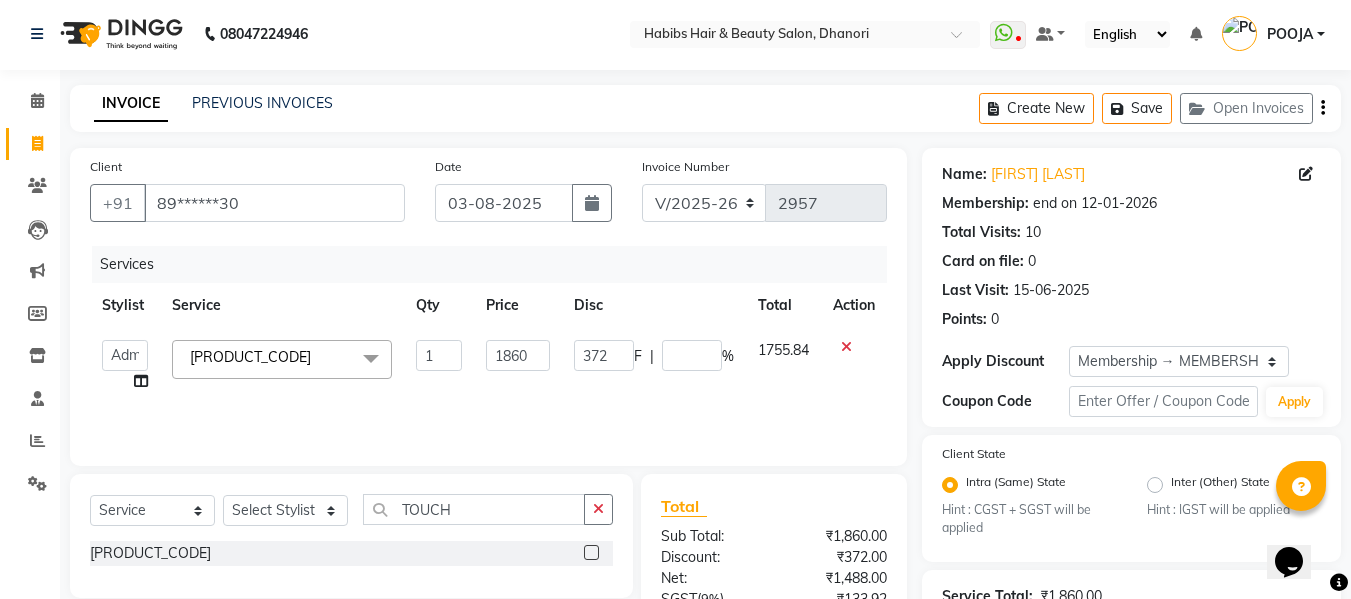 click on "Services Stylist Service Qty Price Disc Total Action Admin [FIRST] [FIRST] [FIRST] [FIRST] [FIRST] [FIRST] [FIRST] [FIRST] [FIRST] [FIRST] [FIRST] [FIRST] [PRODUCT_CODE] x B Wax Upperlips (Brazilian) Botox Pixi Hair Cut D-Tan o3 Clean UP Basic Clean Up NANO Treatment HAIR CUT & B.Triming NAIL POLISH APPLICATION EYEBROW UPPERLIPS EYEBROWS CHIN UPPERLIPS FOOT MASSAGE HYDRA FACIAL O3+ ADVANCE PEDICURE Back Massage Basic Manicure Basic Pedicure Spa Manicure Spa Pedicure Beard Colour Beard Colour(Ammonia Free) Beard Trimming Head Shave Blow Dry Boy Hair Cut Dry Haircut Female Dry Haircut Male Girl Hair Cut Hair-Set Shaving Wash Haircut Female Wash Haircut Male Hair Wash & Blow Dry F HAIR CUT WASH BLOW DRY M HAIR CUT WASH BEARD BEARD BLOWDRY F HAIRCUT & BLOW DRY Bridal Makeup Engagement Makeup Party Makeup(Sider Makeup) Reception Makeup Bwax Rica - Full Body(Without Bikini) Rica - Full Hands Rica - Full Legs Half Legs Ubderarms (Rica) Cheryals Luxuzry Facial O3+ Facial Chin Eyebrow Forehead Lowerlips 1" 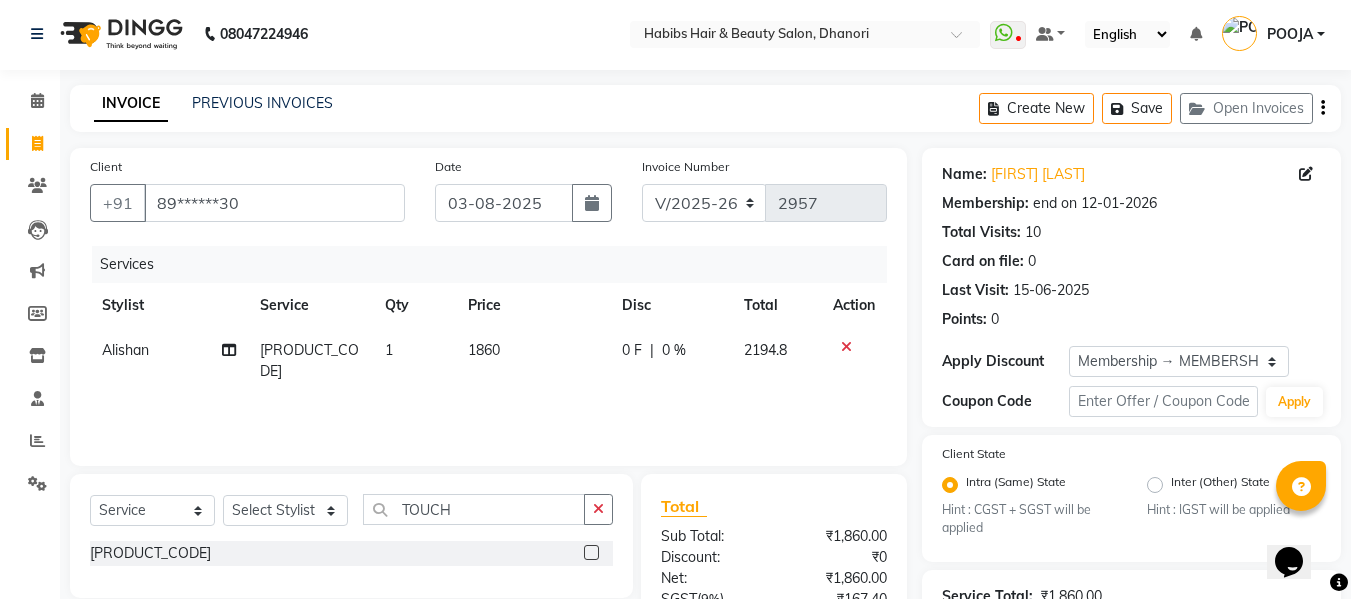 click on "1860" 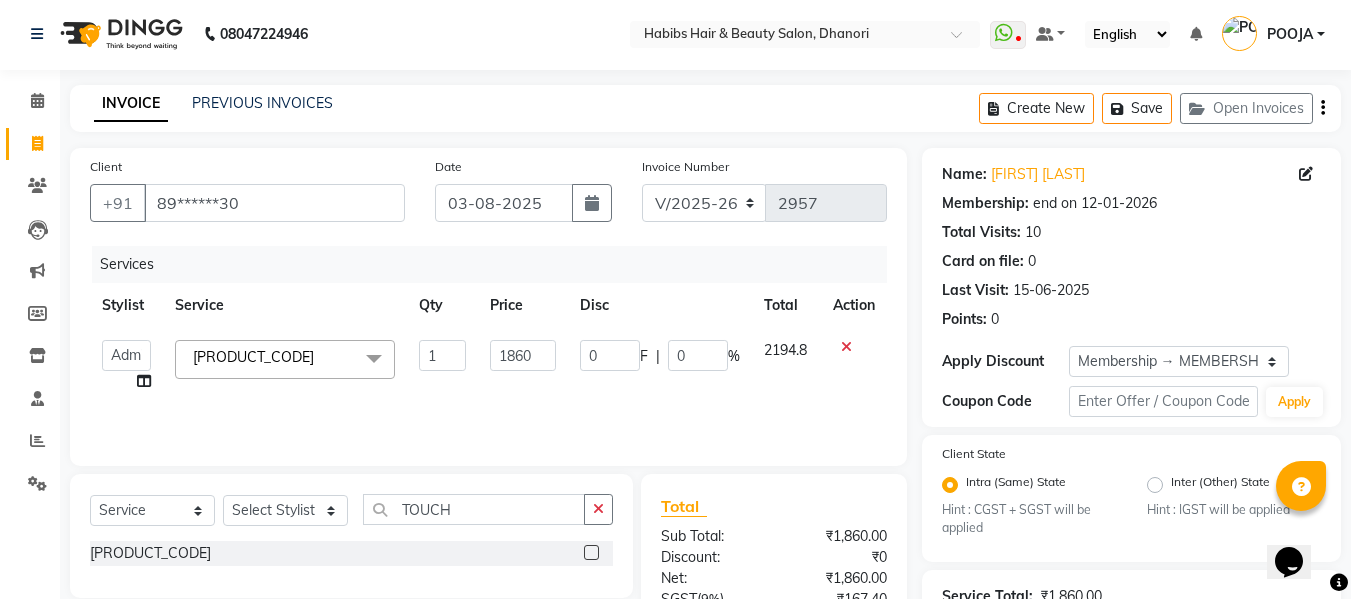 click on "1860" 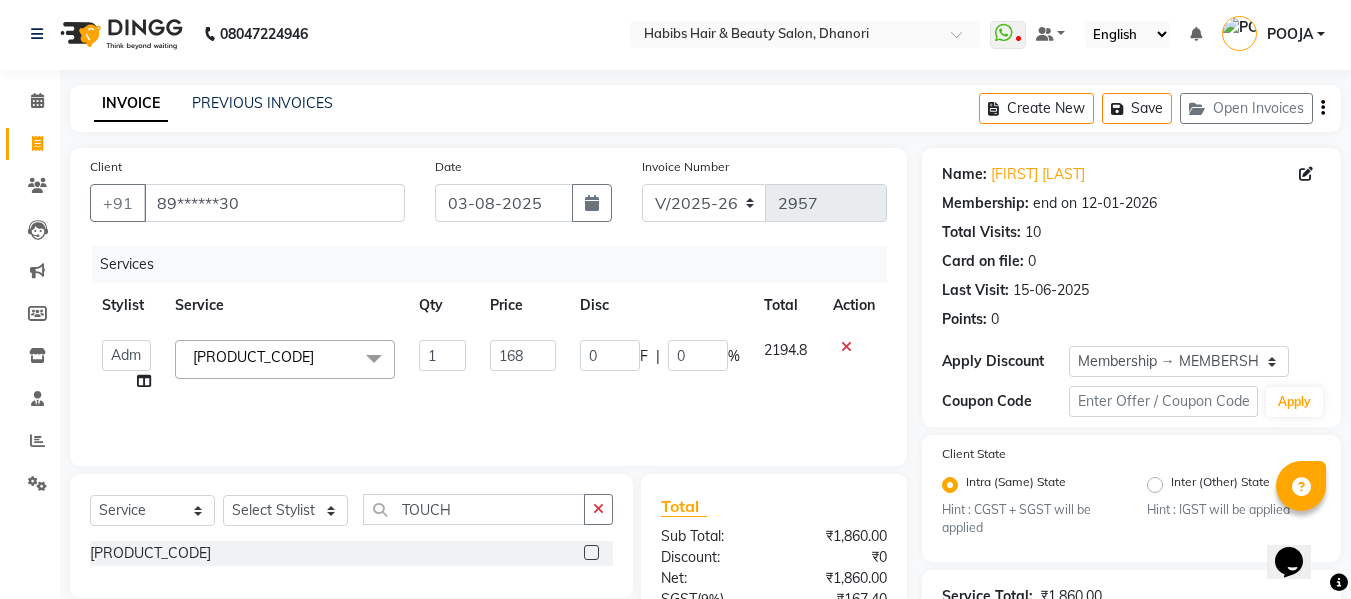 type on "1680" 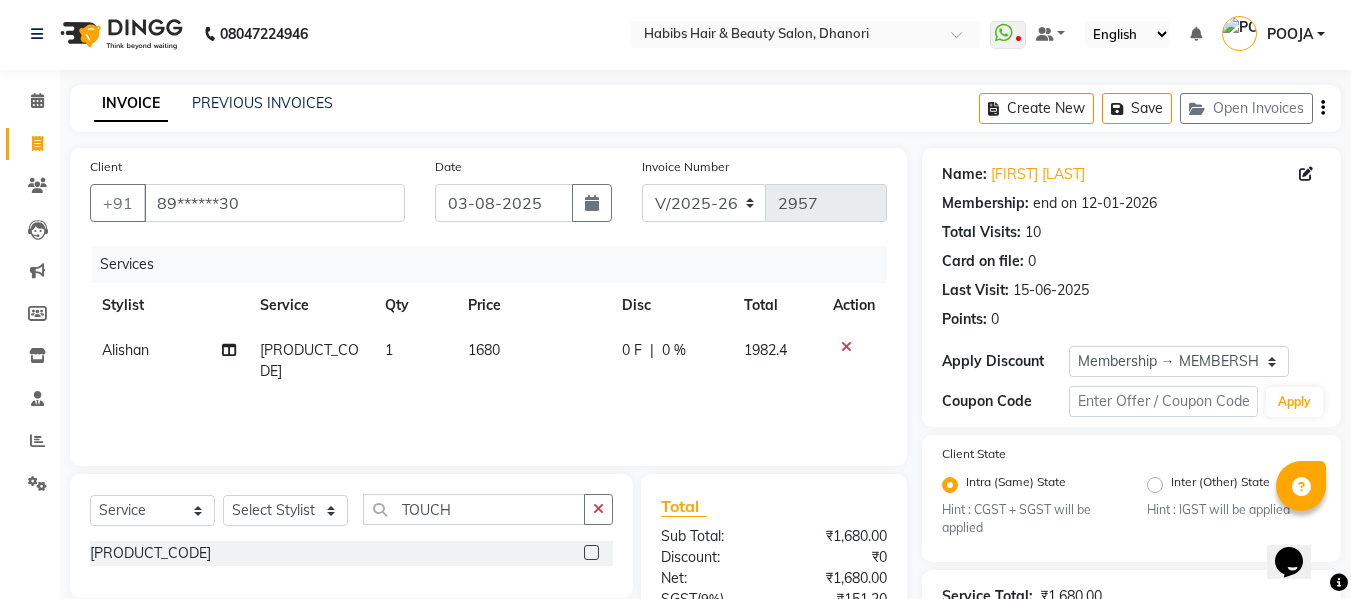 click on "Services Stylist Service Qty Price Disc Total Action [FIRST] TOUCH-UP 1 1680 0 F | 0 % 1982.4" 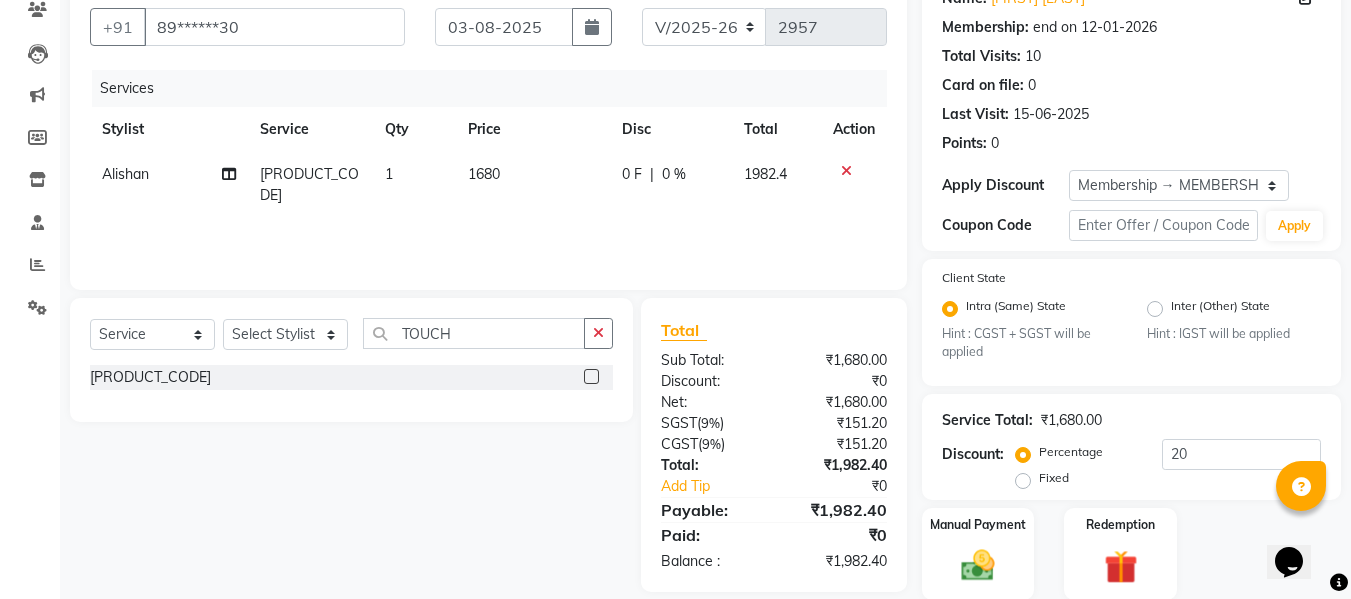 scroll, scrollTop: 250, scrollLeft: 0, axis: vertical 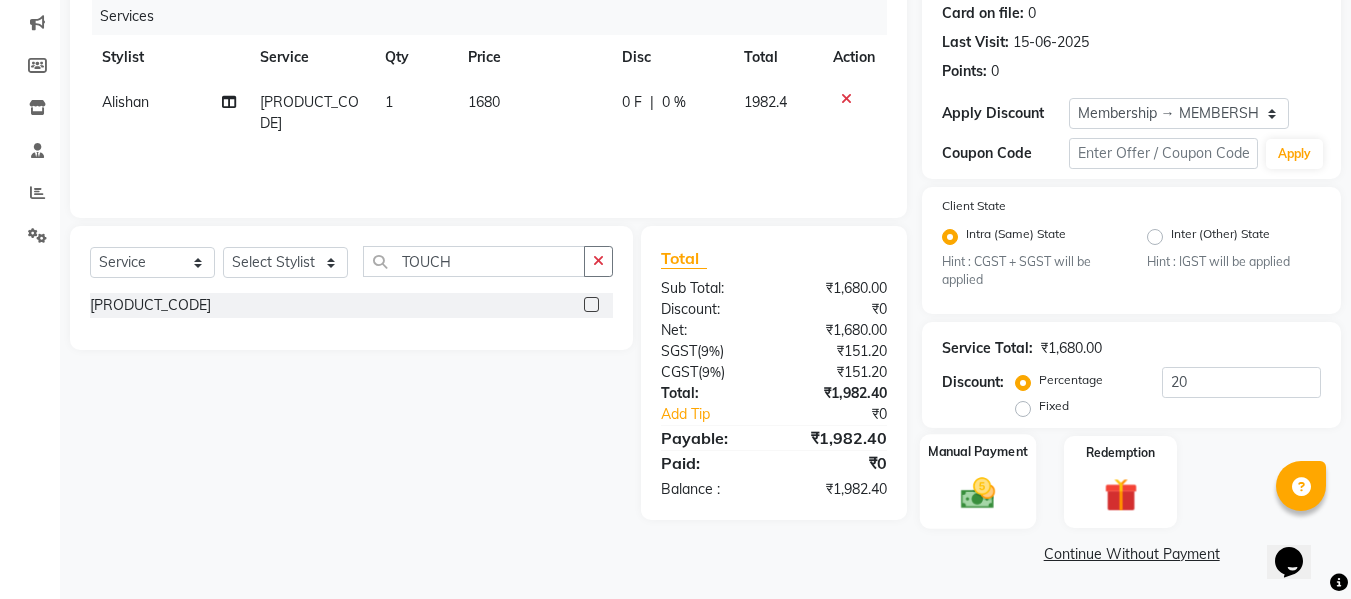 click 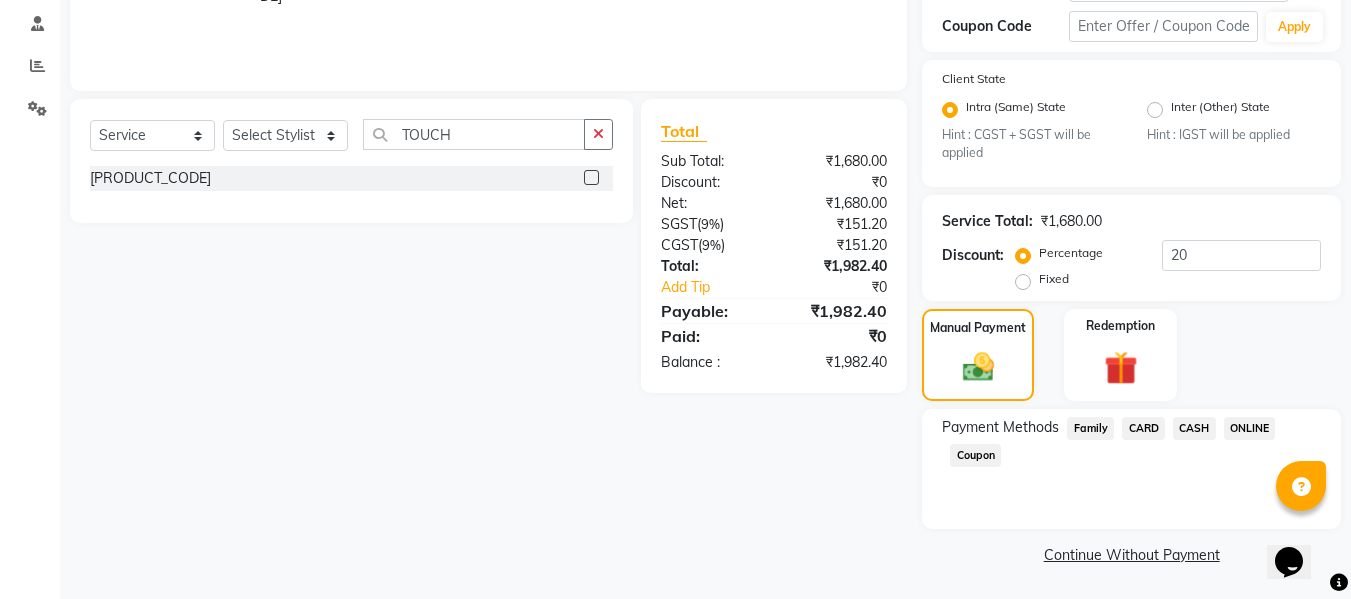 scroll, scrollTop: 378, scrollLeft: 0, axis: vertical 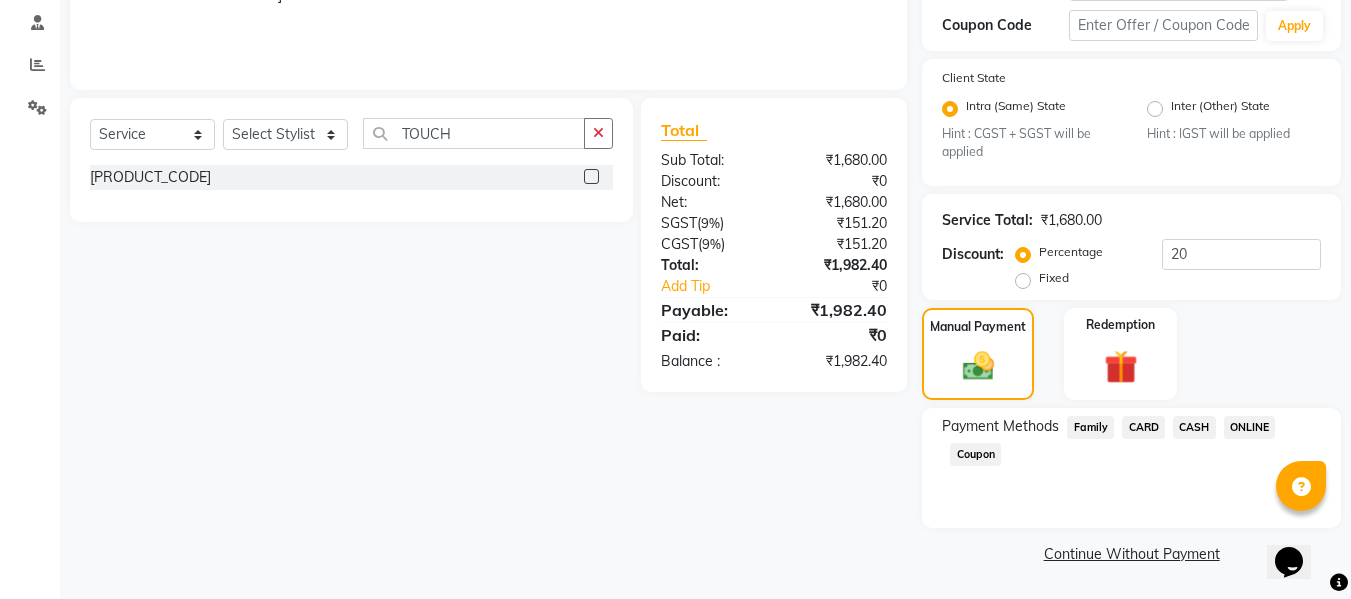 click on "ONLINE" 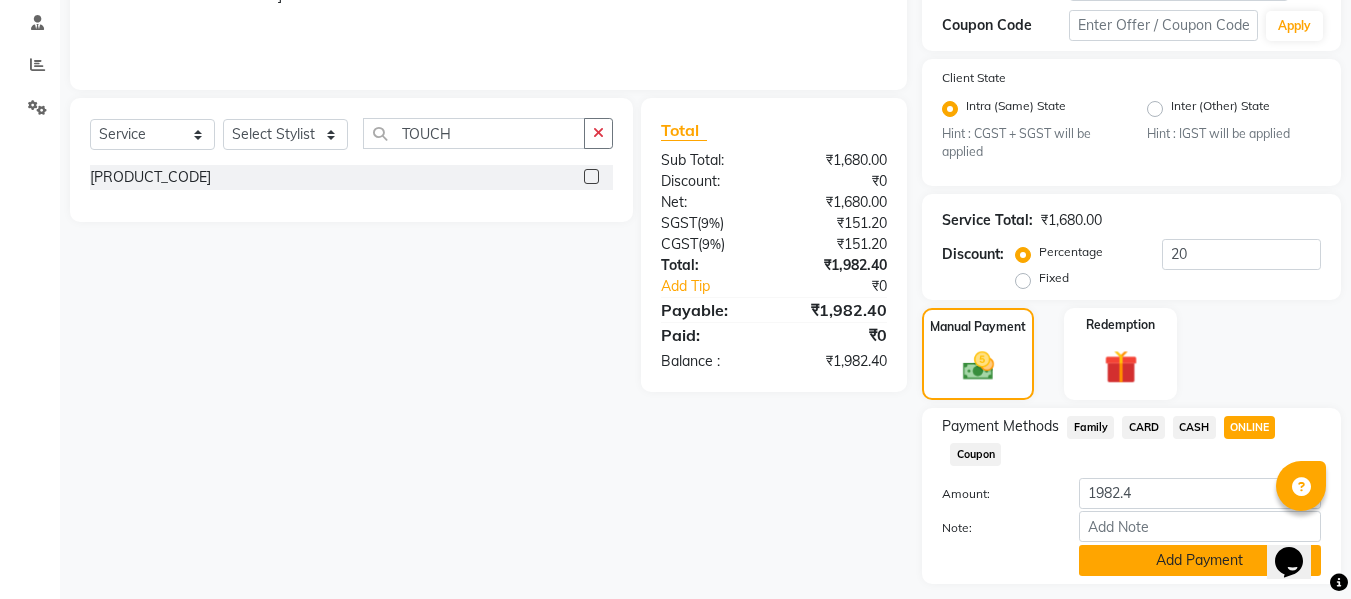click on "Add Payment" 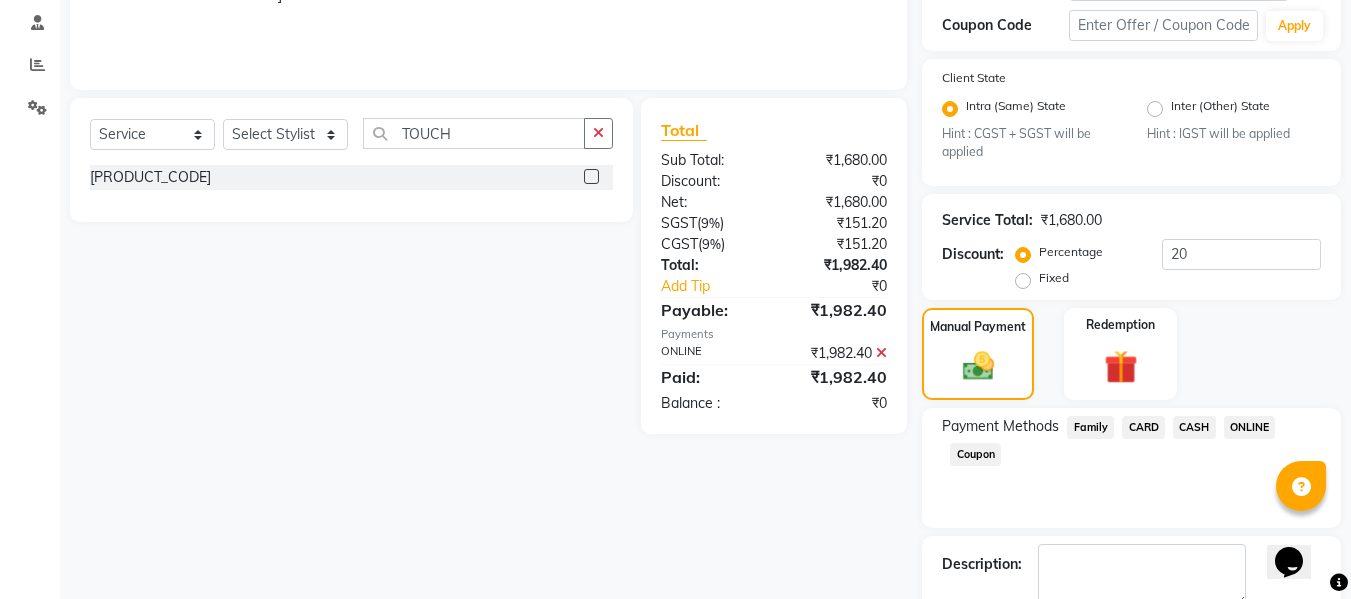 scroll, scrollTop: 491, scrollLeft: 0, axis: vertical 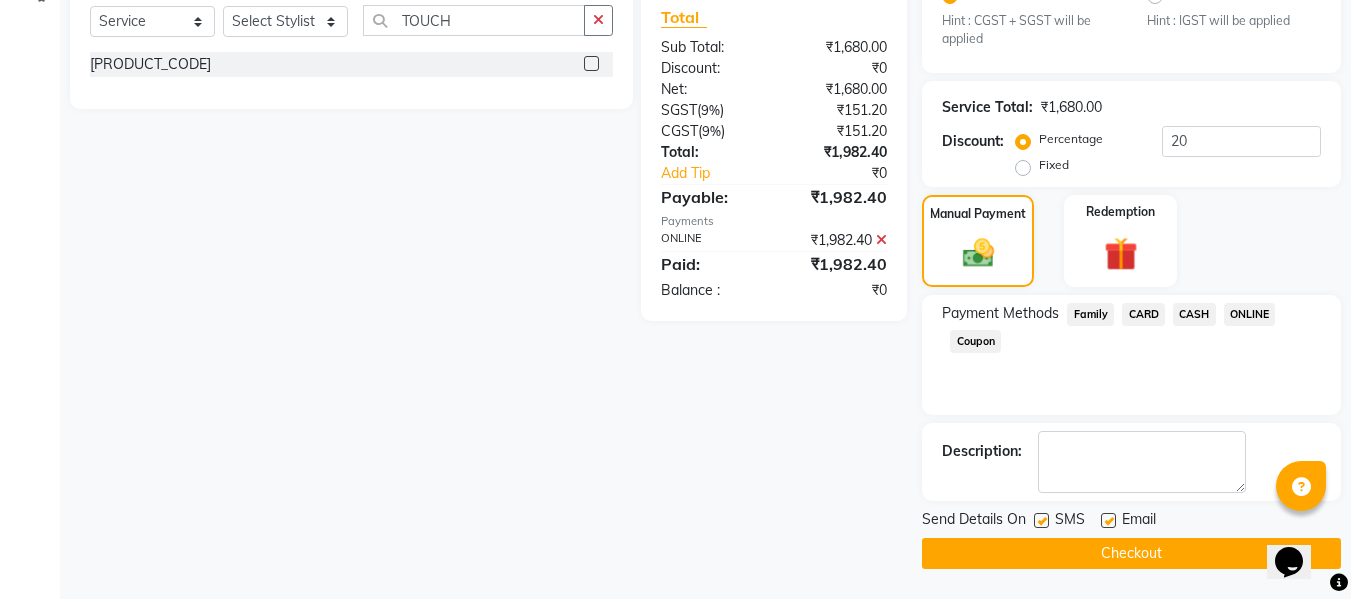 click on "Checkout" 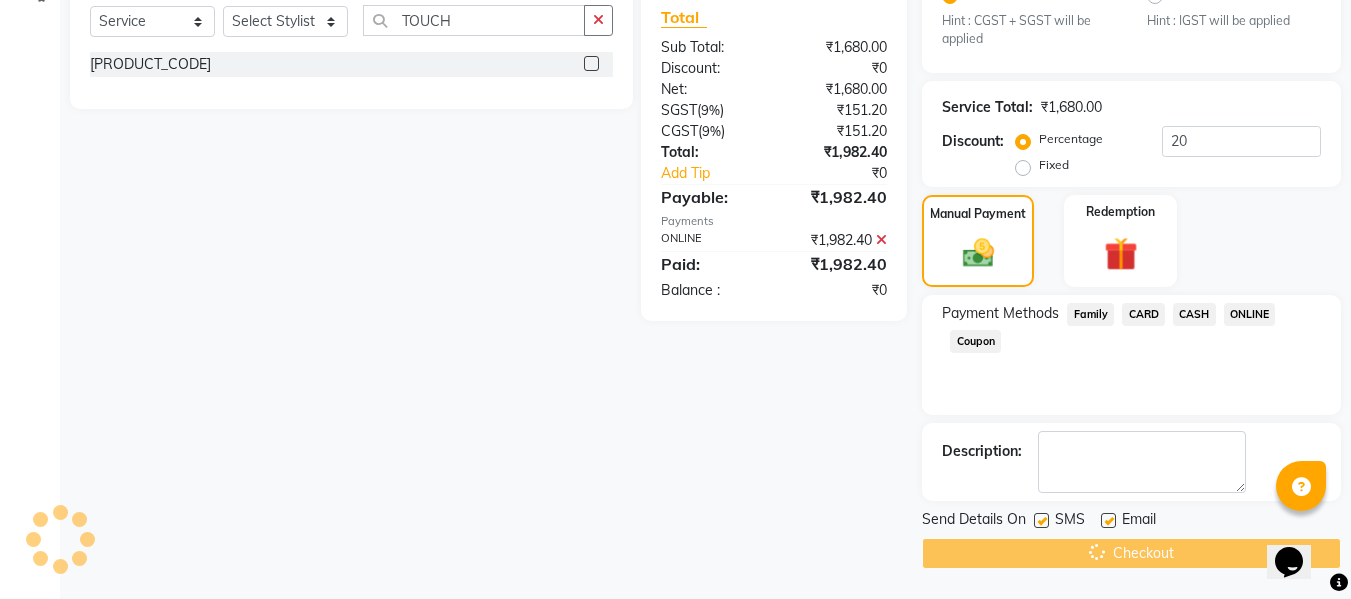 scroll, scrollTop: 0, scrollLeft: 0, axis: both 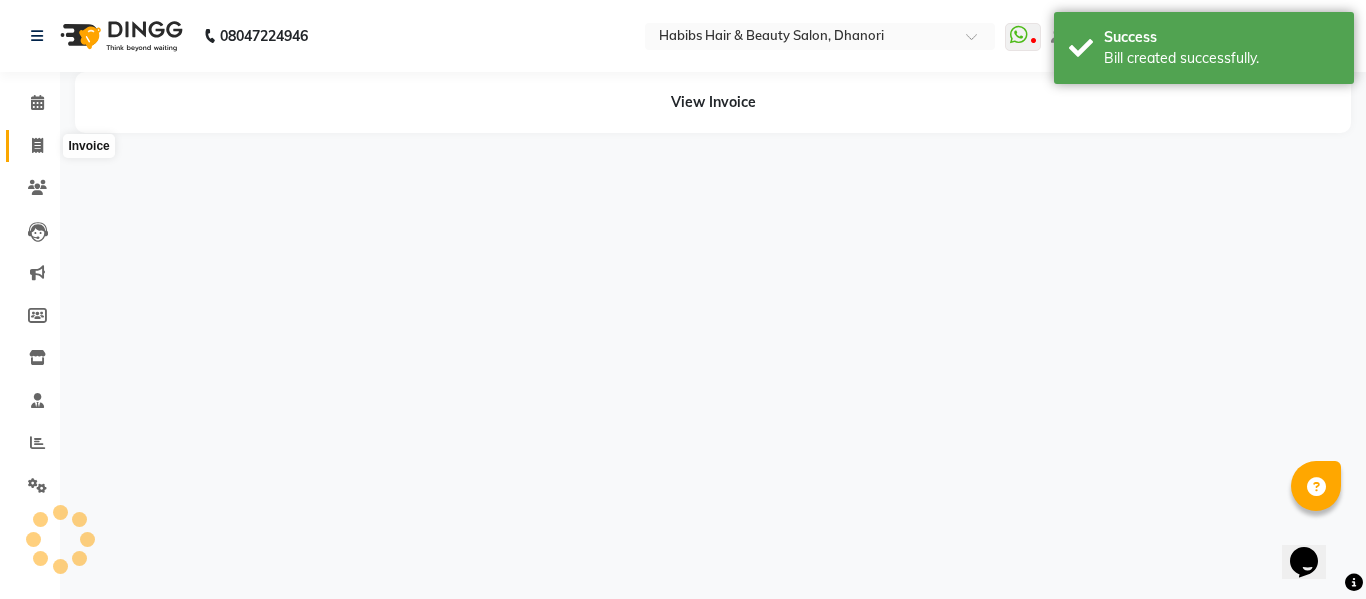 click 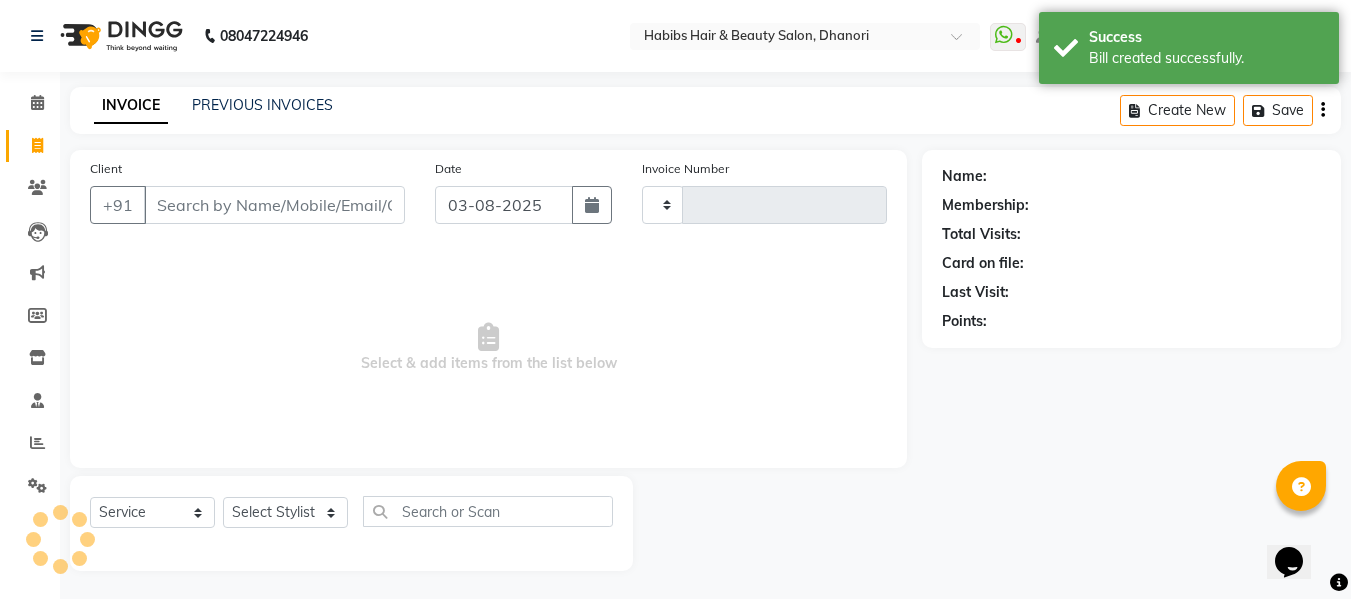 type on "2958" 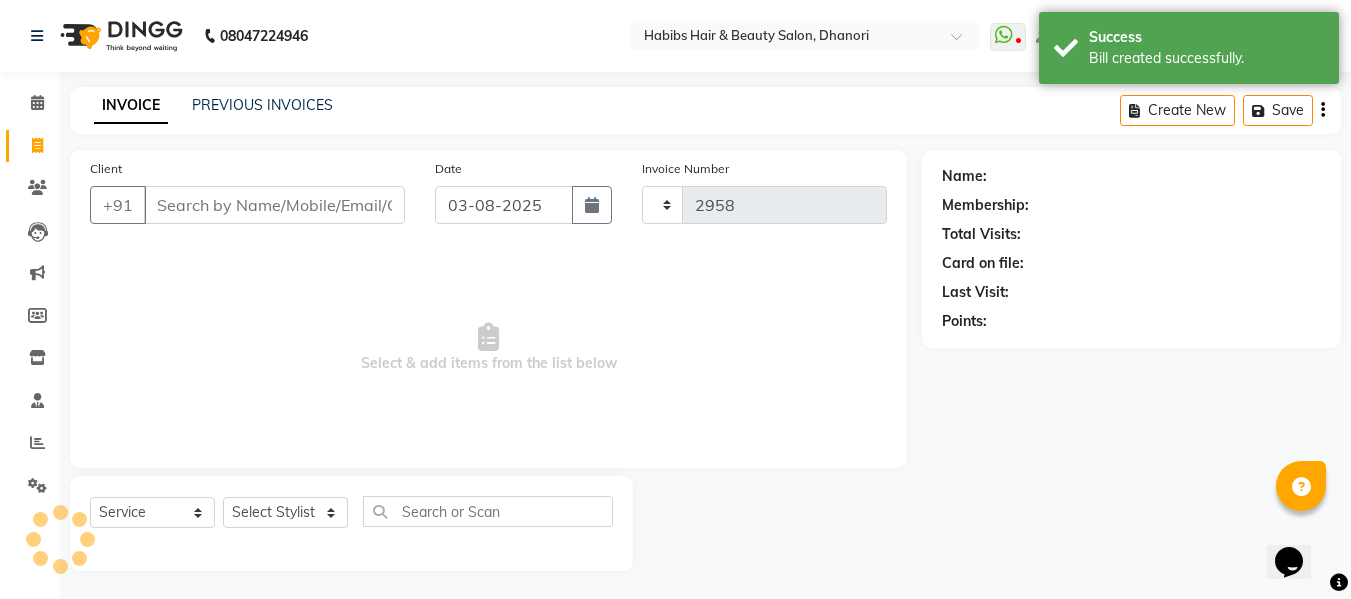 select on "4967" 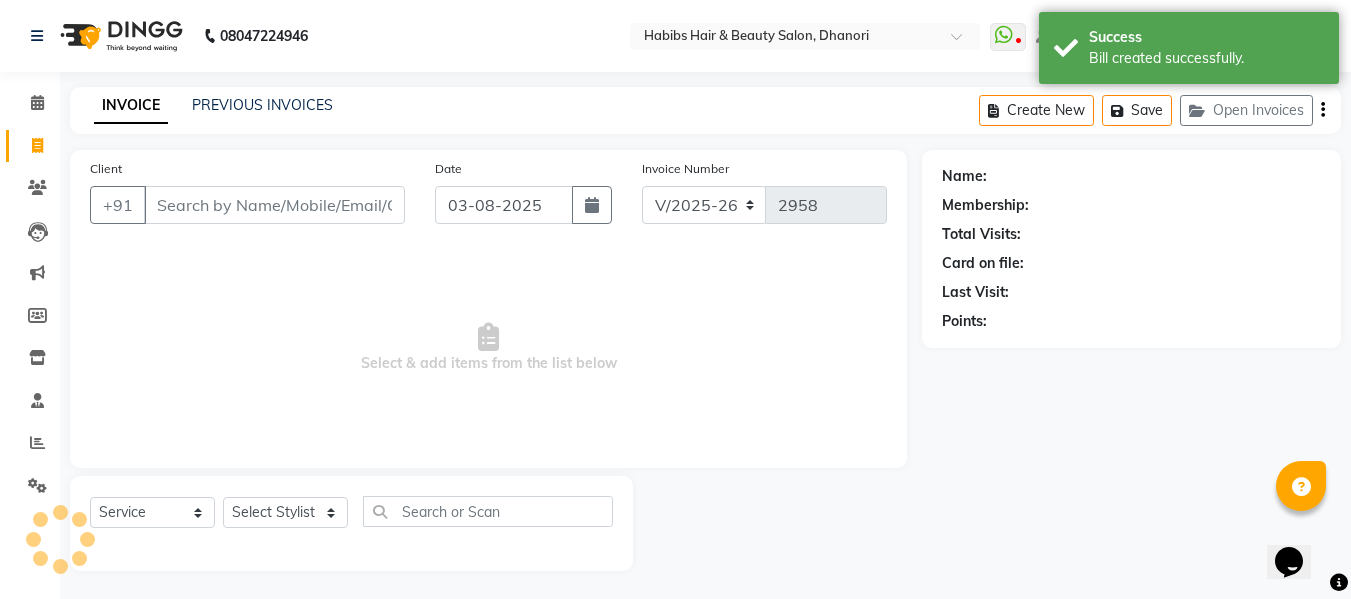 click on "Client" at bounding box center [274, 205] 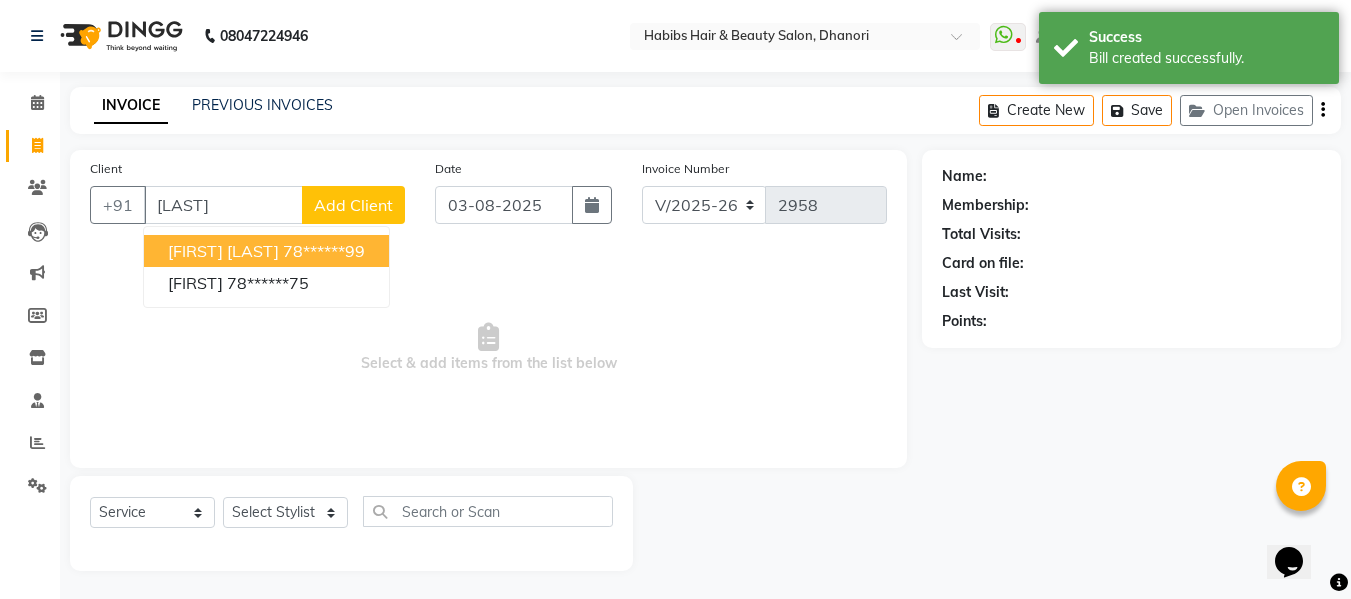 click on "[FIRST] [LAST]" at bounding box center (223, 251) 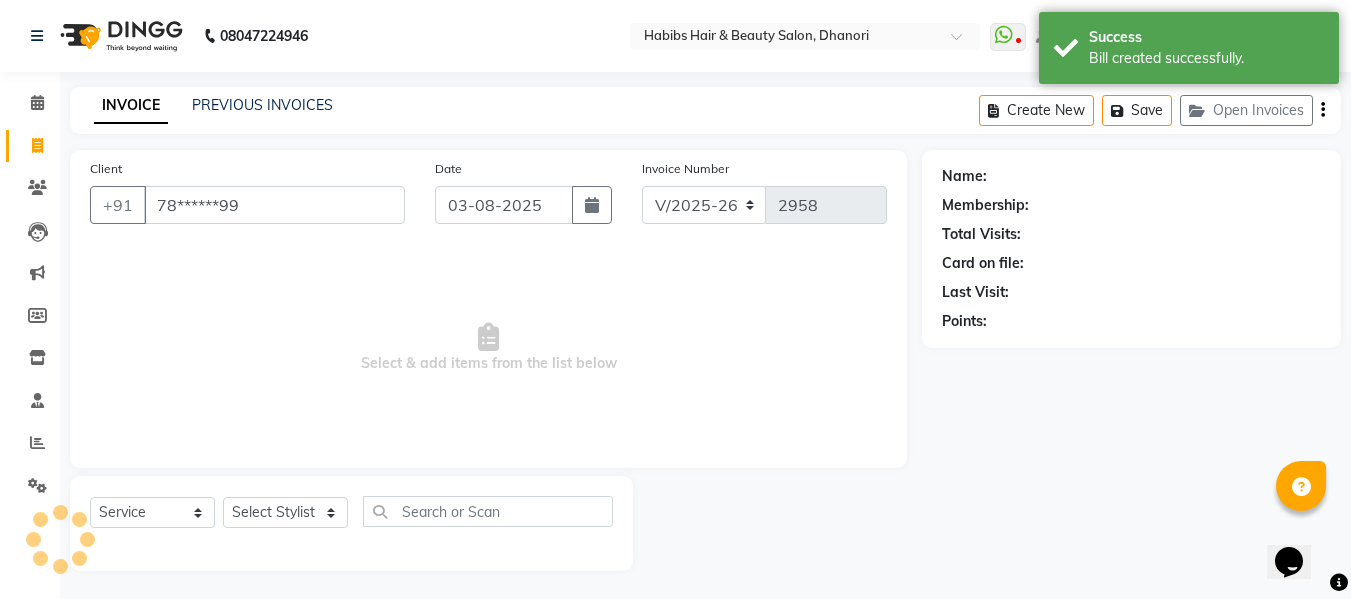 type on "78******99" 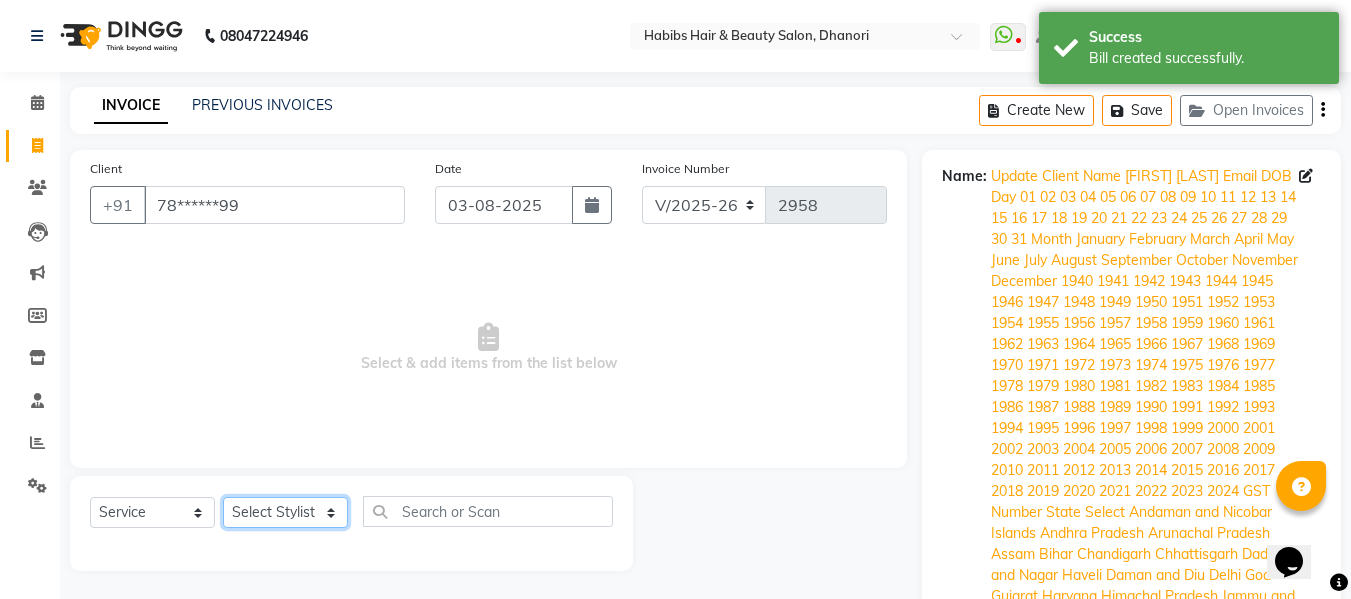 click on "Select Stylist Admin  Alishan  ARMAN DIVYA FAIZAN IRFAN MUZAMMIL POOJA POOJA J RAKESH SAHIL SHAKEEL SONAL" 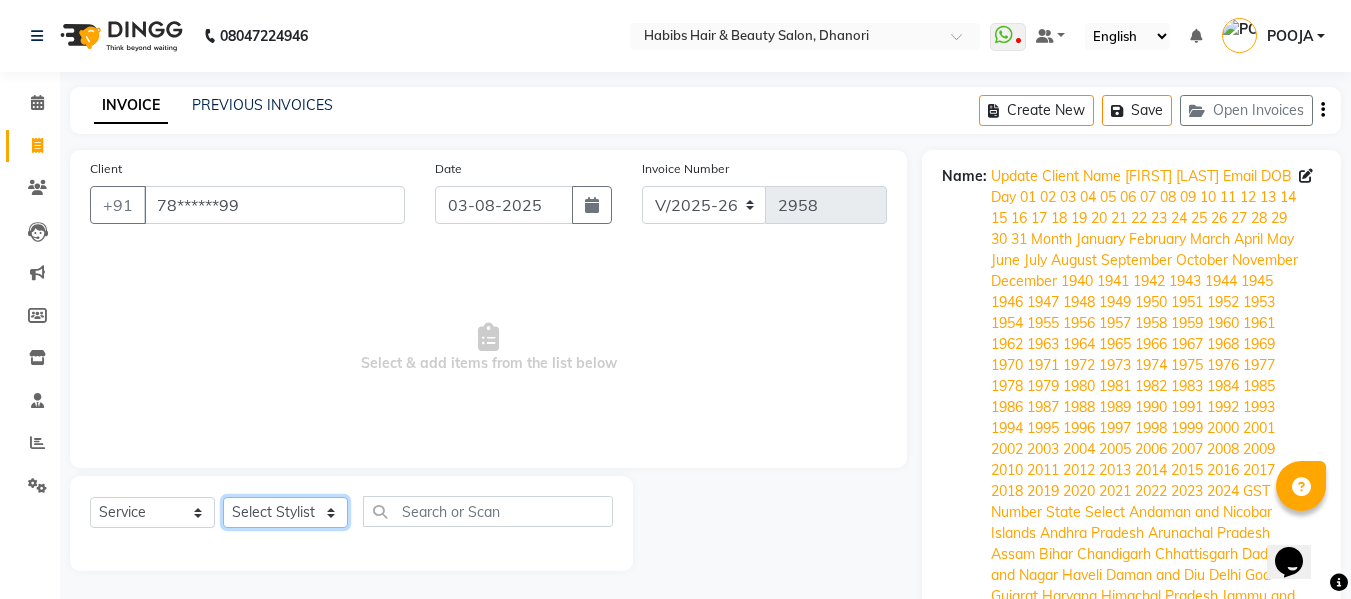 select on "[NUMBER]" 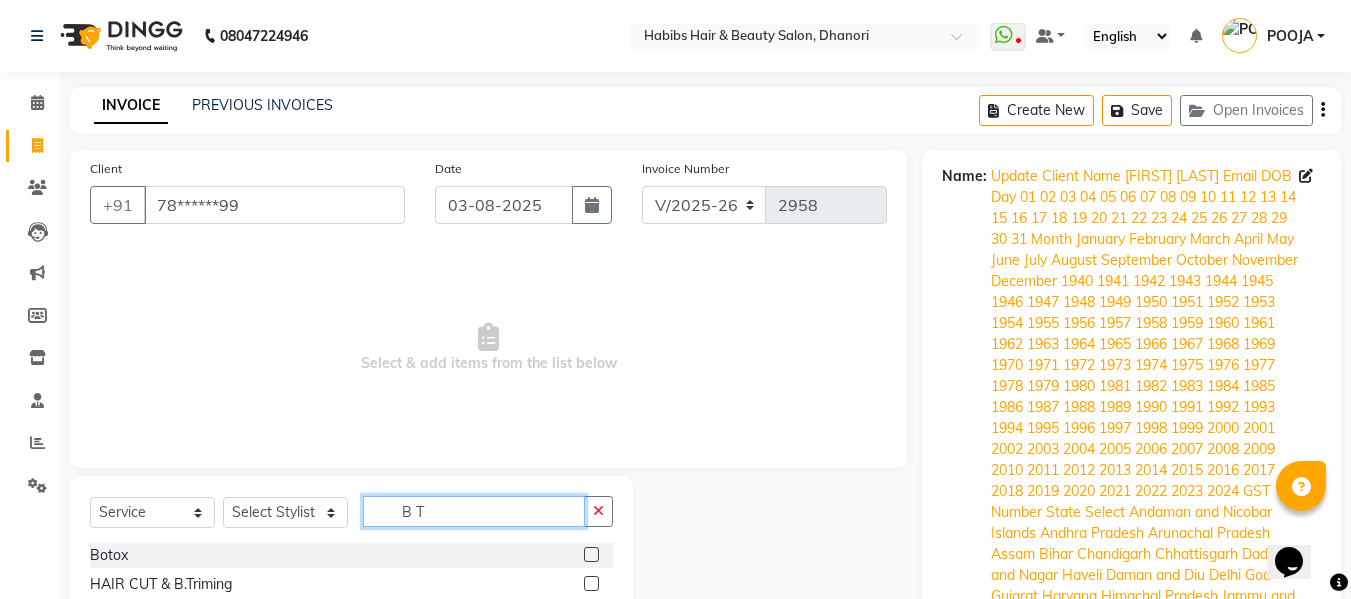 type on "B T" 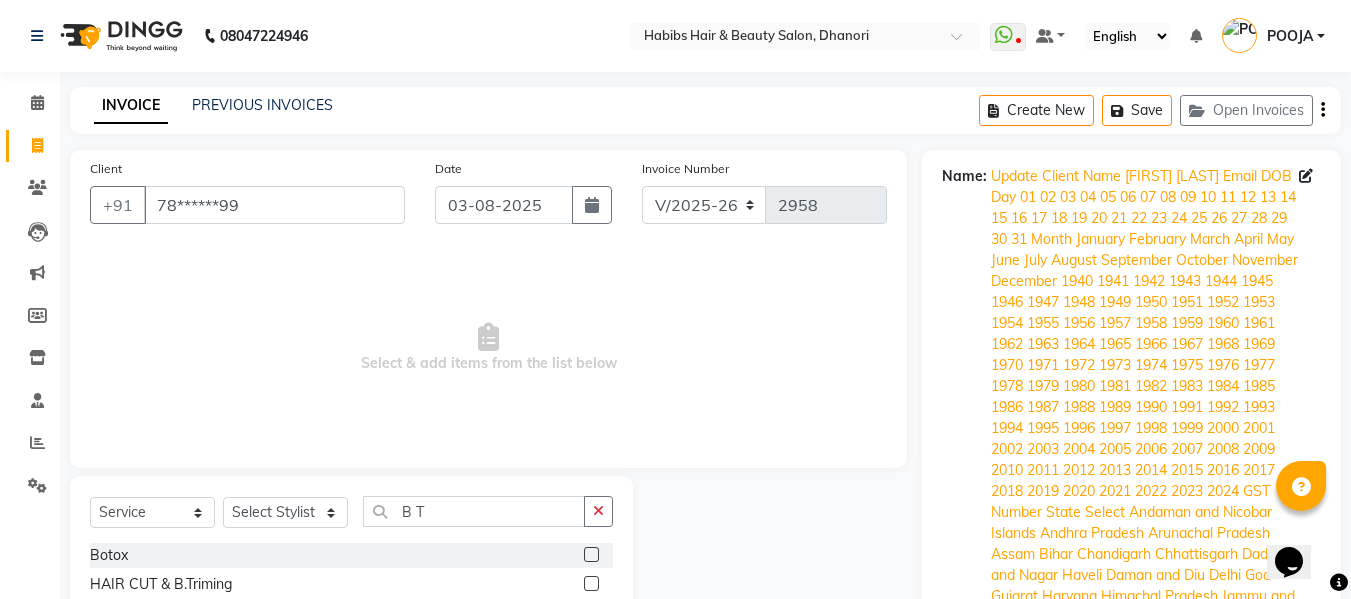click 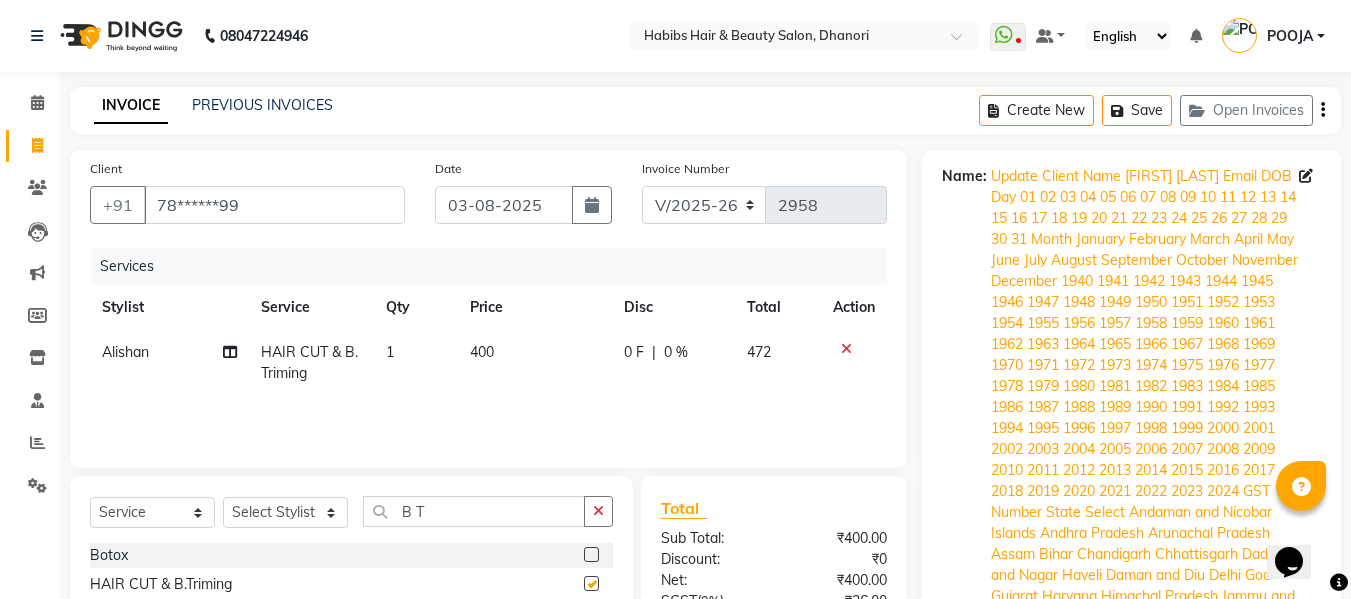 checkbox on "false" 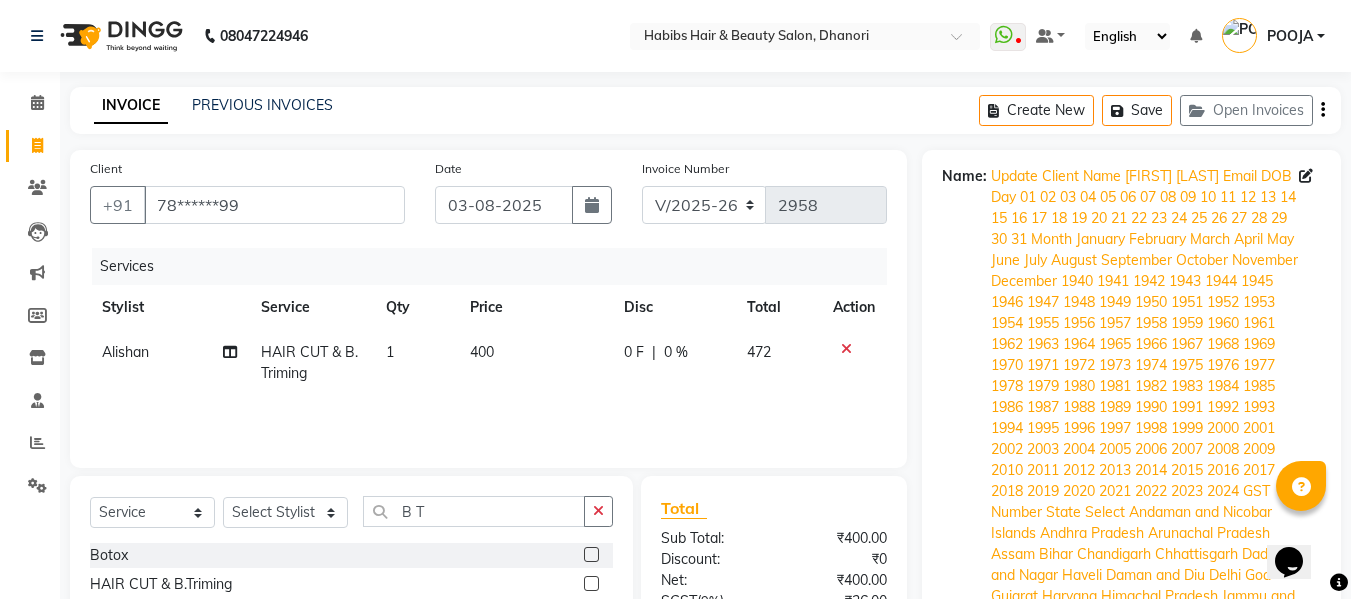 click on "400" 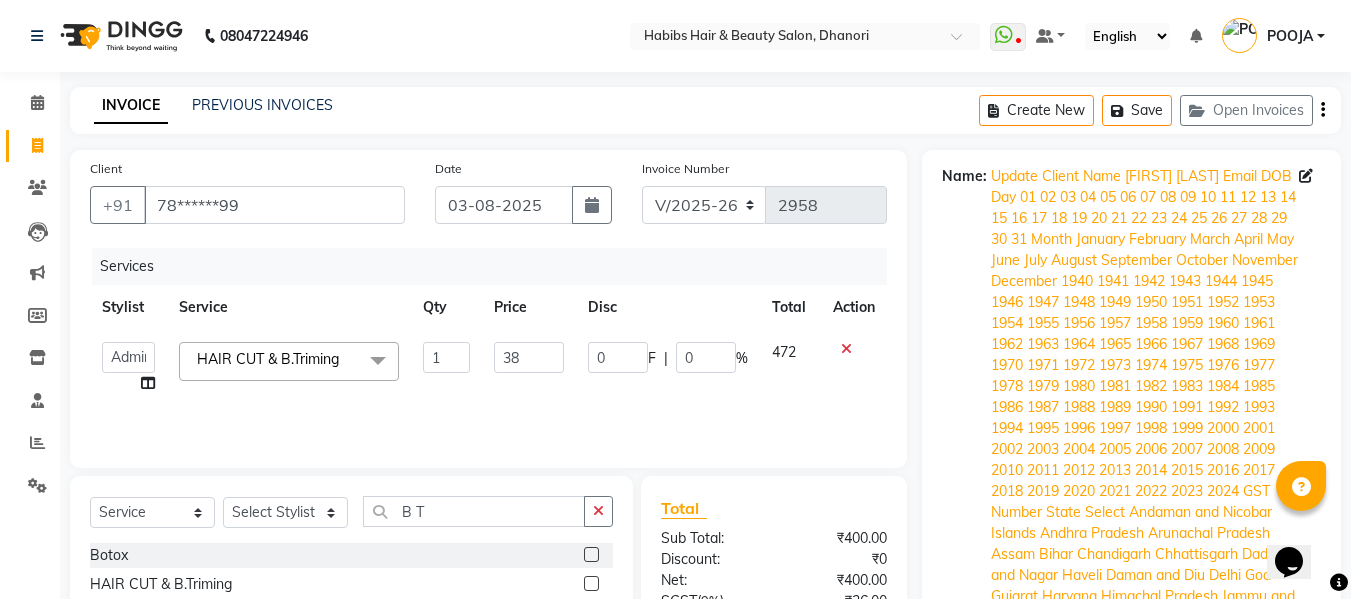 type on "382" 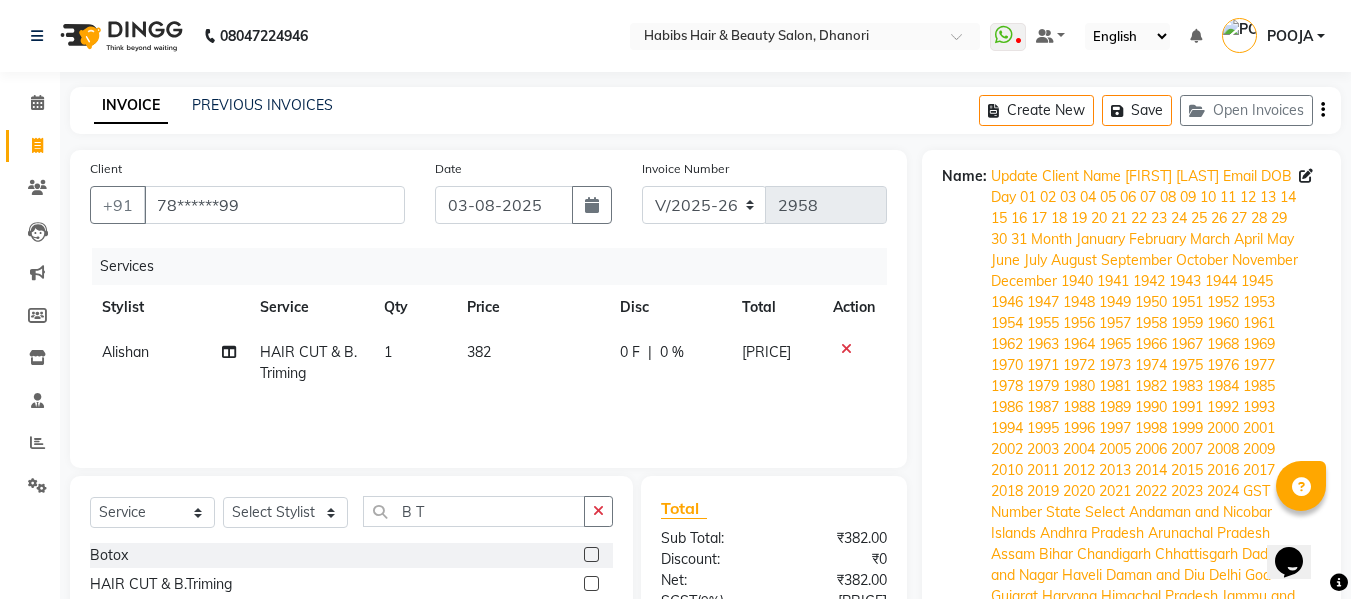 click on "Services Stylist Service Qty Price Disc Total Action [FIRST] HAIR CUT & B.Triming 1 382 0 F | 0 % 450.76" 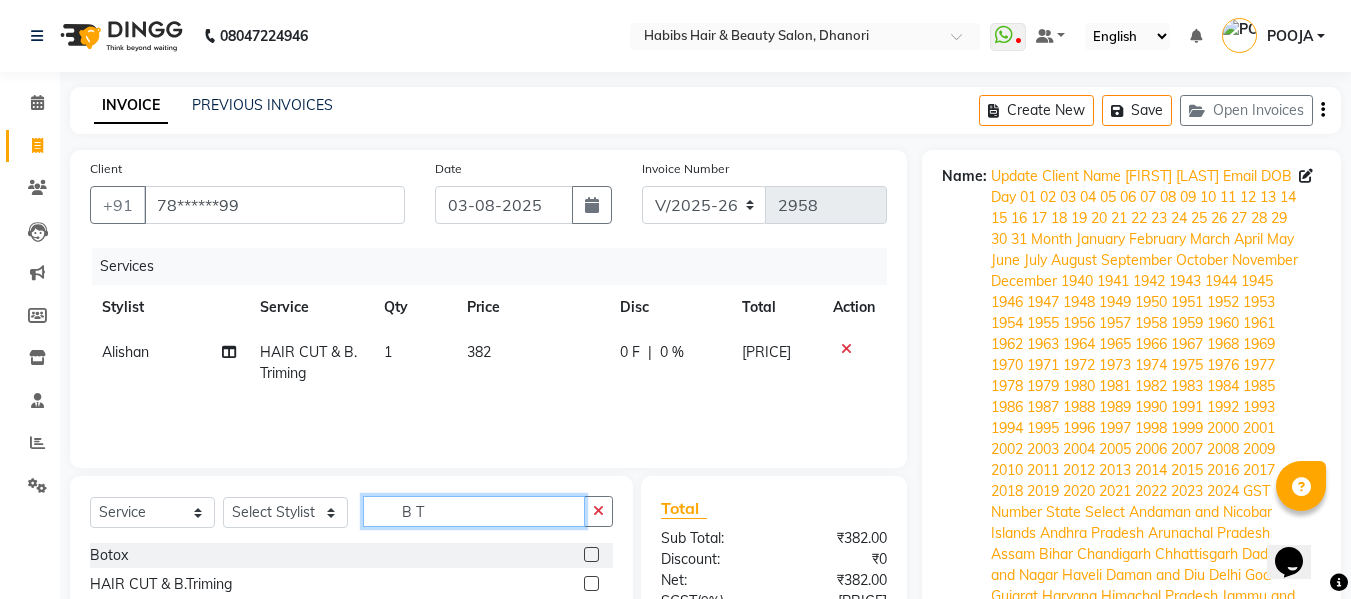 click on "B T" 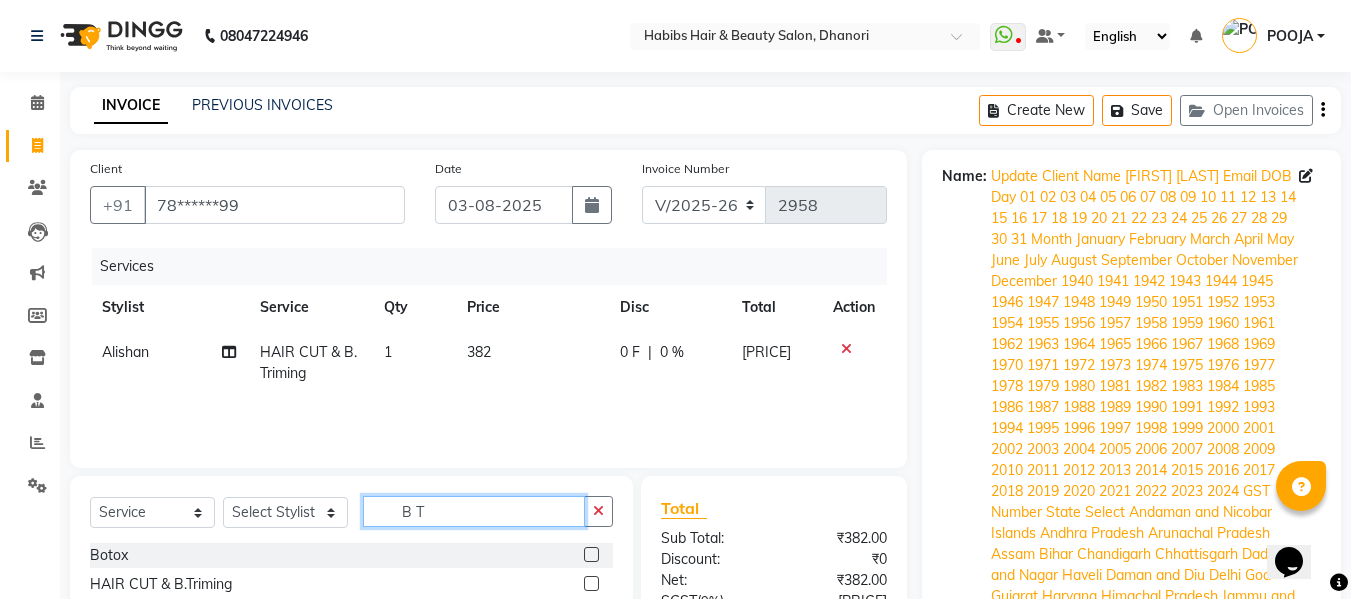 click on "B T" 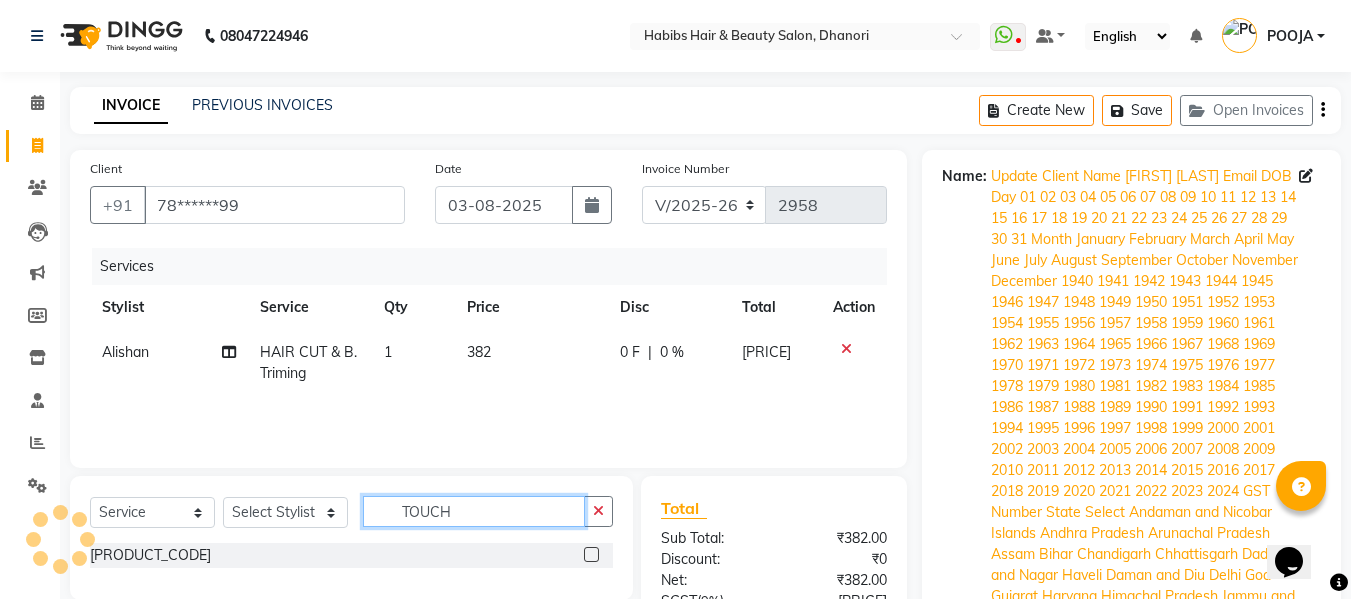 type on "TOUCH" 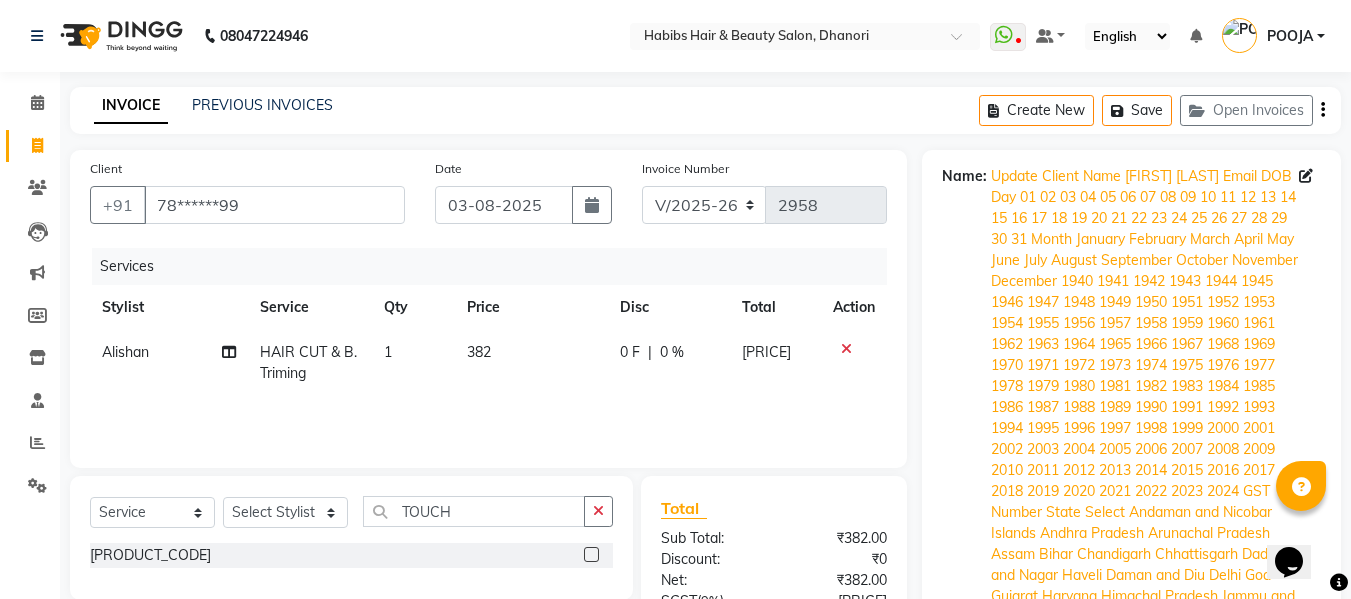 click 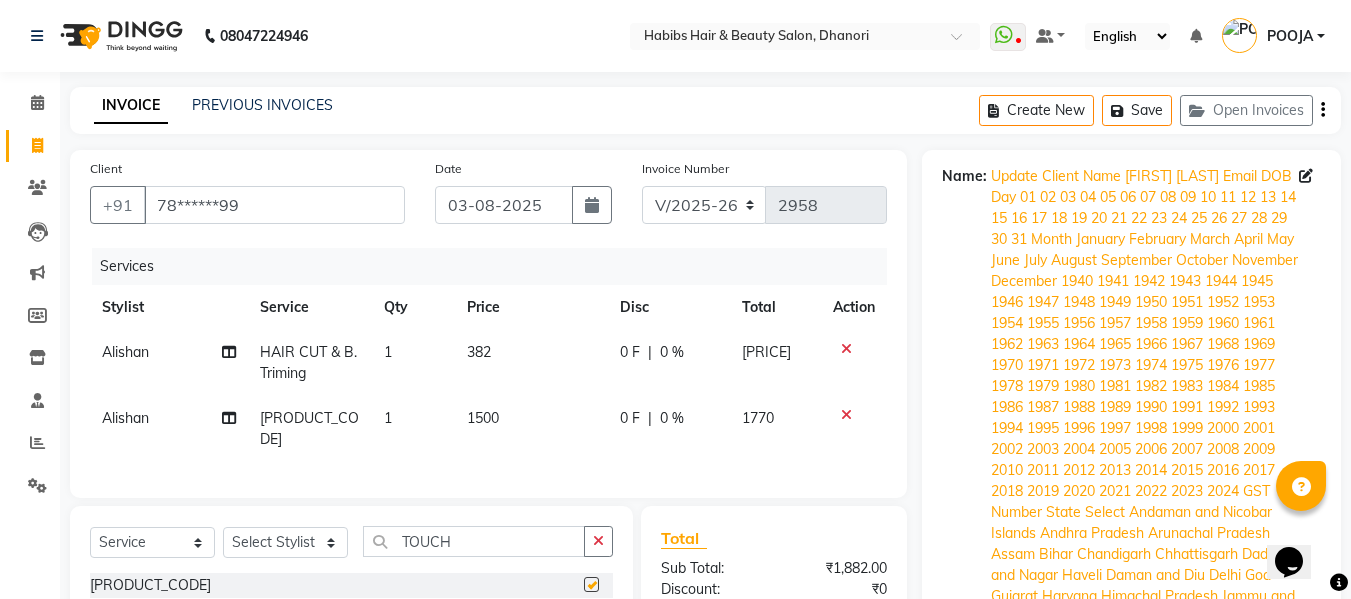 checkbox on "false" 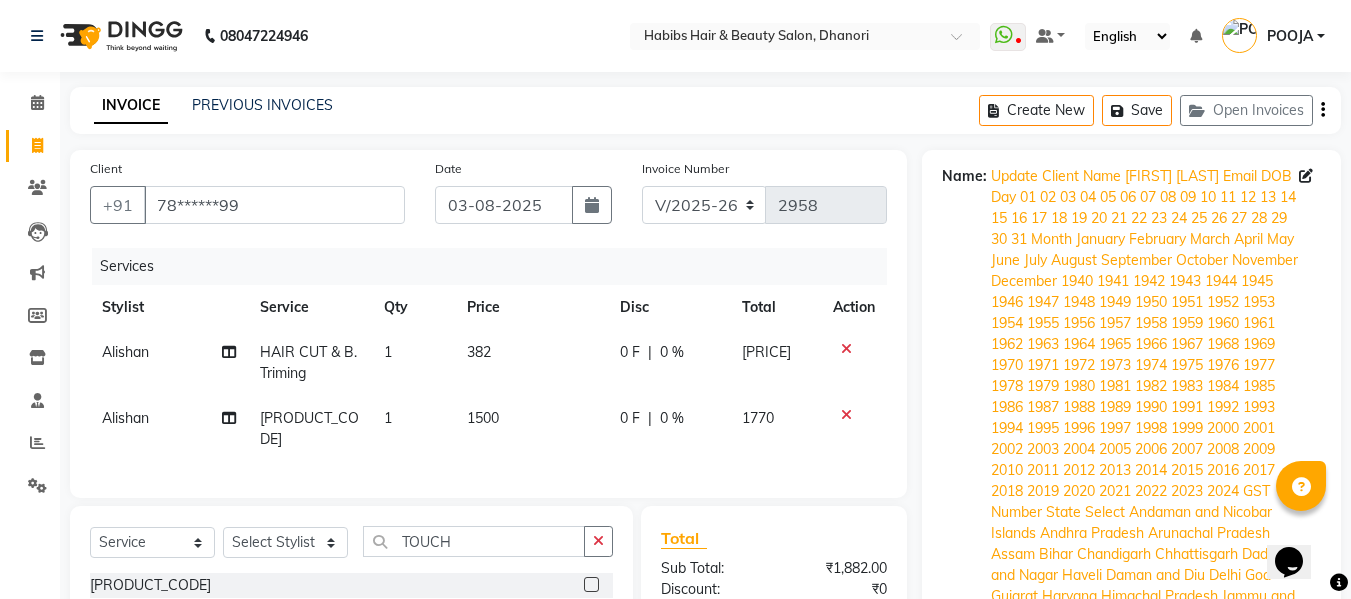 click on "1500" 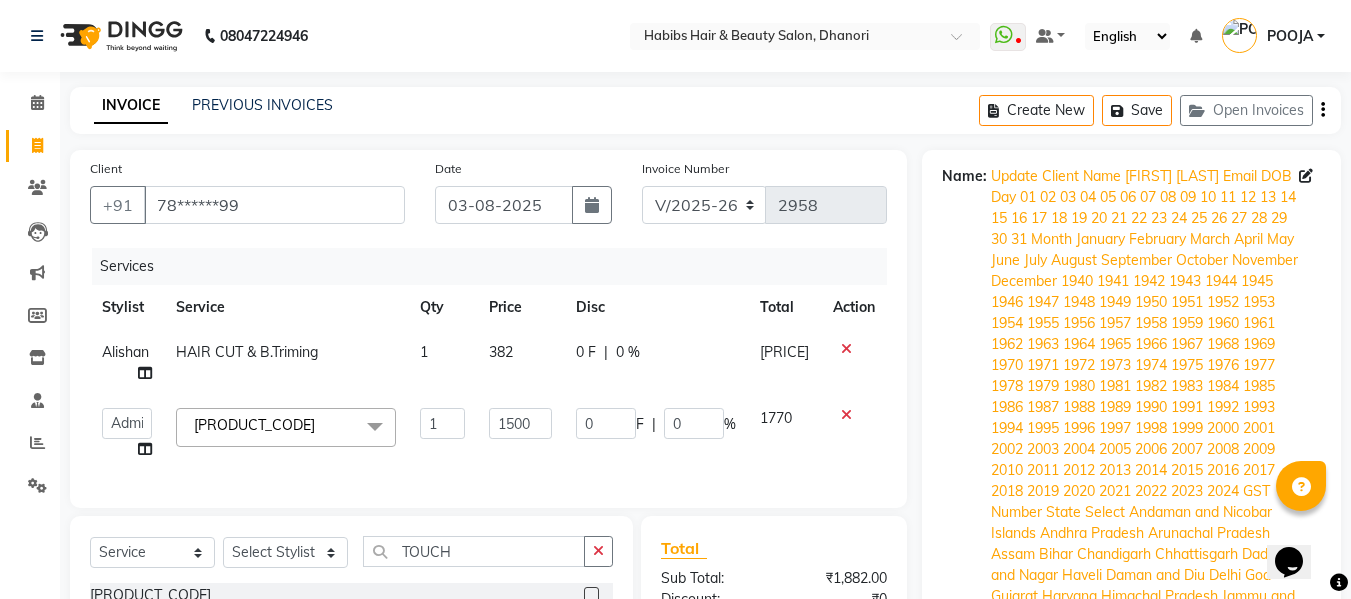 click on "1500" 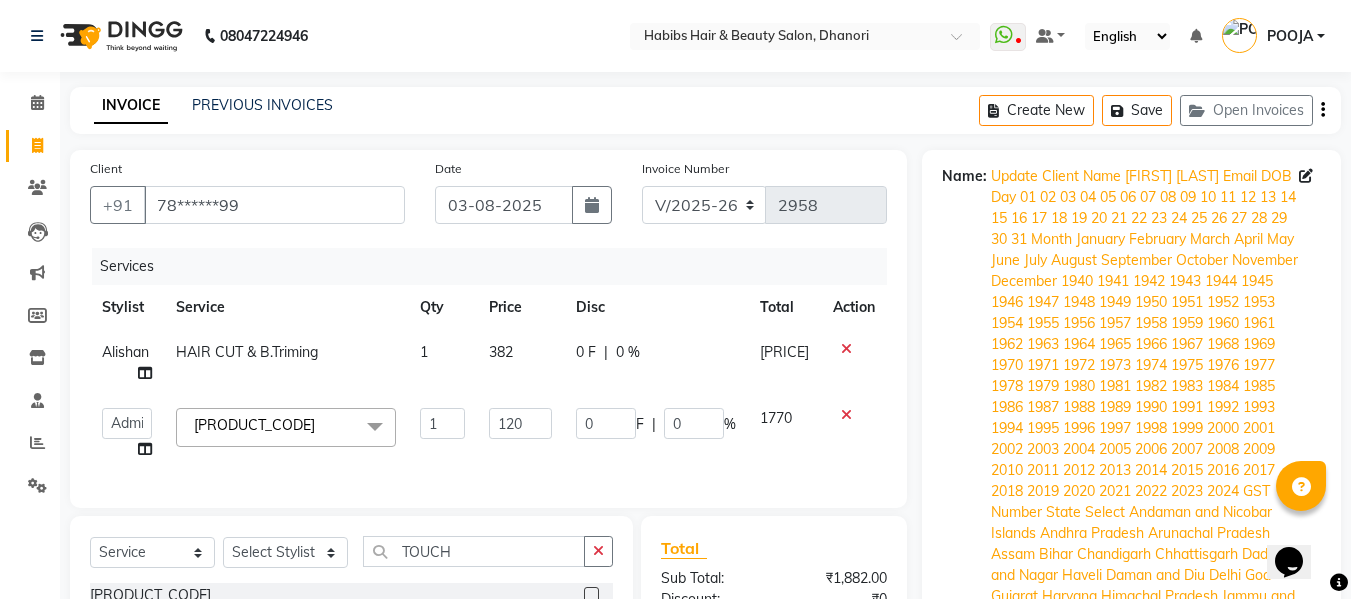 type on "1200" 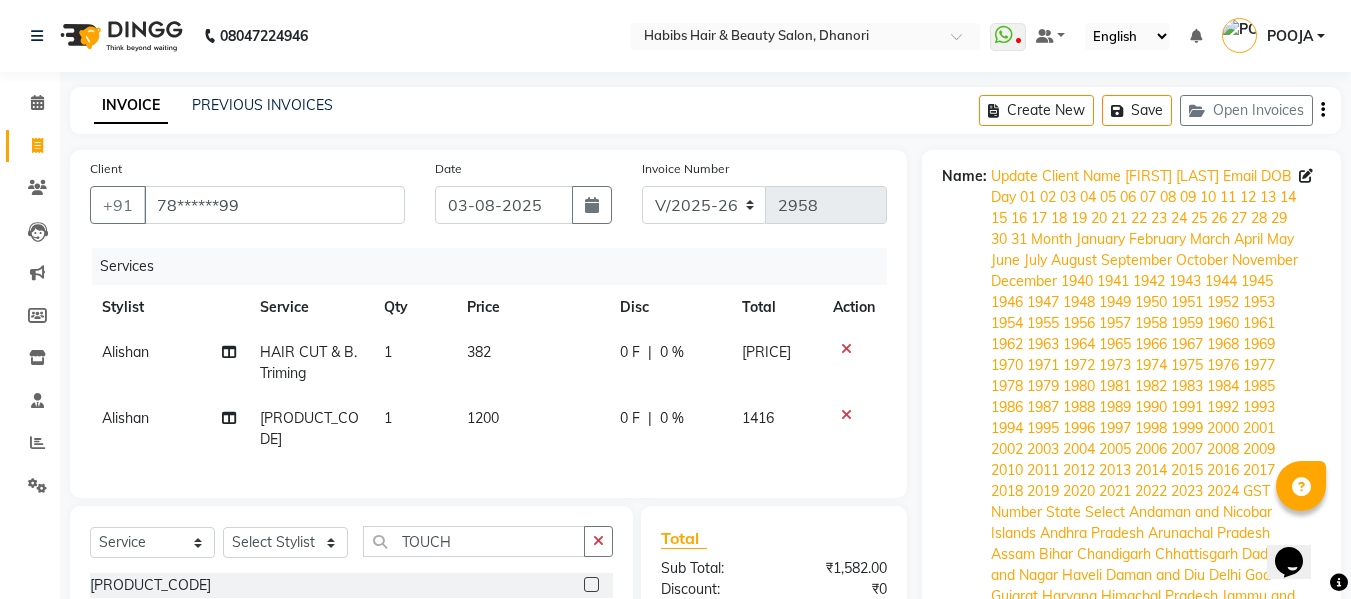 click on "Client +[COUNTRY_CODE] [PHONE] Date [DATE] Invoice Number [INVOICE_NUMBER] Services Stylist Service Qty Price Disc Total Action [FIRST] HAIR CUT & B.Triming 1 382 0 F | 0 % 450.76 [FIRST] TOUCH-UP 1 1200 0 F | 0 % 1416" 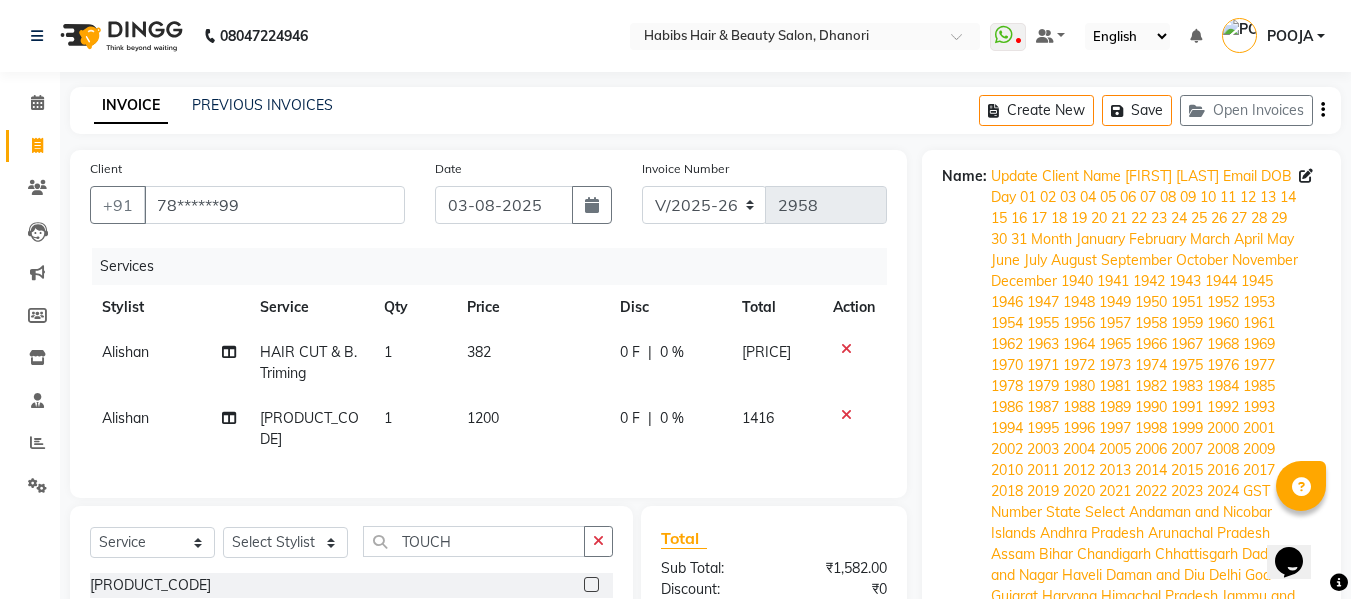scroll, scrollTop: 225, scrollLeft: 0, axis: vertical 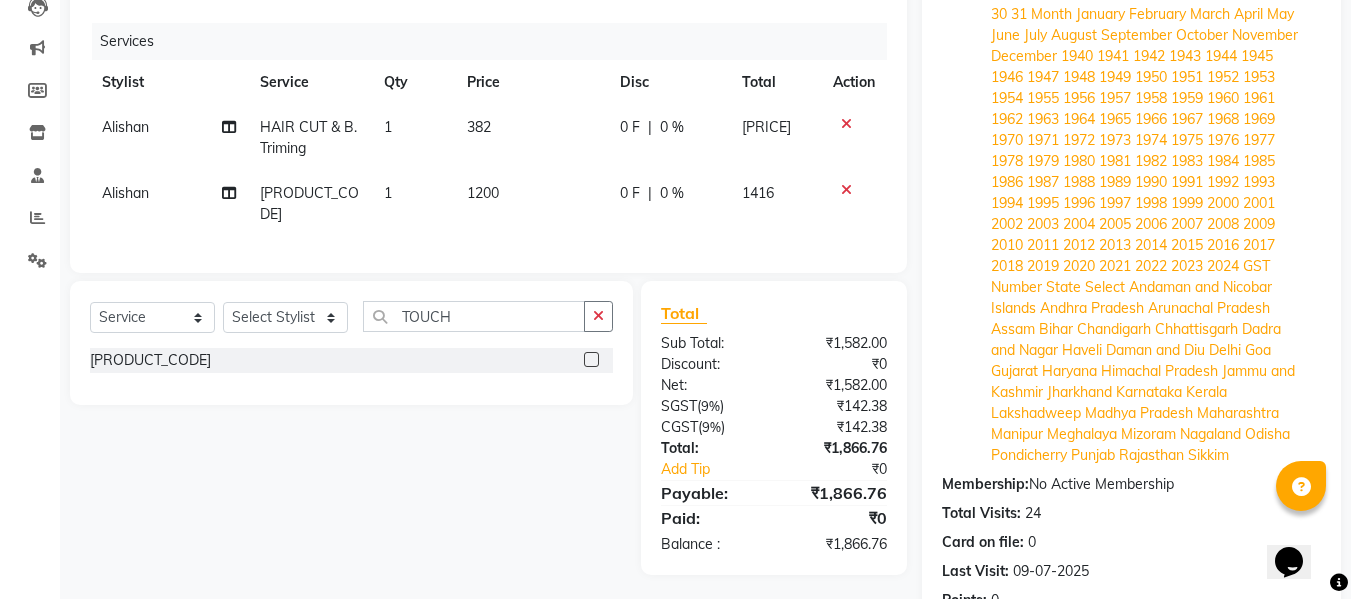 click on "Manual Payment" 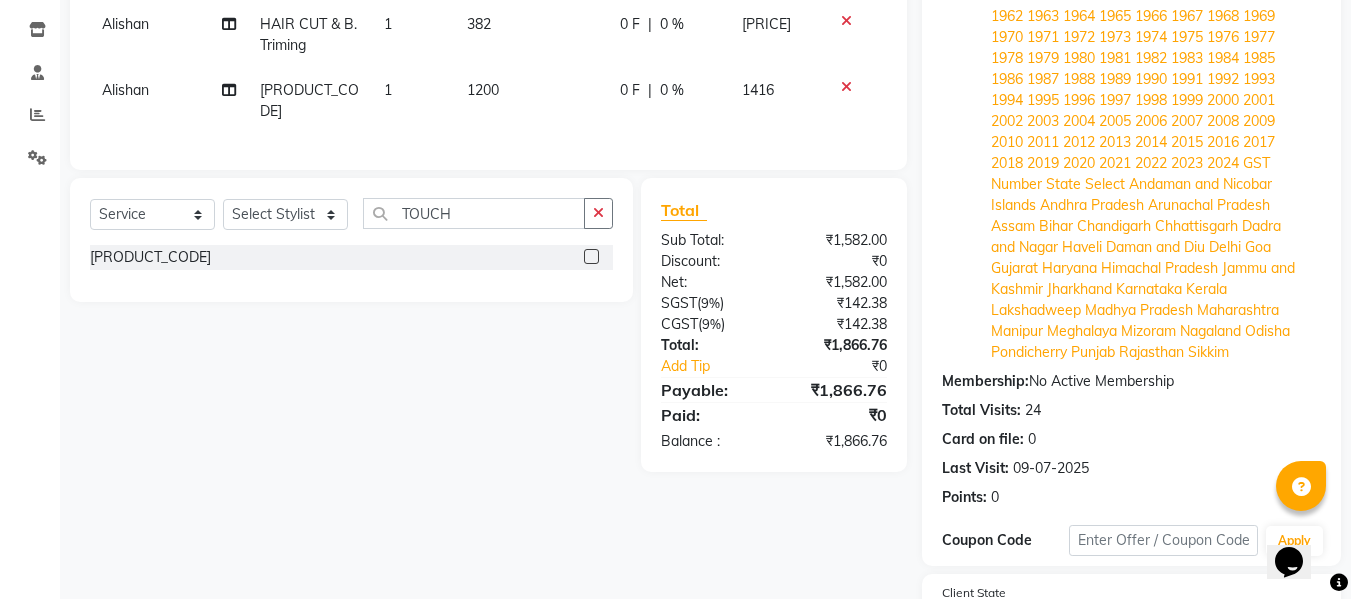 scroll, scrollTop: 395, scrollLeft: 0, axis: vertical 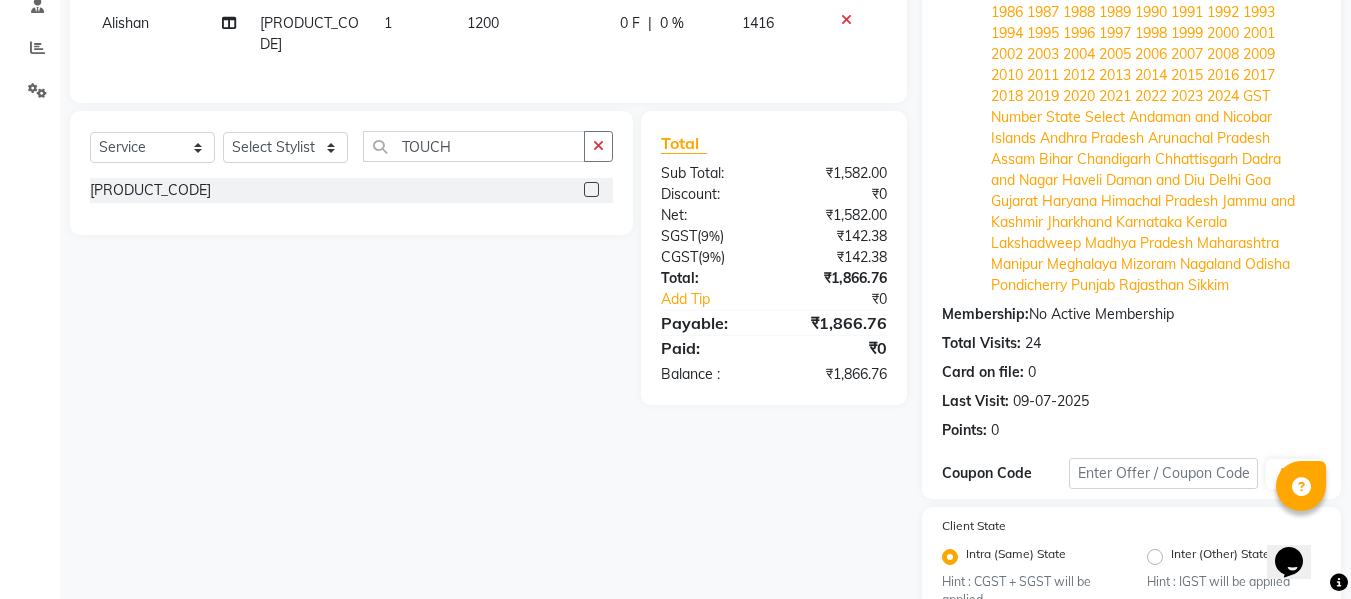 click on "Add Payment" 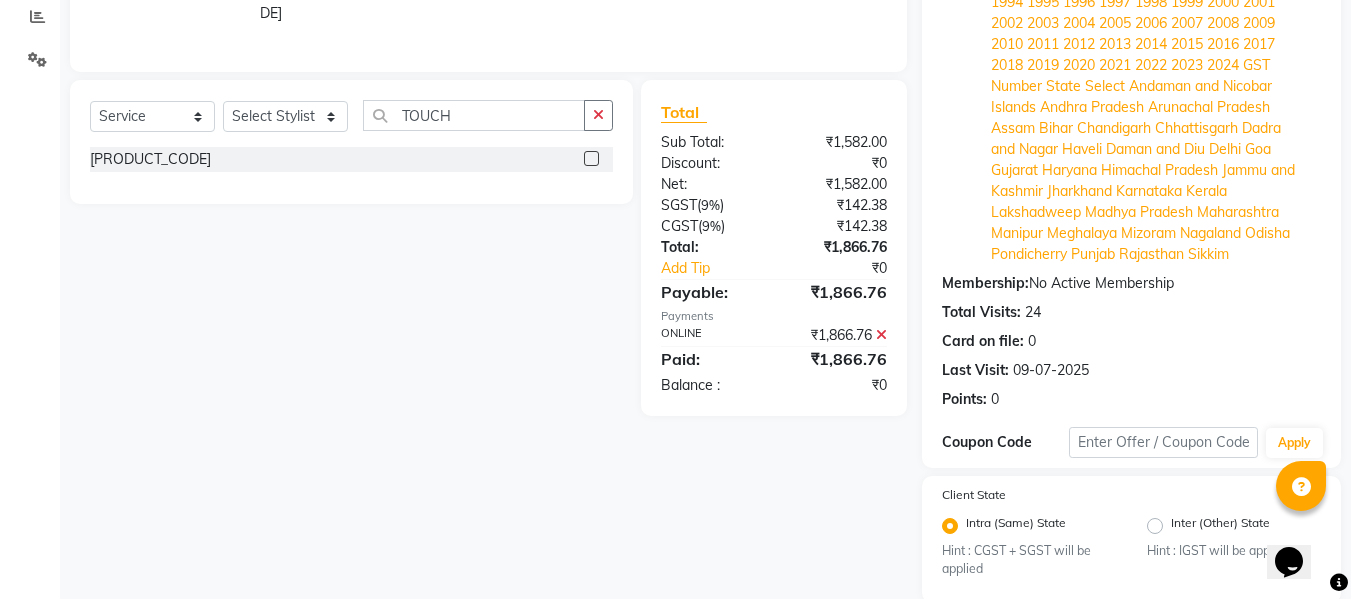 scroll, scrollTop: 452, scrollLeft: 0, axis: vertical 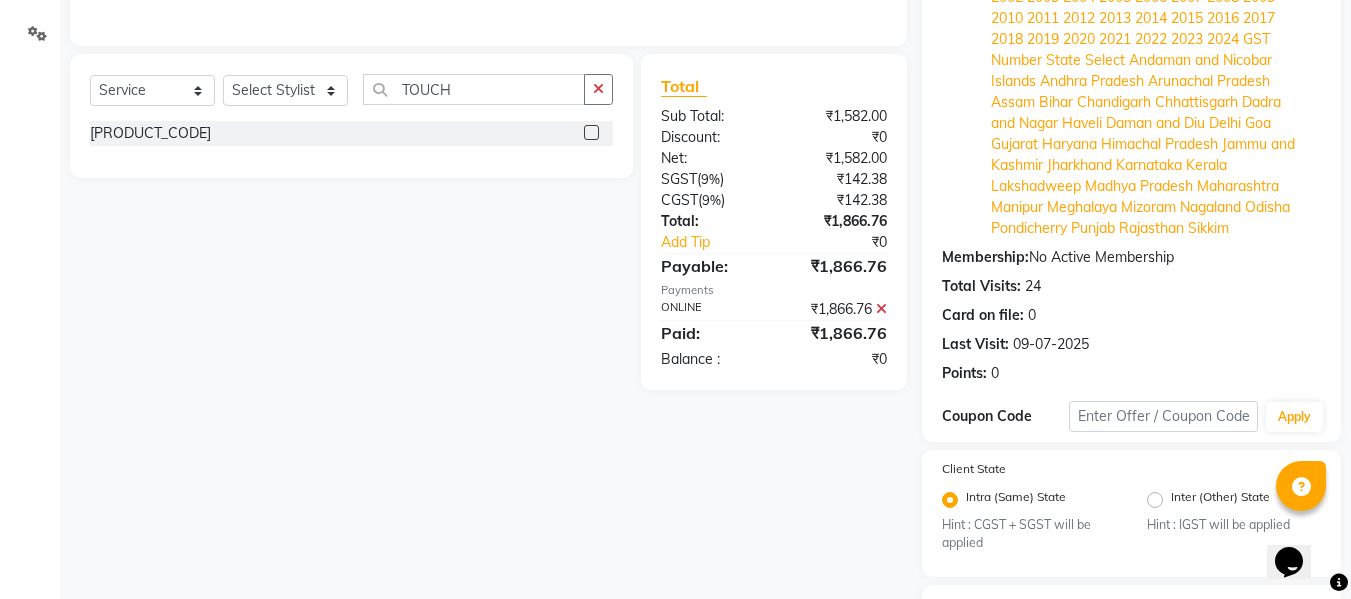click on "Checkout" 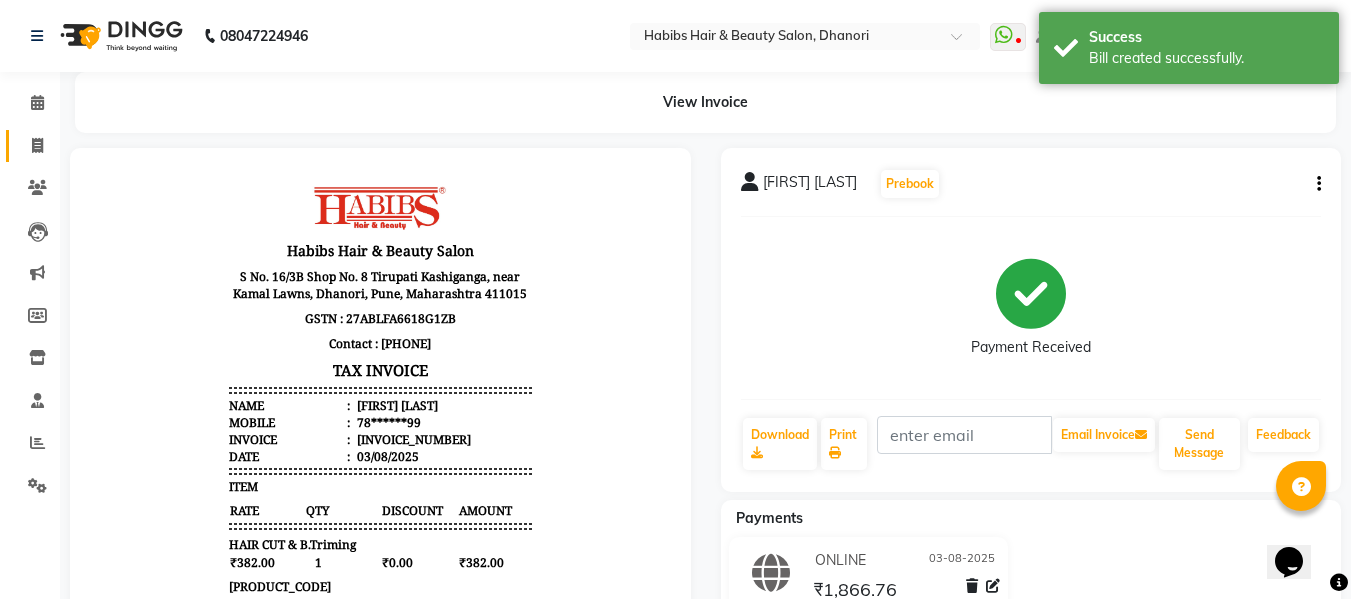 scroll, scrollTop: 0, scrollLeft: 0, axis: both 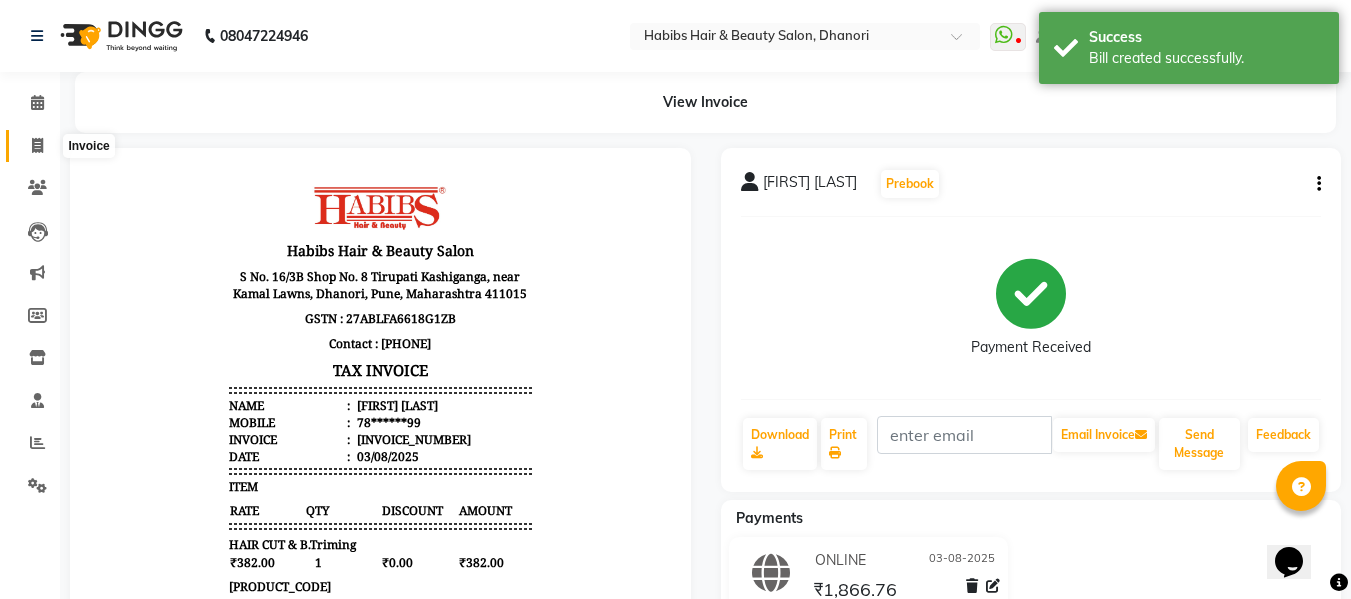 click 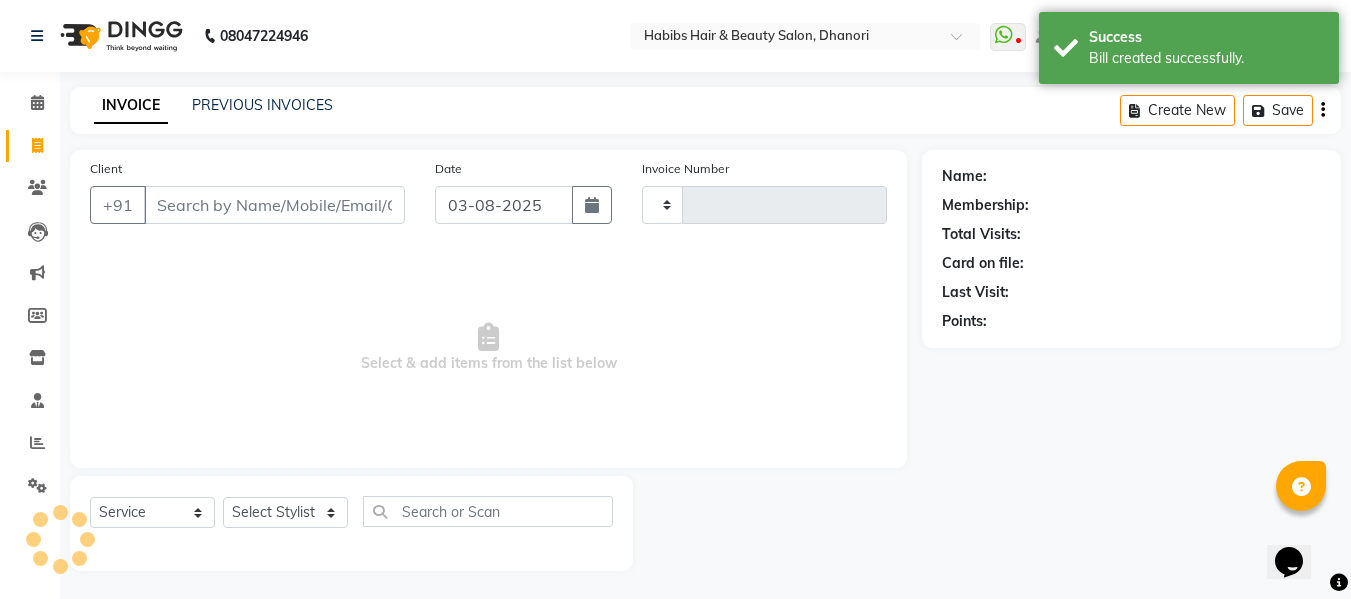 type on "2959" 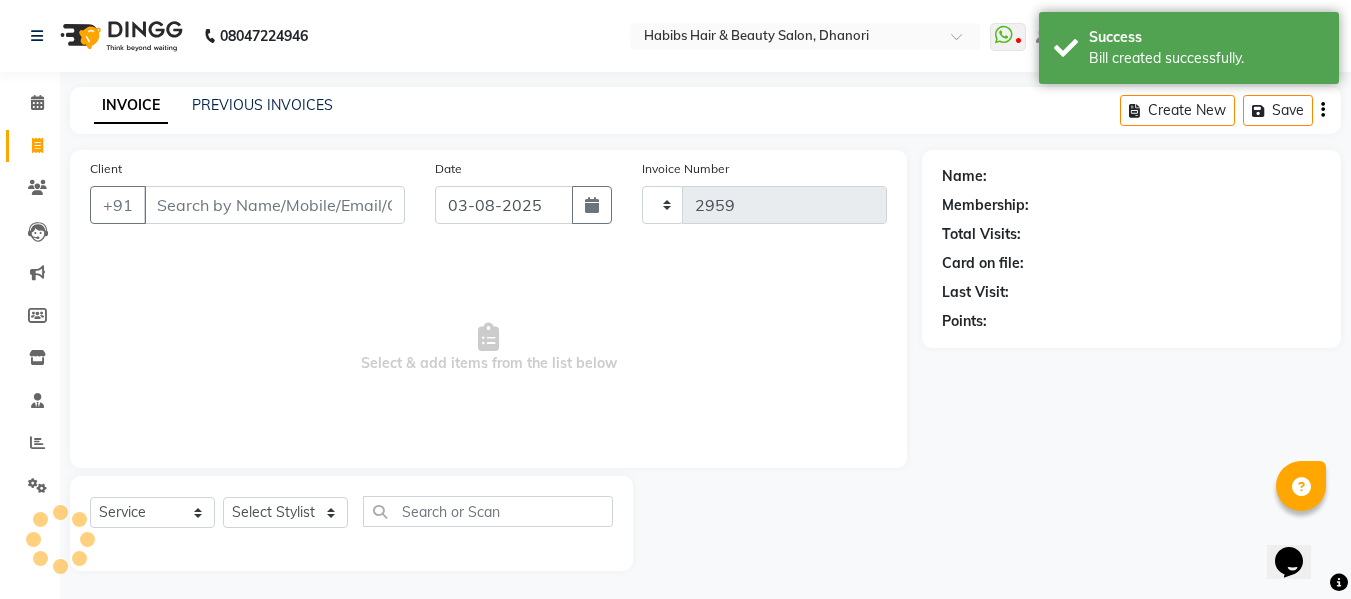 scroll, scrollTop: 2, scrollLeft: 0, axis: vertical 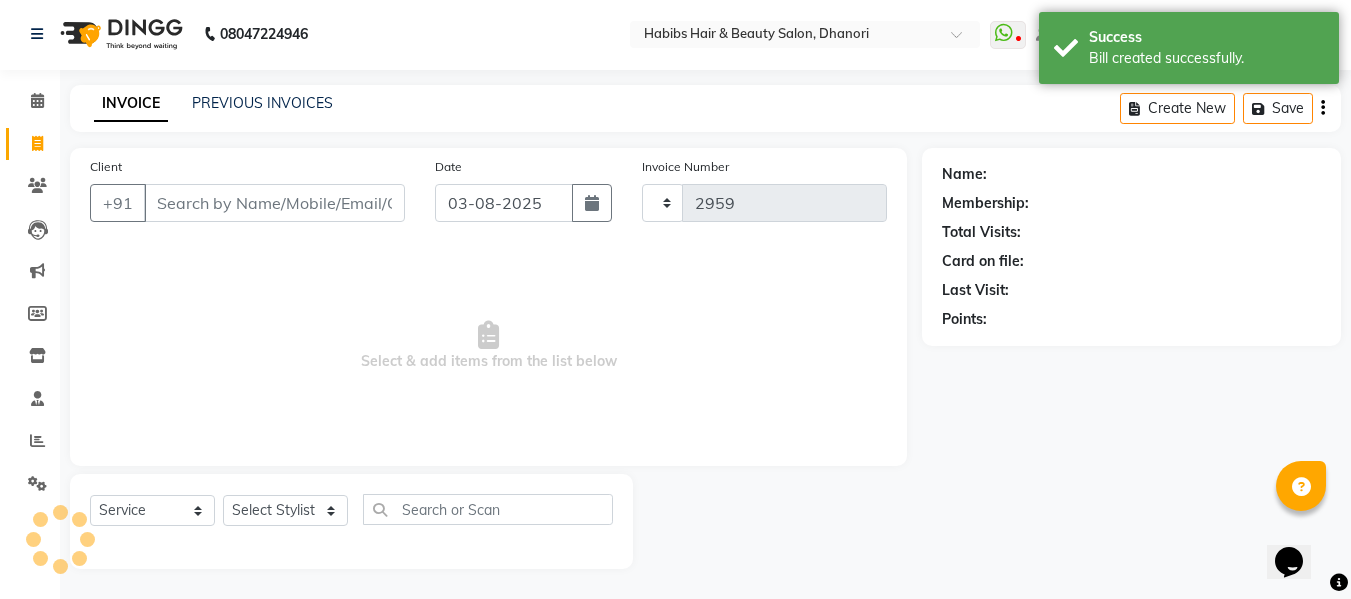 select on "4967" 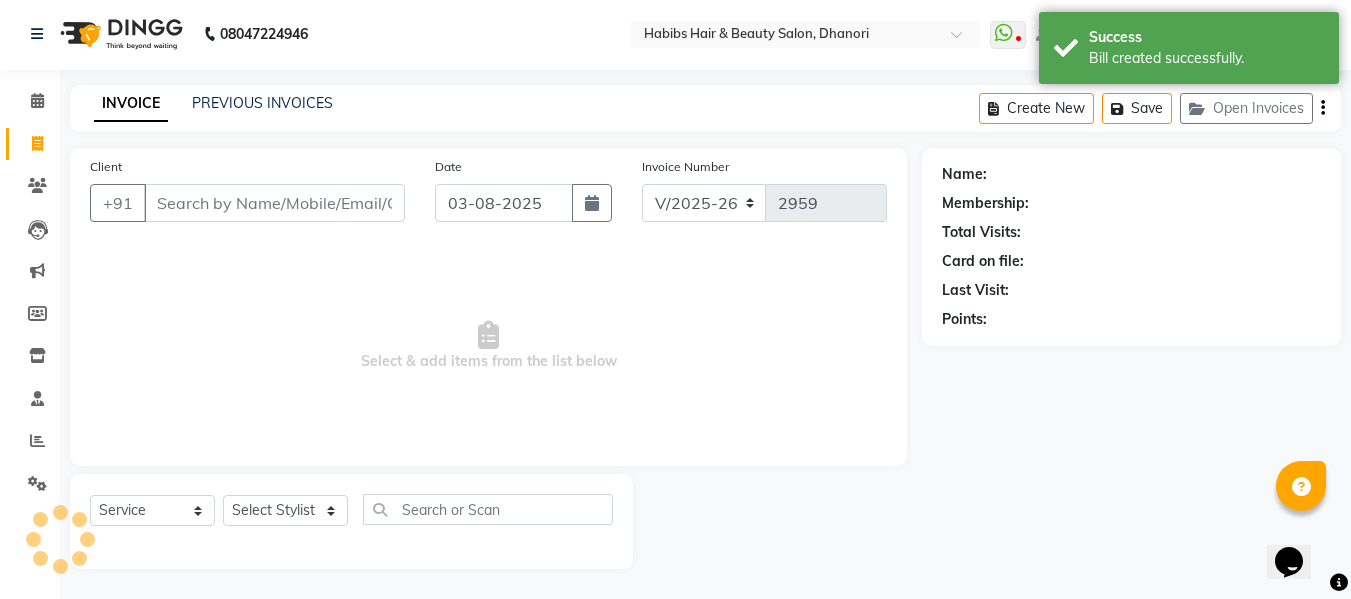 click on "Client" at bounding box center (274, 203) 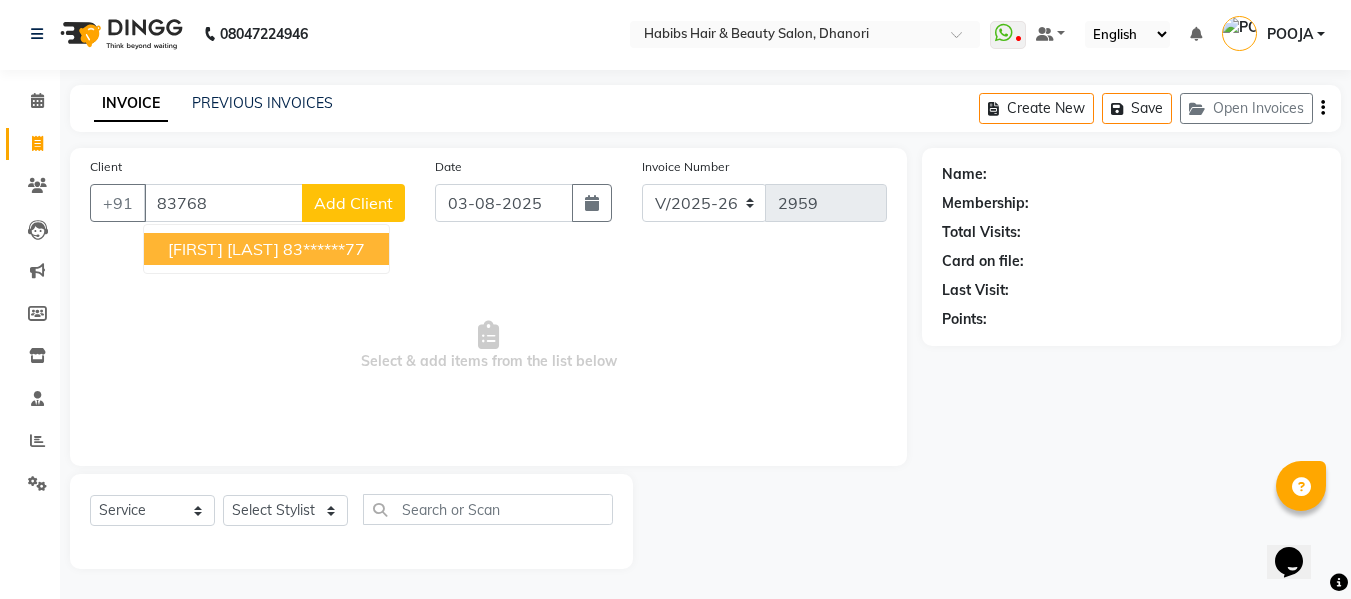 click on "[FIRST] [LAST] [PHONE]" at bounding box center (266, 249) 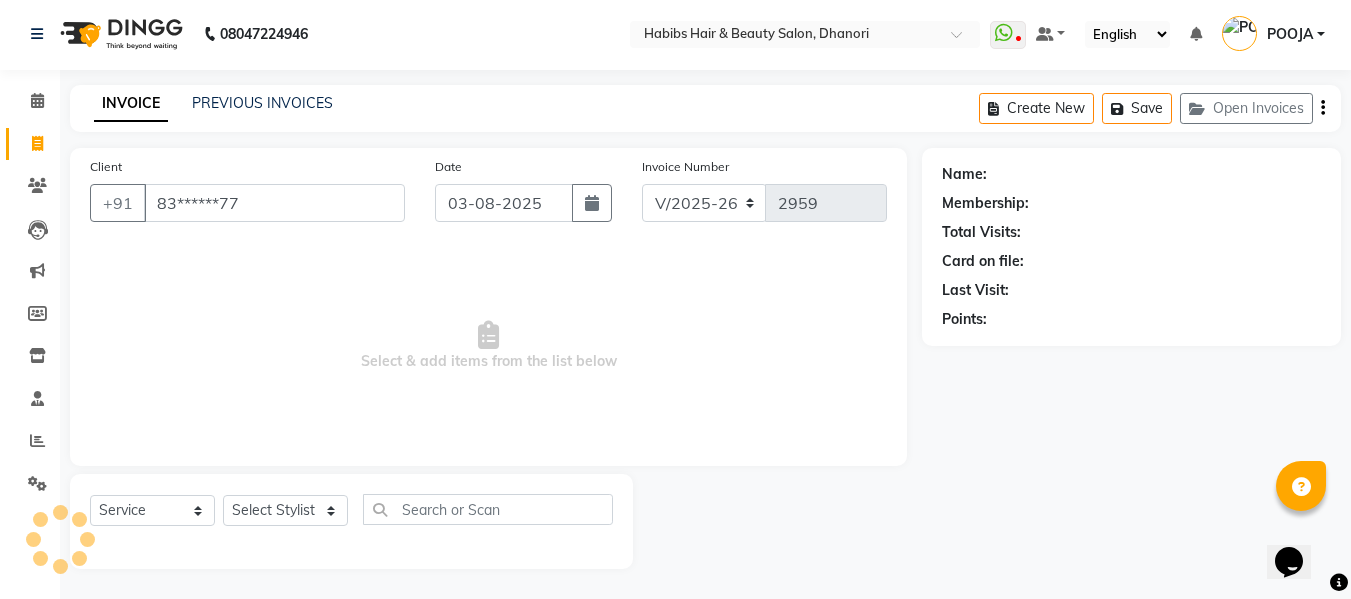 type on "83******77" 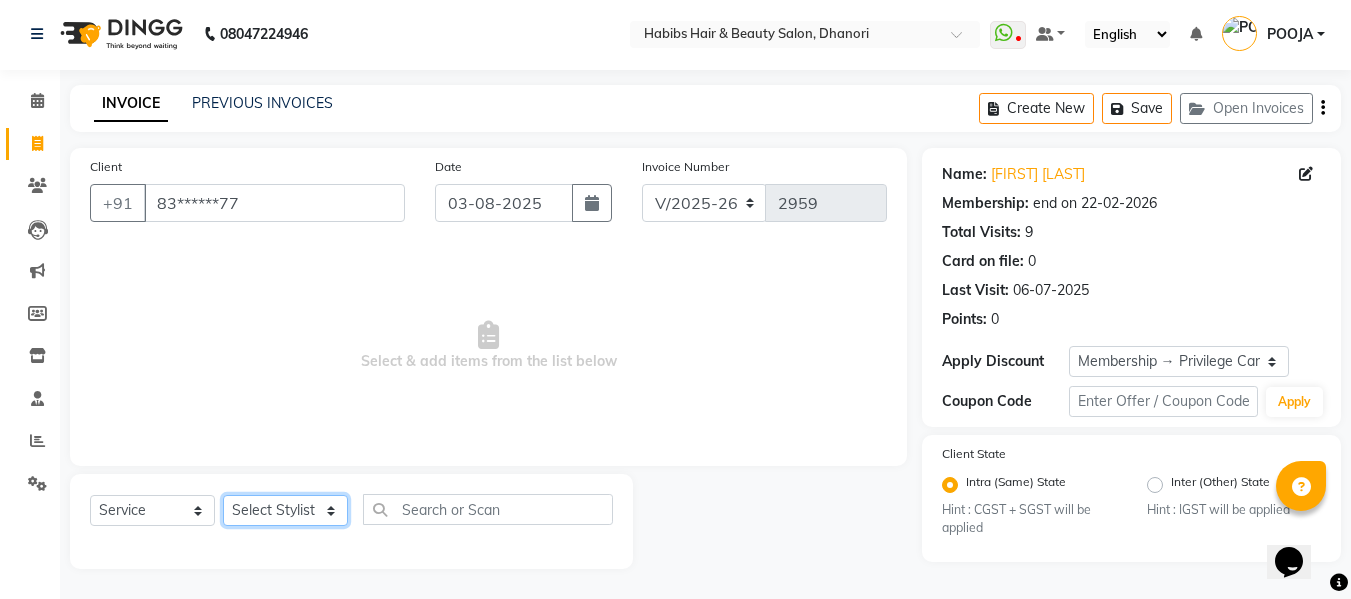 click on "Select Stylist Admin  Alishan  ARMAN DIVYA FAIZAN IRFAN MUZAMMIL POOJA POOJA J RAKESH SAHIL SHAKEEL SONAL" 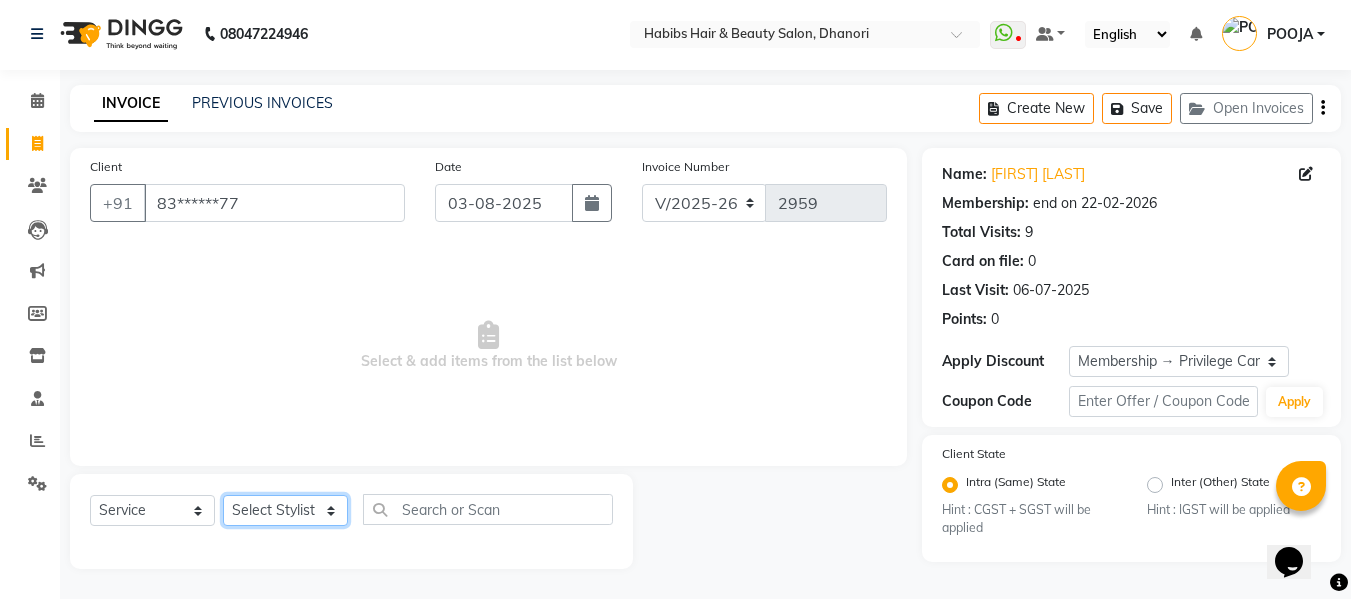 select on "70341" 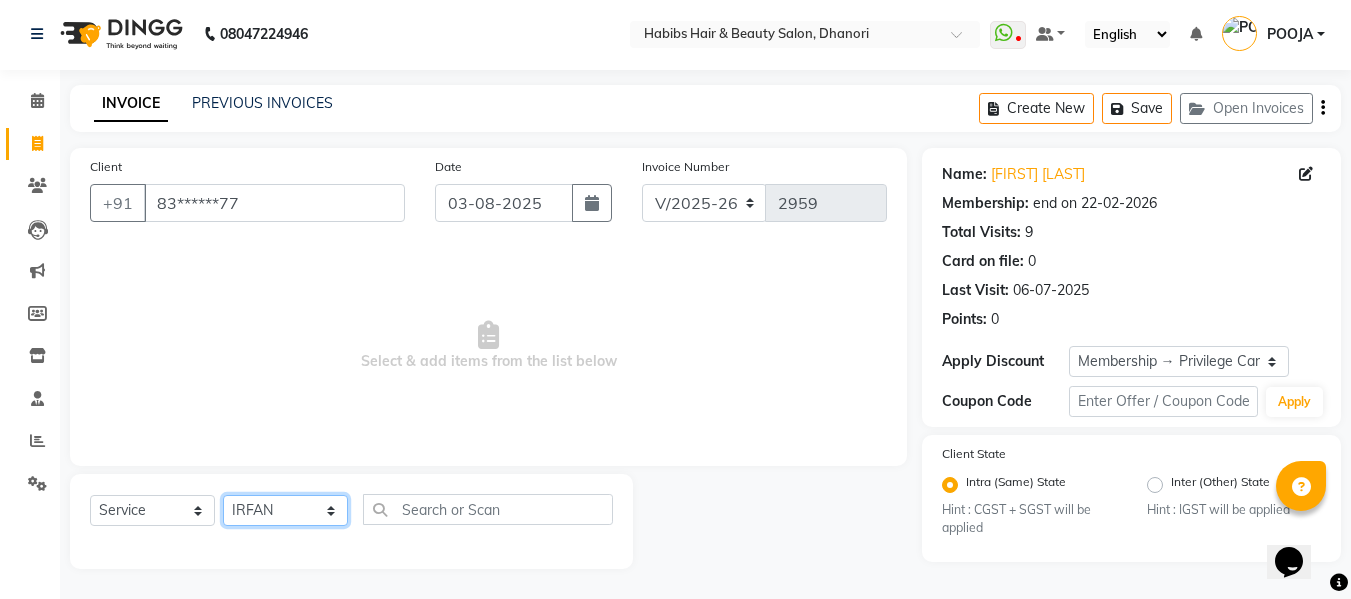 click on "Select Stylist Admin  Alishan  ARMAN DIVYA FAIZAN IRFAN MUZAMMIL POOJA POOJA J RAKESH SAHIL SHAKEEL SONAL" 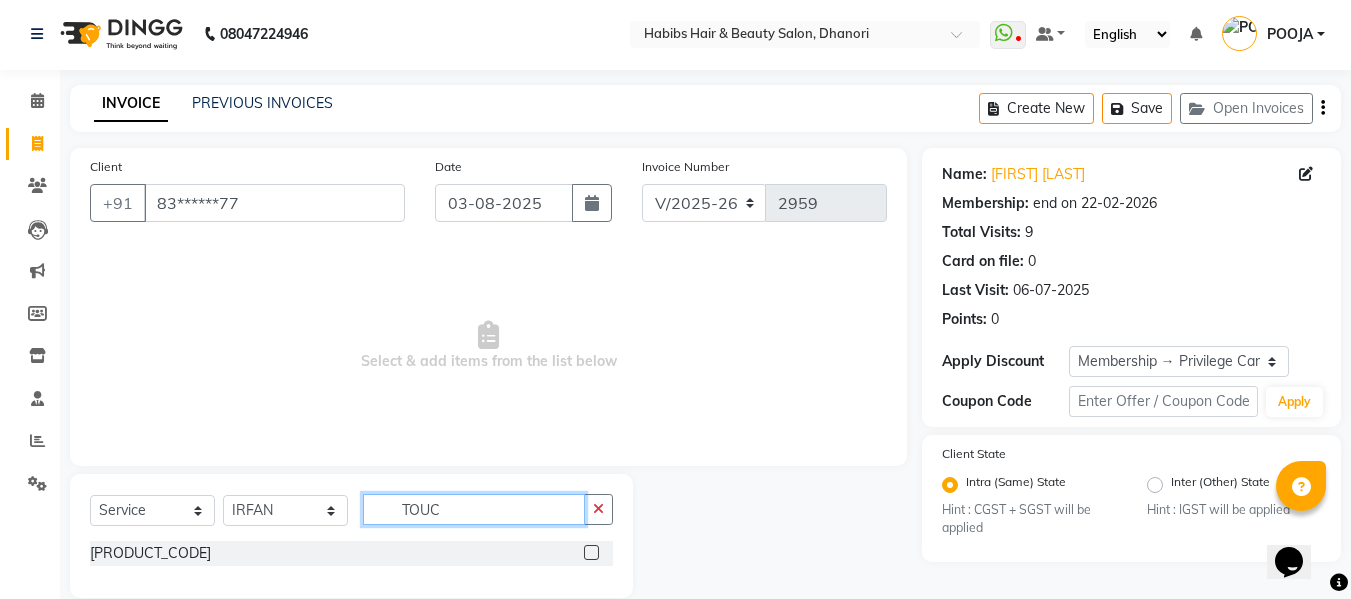 type on "TOUC" 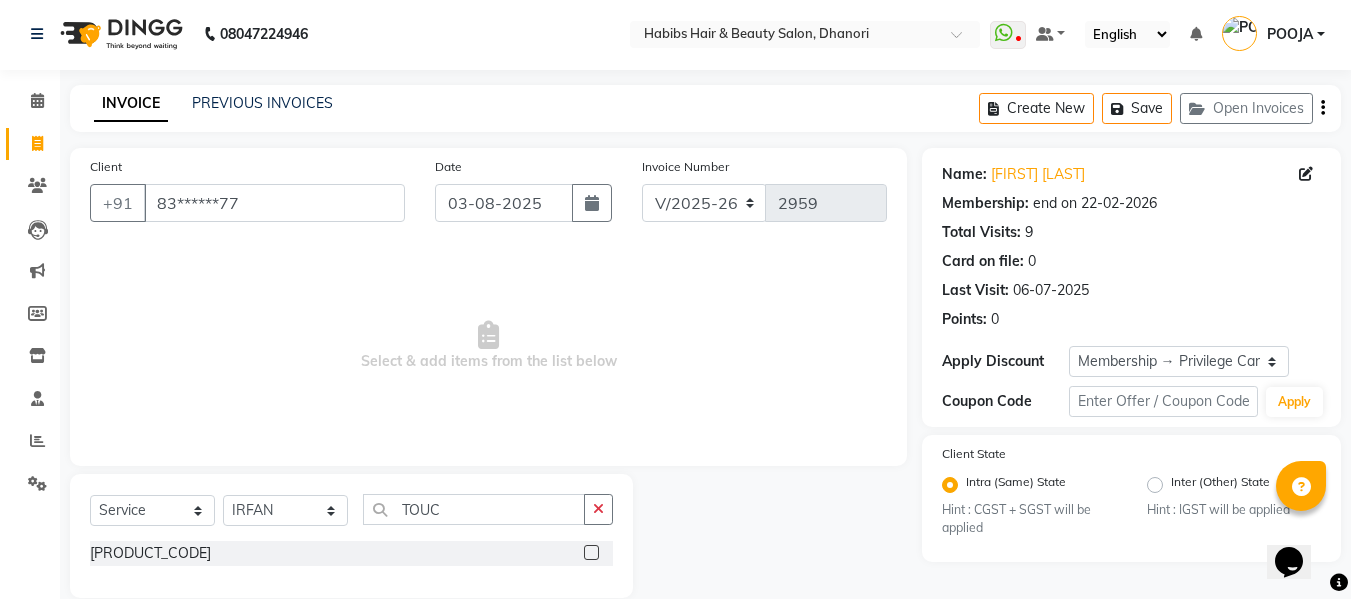 click 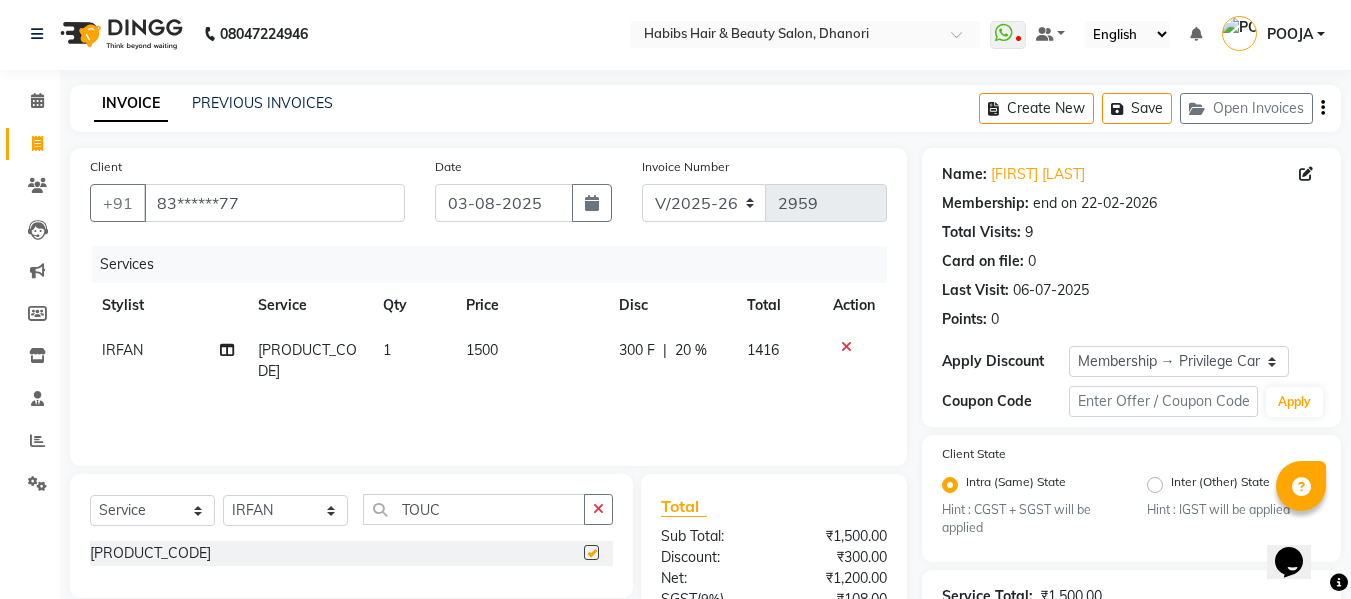 checkbox on "false" 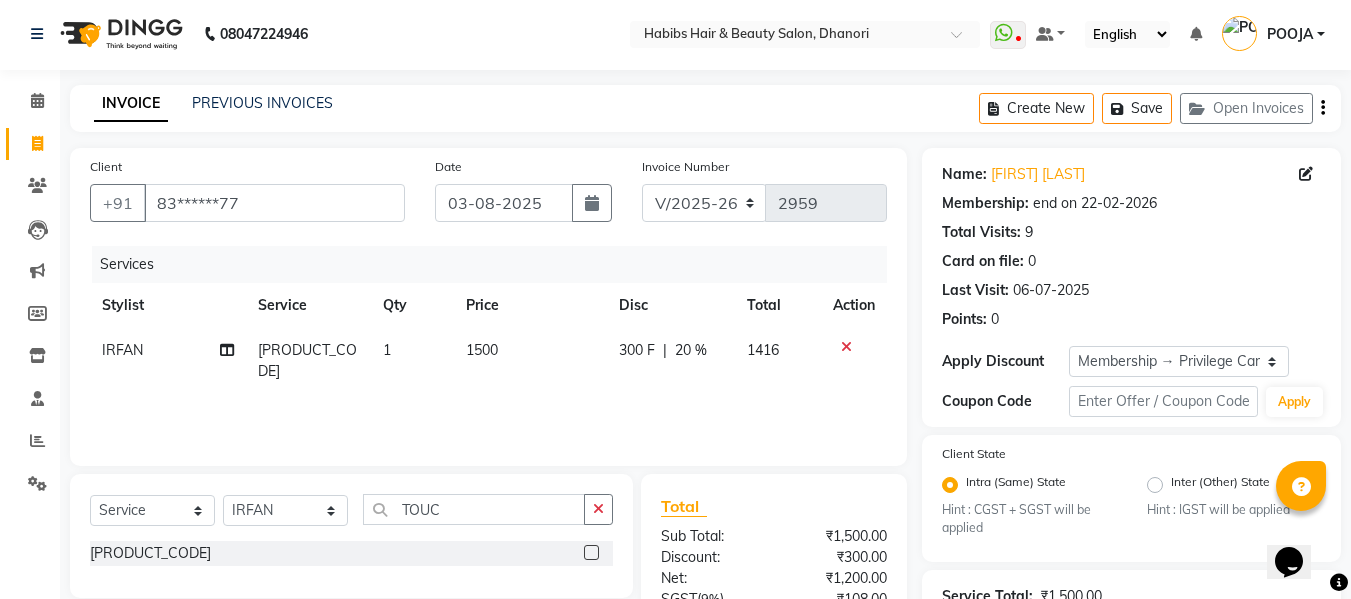 click on "1500" 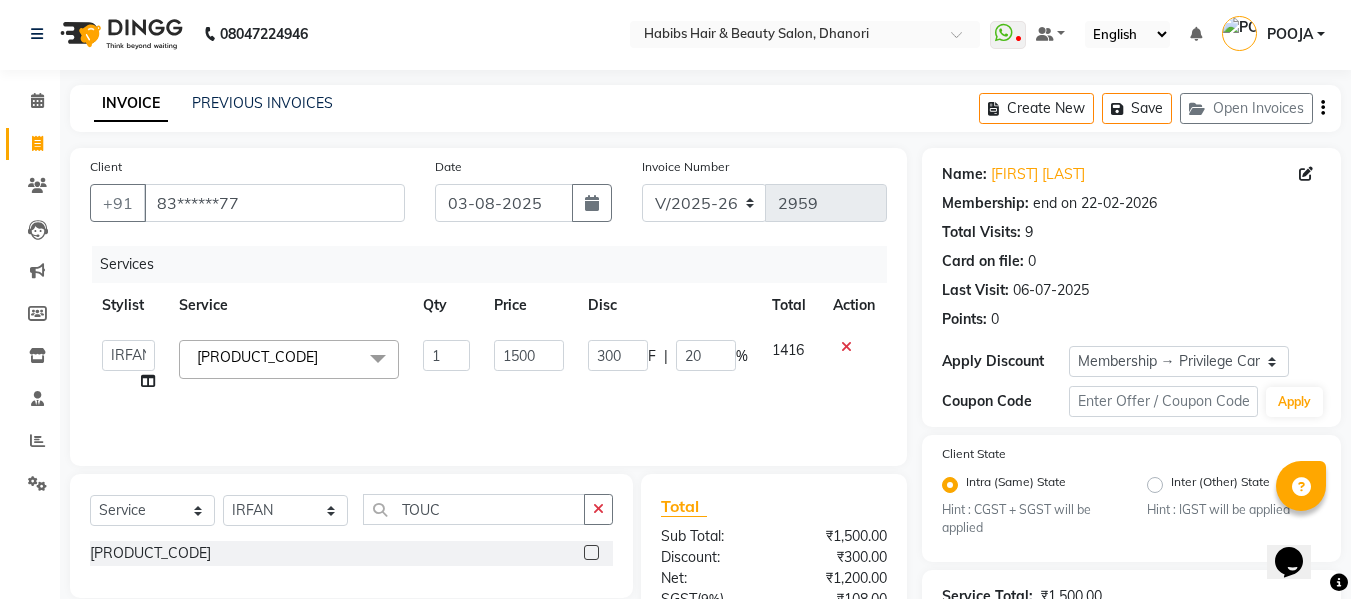 click on "1500" 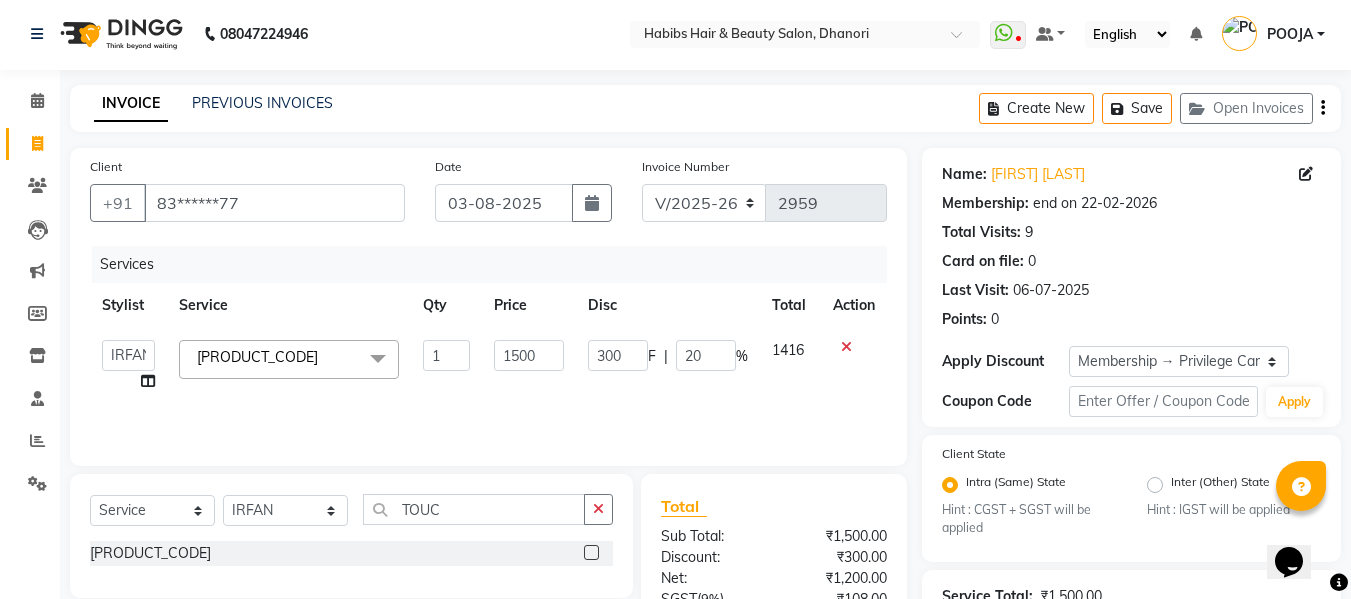 click on "1500" 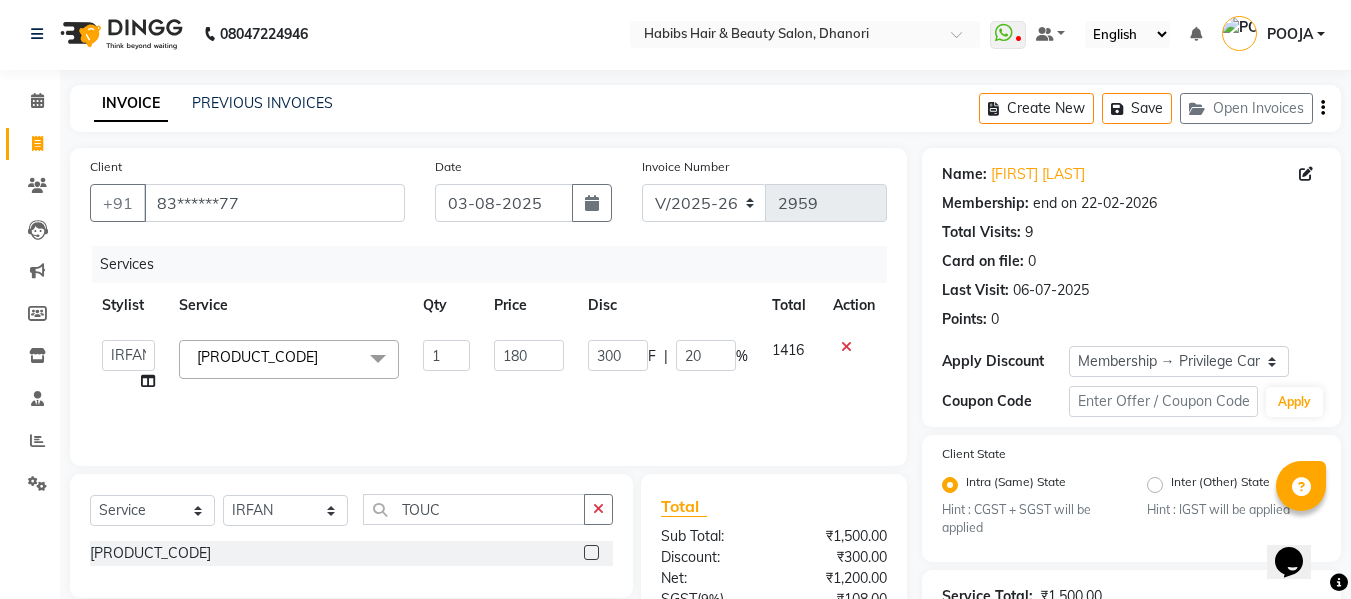 type on "1800" 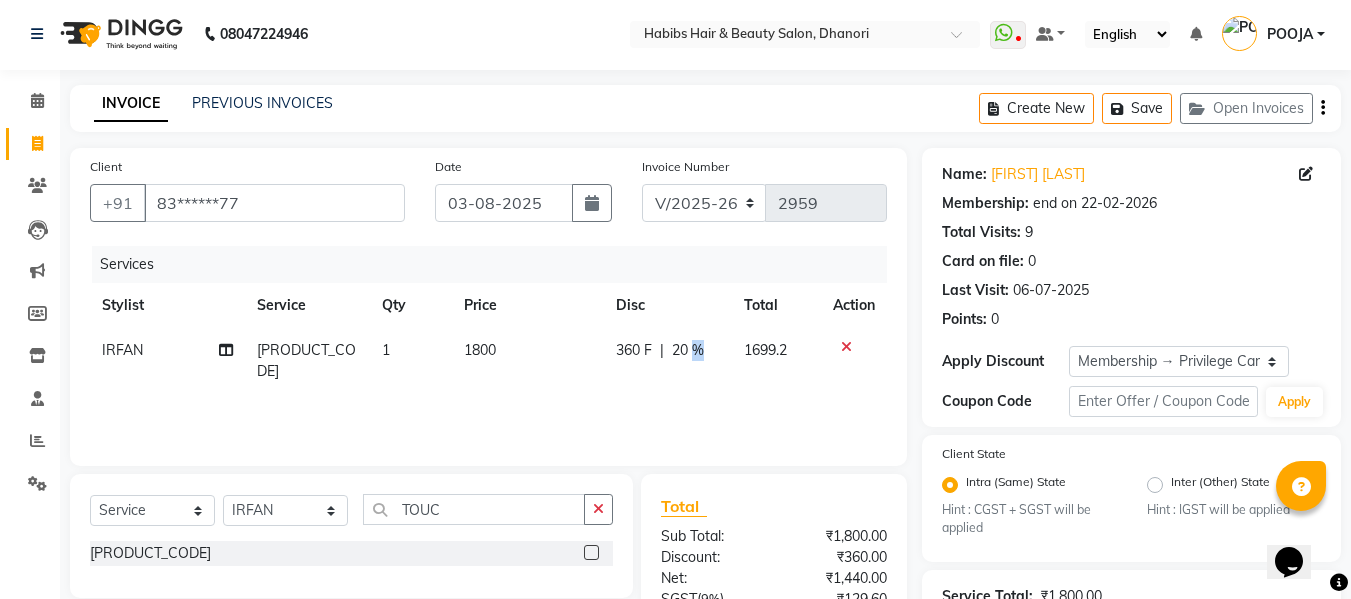 click on "20 %" 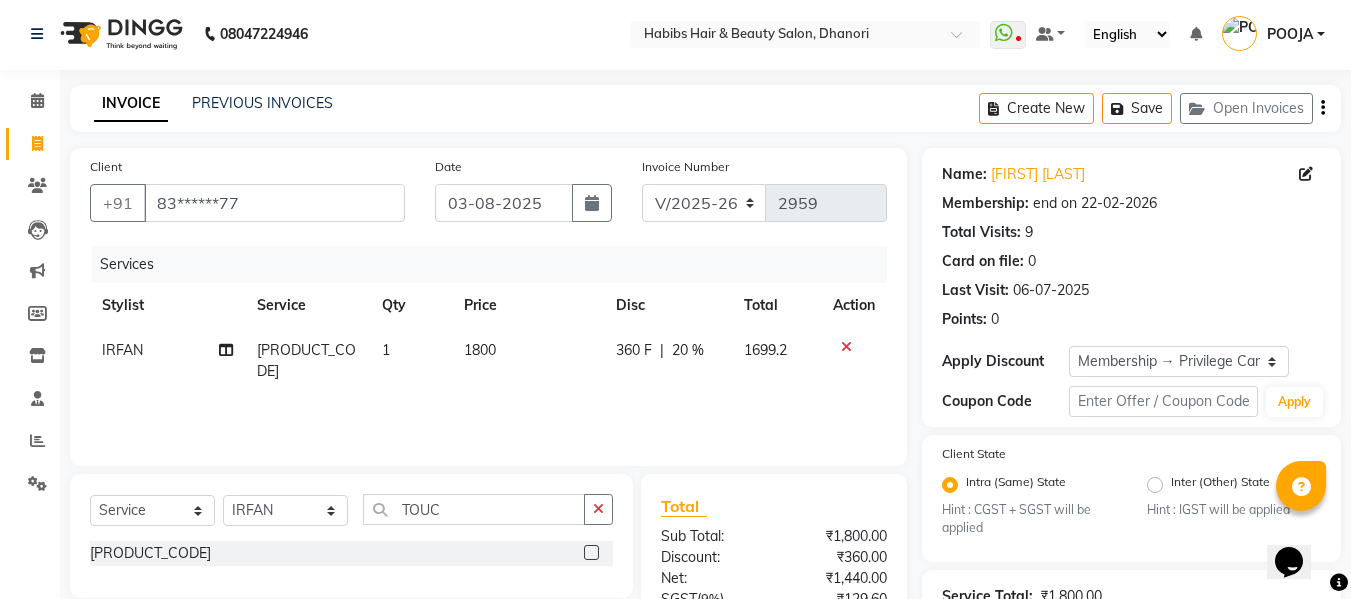 select on "70341" 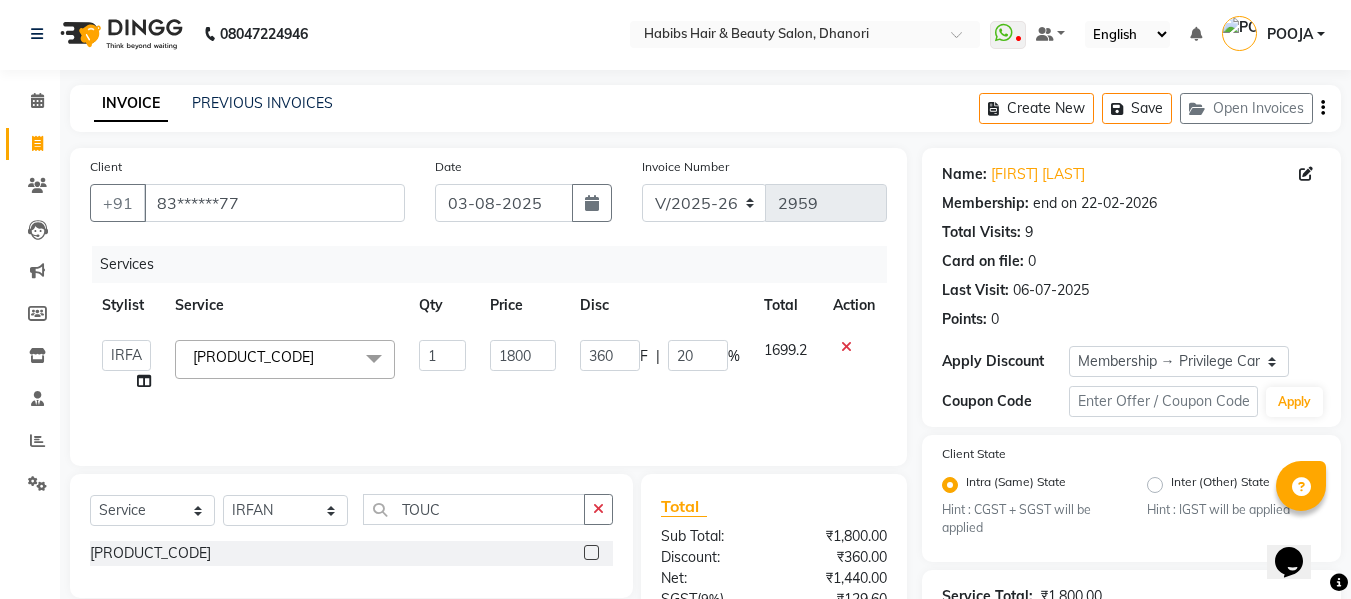 type 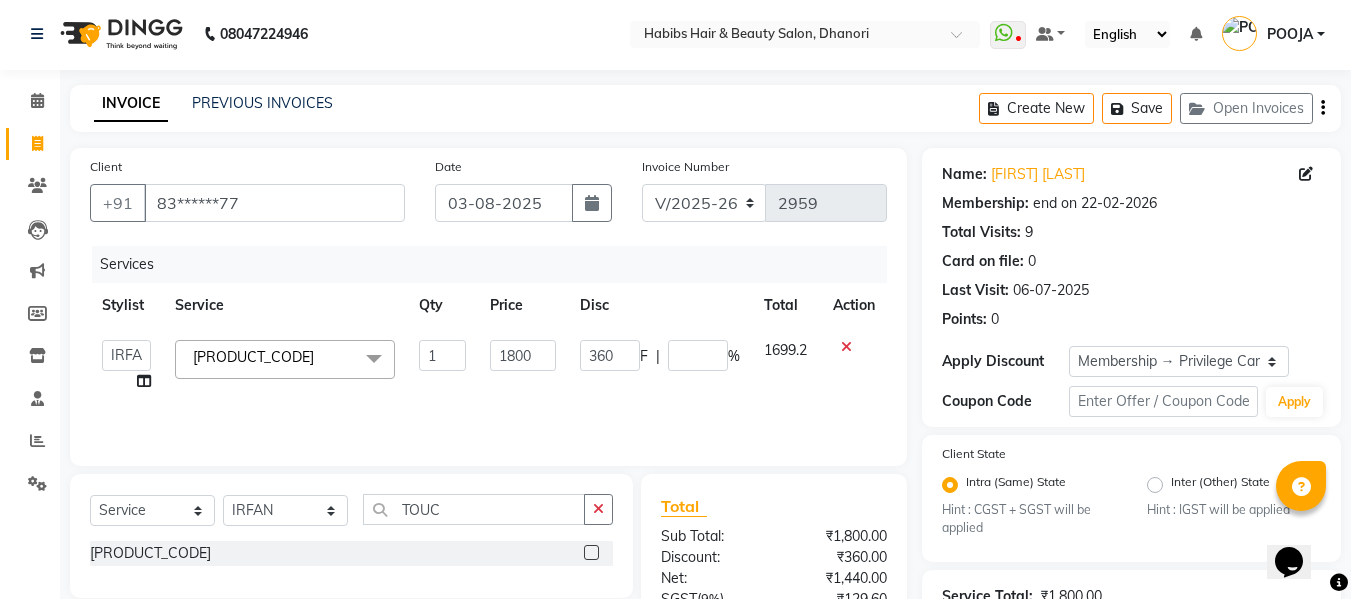 click on "Services Stylist Service Qty Price Disc Total Action Admin [FIRST] [FIRST] [FIRST] [FIRST] [FIRST] [FIRST] [FIRST] [FIRST] [FIRST] [FIRST] [FIRST] [FIRST] [PRODUCT_CODE] x B Wax Upperlips (Brazilian) Botox Pixi Hair Cut D-Tan o3 Clean UP Basic Clean Up NANO Treatment HAIR CUT & B.Triming NAIL POLISH APPLICATION EYEBROW UPPERLIPS EYEBROWS CHIN UPPERLIPS FOOT MASSAGE HYDRA FACIAL O3+ ADVANCE PEDICURE Back Massage Basic Manicure Basic Pedicure Spa Manicure Spa Pedicure Beard Colour Beard Colour(Ammonia Free) Beard Trimming Head Shave Blow Dry Boy Hair Cut Dry Haircut Female Dry Haircut Male Girl Hair Cut Hair-Set Shaving Wash Haircut Female Wash Haircut Male Hair Wash & Blow Dry F HAIR CUT WASH BLOW DRY M HAIR CUT WASH BEARD BEARD BLOWDRY F HAIRCUT & BLOW DRY Bridal Makeup Engagement Makeup Party Makeup(Sider Makeup) Reception Makeup Bwax Rica - Full Body(Without Bikini) Rica - Full Hands Rica - Full Legs Half Legs Ubderarms (Rica) Cheryals Luxuzry Facial O3+ Facial Chin Eyebrow Forehead Lowerlips 1" 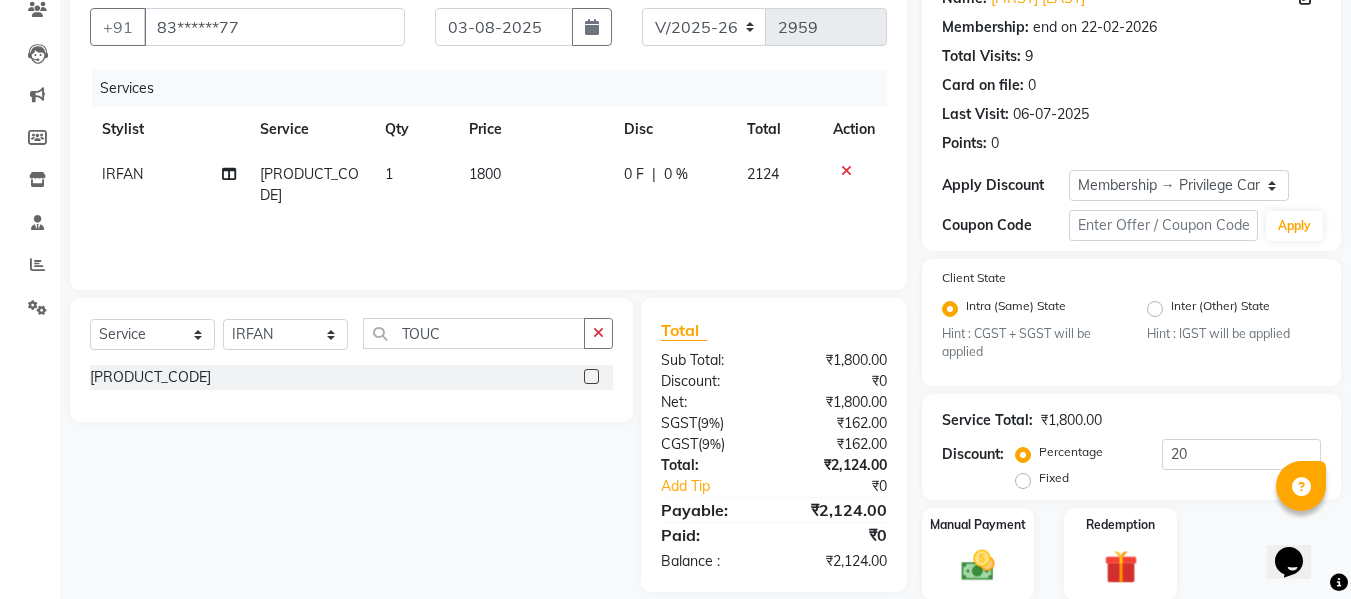 scroll, scrollTop: 250, scrollLeft: 0, axis: vertical 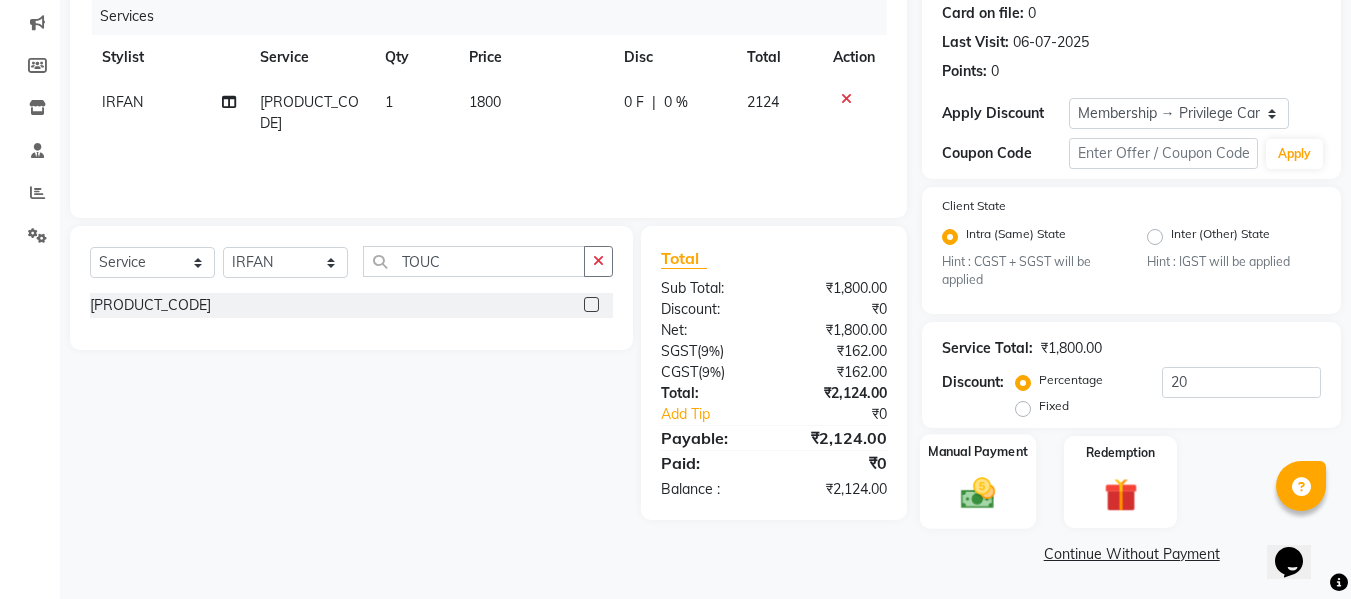 click 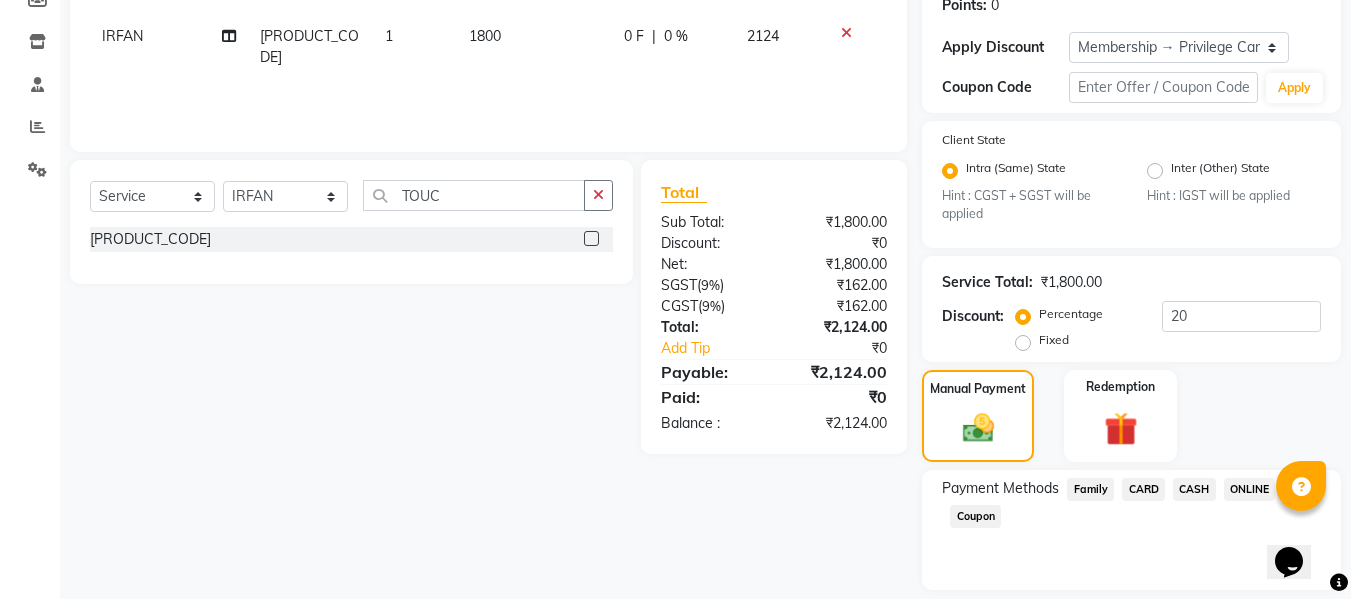 scroll, scrollTop: 378, scrollLeft: 0, axis: vertical 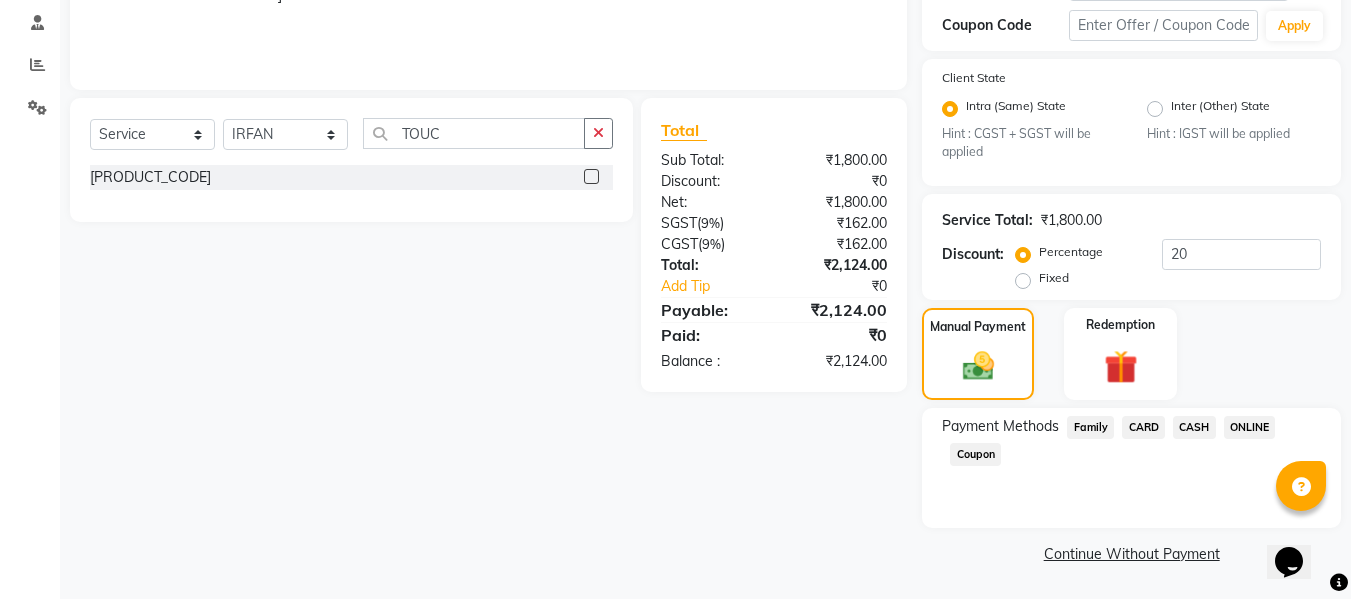 click on "ONLINE" 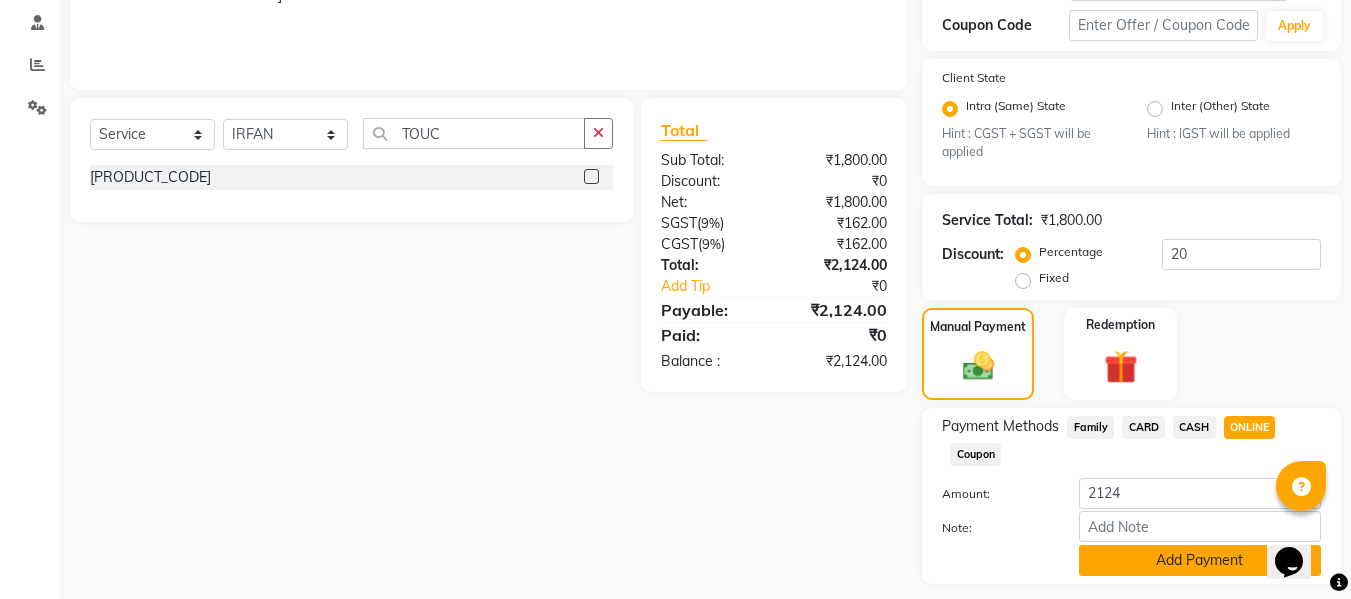 click on "Add Payment" 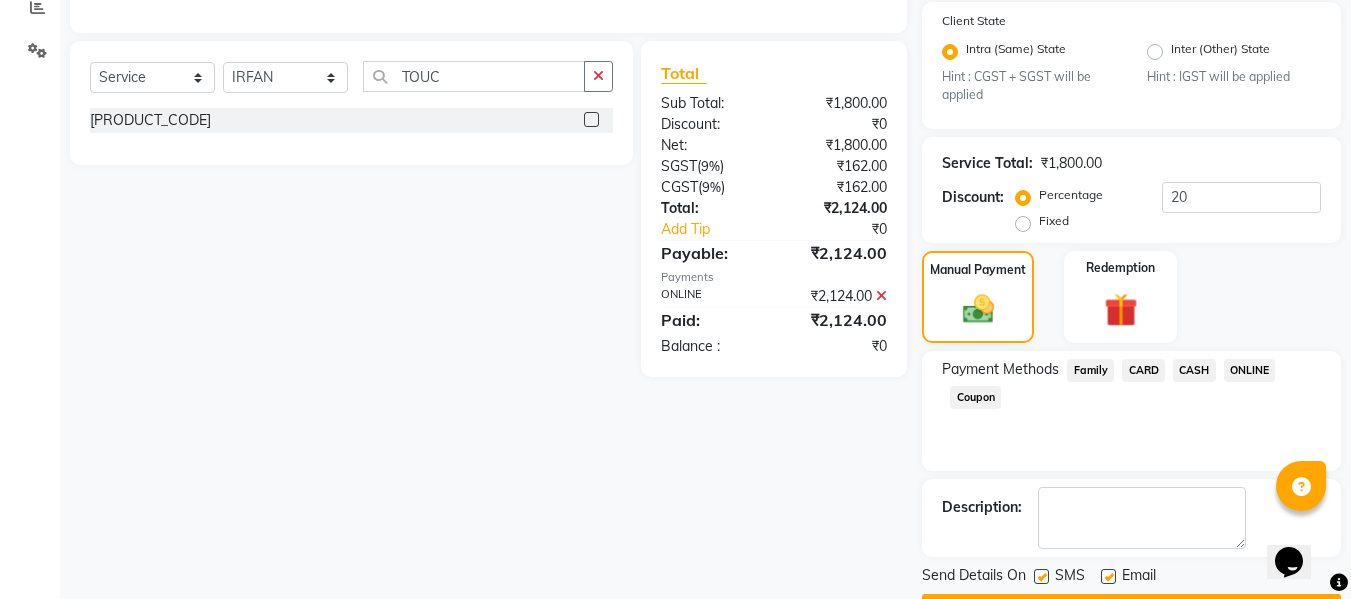 scroll, scrollTop: 491, scrollLeft: 0, axis: vertical 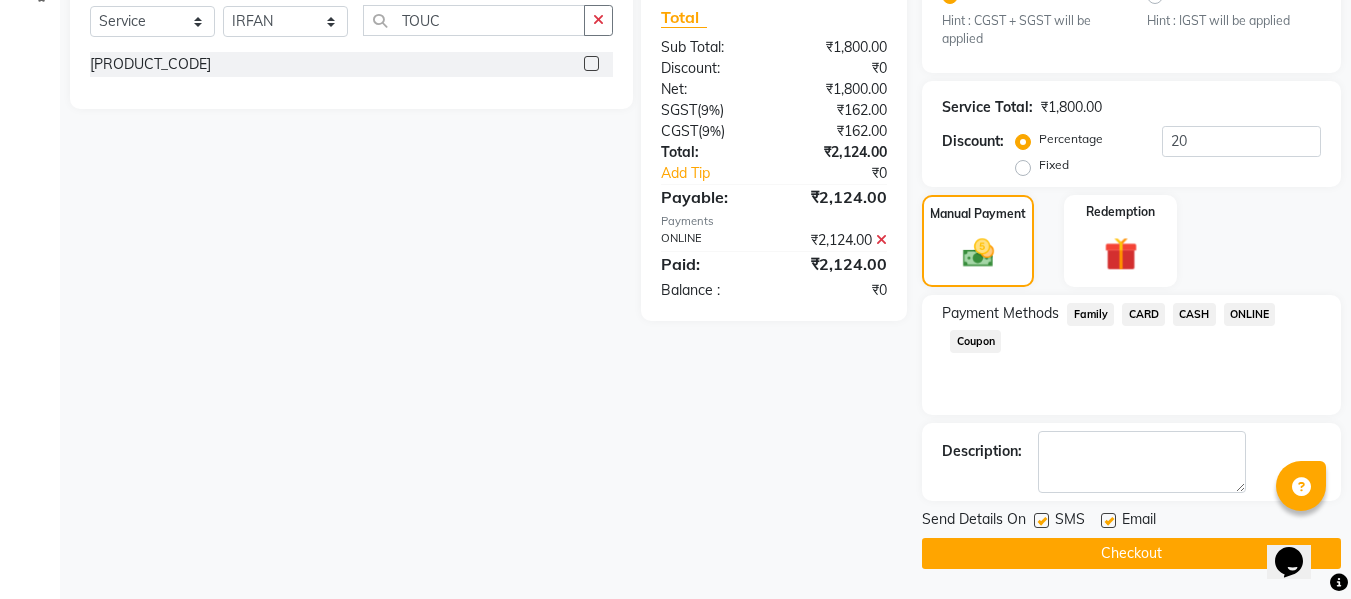click on "Checkout" 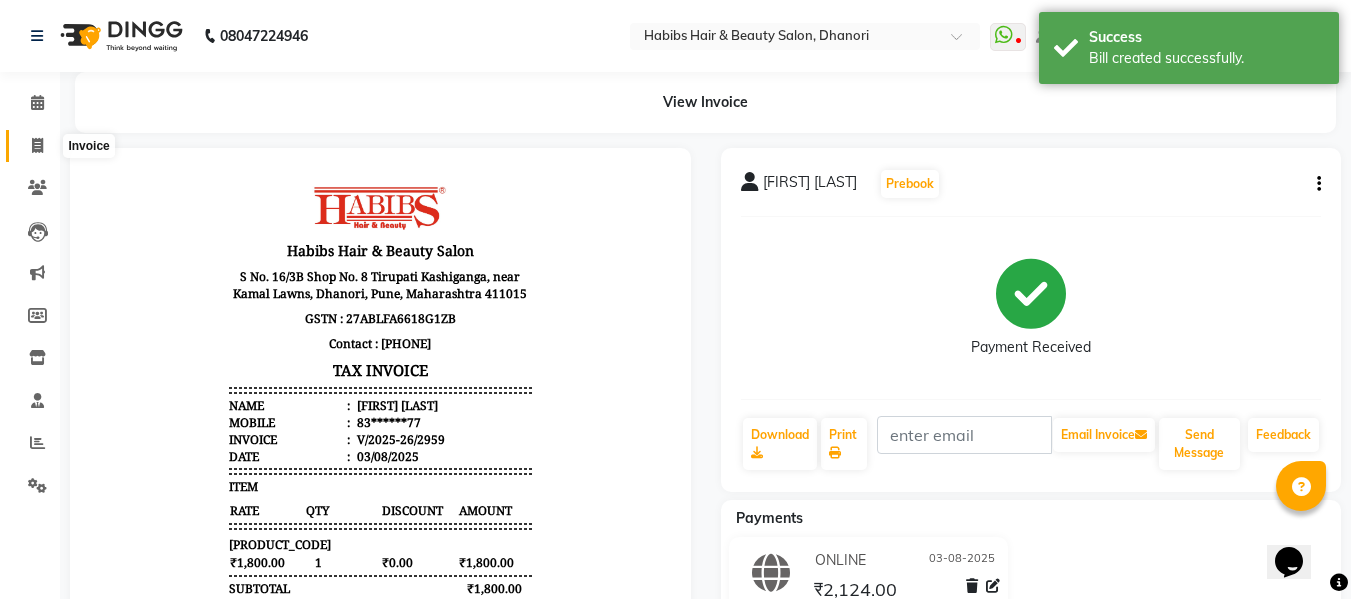 scroll, scrollTop: 0, scrollLeft: 0, axis: both 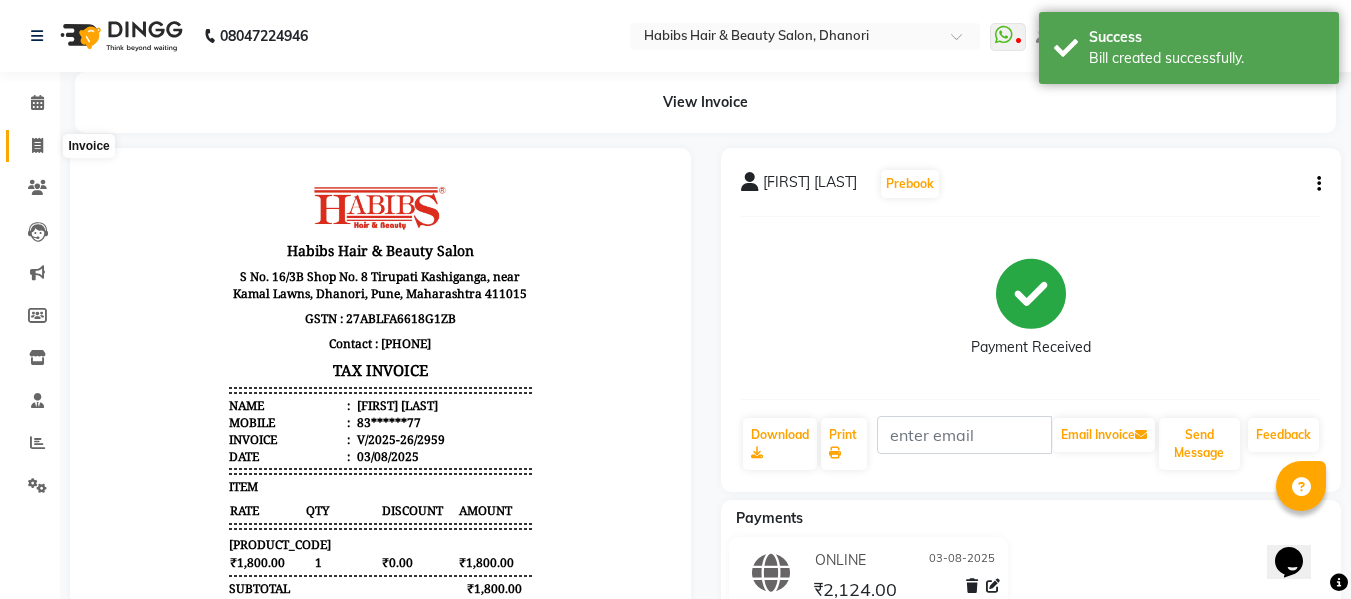 click 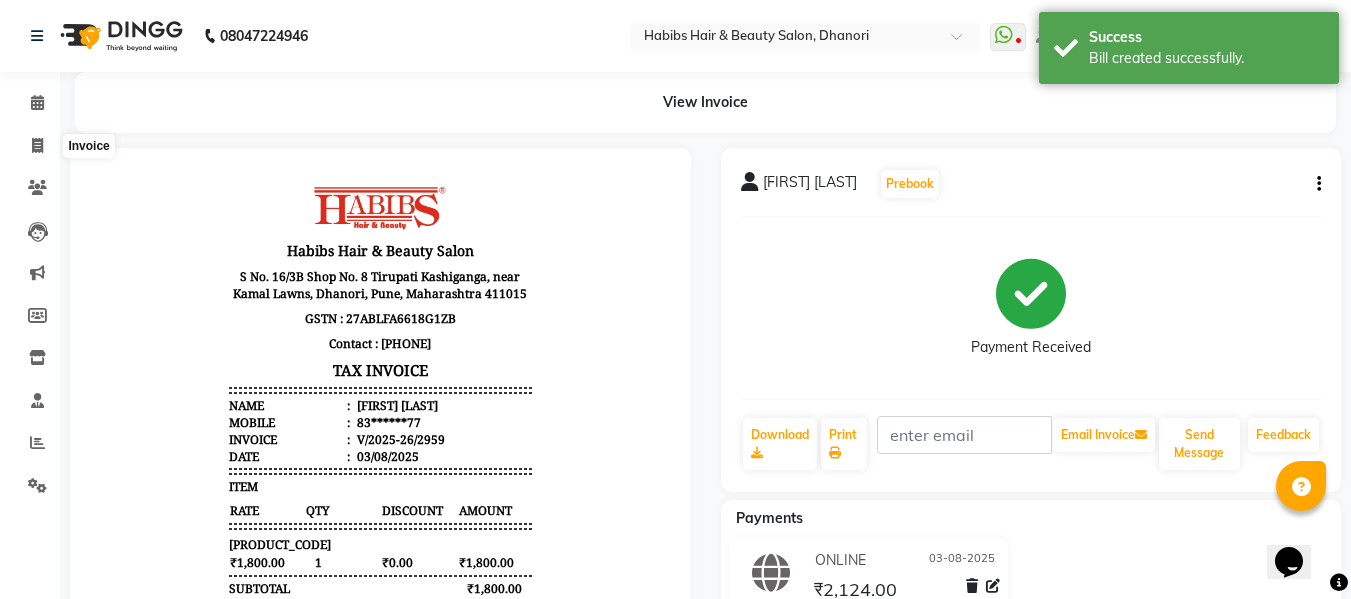 select on "4967" 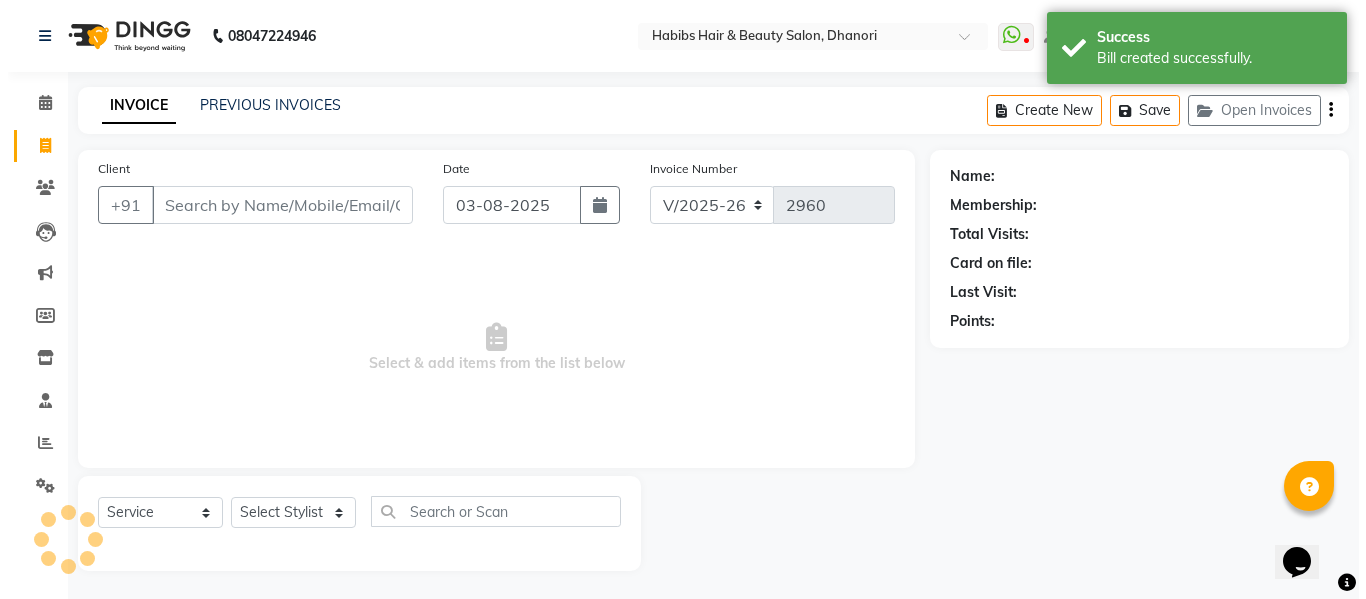 scroll, scrollTop: 2, scrollLeft: 0, axis: vertical 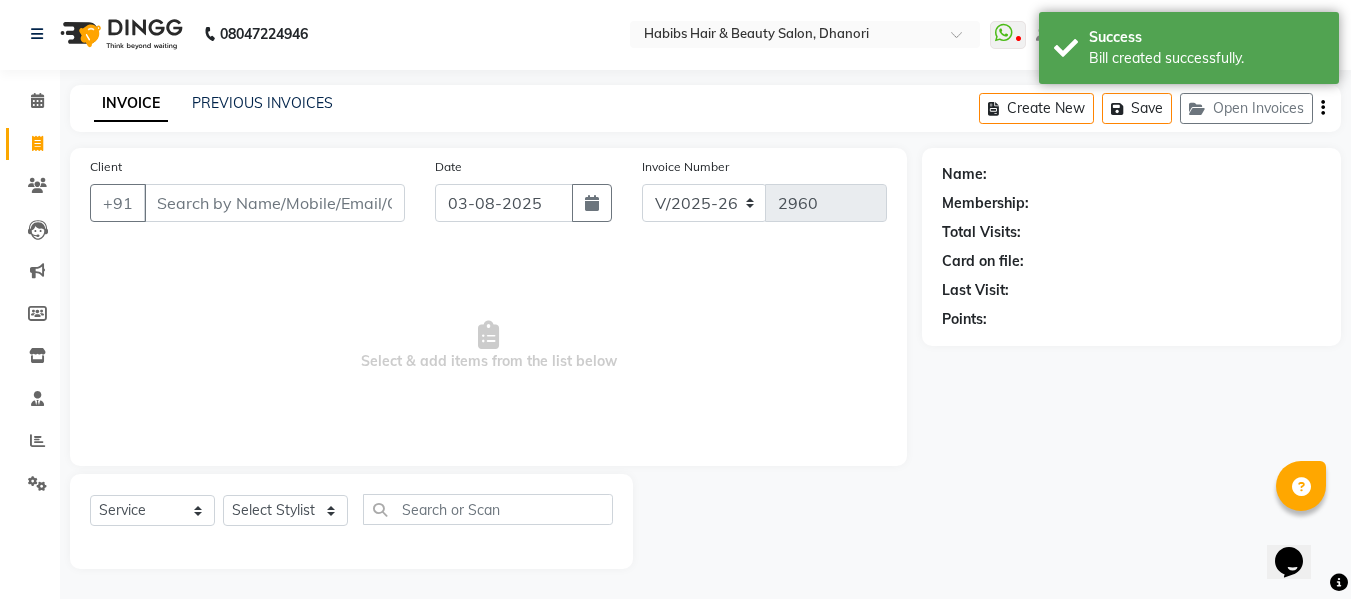 click on "Client" at bounding box center [274, 203] 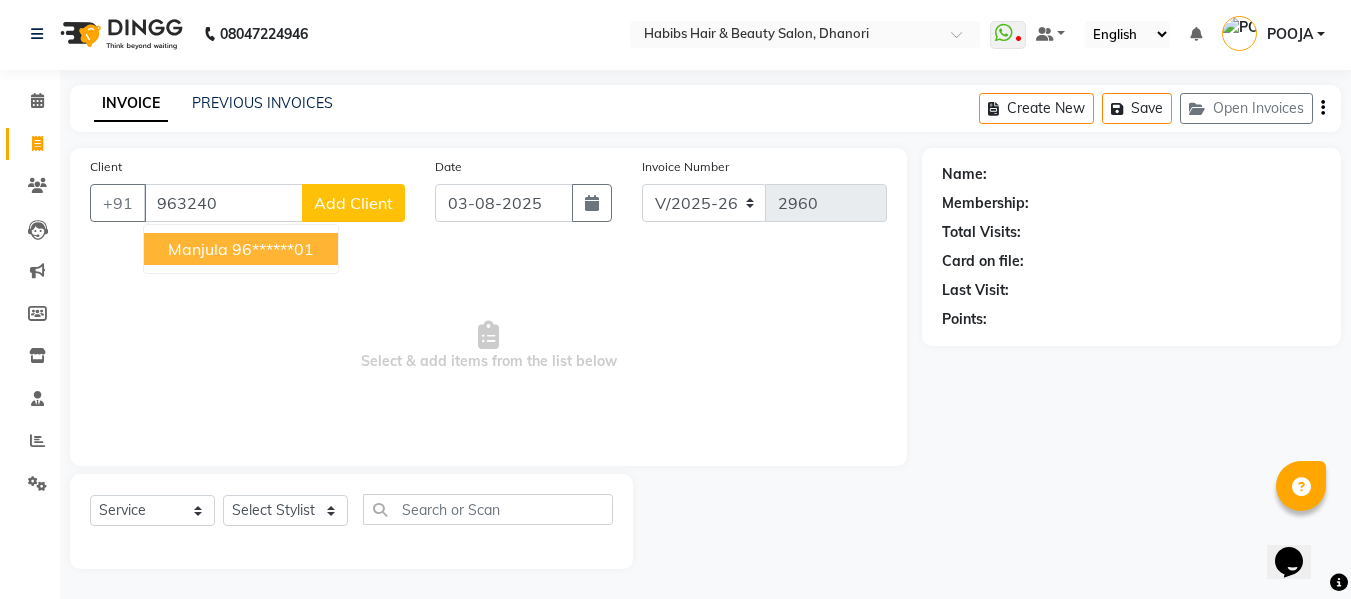 click on "manjula" at bounding box center [198, 249] 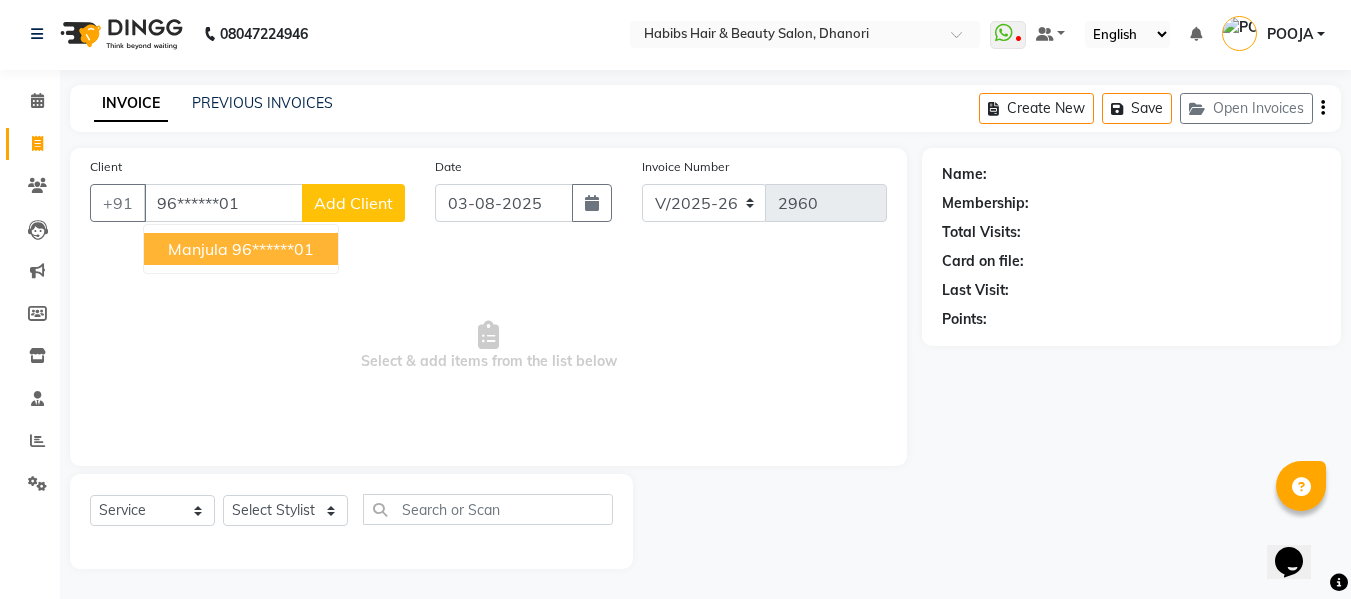 type on "96******01" 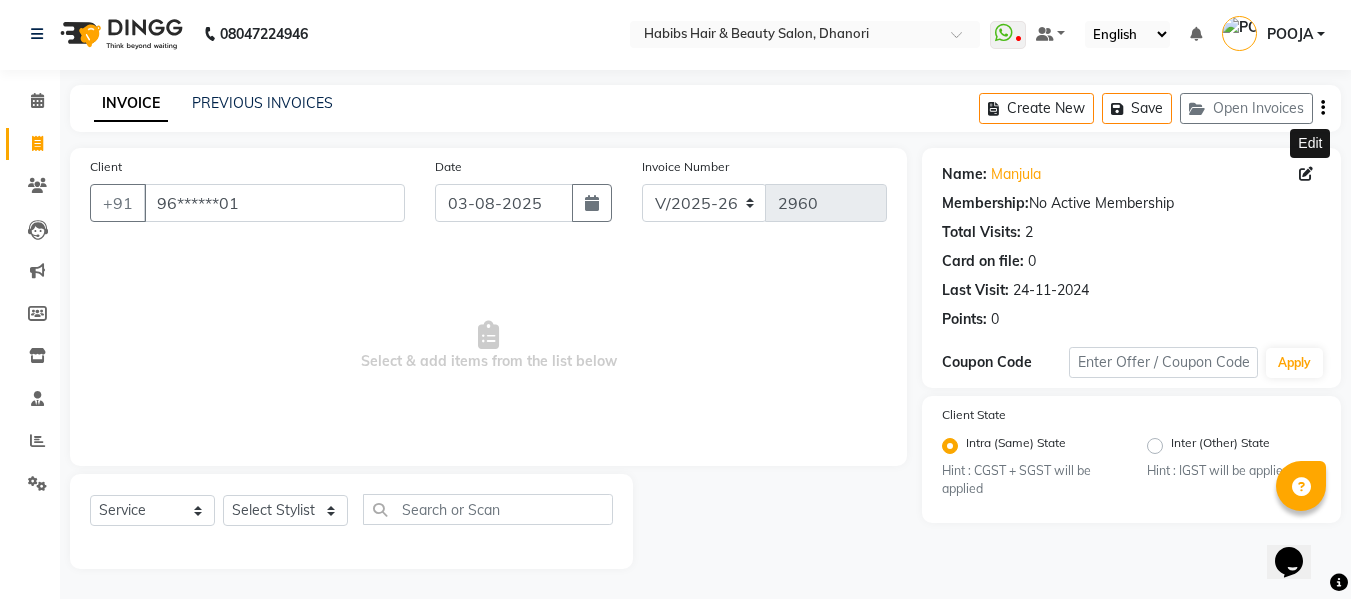 click 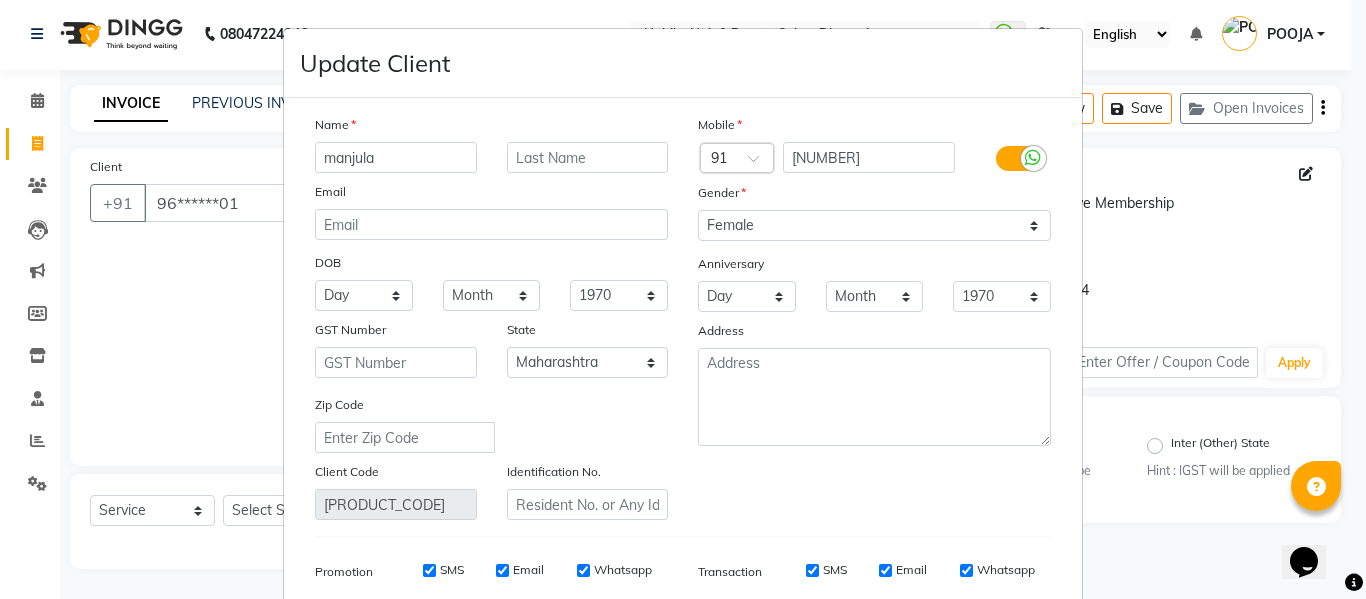 click on "manjula" at bounding box center (396, 157) 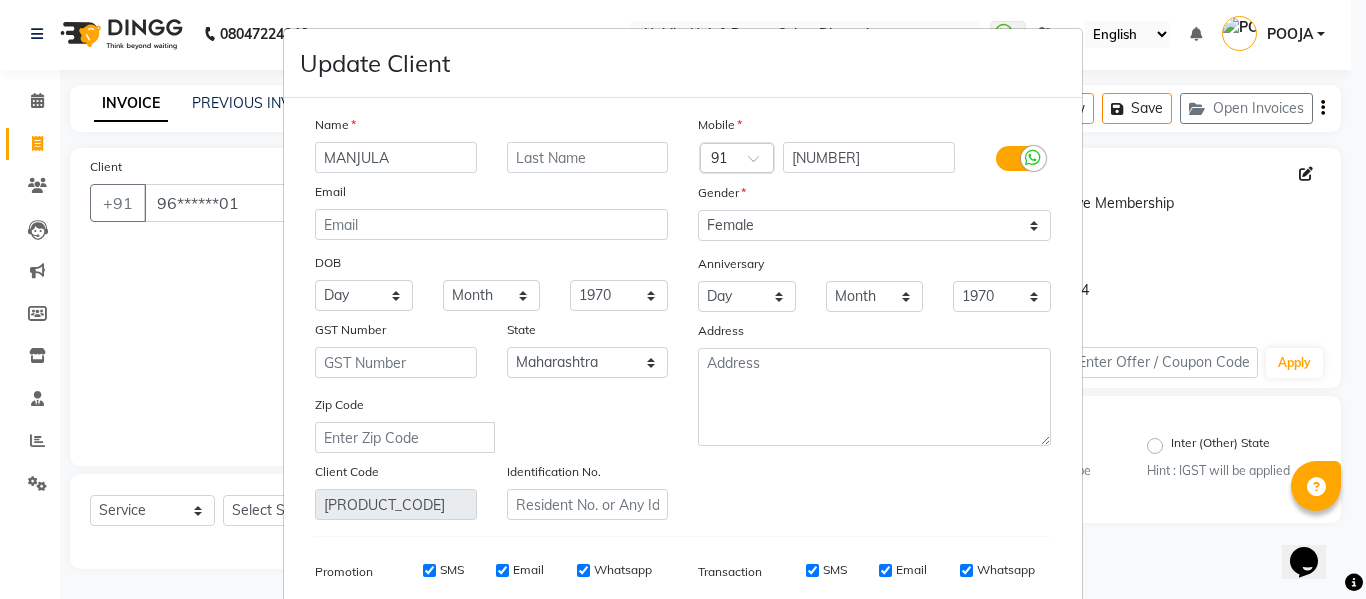 type on "MANJULA" 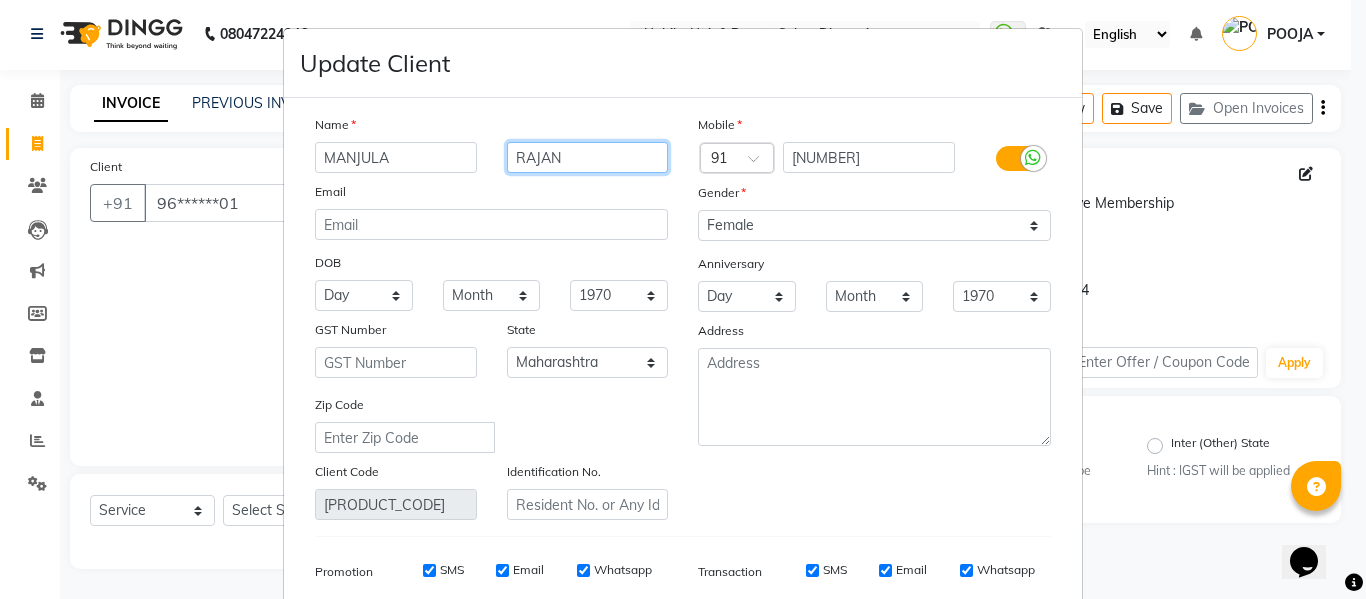 type on "RAJAN" 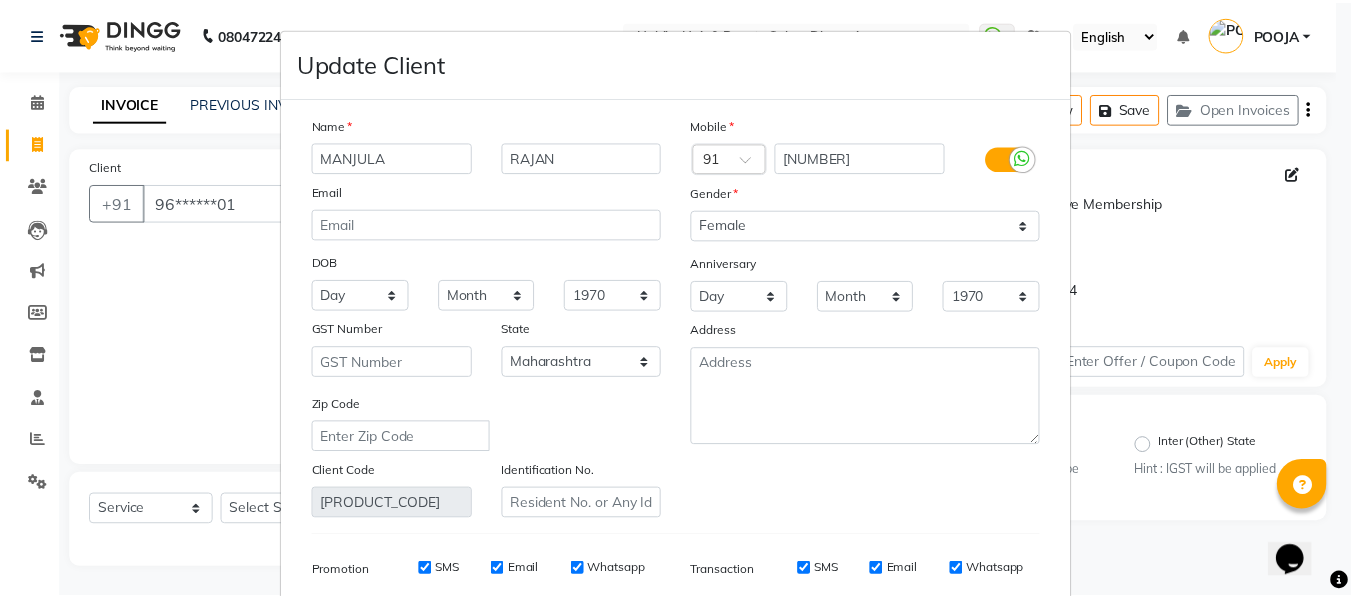 scroll, scrollTop: 288, scrollLeft: 0, axis: vertical 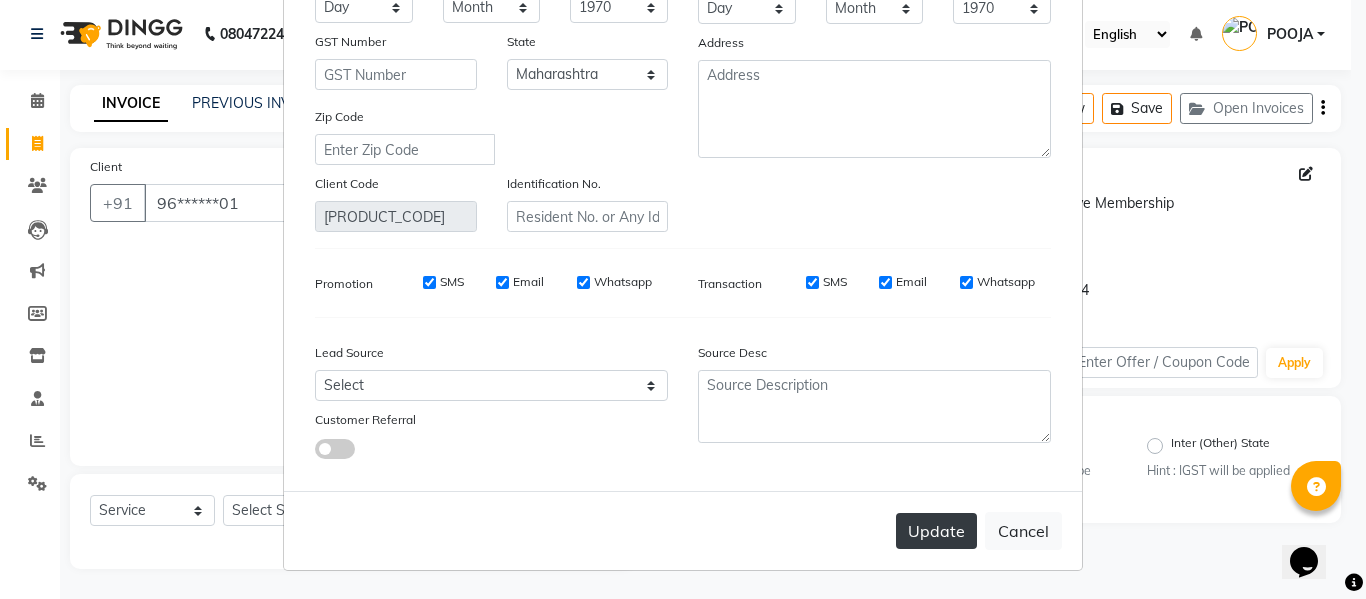 click on "Update" at bounding box center (936, 531) 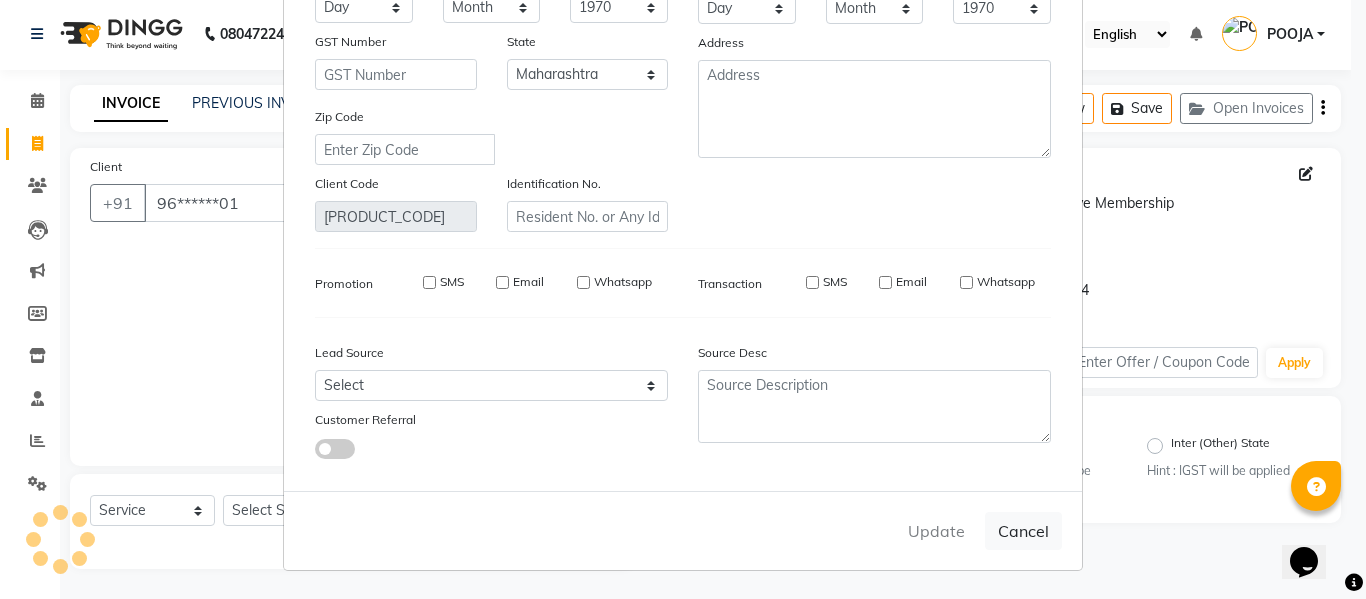 type 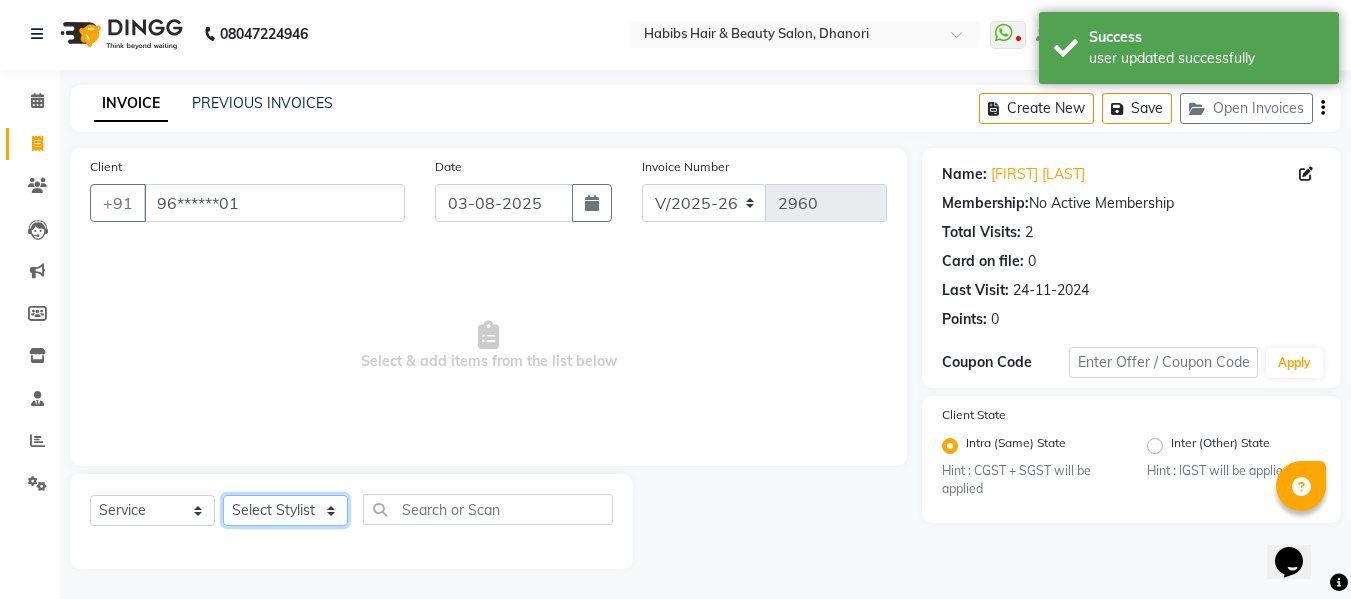 click on "Select Stylist Admin  Alishan  ARMAN DIVYA FAIZAN IRFAN MUZAMMIL POOJA POOJA J RAKESH SAHIL SHAKEEL SONAL" 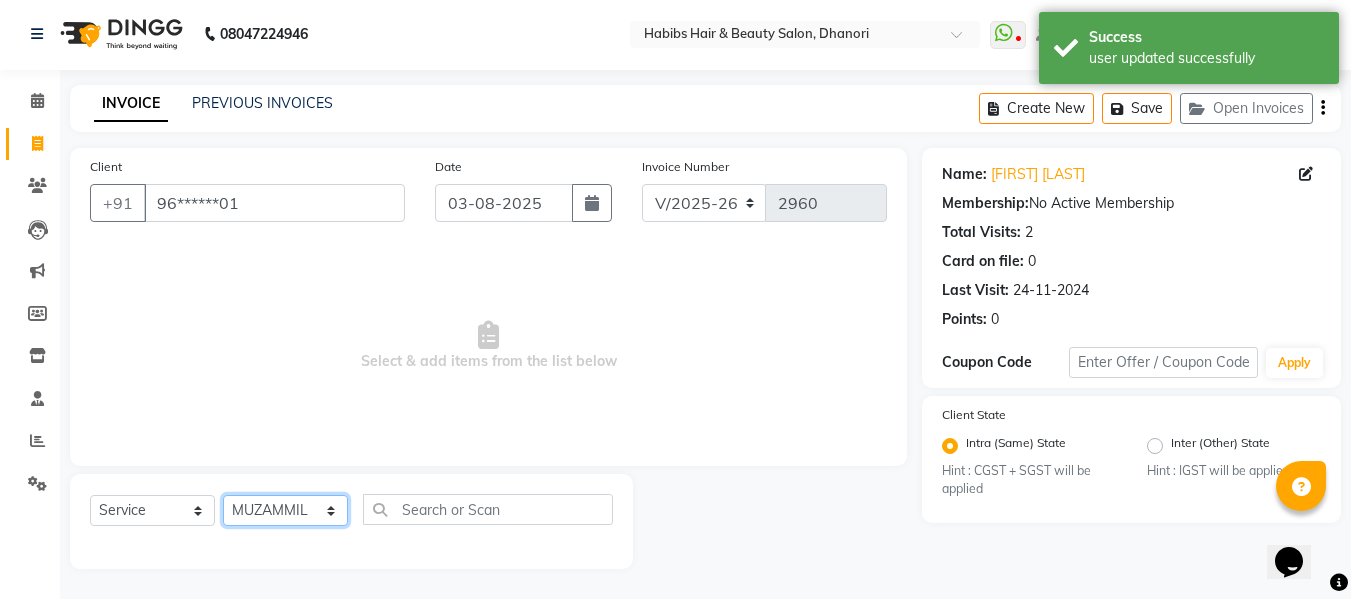 click on "Select Stylist Admin  Alishan  ARMAN DIVYA FAIZAN IRFAN MUZAMMIL POOJA POOJA J RAKESH SAHIL SHAKEEL SONAL" 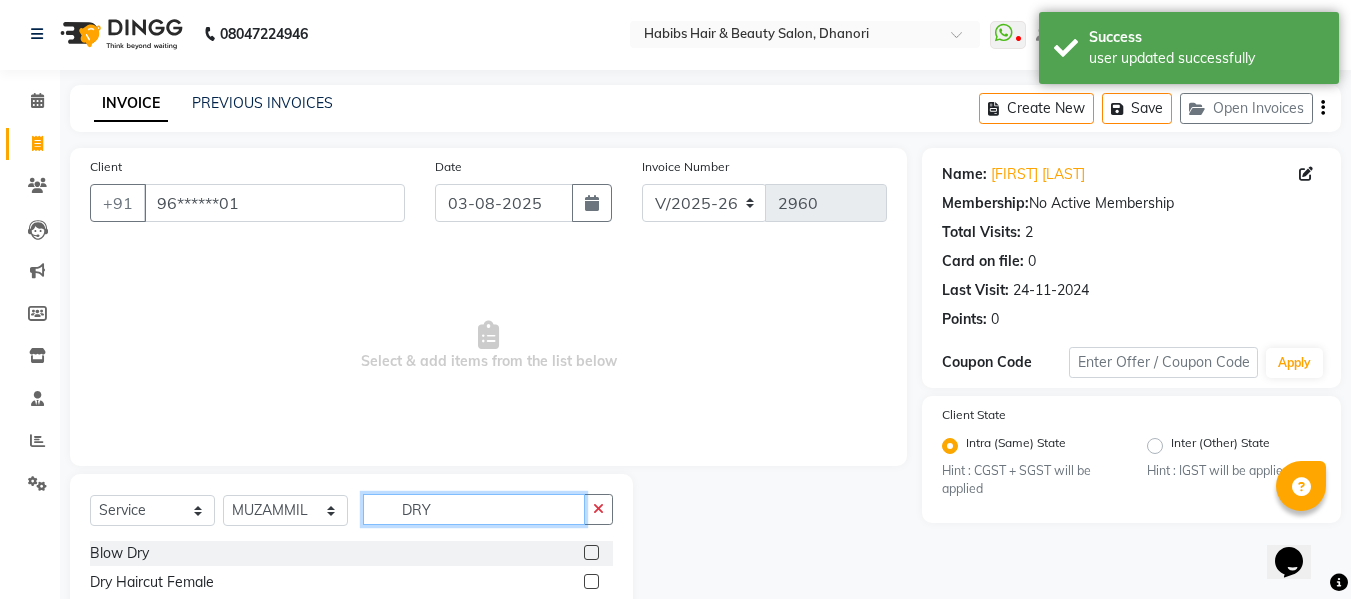 type on "DRY" 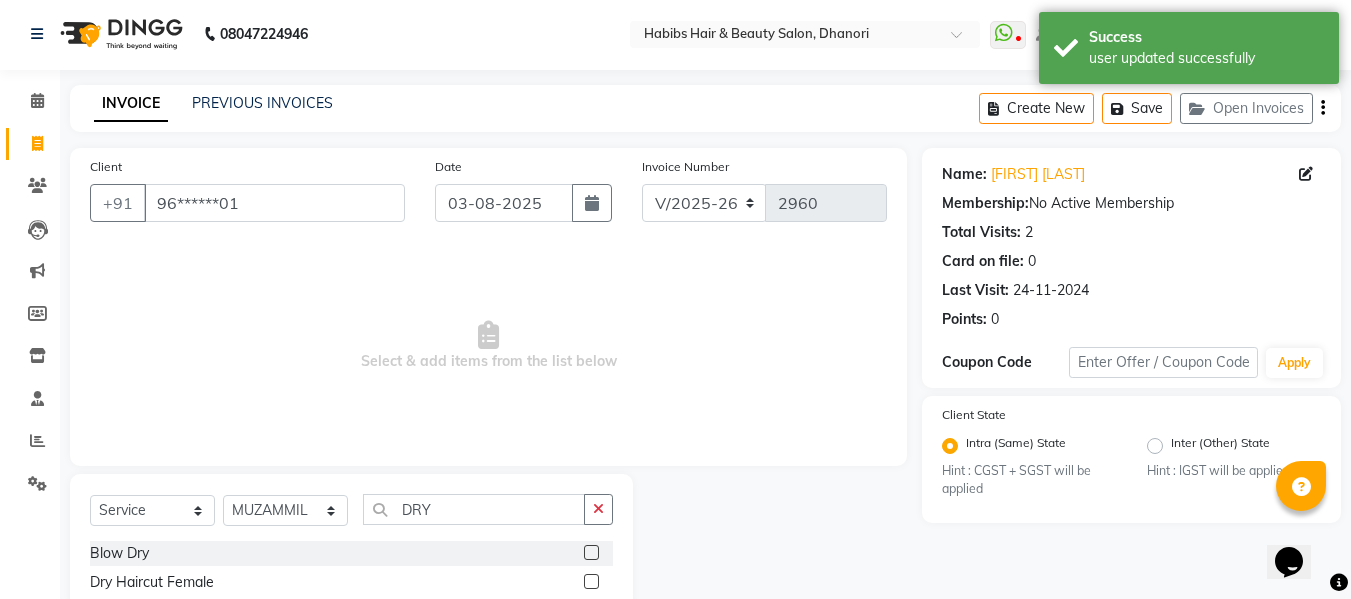 click 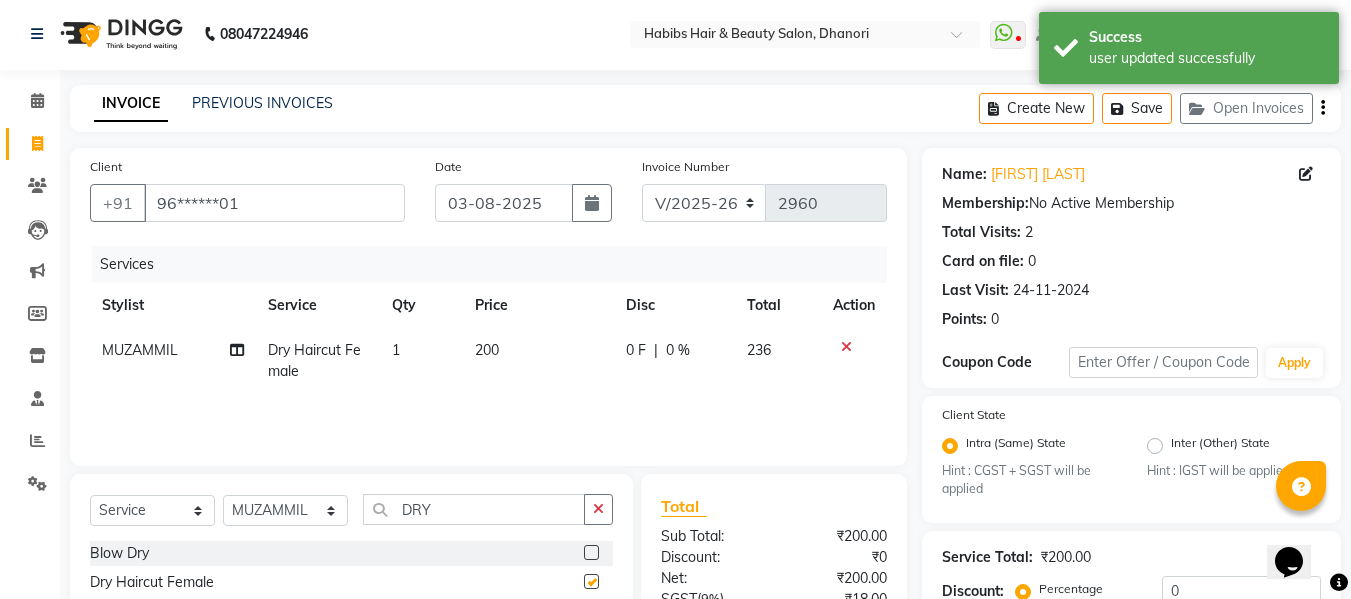 checkbox on "false" 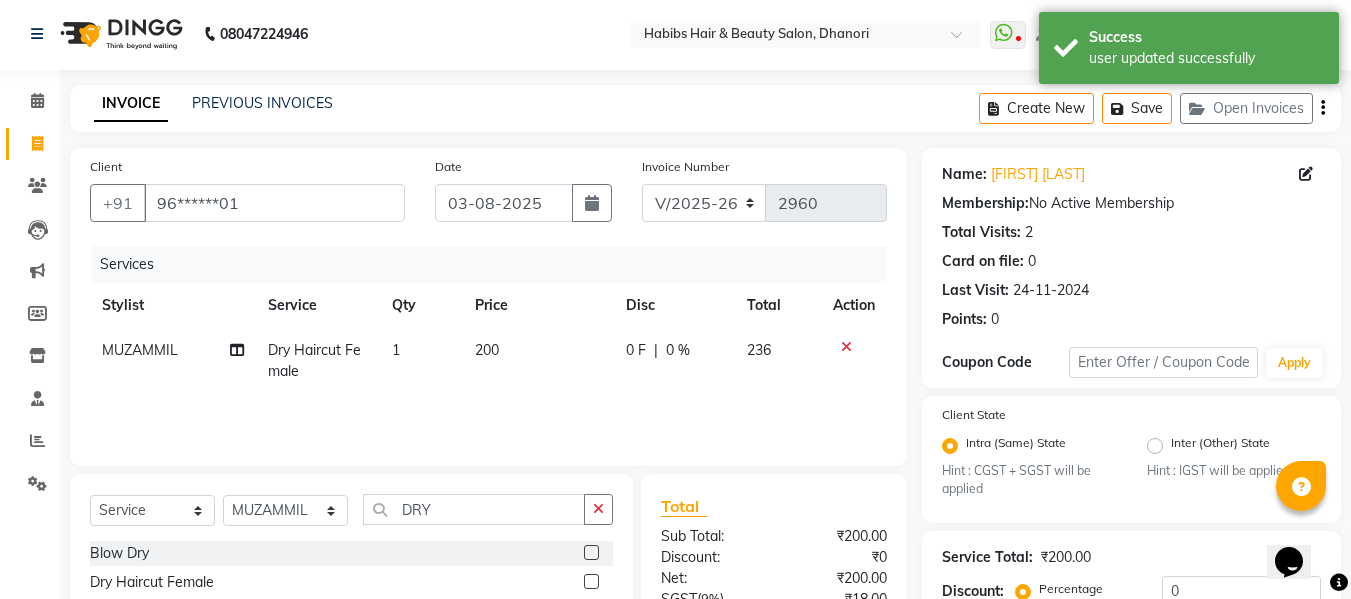 click on "200" 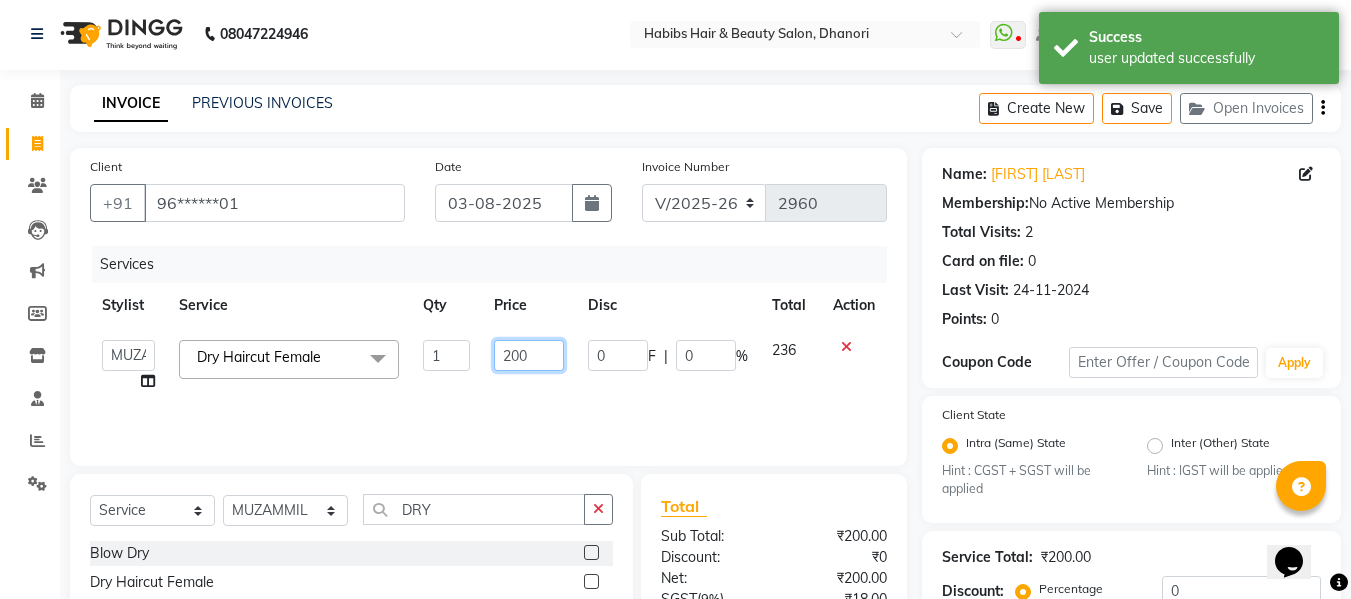 click on "200" 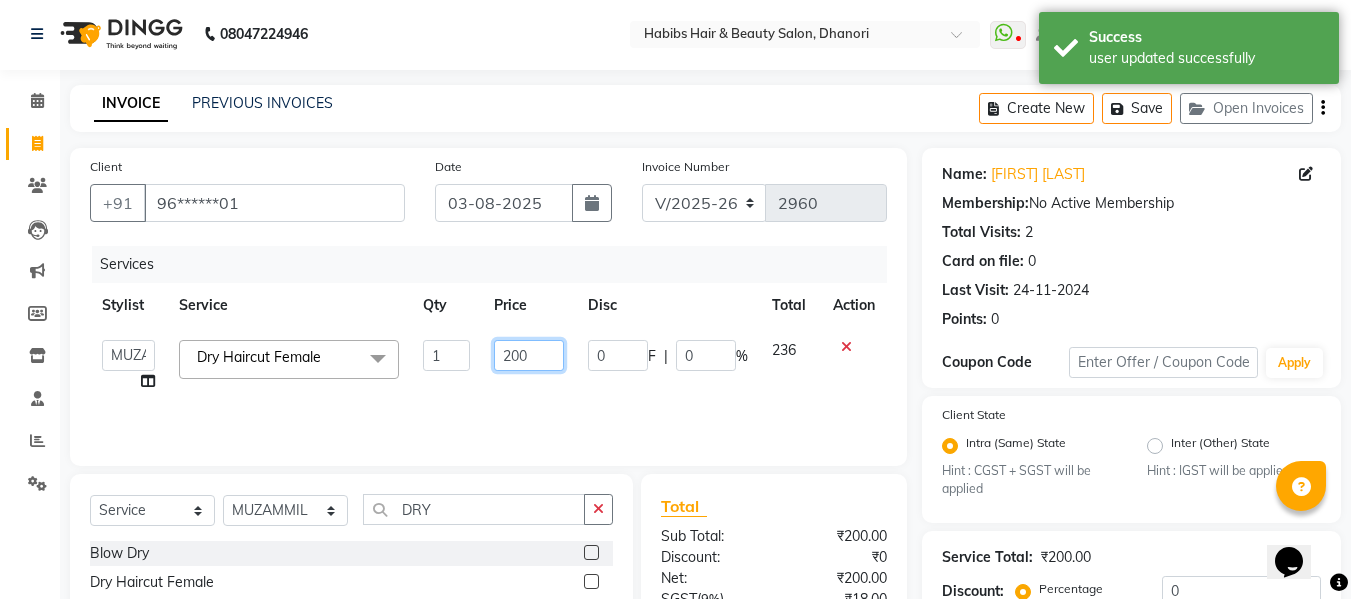 click on "200" 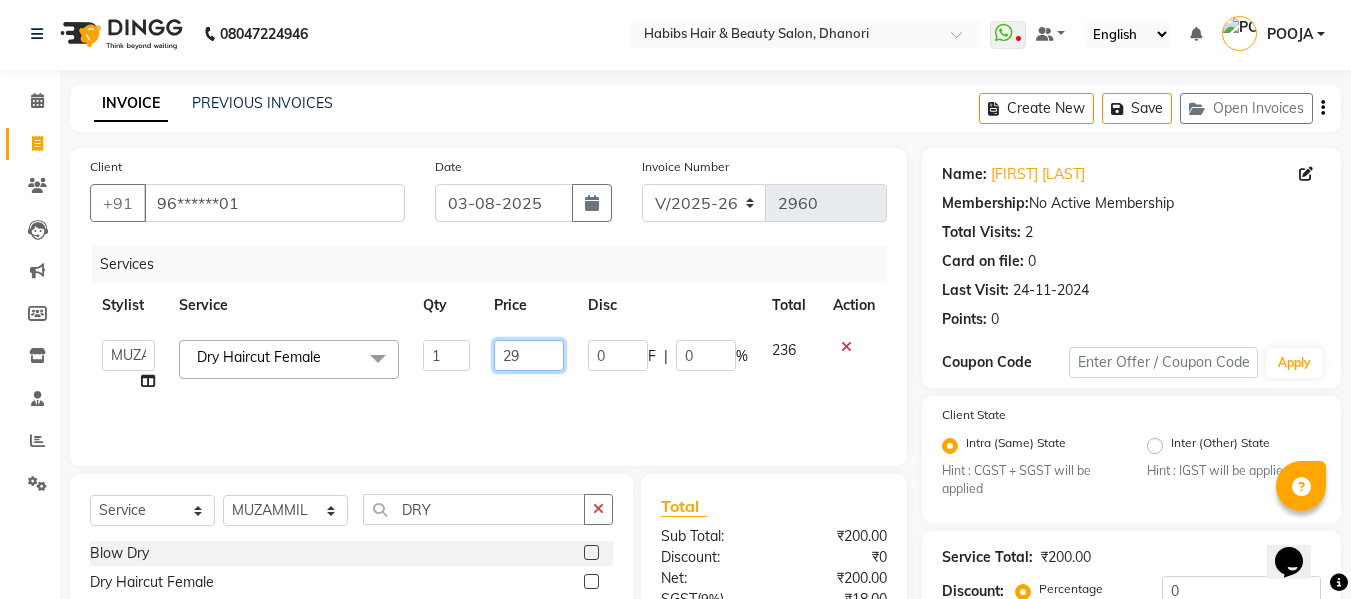 type on "297" 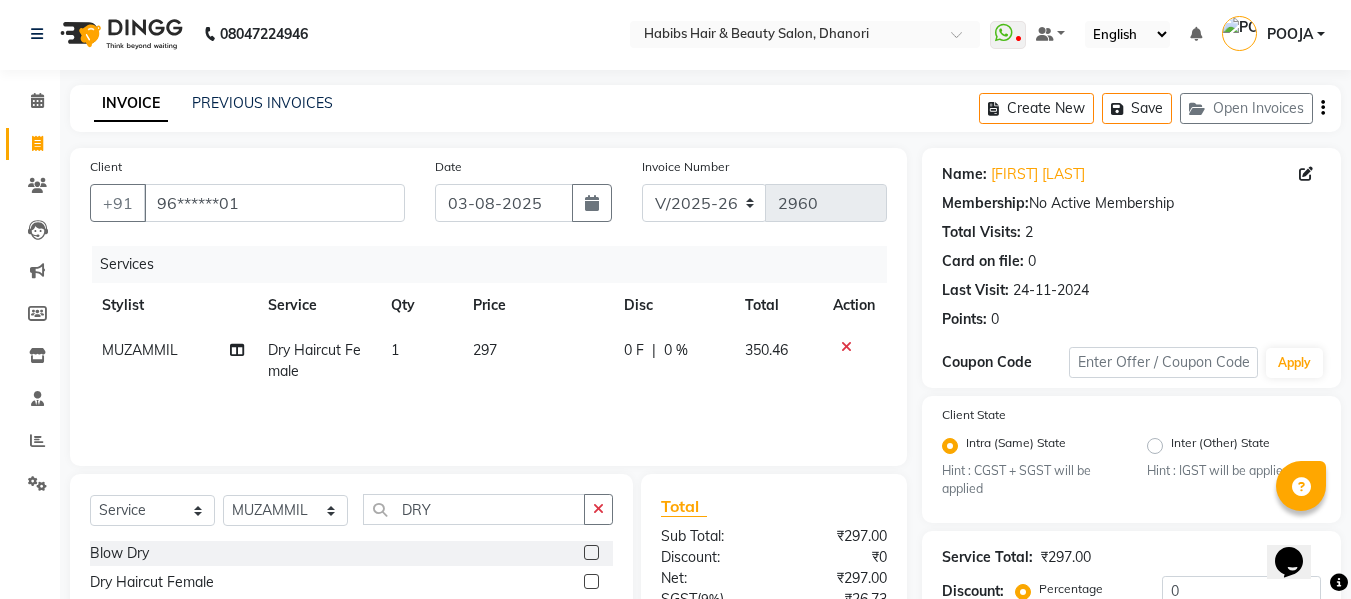 click on "Services Stylist Service Qty Price Disc Total Action [FIRST] Dry Haircut Female 1 297 0 F | 0 % 350.46" 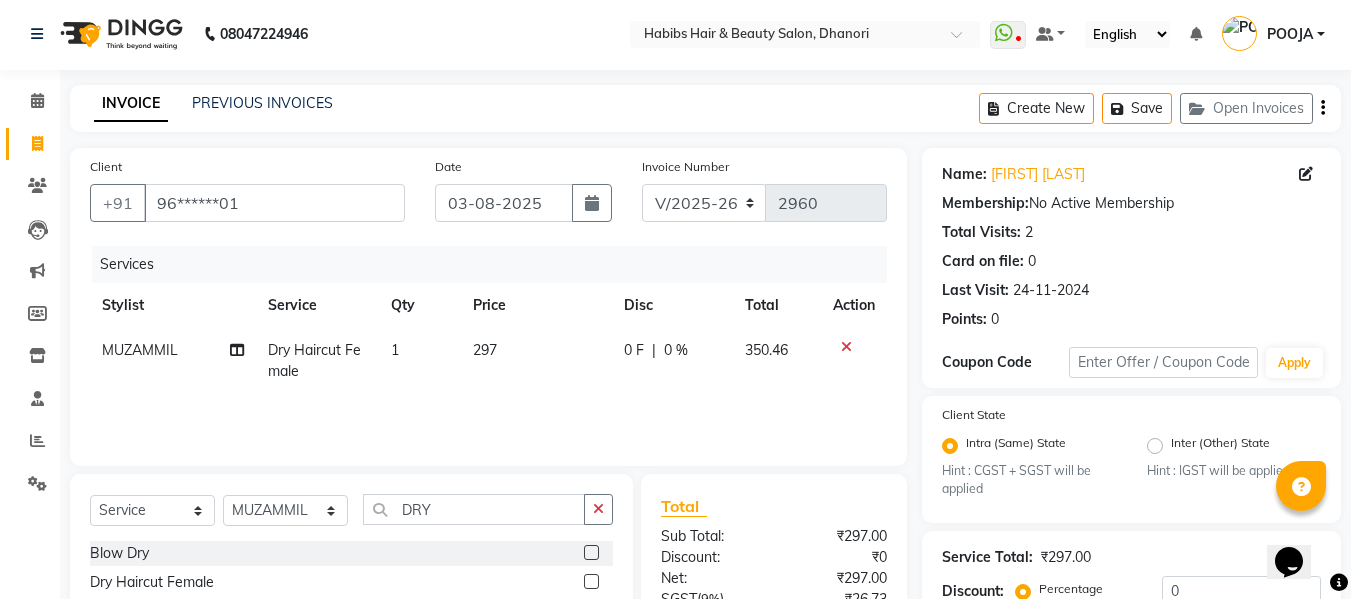 scroll, scrollTop: 211, scrollLeft: 0, axis: vertical 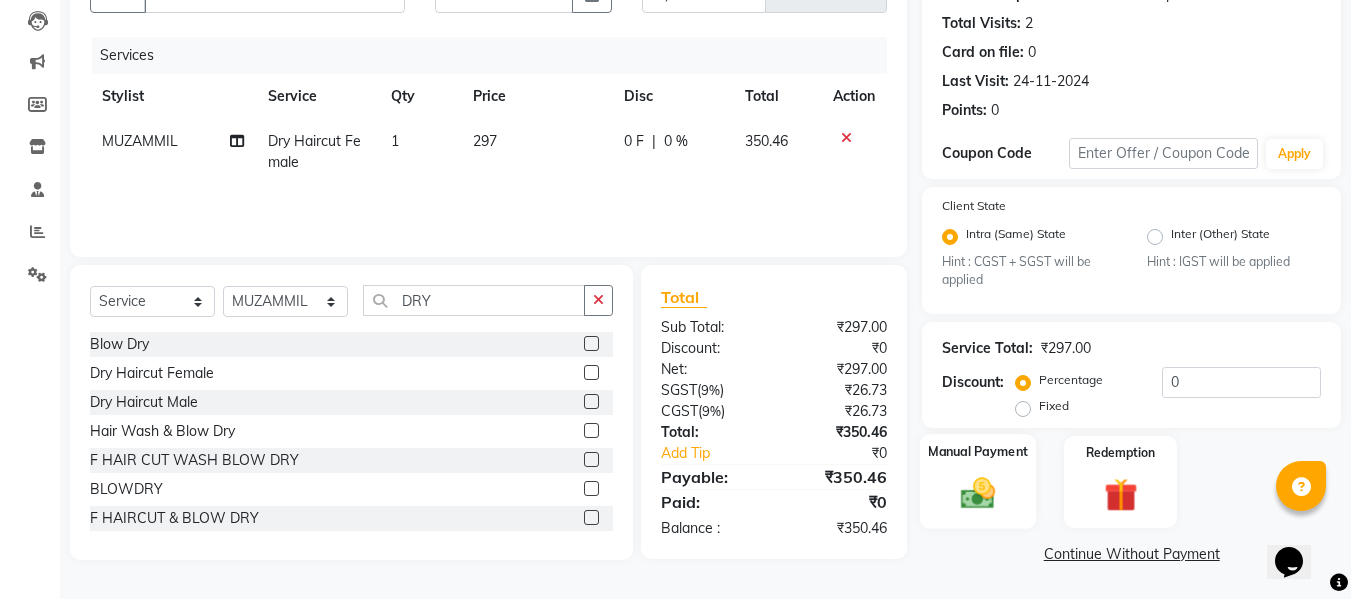 click on "Manual Payment" 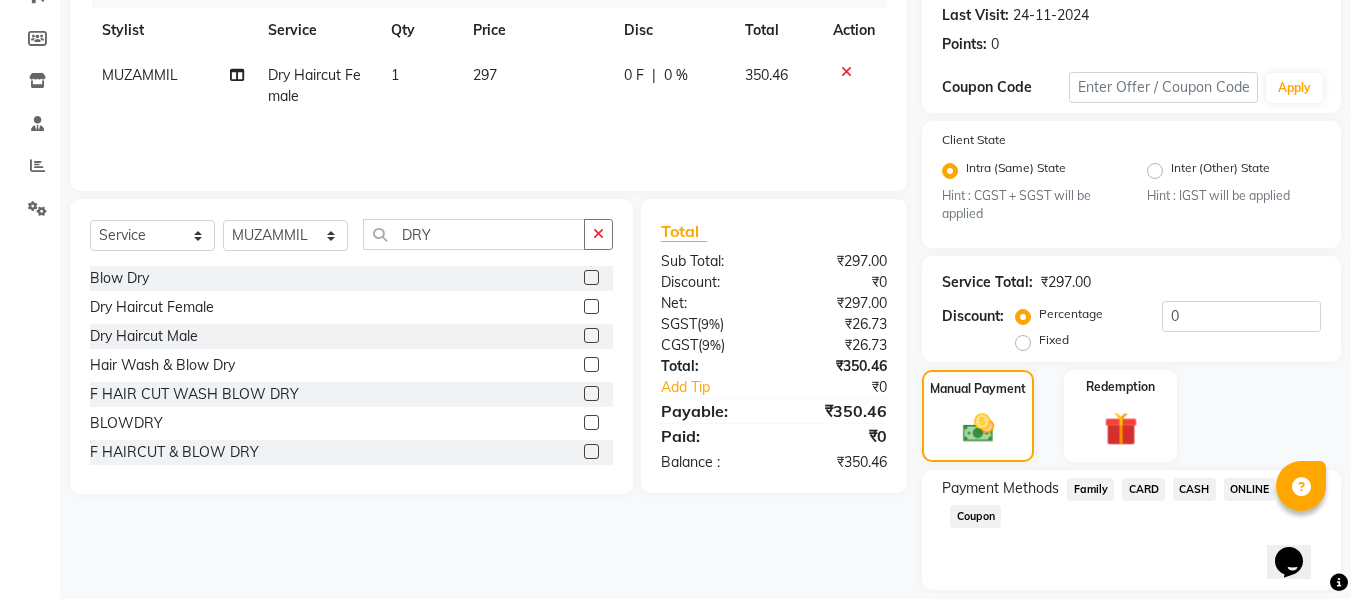 scroll, scrollTop: 339, scrollLeft: 0, axis: vertical 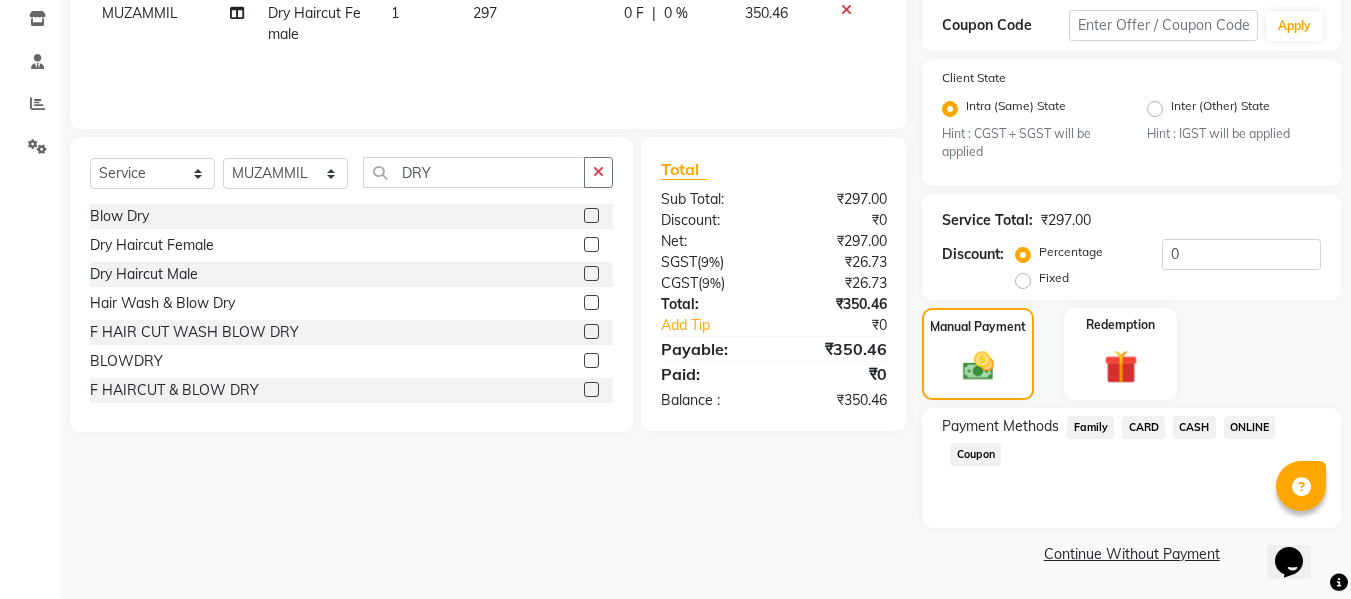 click on "ONLINE" 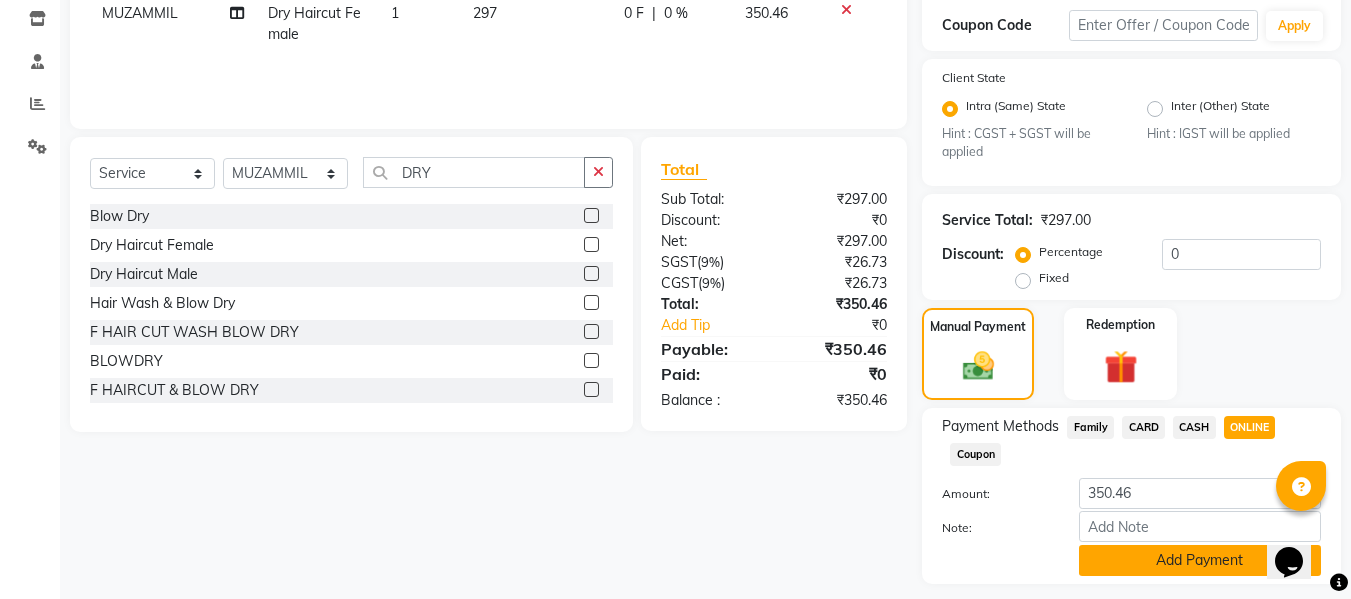 click on "Add Payment" 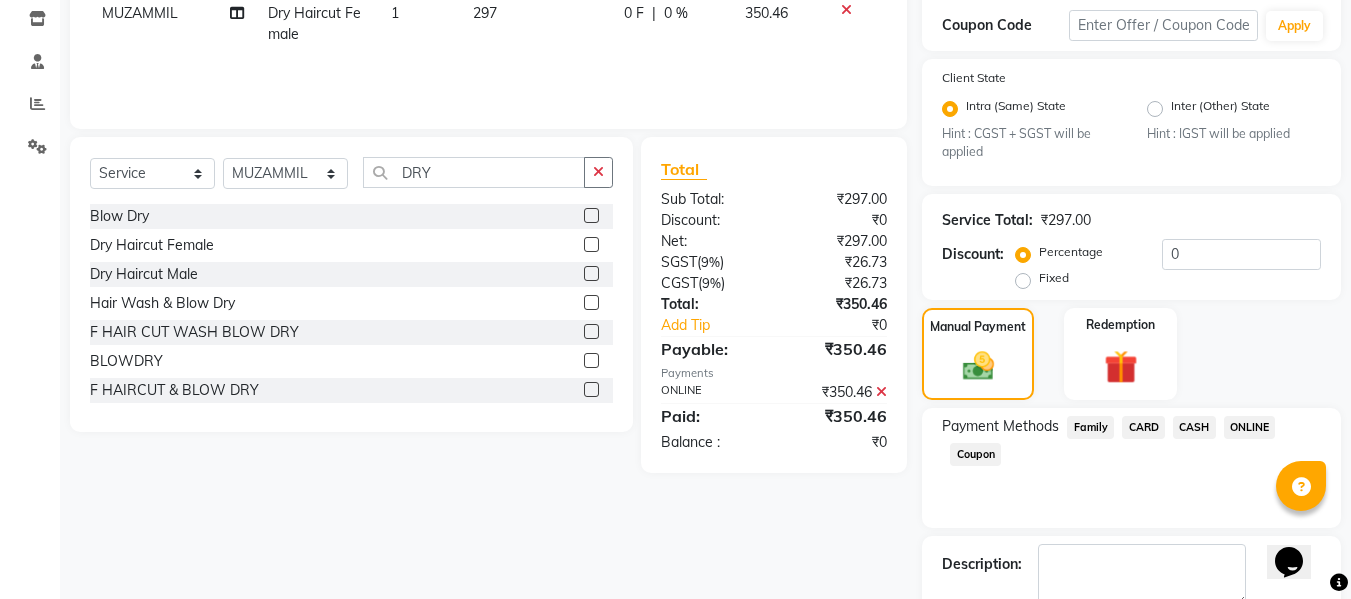 scroll, scrollTop: 452, scrollLeft: 0, axis: vertical 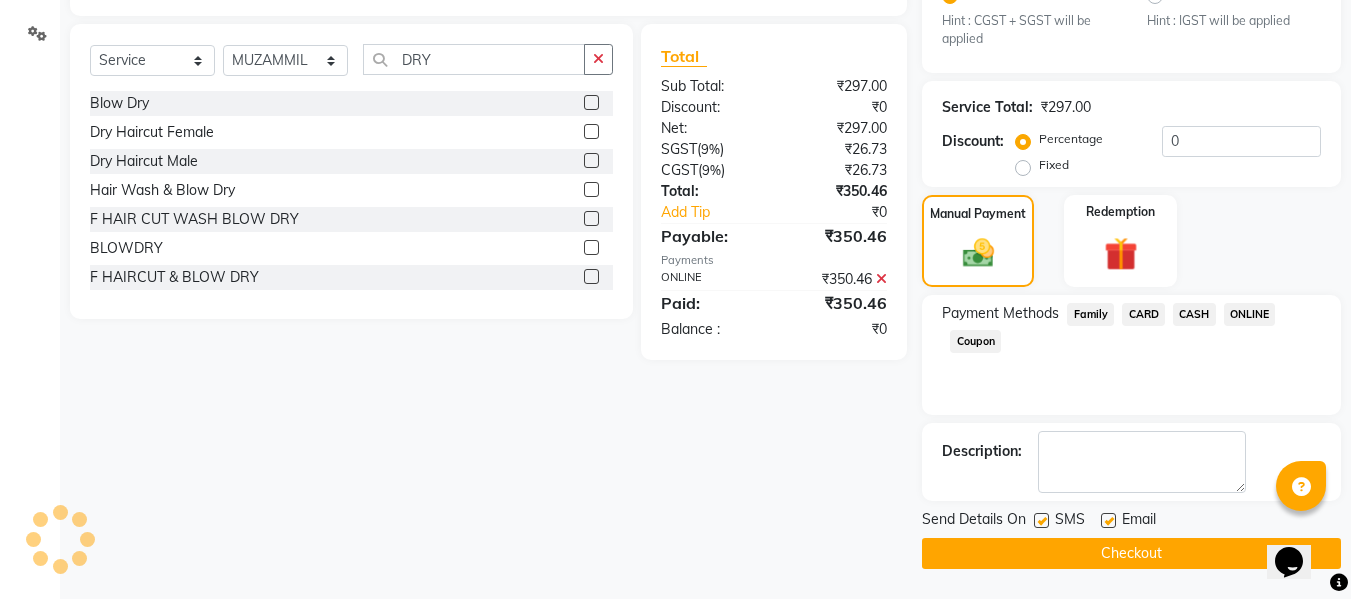 click on "Checkout" 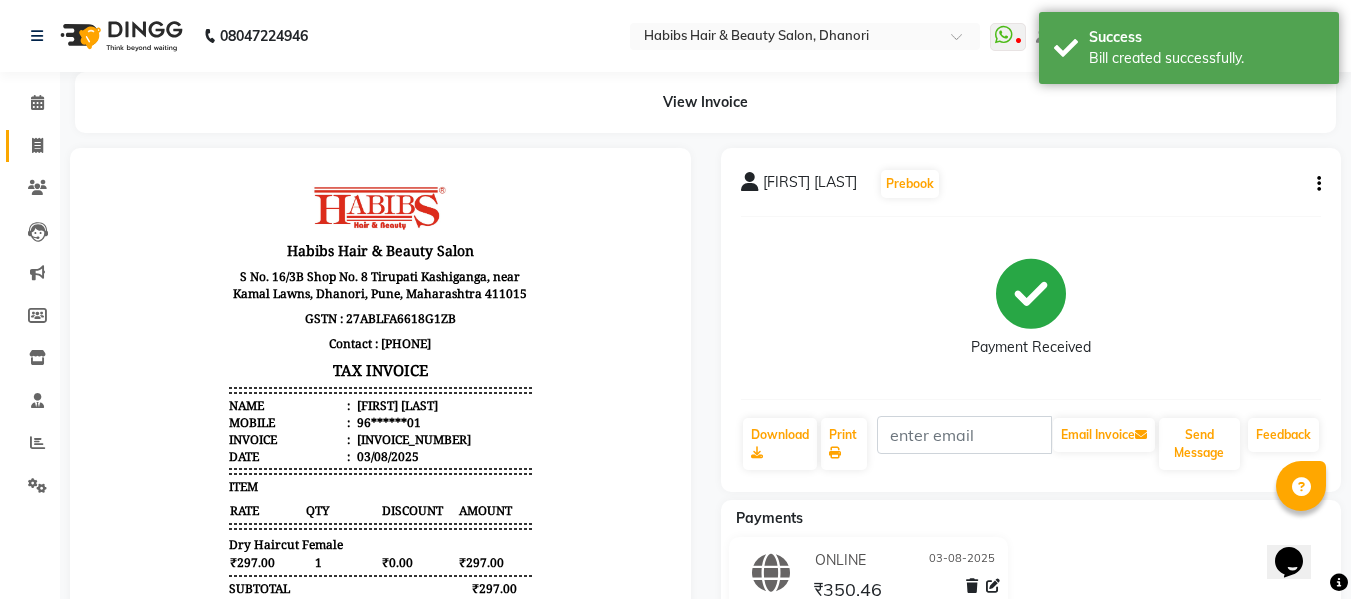 scroll, scrollTop: 0, scrollLeft: 0, axis: both 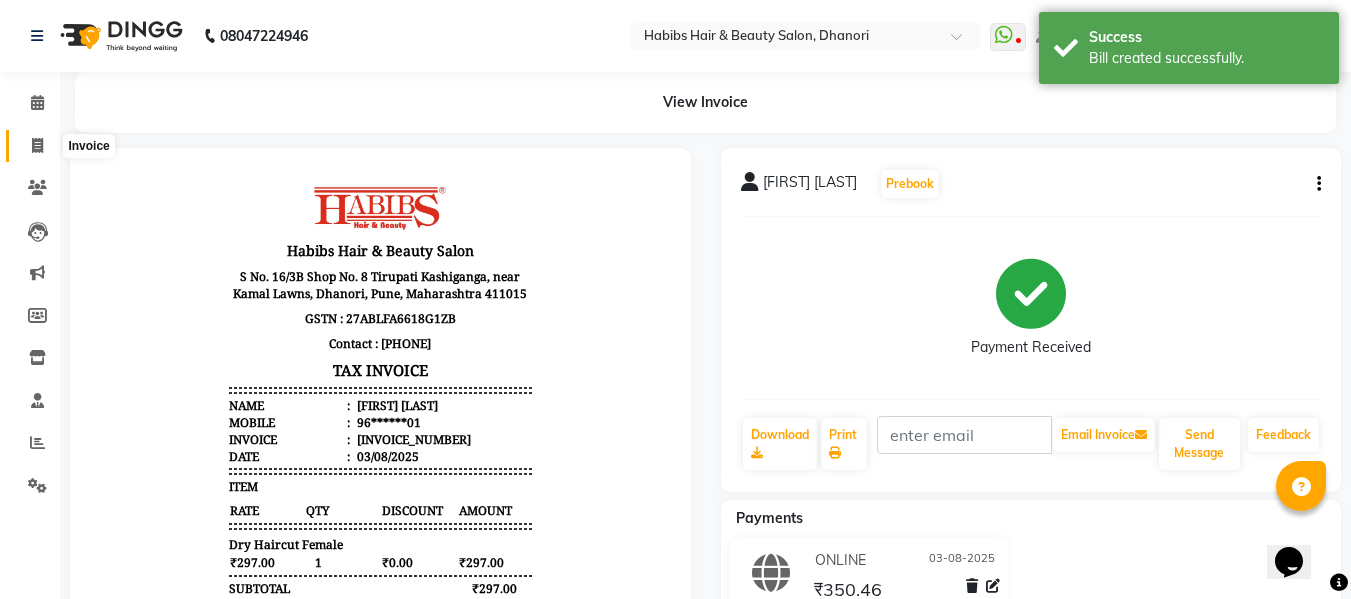click 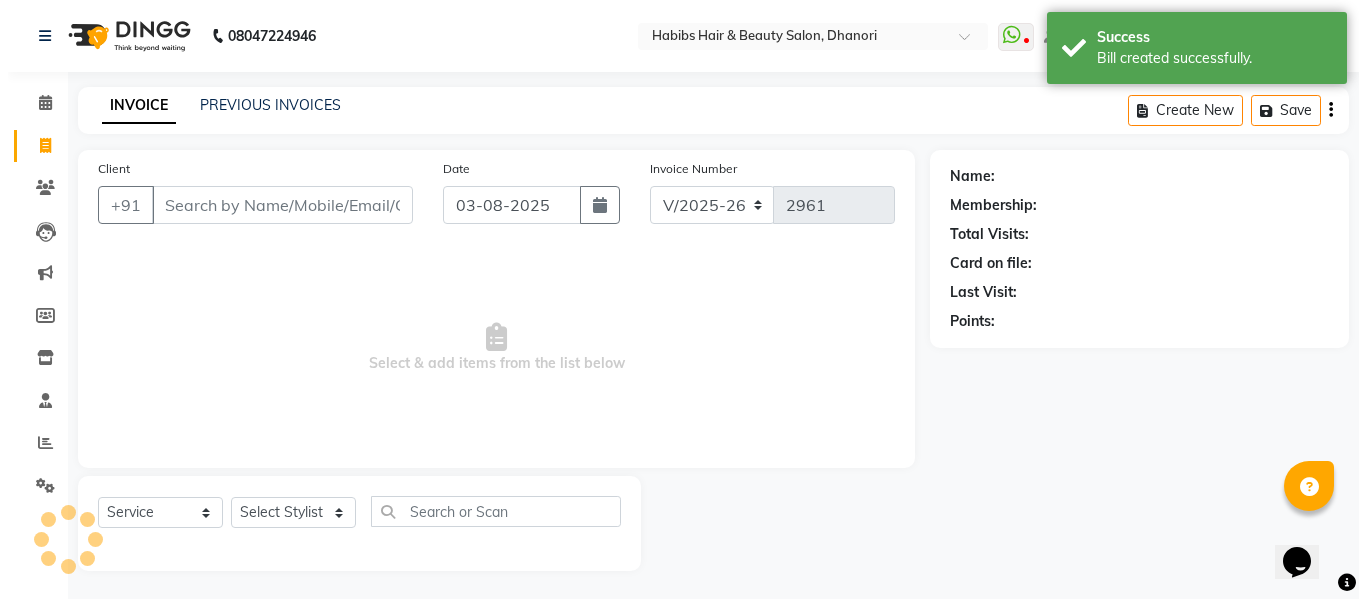 scroll, scrollTop: 2, scrollLeft: 0, axis: vertical 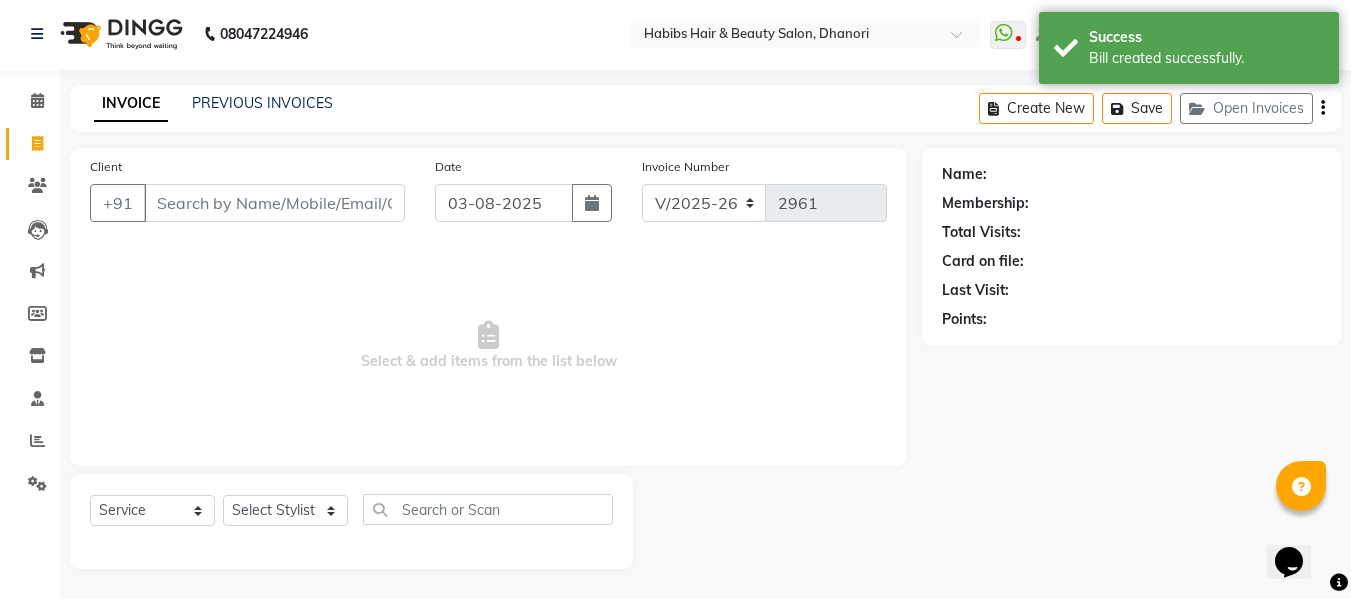 click on "Client" at bounding box center [274, 203] 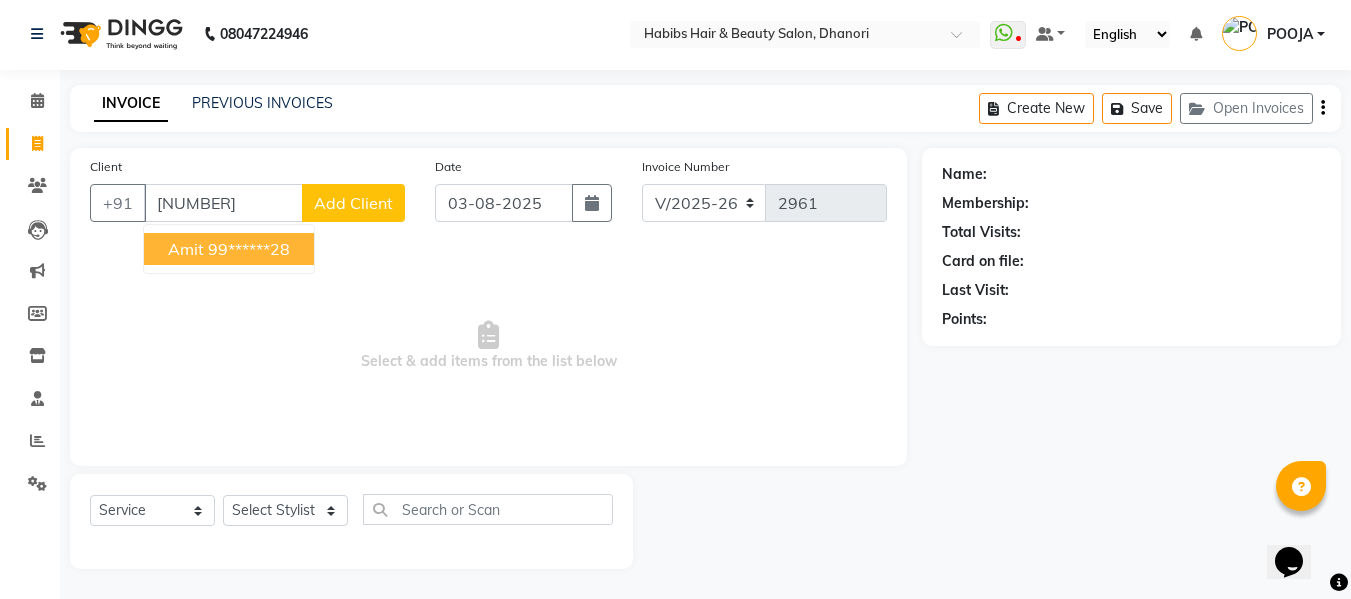 click on "99******28" at bounding box center (249, 249) 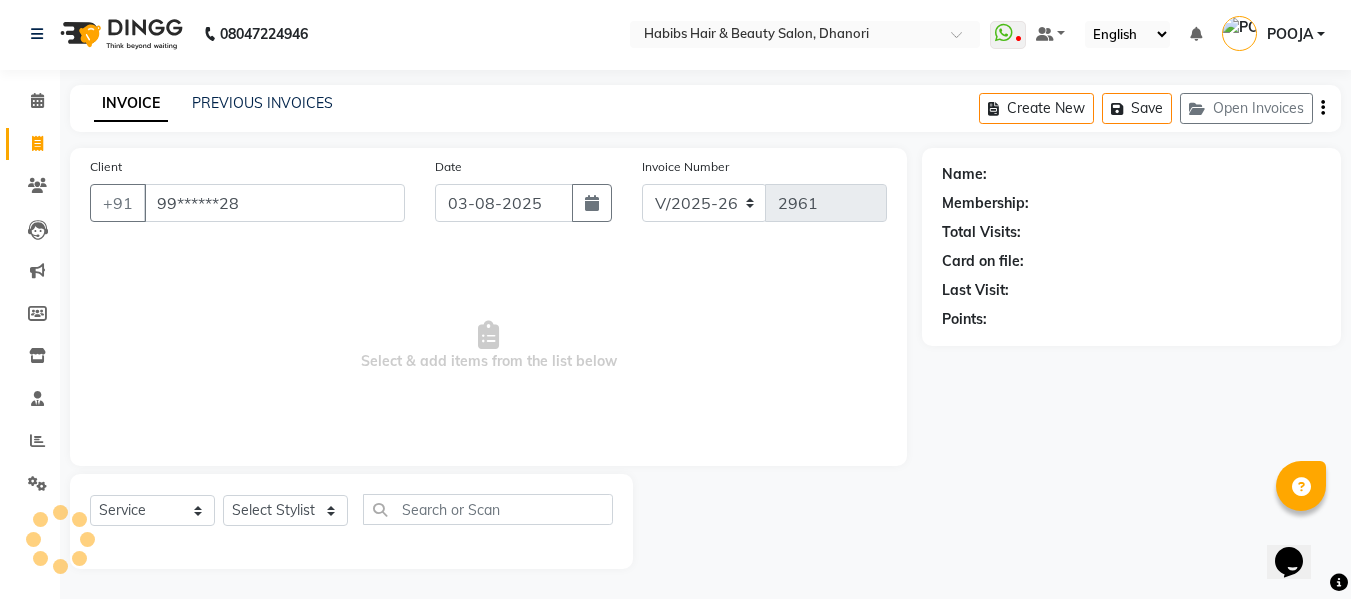 type on "99******28" 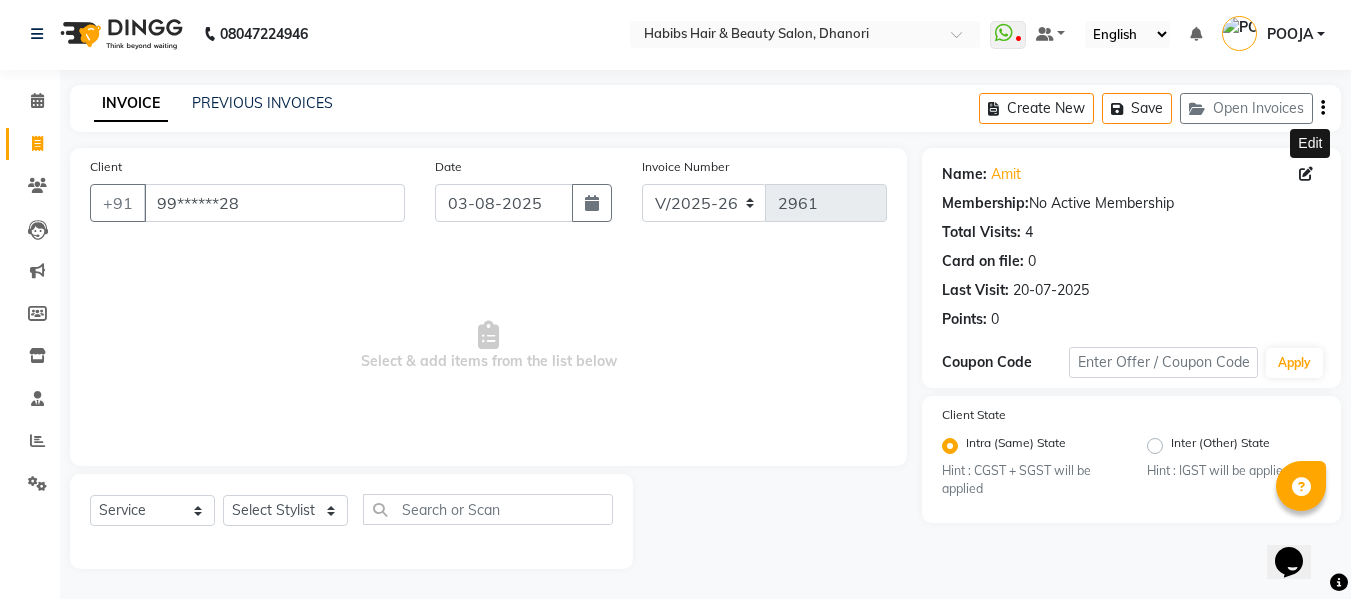 click 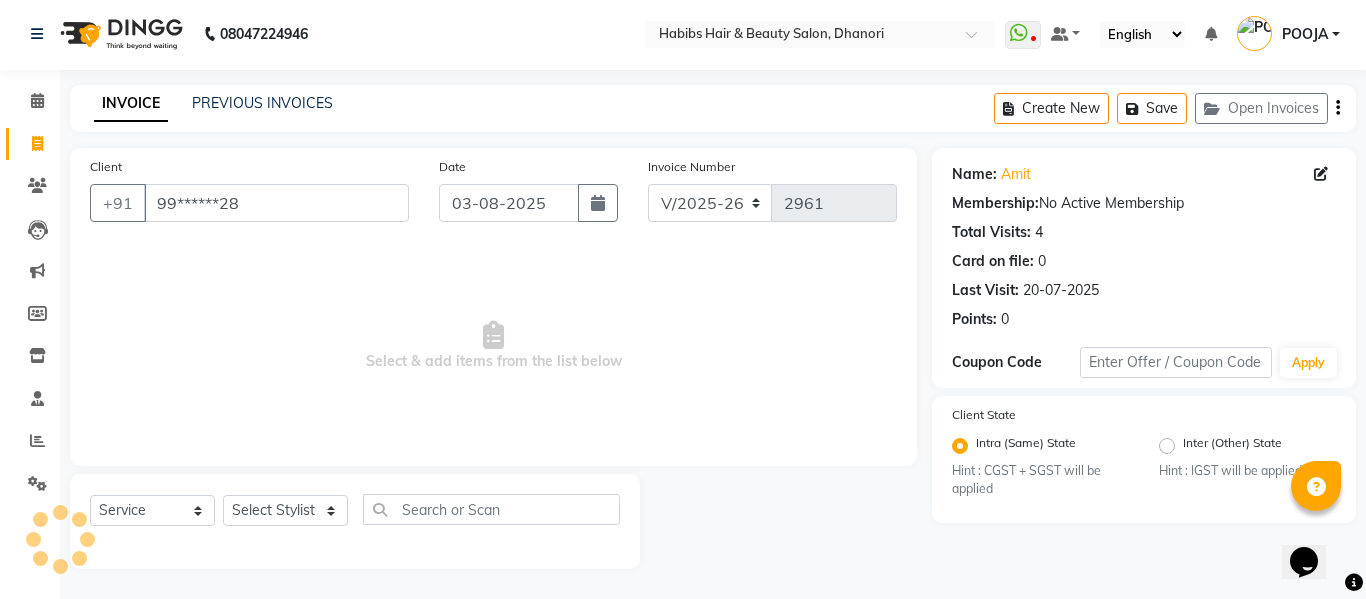 select 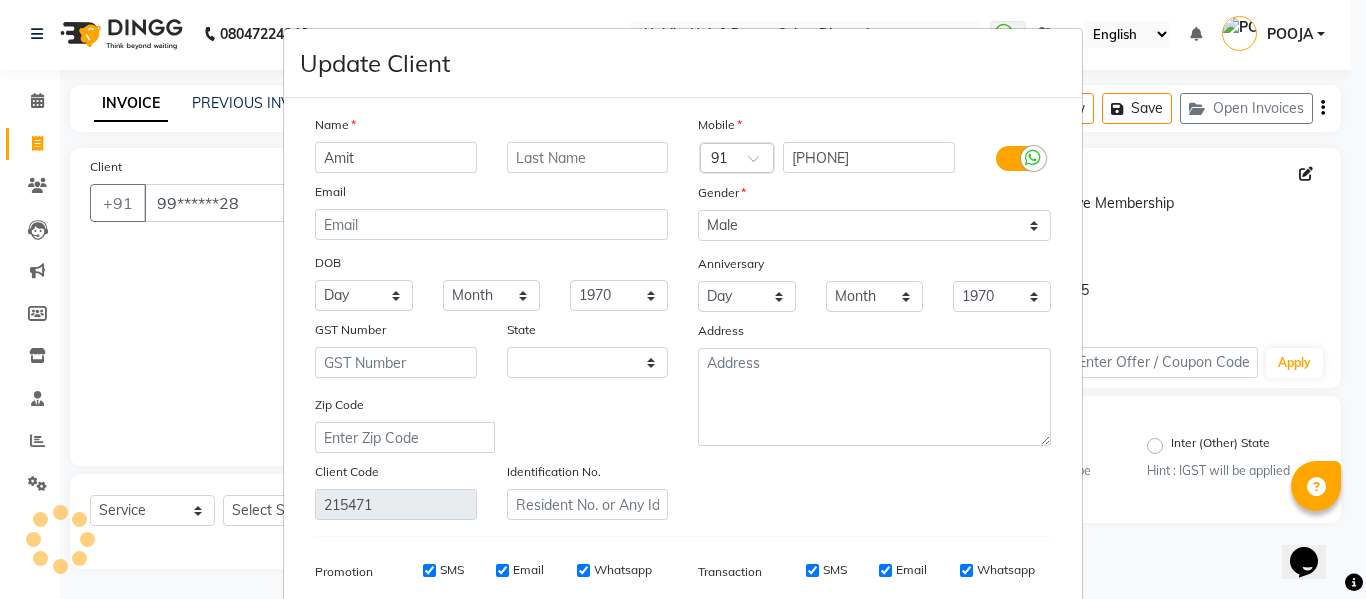 select on "22" 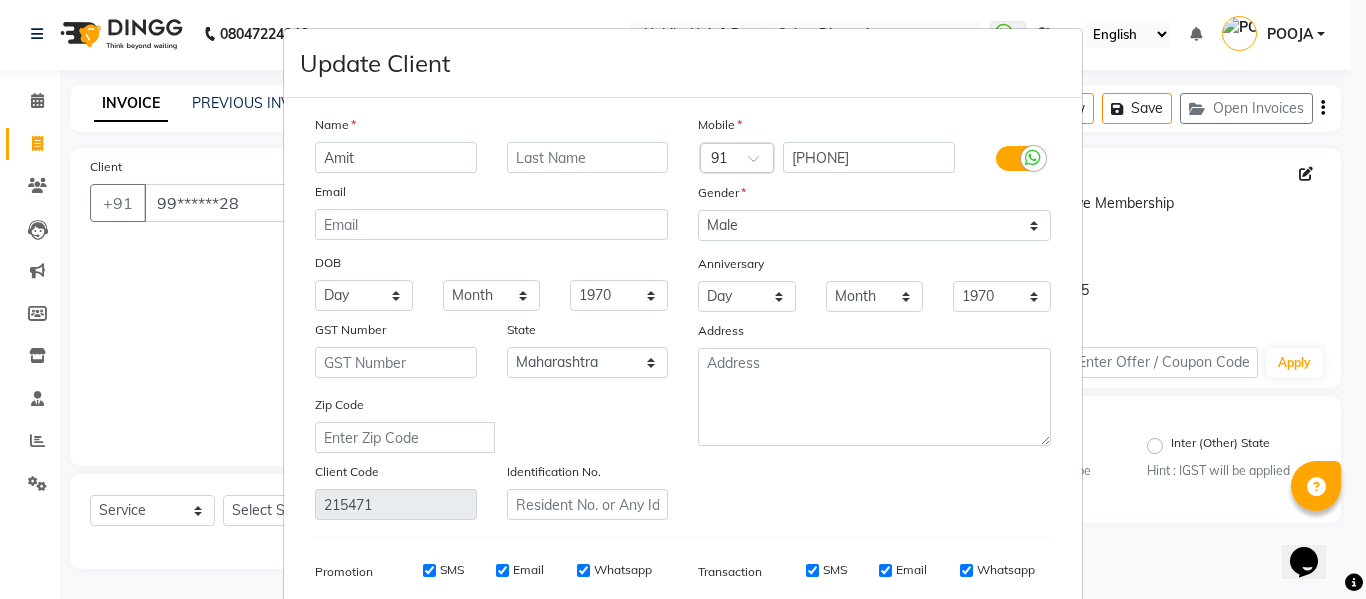 click on "Amit" at bounding box center [396, 157] 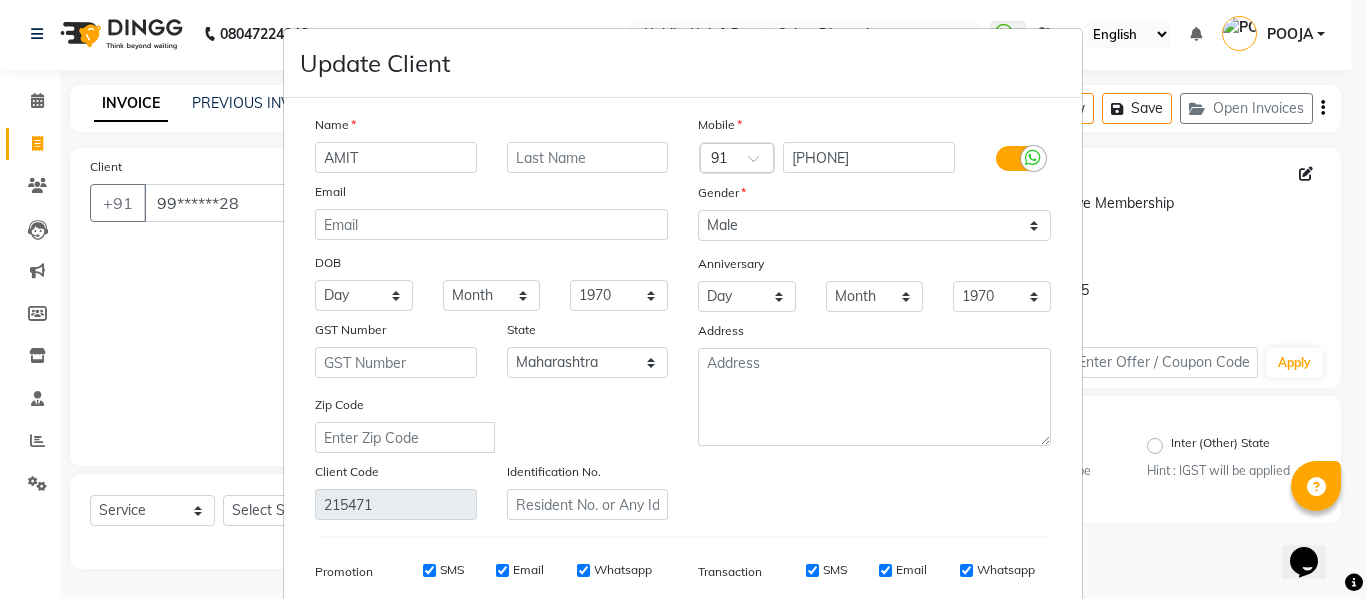 type on "AMIT" 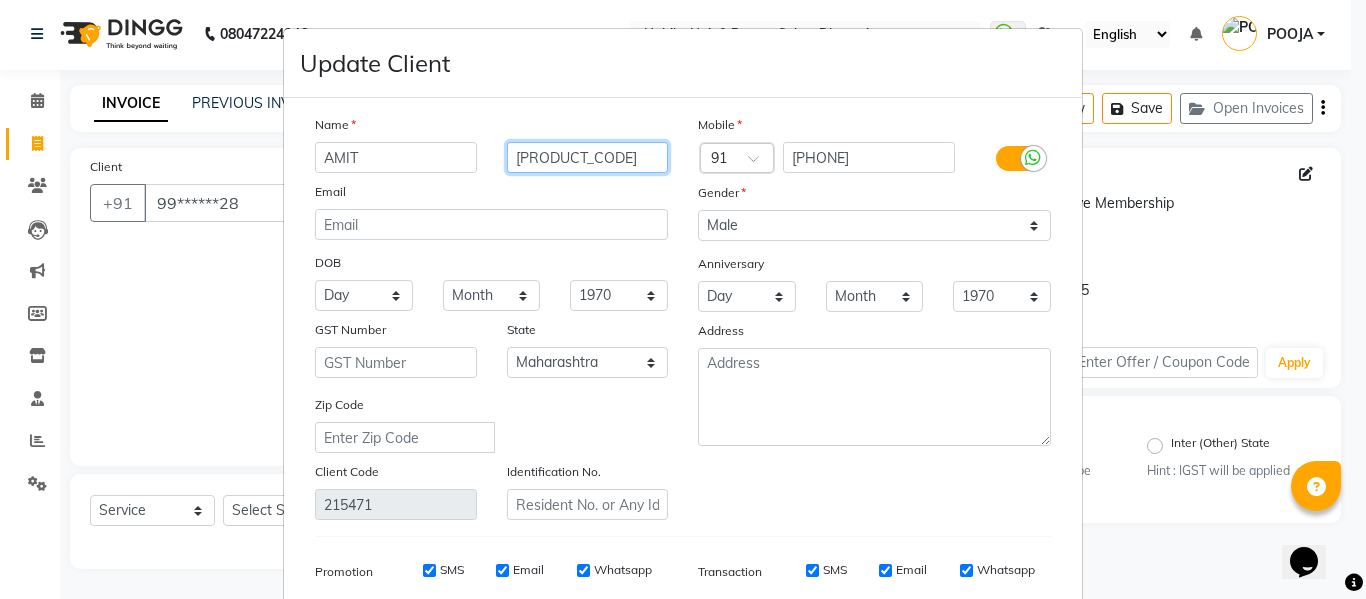type on "[PRODUCT_CODE]" 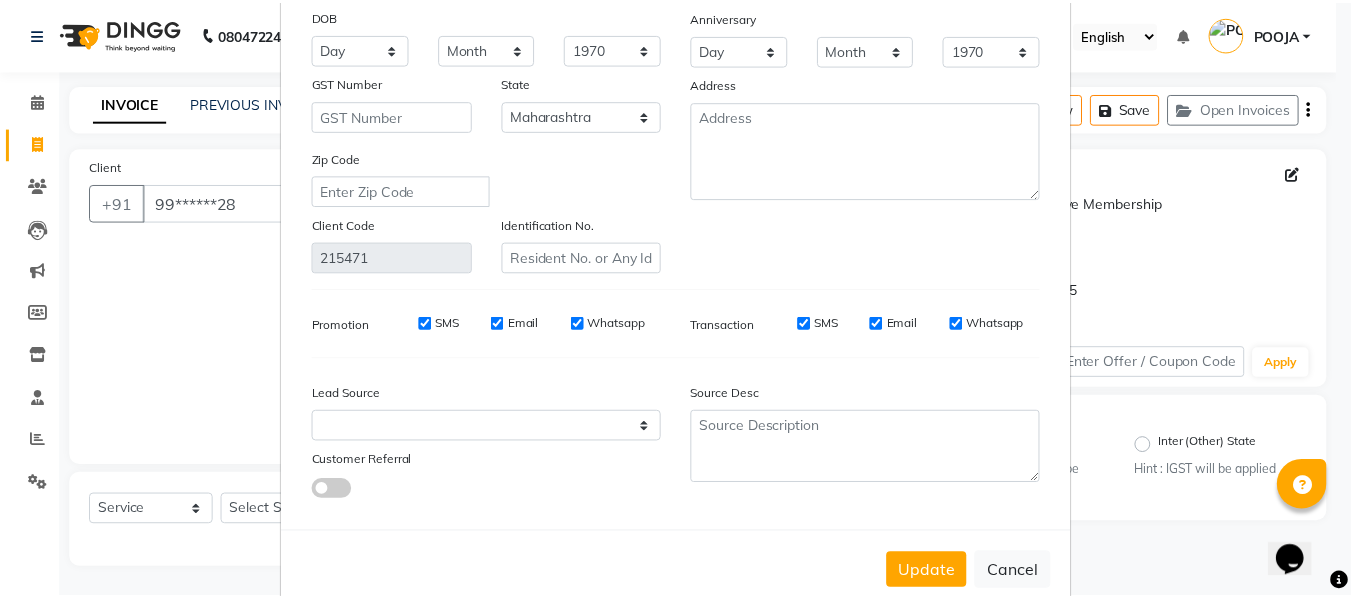 scroll, scrollTop: 288, scrollLeft: 0, axis: vertical 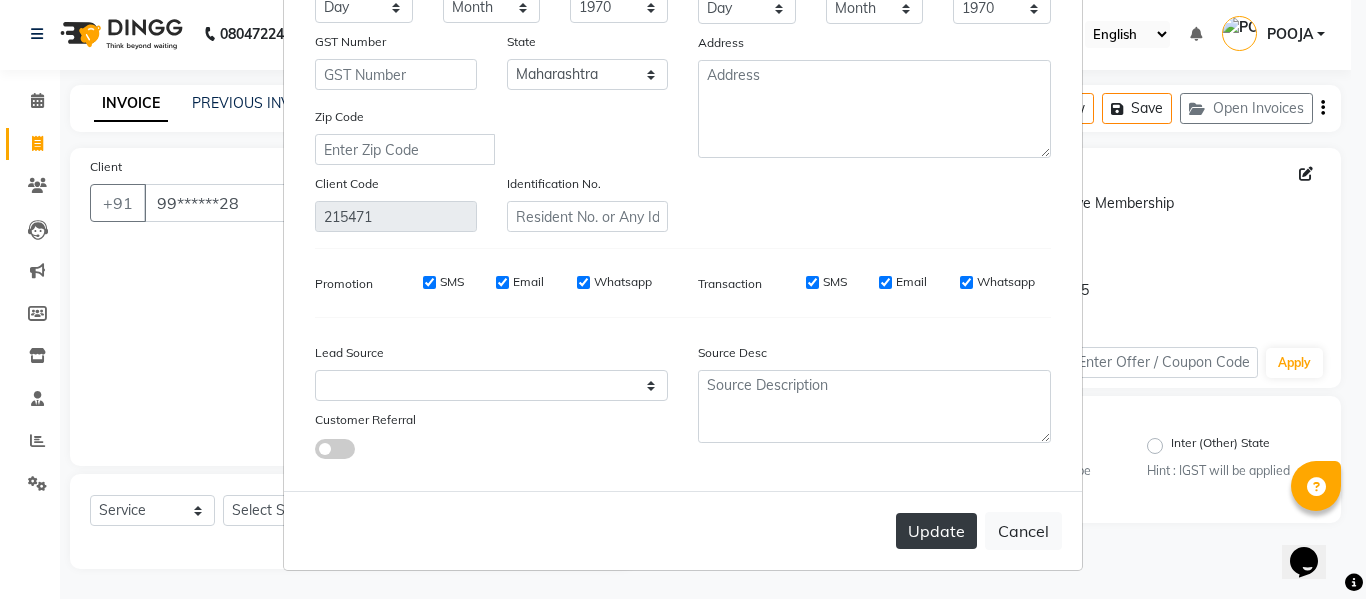 click on "Update" at bounding box center [936, 531] 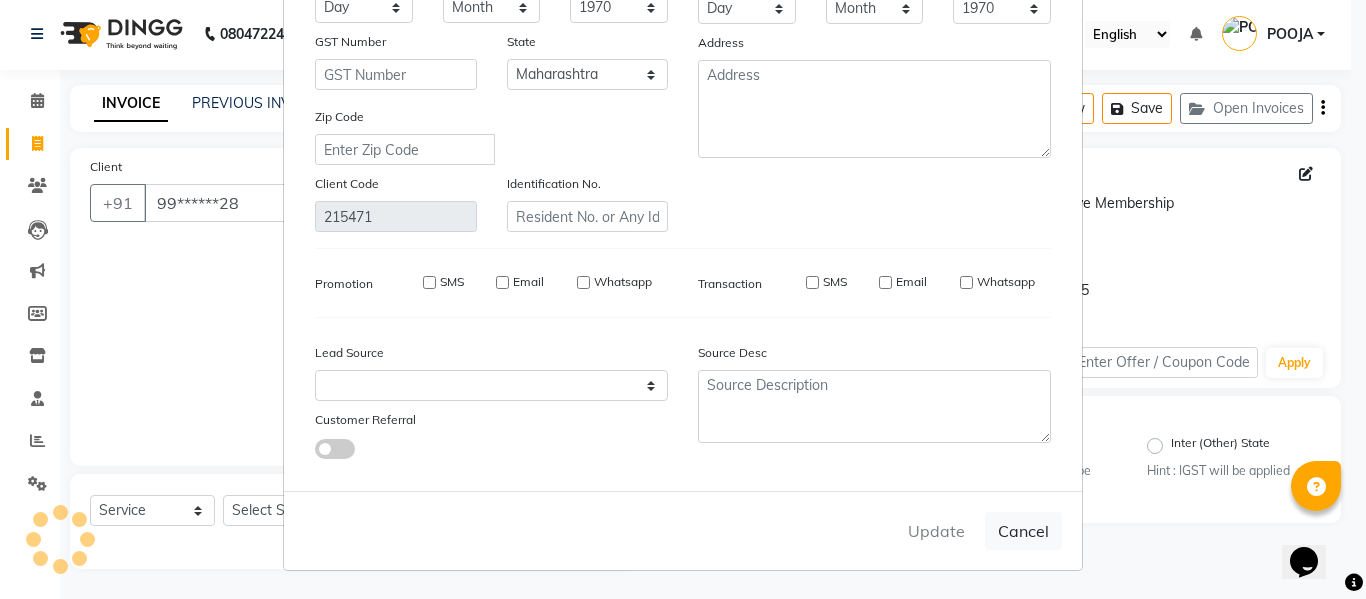 type 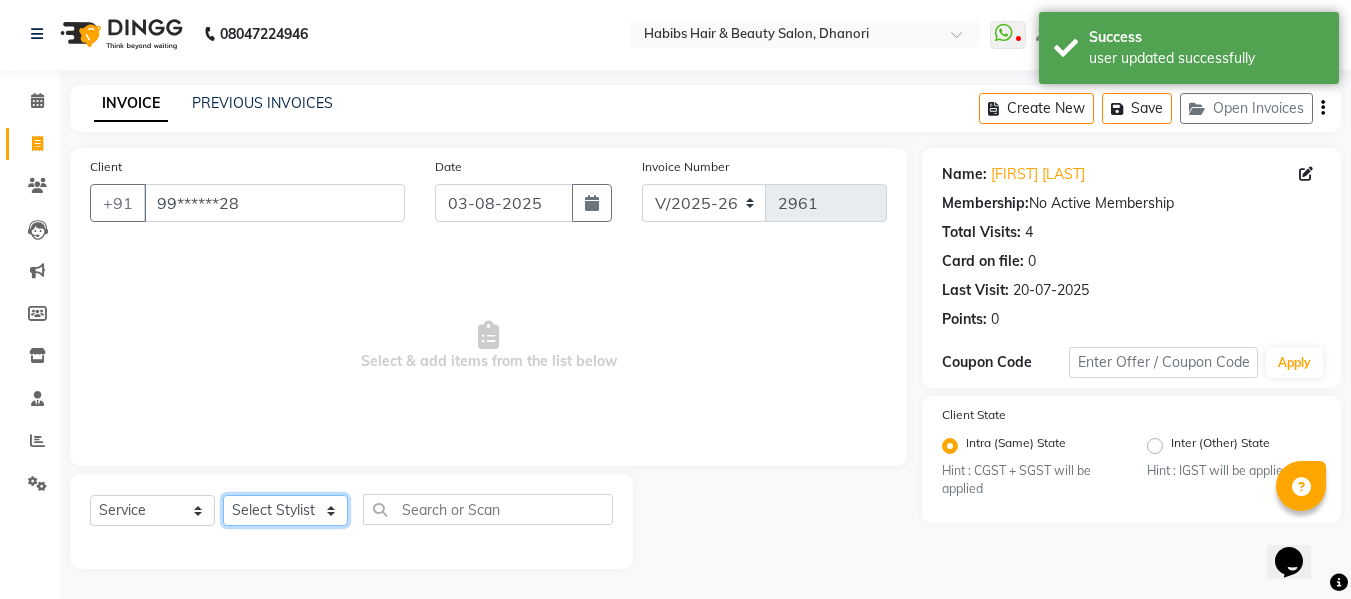 click on "Select Stylist Admin  Alishan  ARMAN DIVYA FAIZAN IRFAN MUZAMMIL POOJA POOJA J RAKESH SAHIL SHAKEEL SONAL" 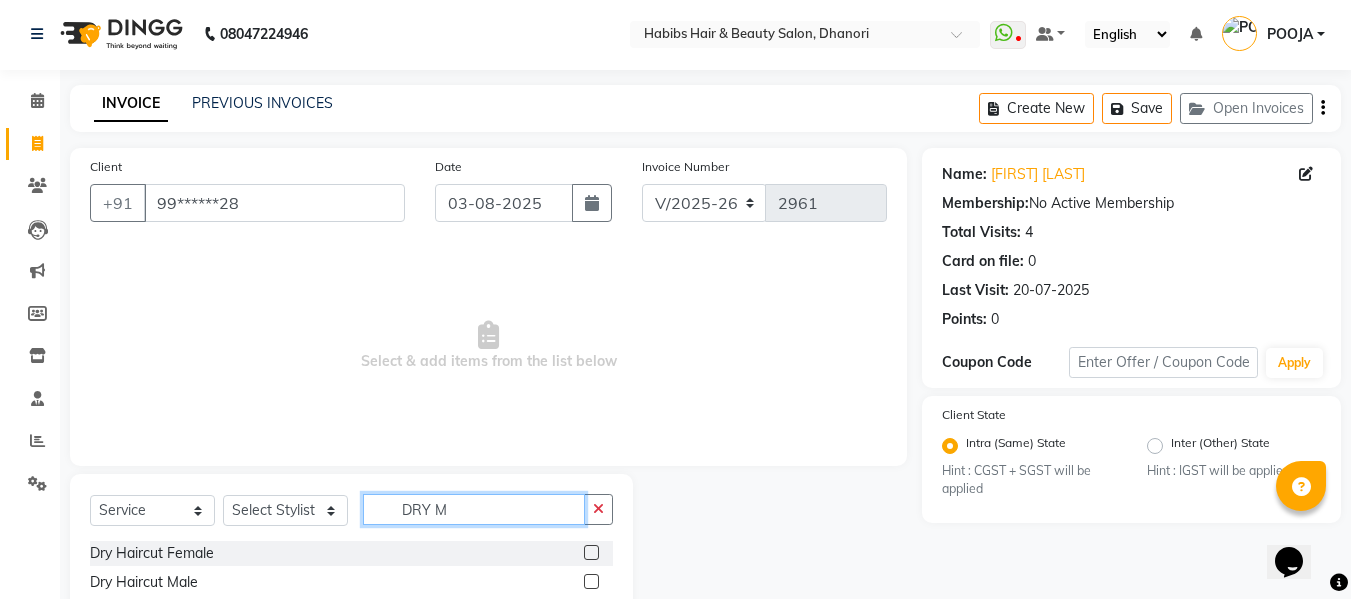 type on "DRY M" 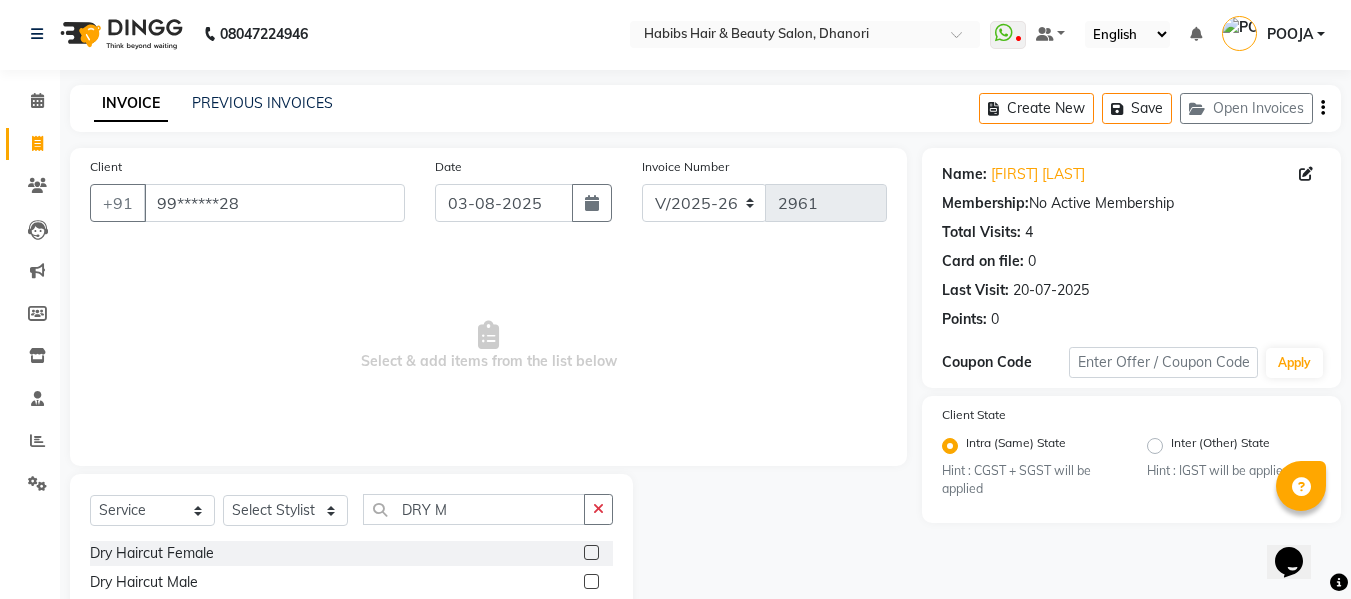 click 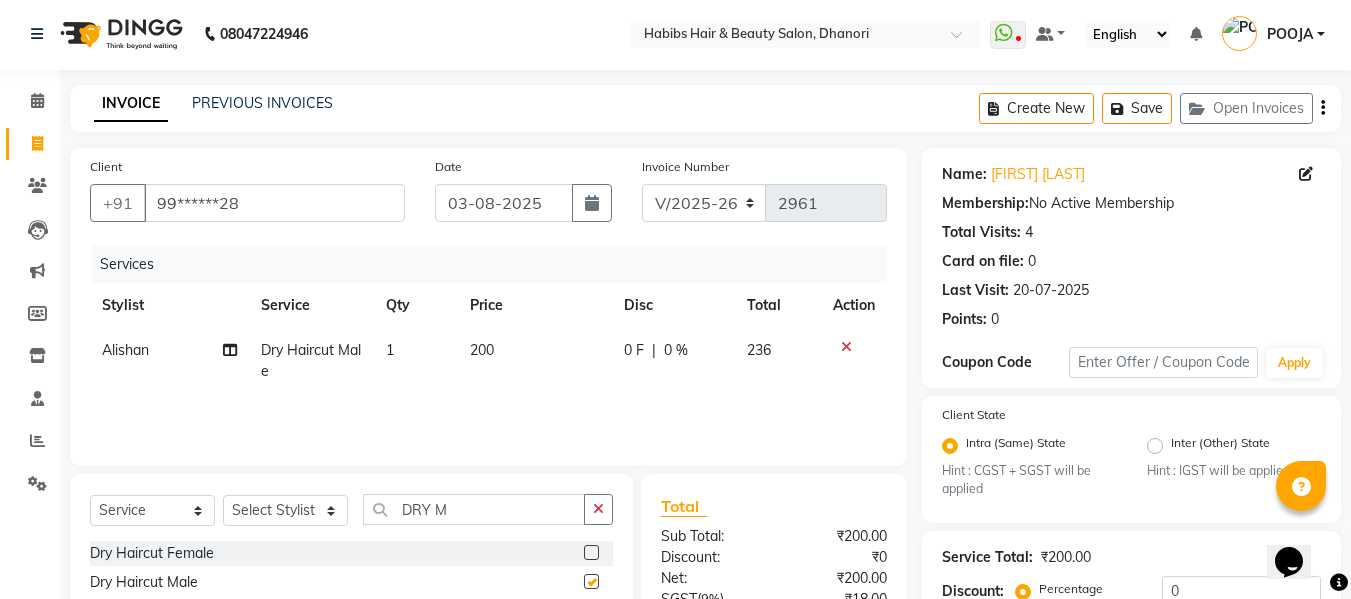 checkbox on "false" 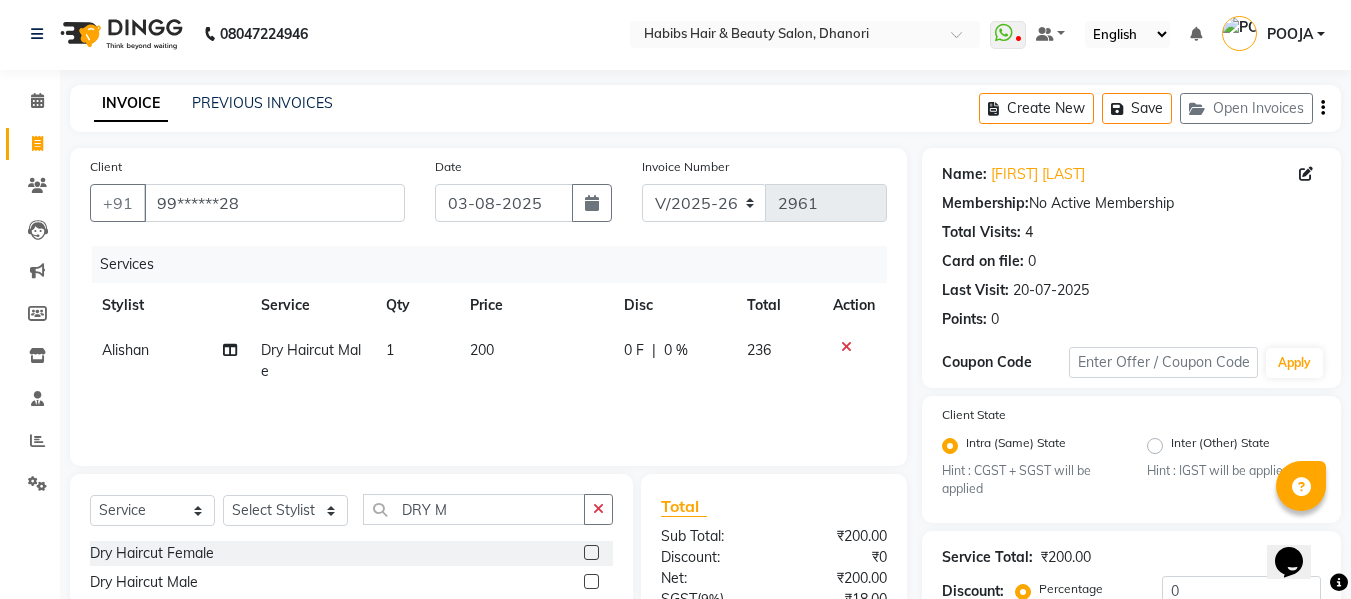 click on "200" 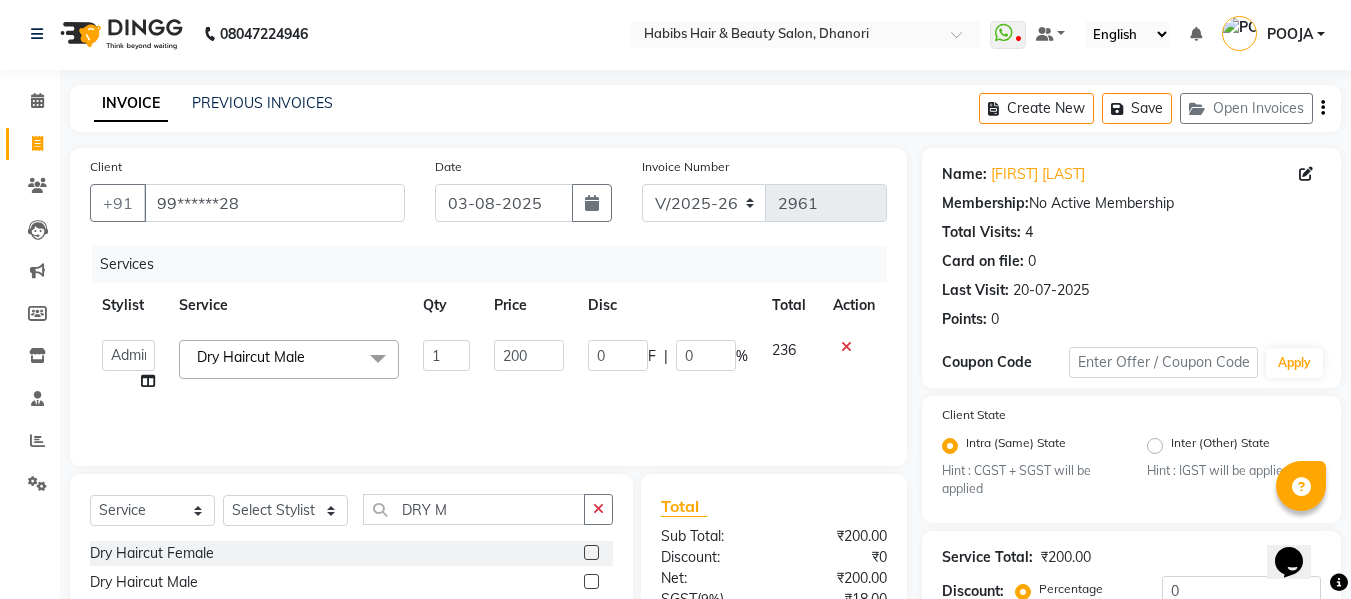 click on "200" 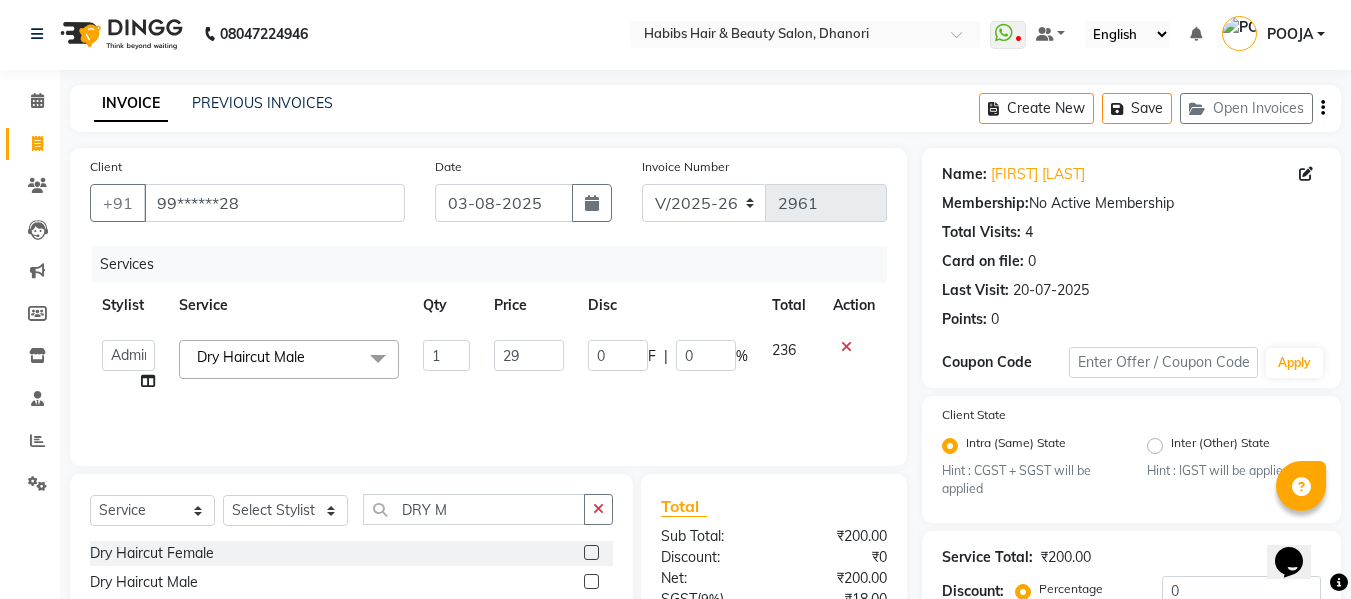 type on "297" 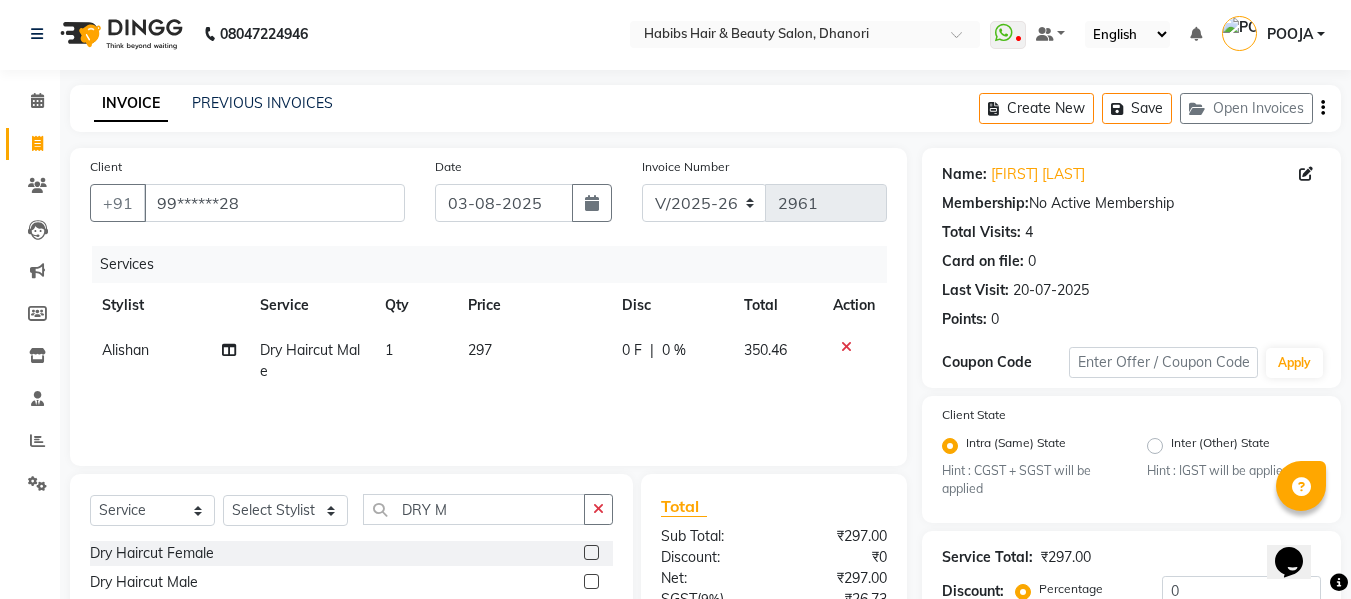 click on "Services Stylist Service Qty Price Disc Total Action [FIRST] Dry Haircut Male 1 297 0 F | 0 % 350.46" 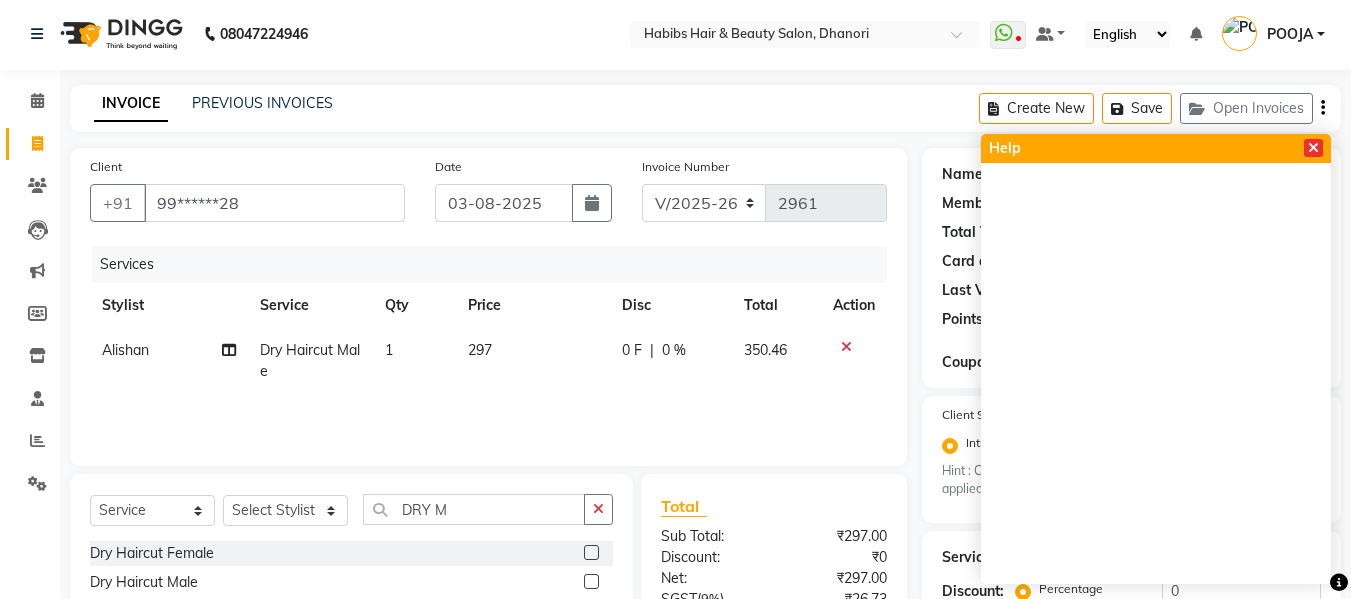 click at bounding box center [1313, 148] 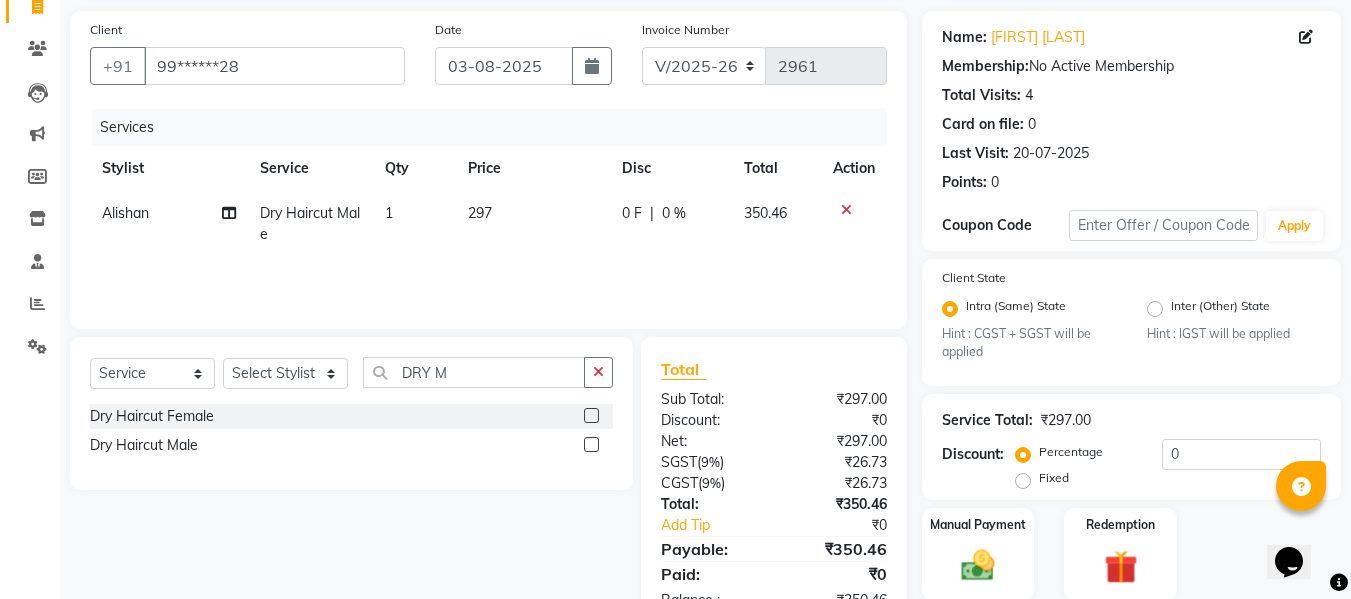 scroll, scrollTop: 211, scrollLeft: 0, axis: vertical 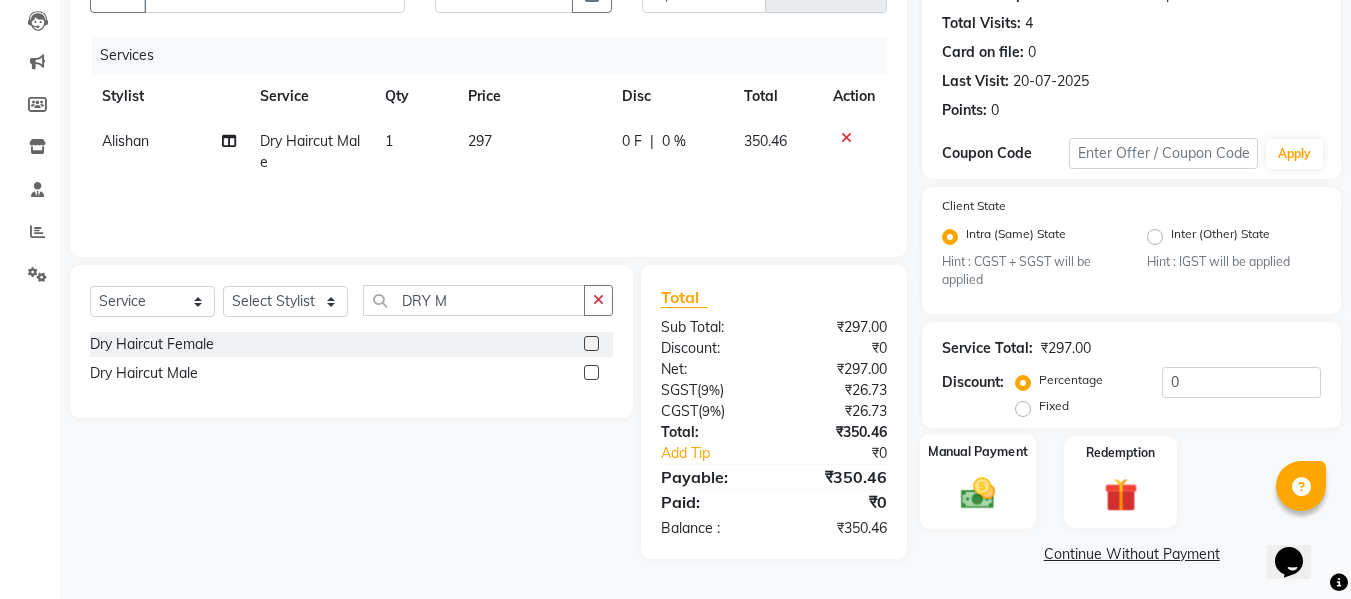 click 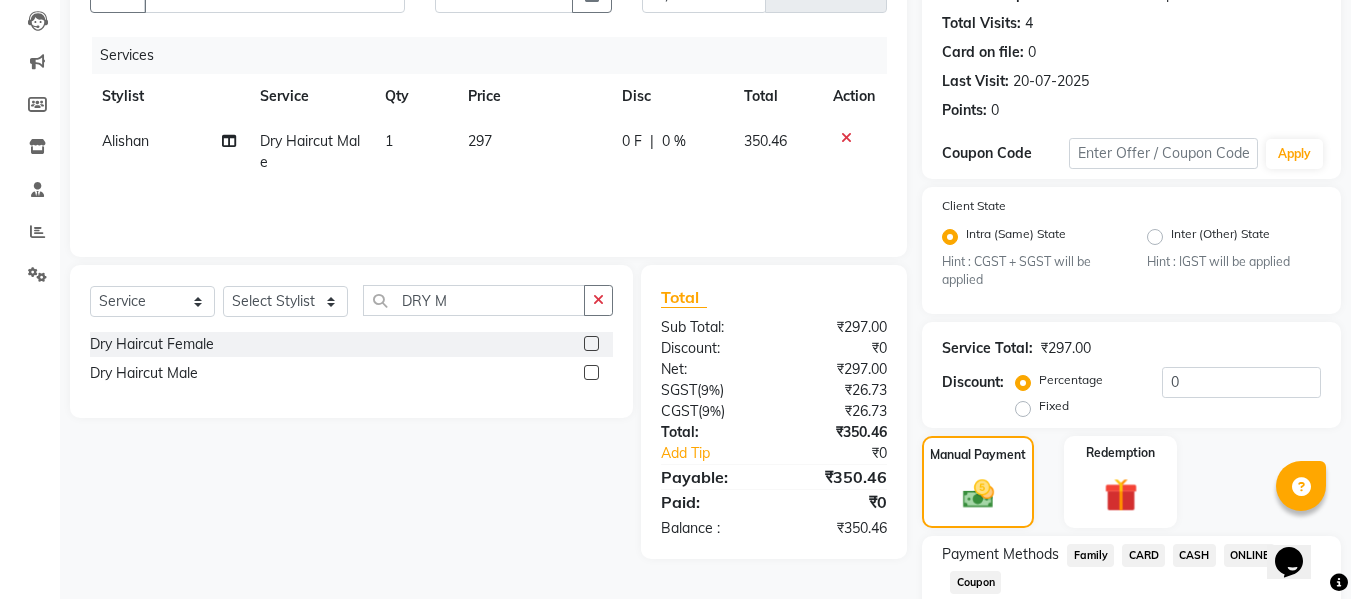 click on "ONLINE" 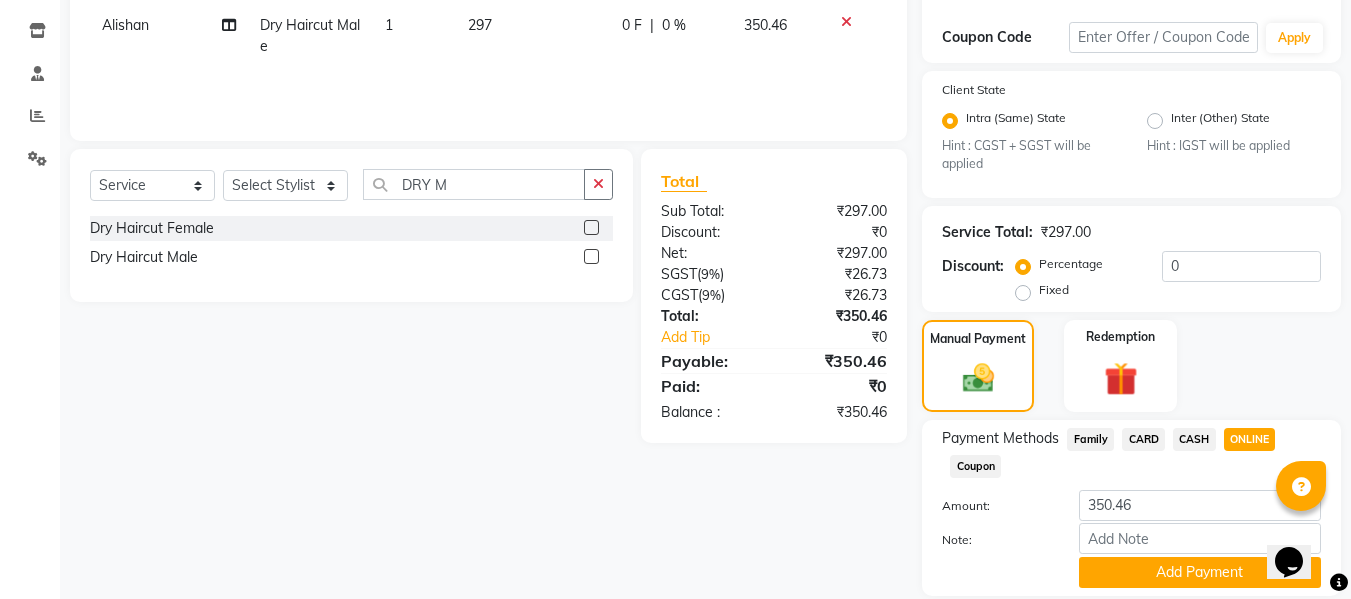 scroll, scrollTop: 395, scrollLeft: 0, axis: vertical 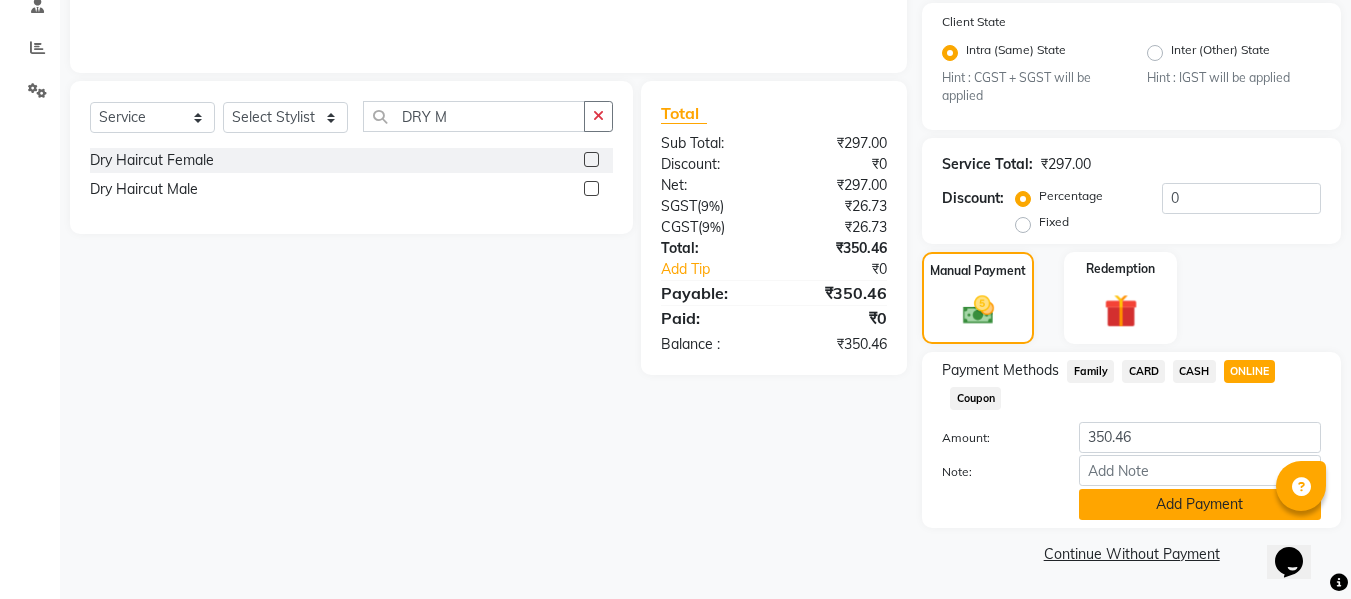 click on "Add Payment" 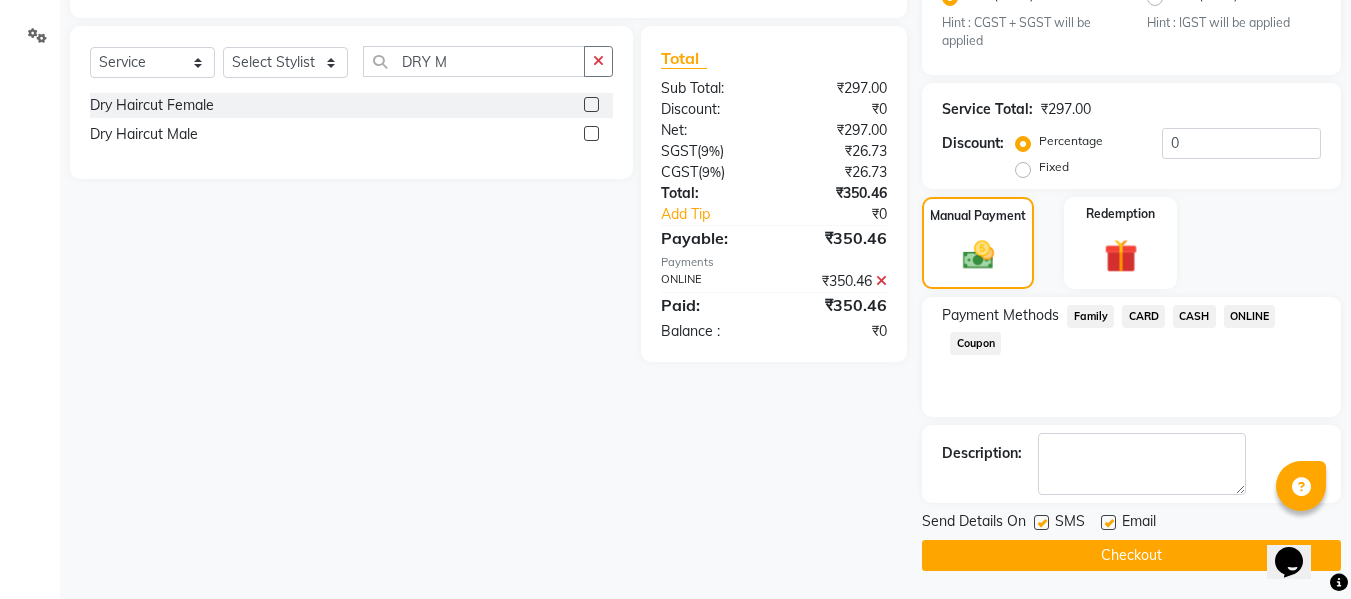 scroll, scrollTop: 452, scrollLeft: 0, axis: vertical 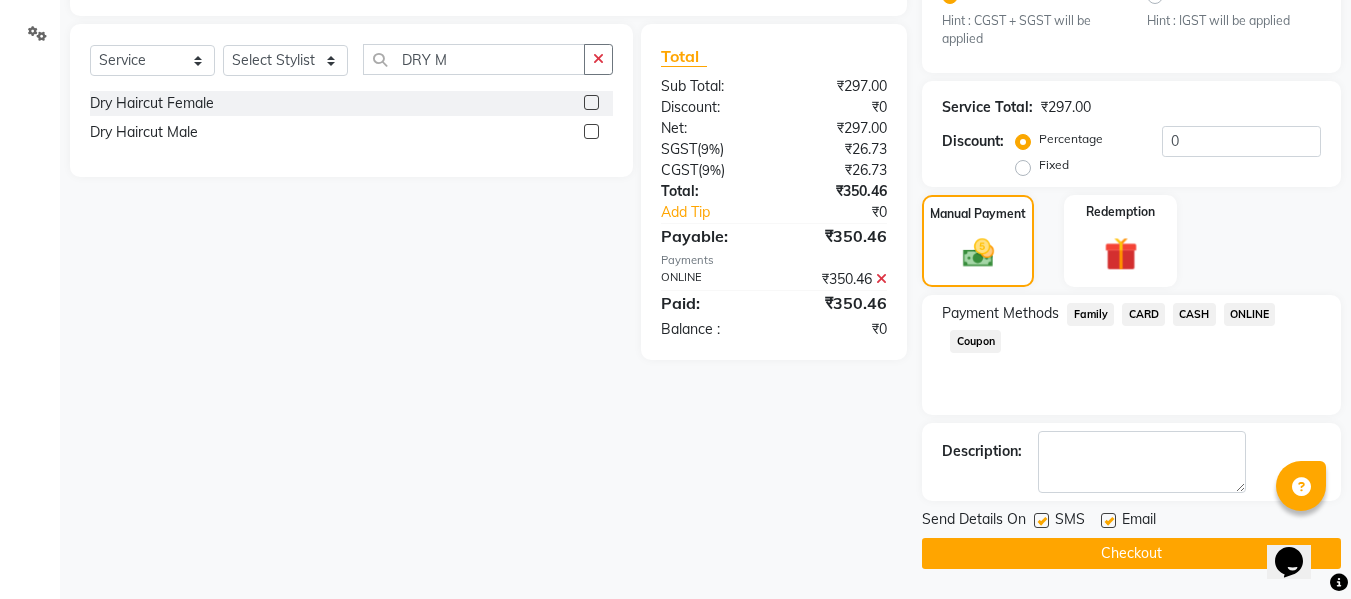 click on "Checkout" 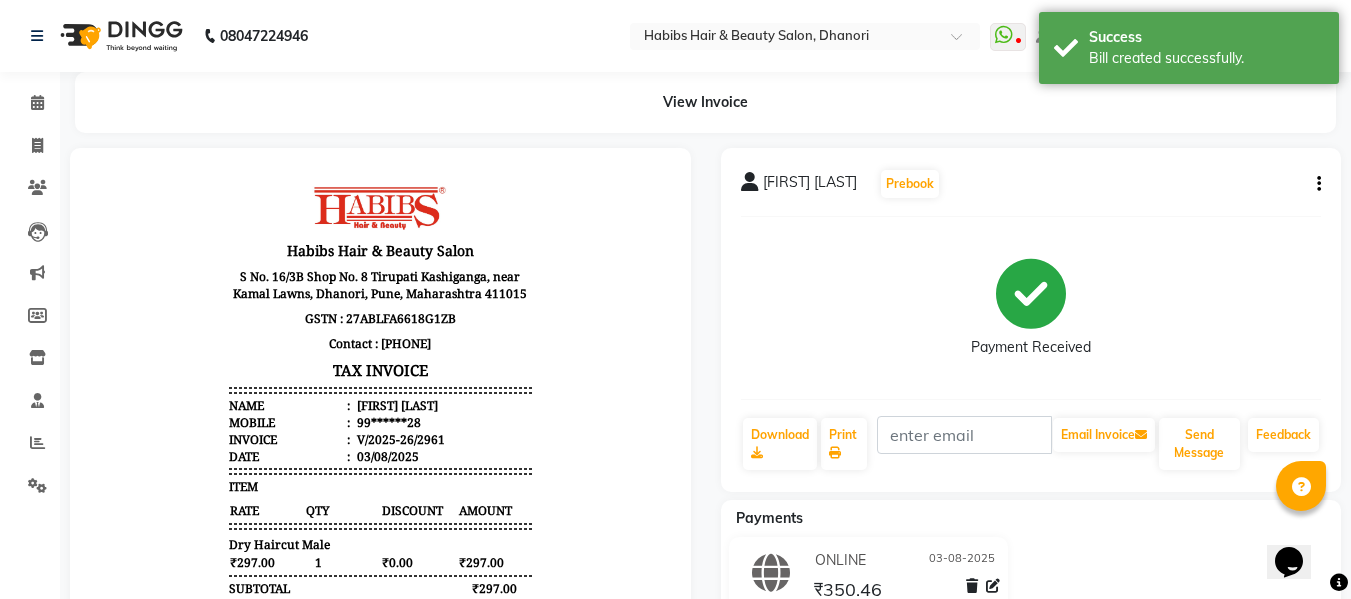 scroll, scrollTop: 0, scrollLeft: 0, axis: both 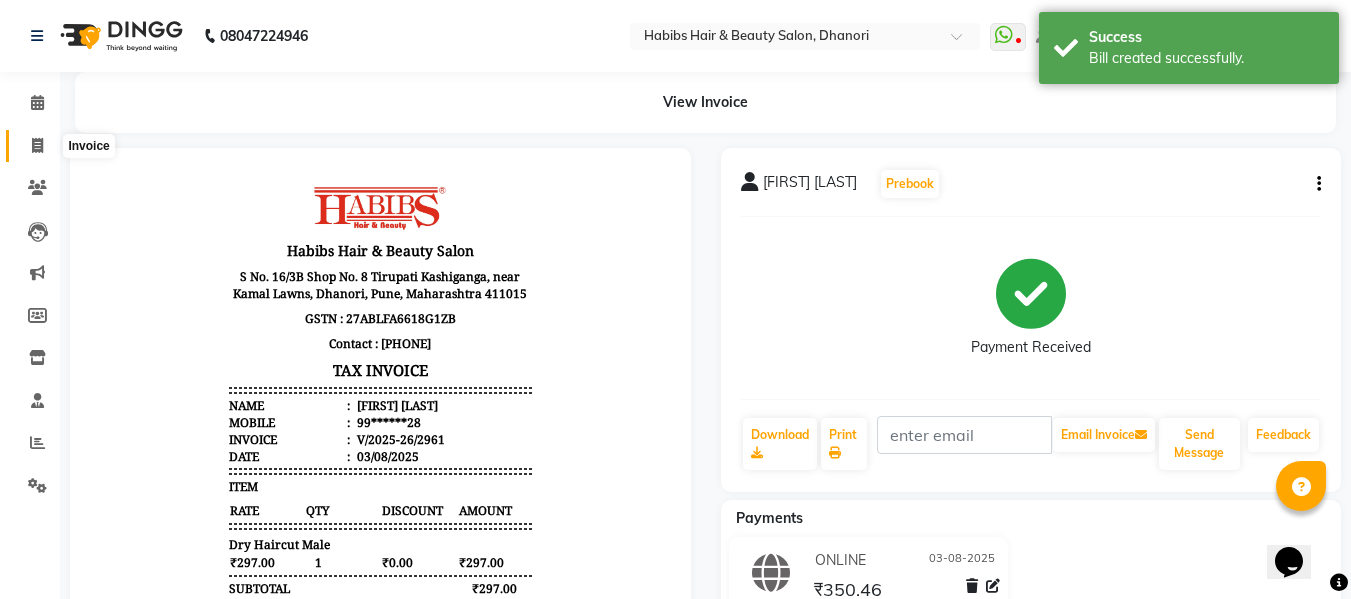 click 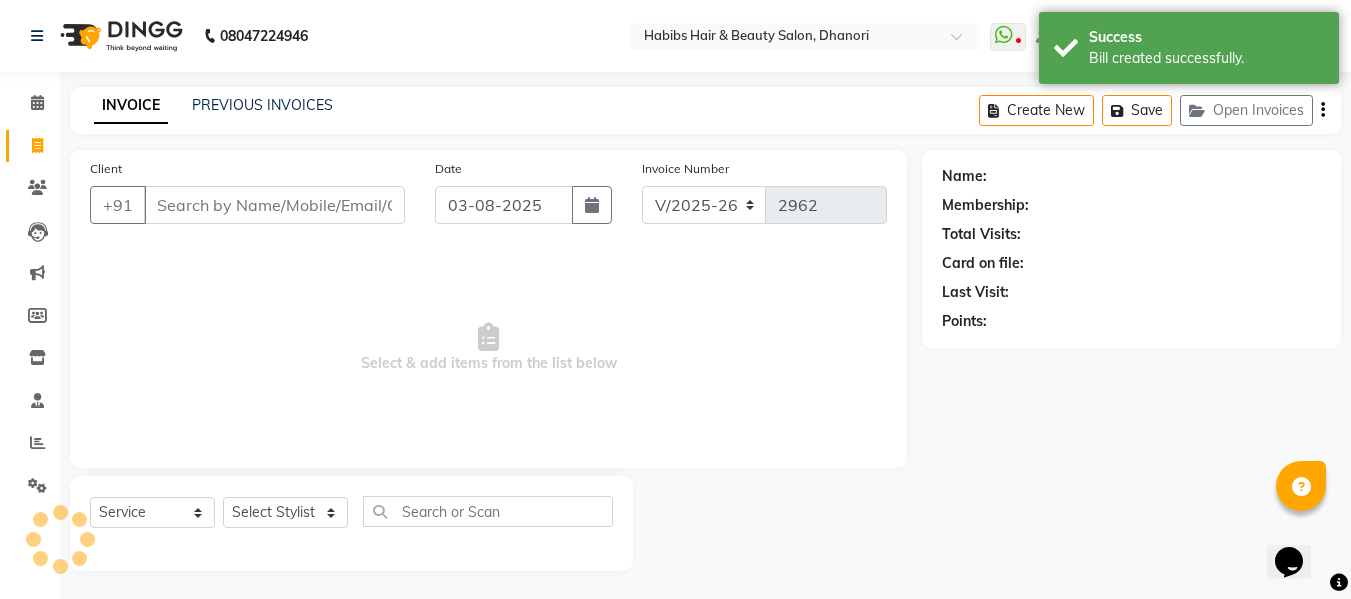 scroll, scrollTop: 2, scrollLeft: 0, axis: vertical 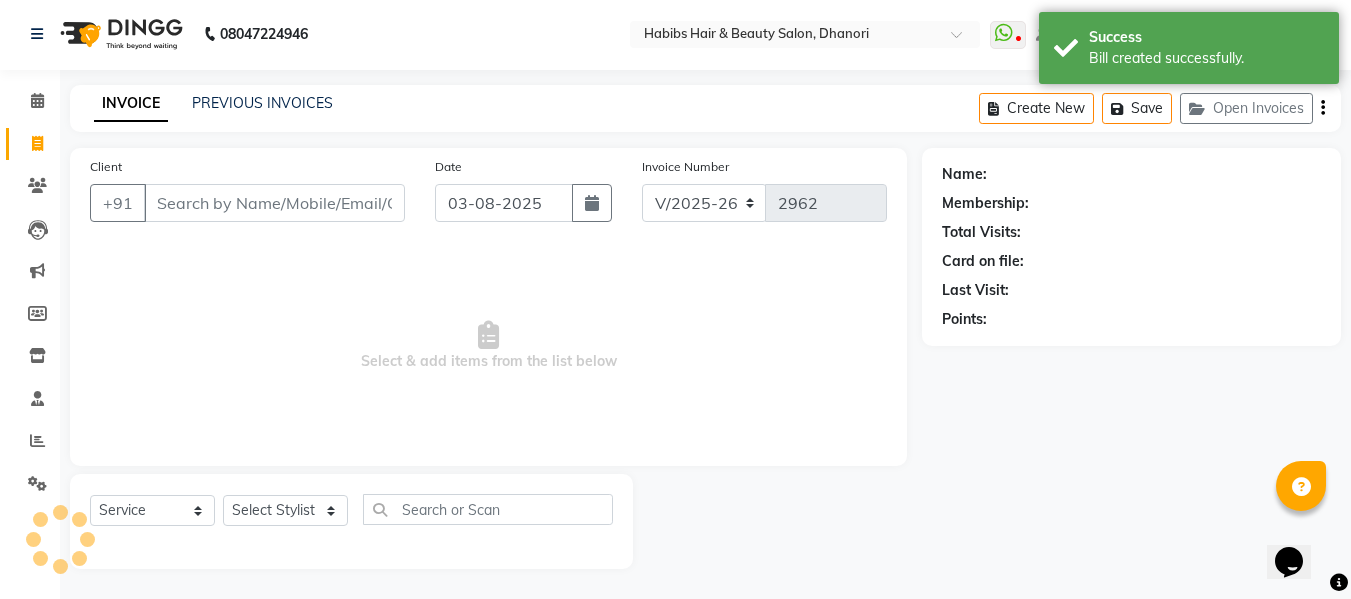 click on "Client" at bounding box center (274, 203) 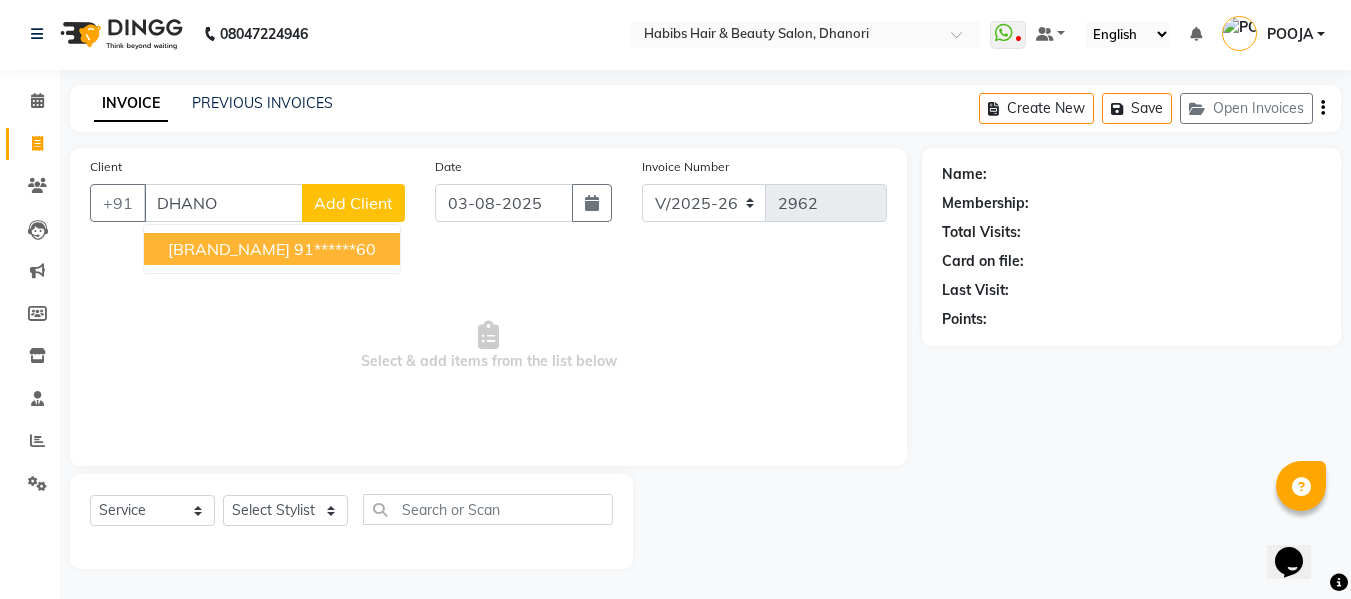 click on "[BRAND_NAME]" at bounding box center (229, 249) 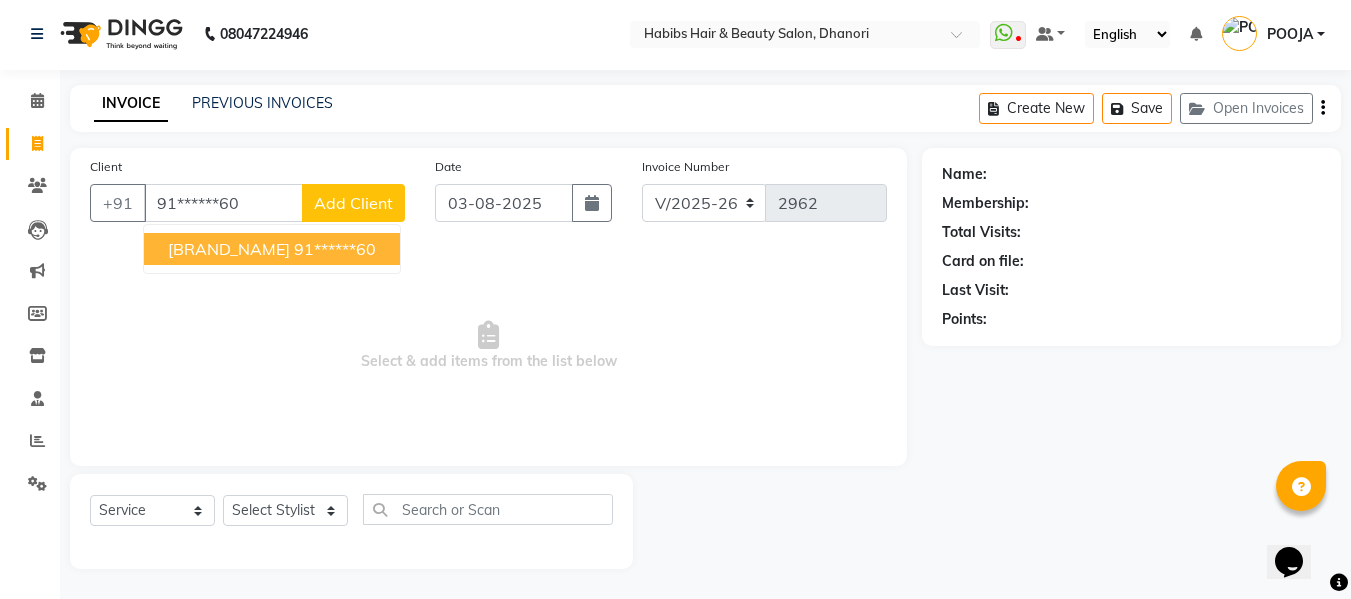 type on "91******60" 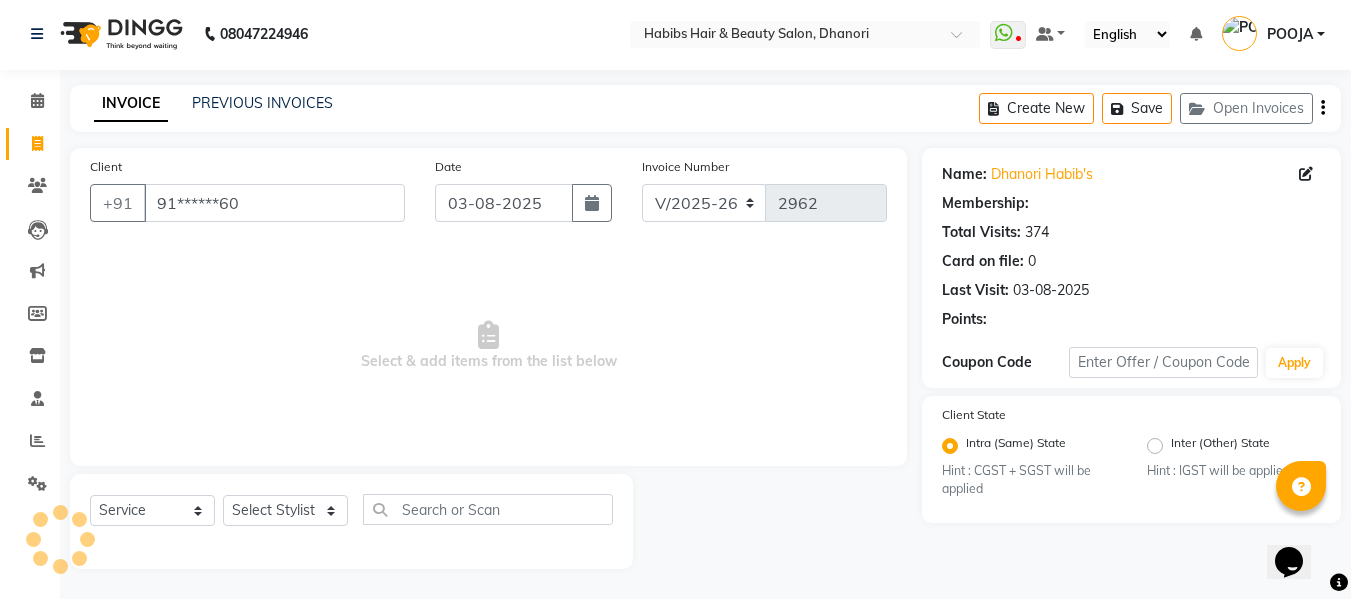 select on "1: Object" 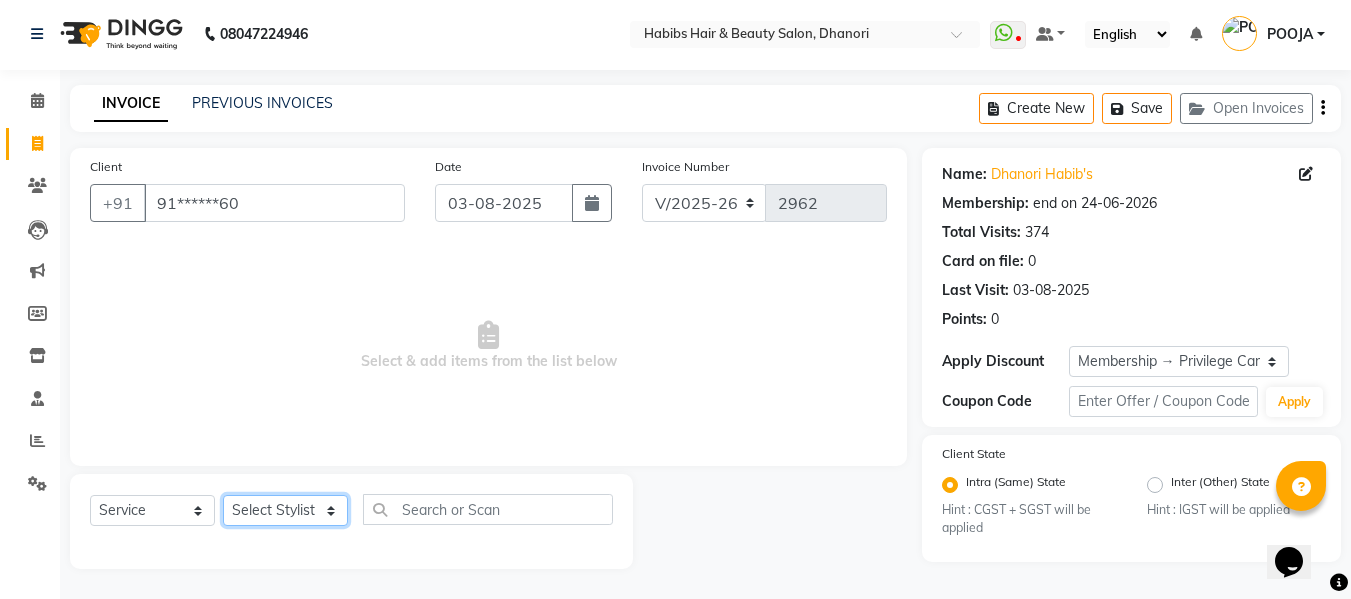 click on "Select Stylist Admin  Alishan  ARMAN DIVYA FAIZAN IRFAN MUZAMMIL POOJA POOJA J RAKESH SAHIL SHAKEEL SONAL" 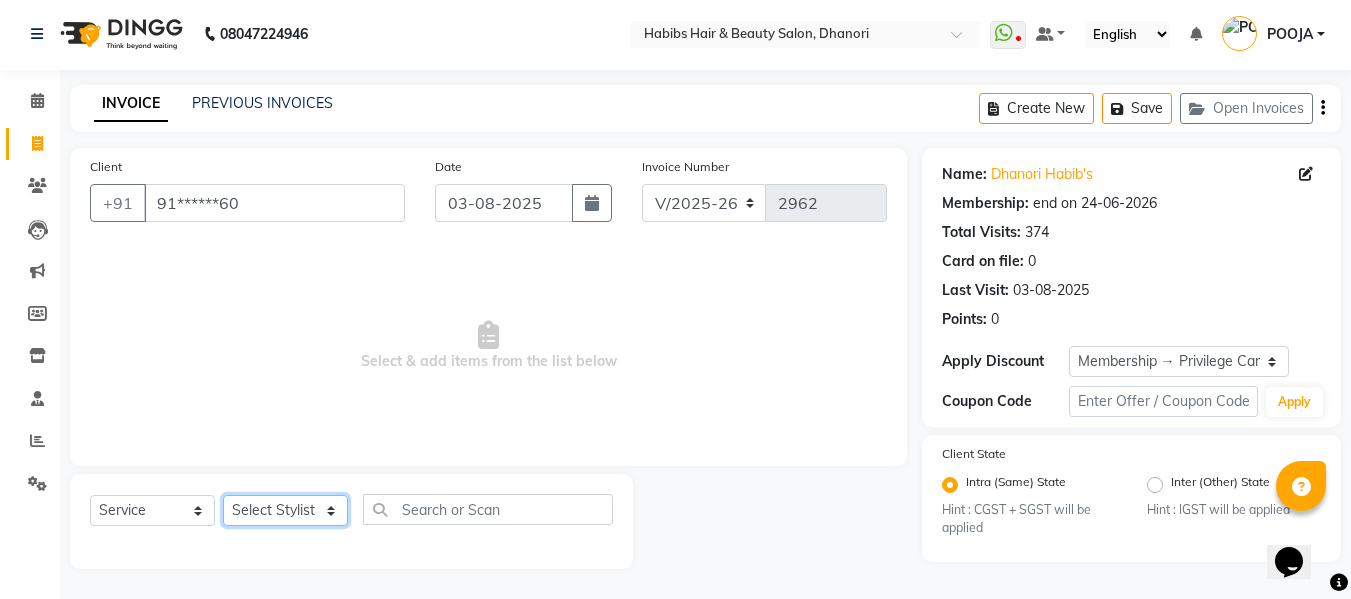 select on "[NUMBER]" 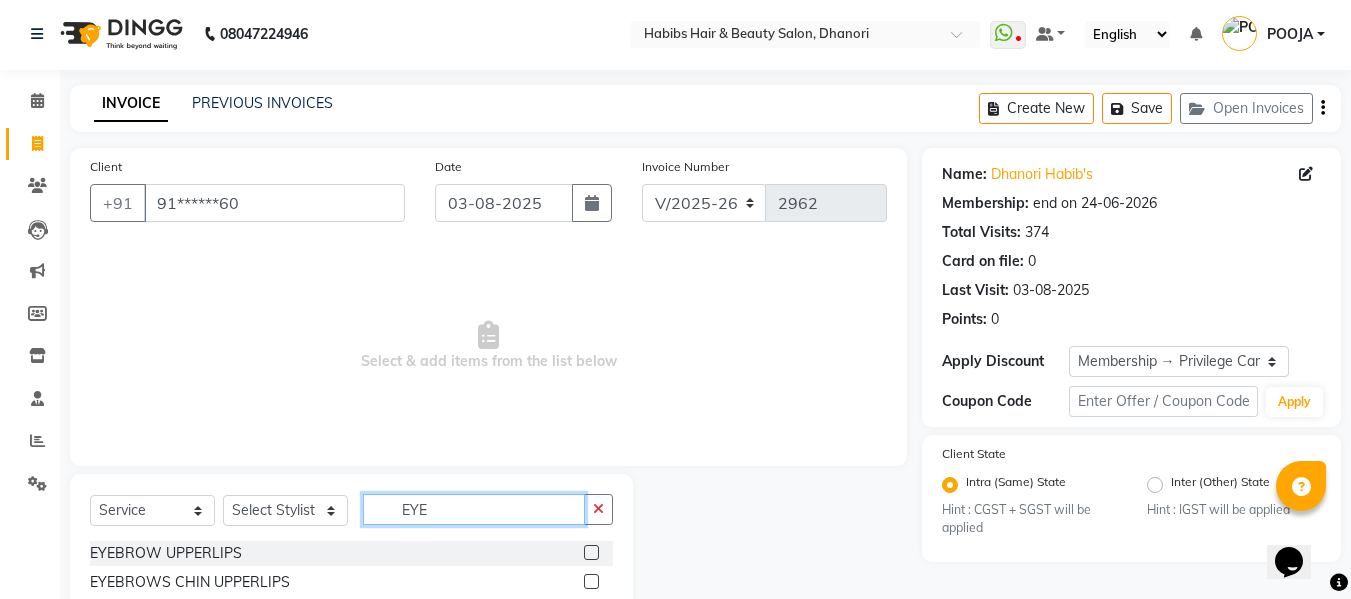 type on "EYE" 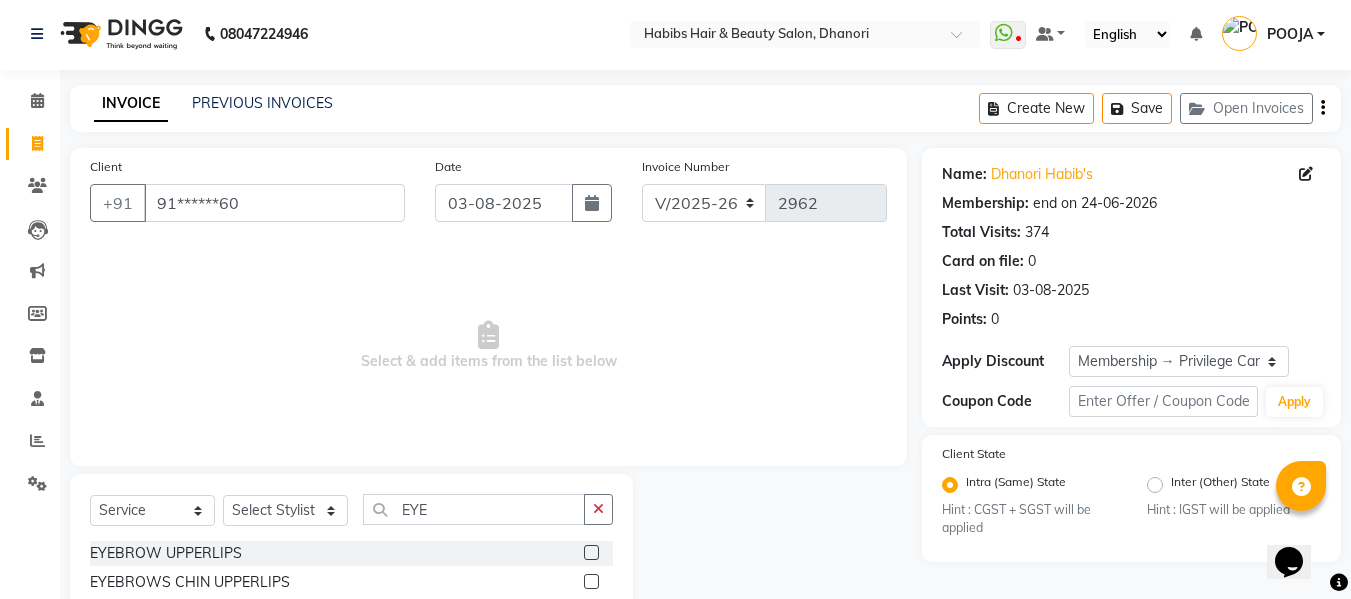click 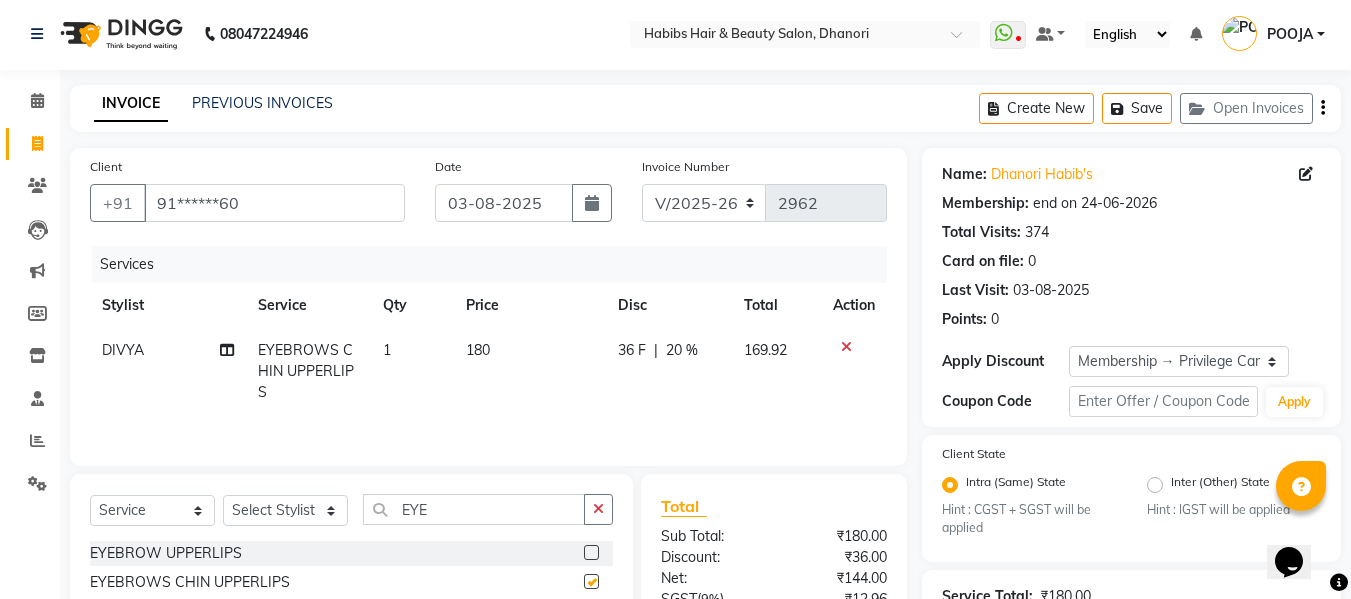 checkbox on "false" 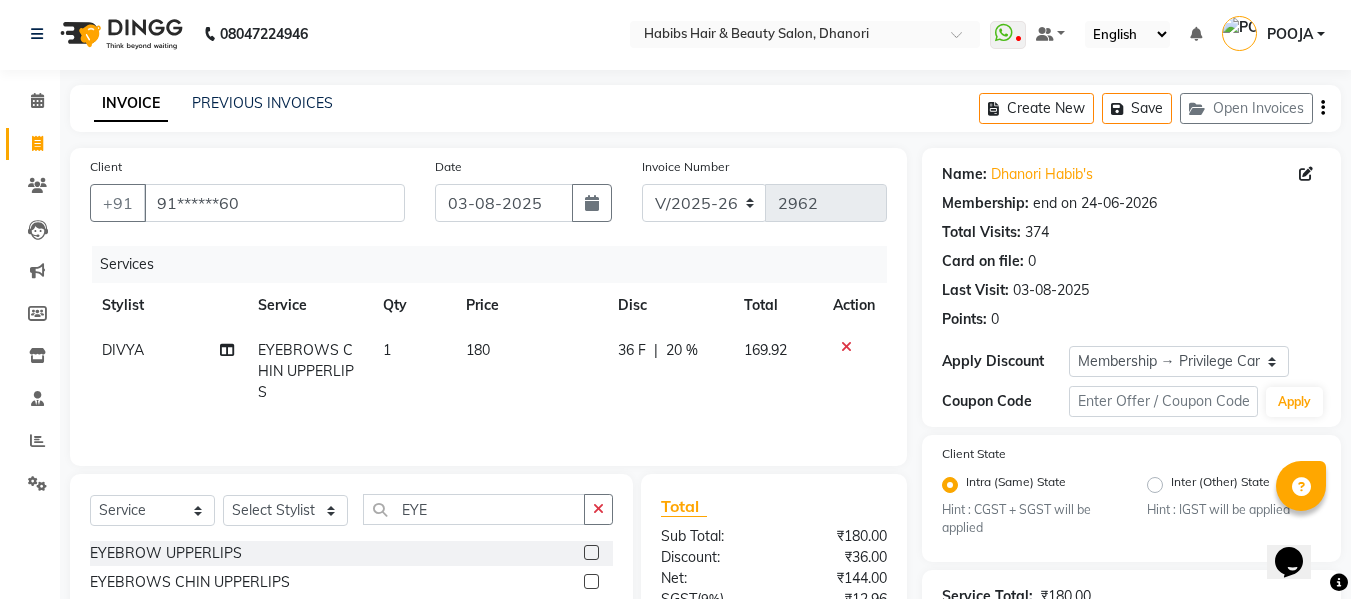 click on "180" 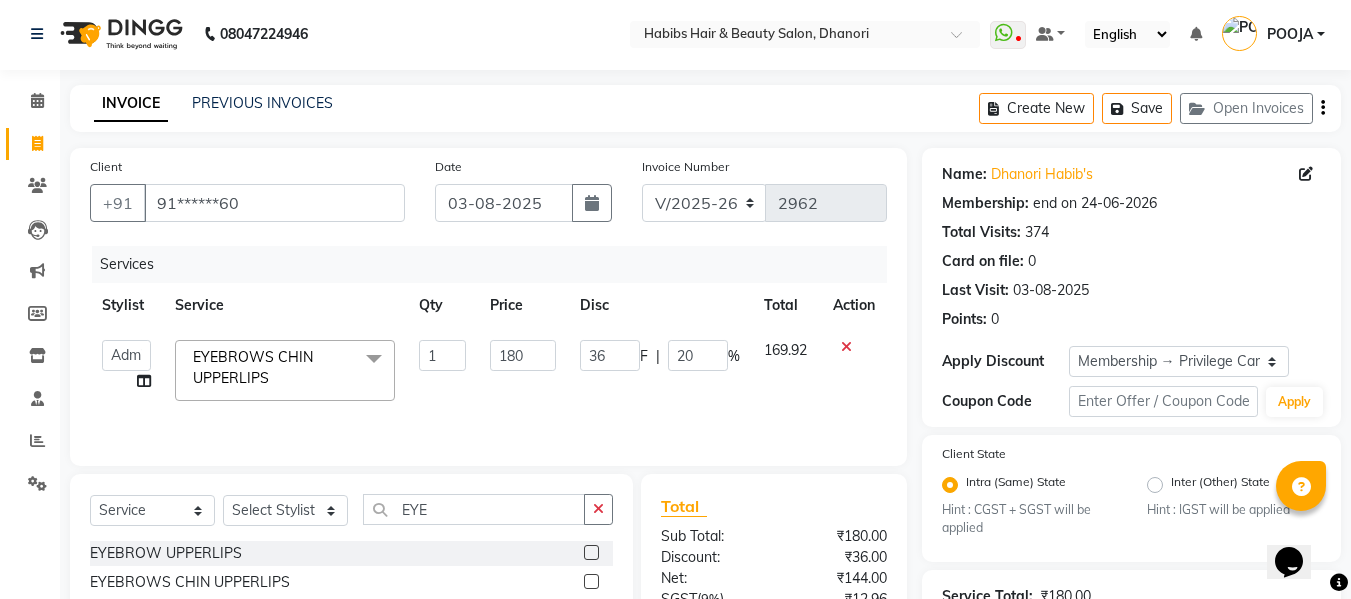 click on "180" 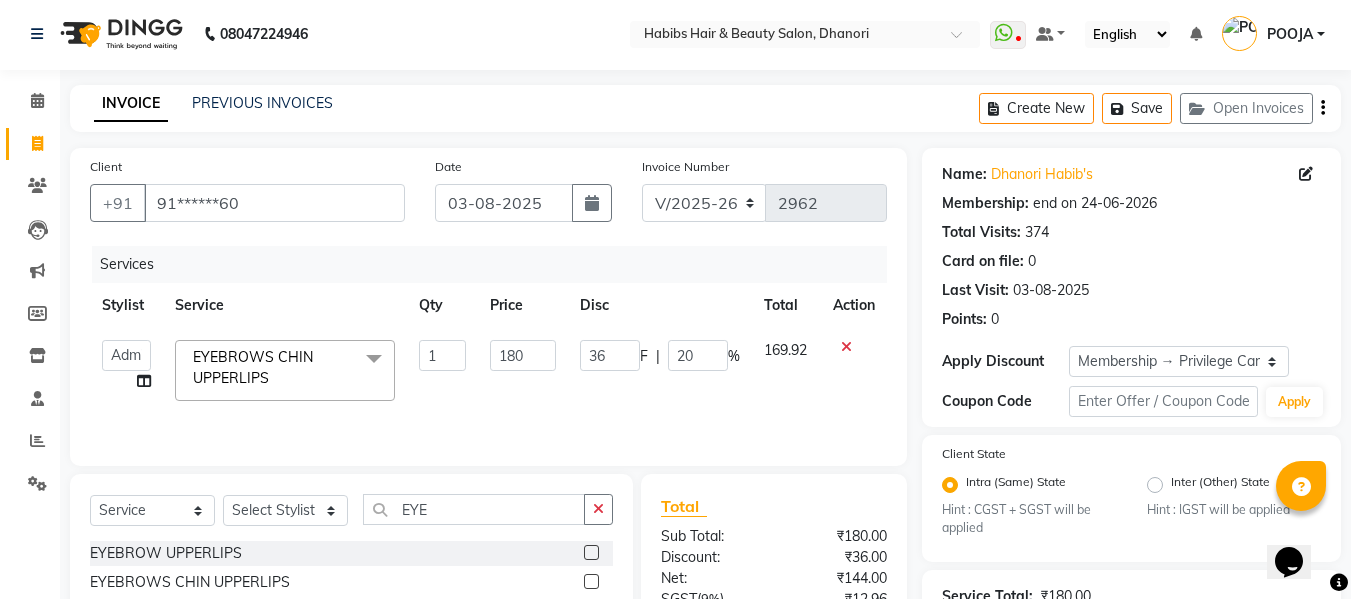 click on "180" 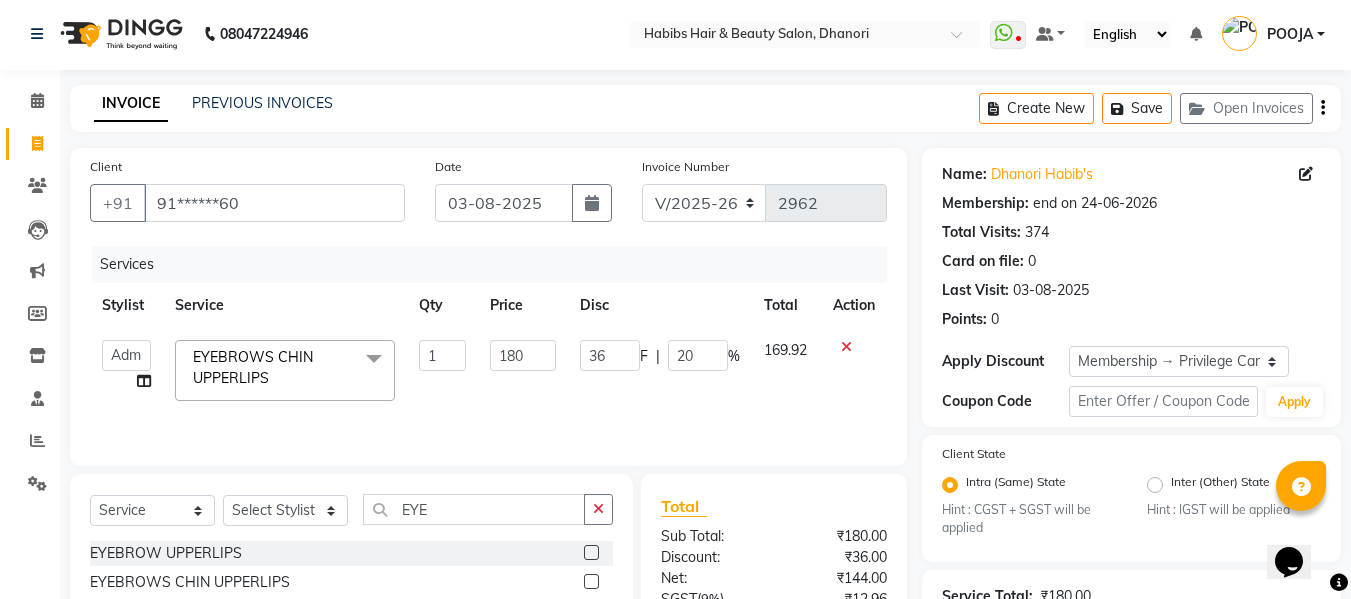 click on "180" 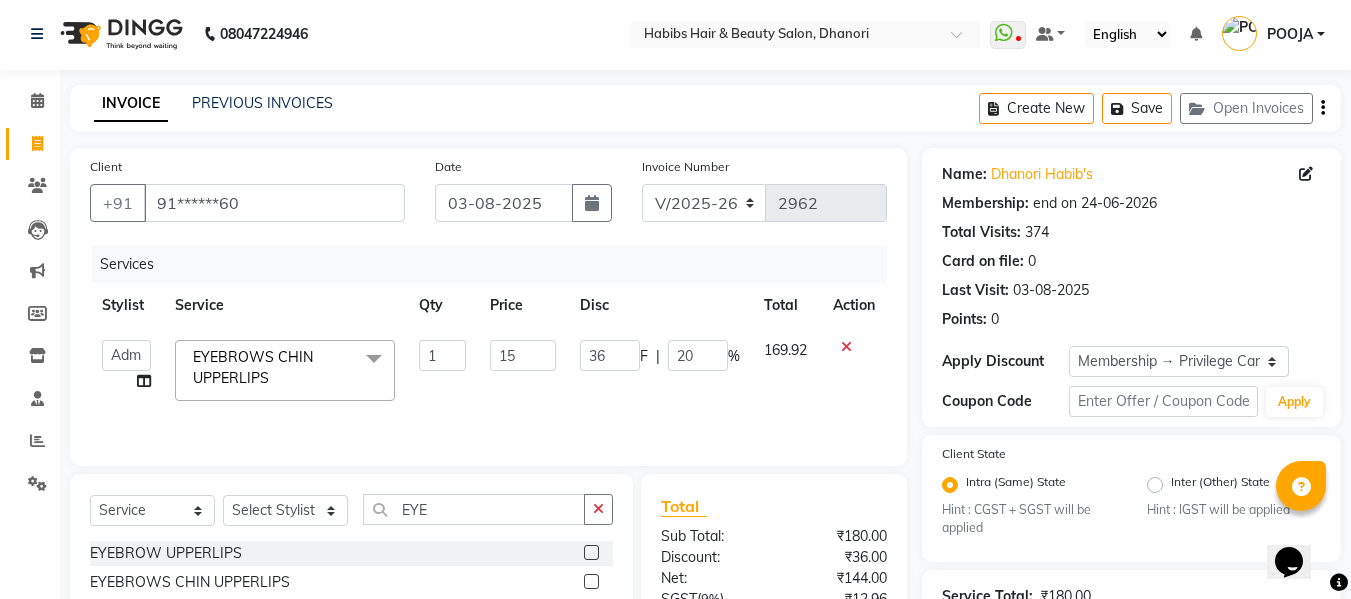 type on "152" 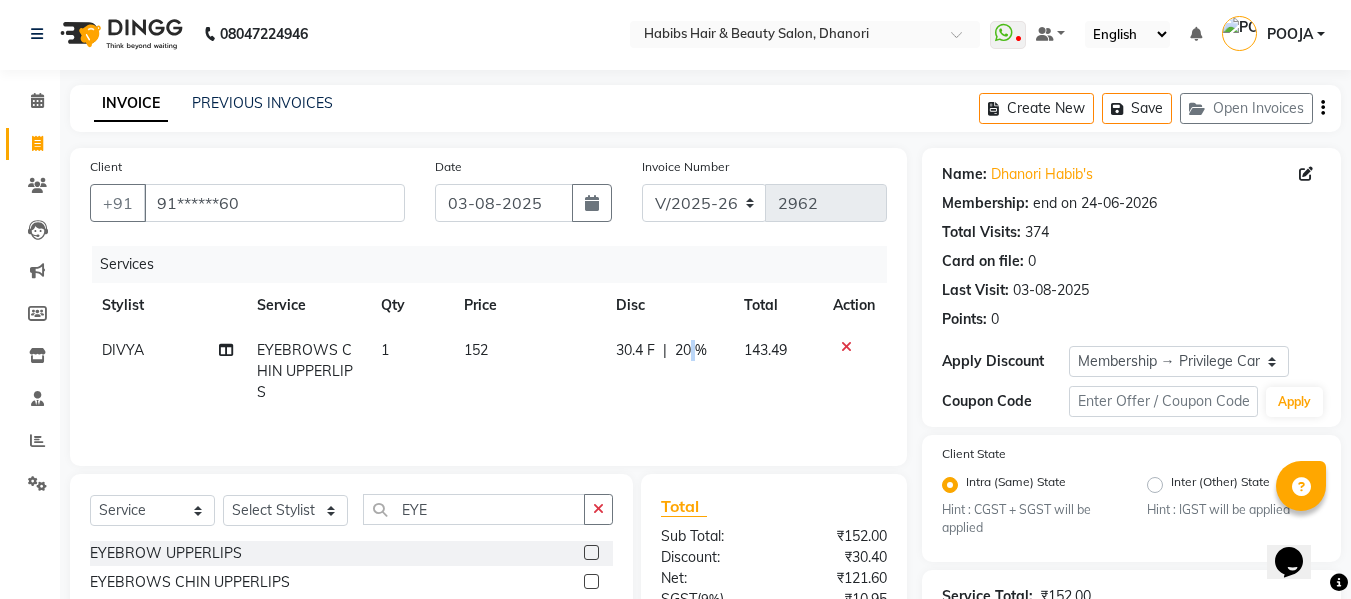 click on "20 %" 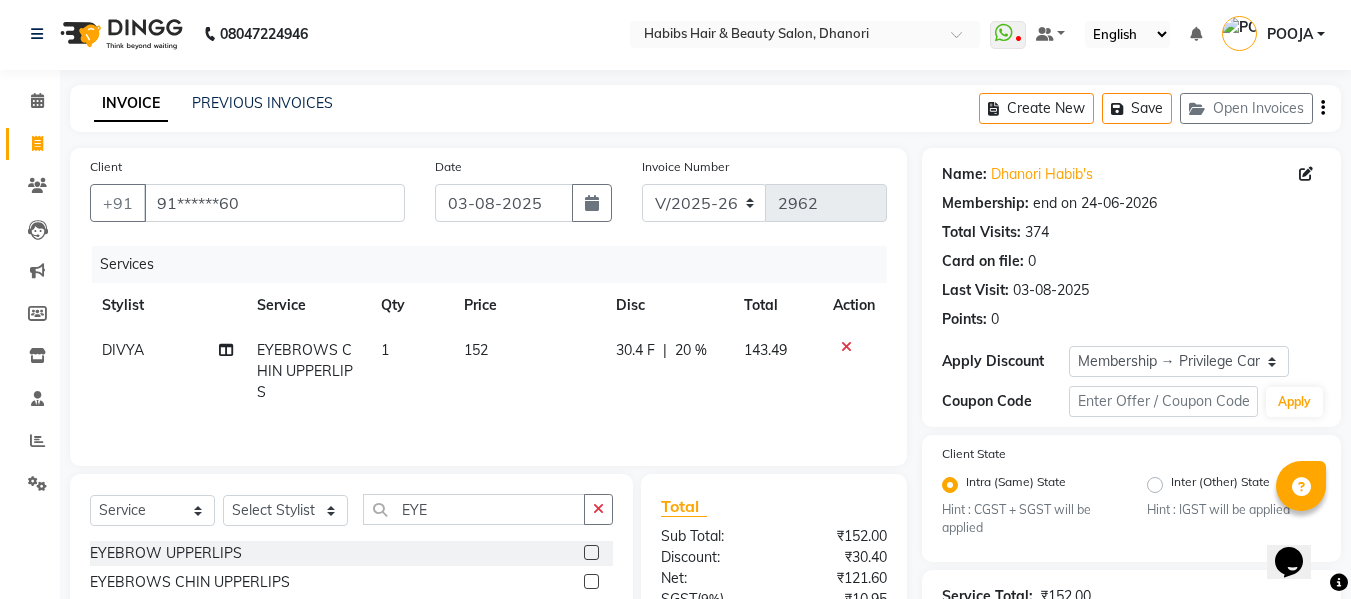 select on "[NUMBER]" 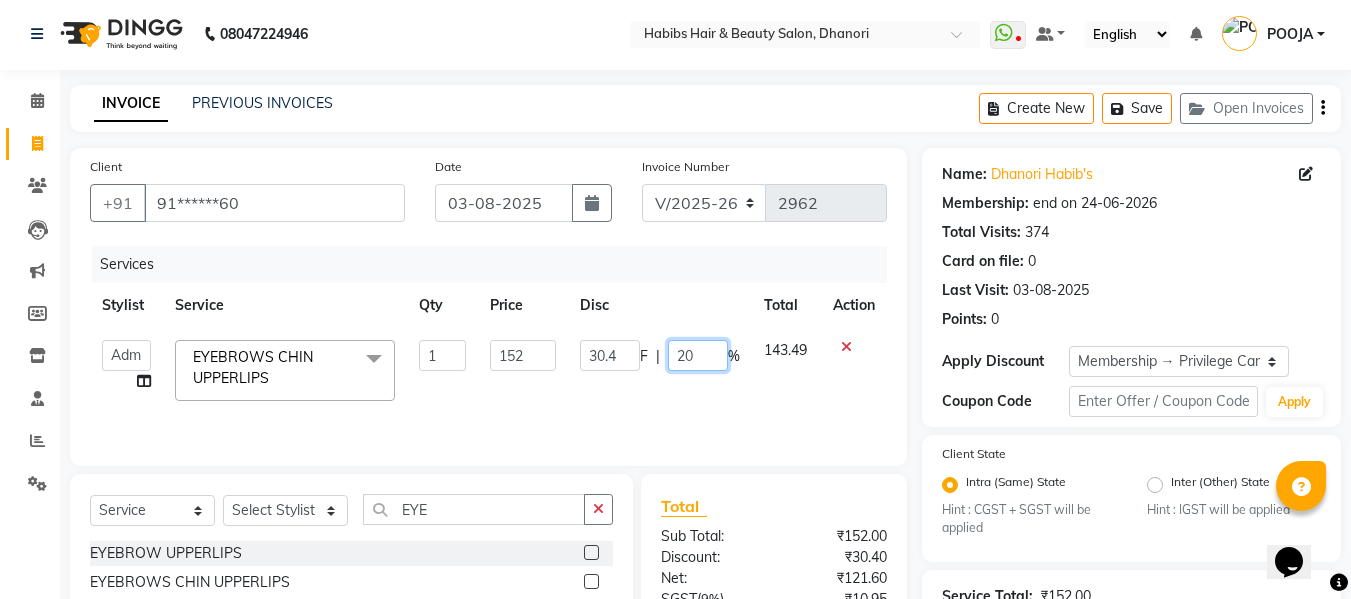 click on "20" 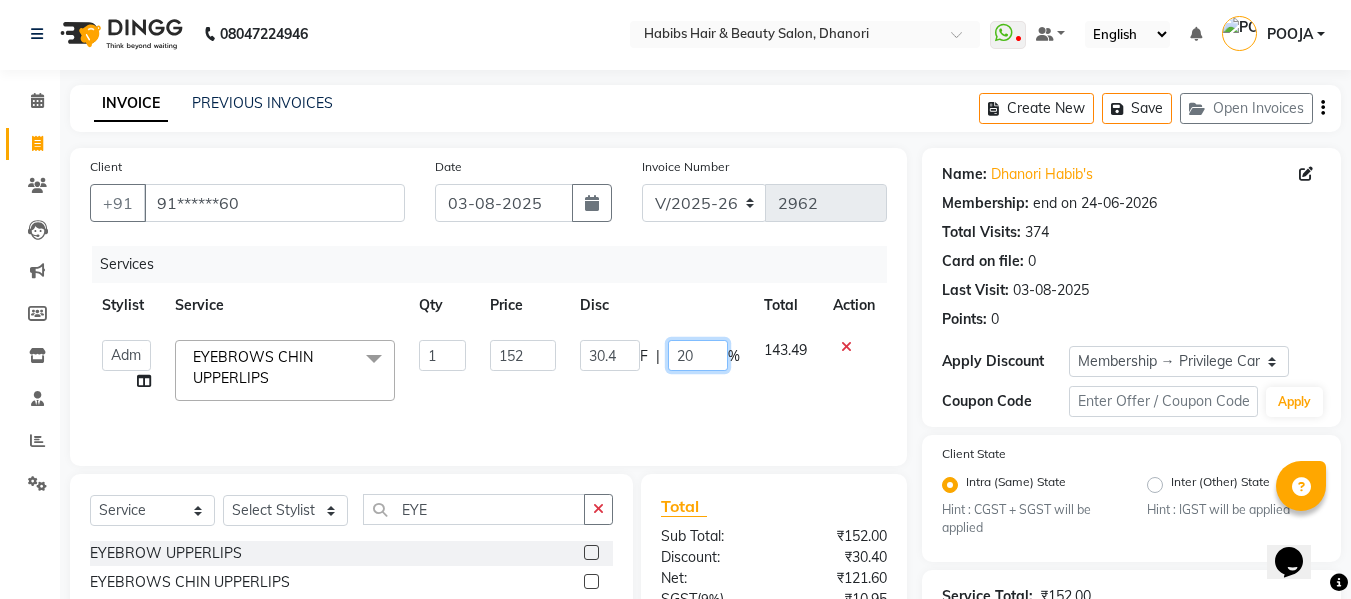 type 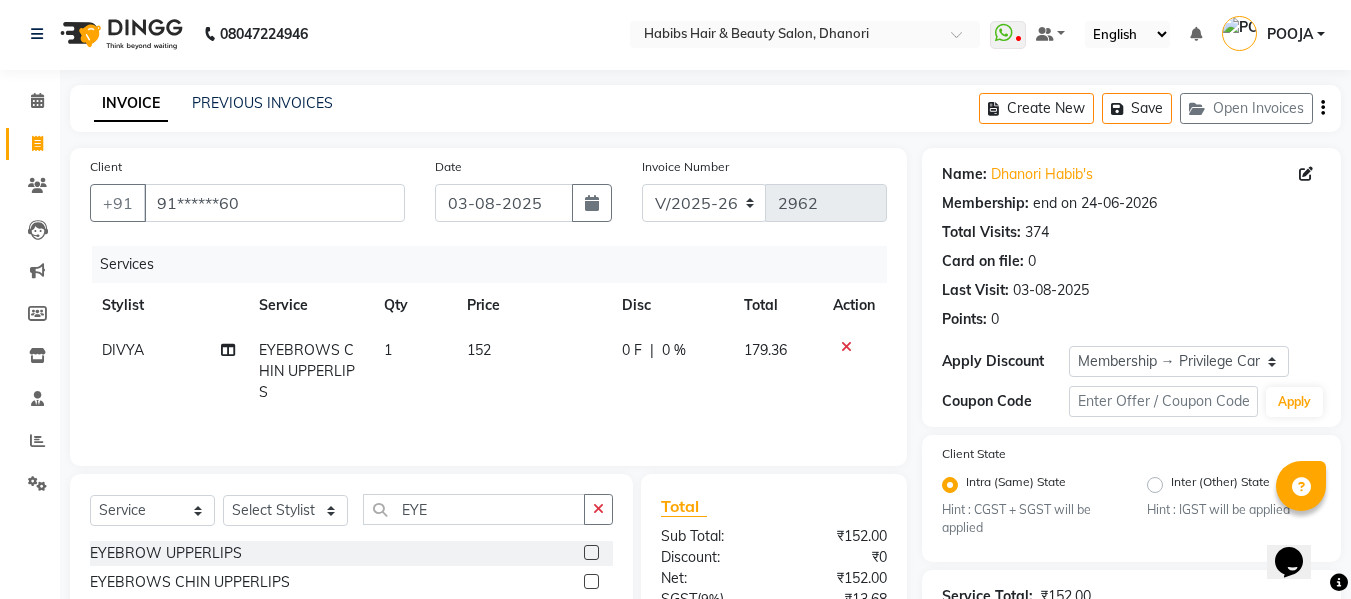 click on "0 F | 0 %" 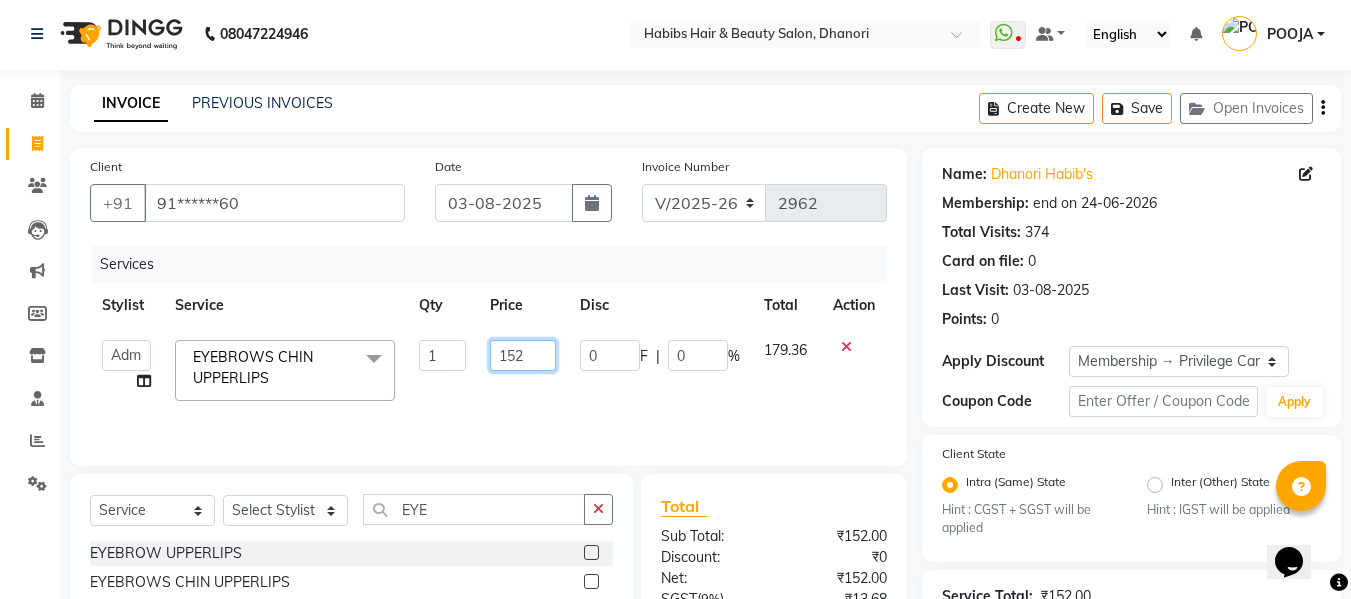click on "152" 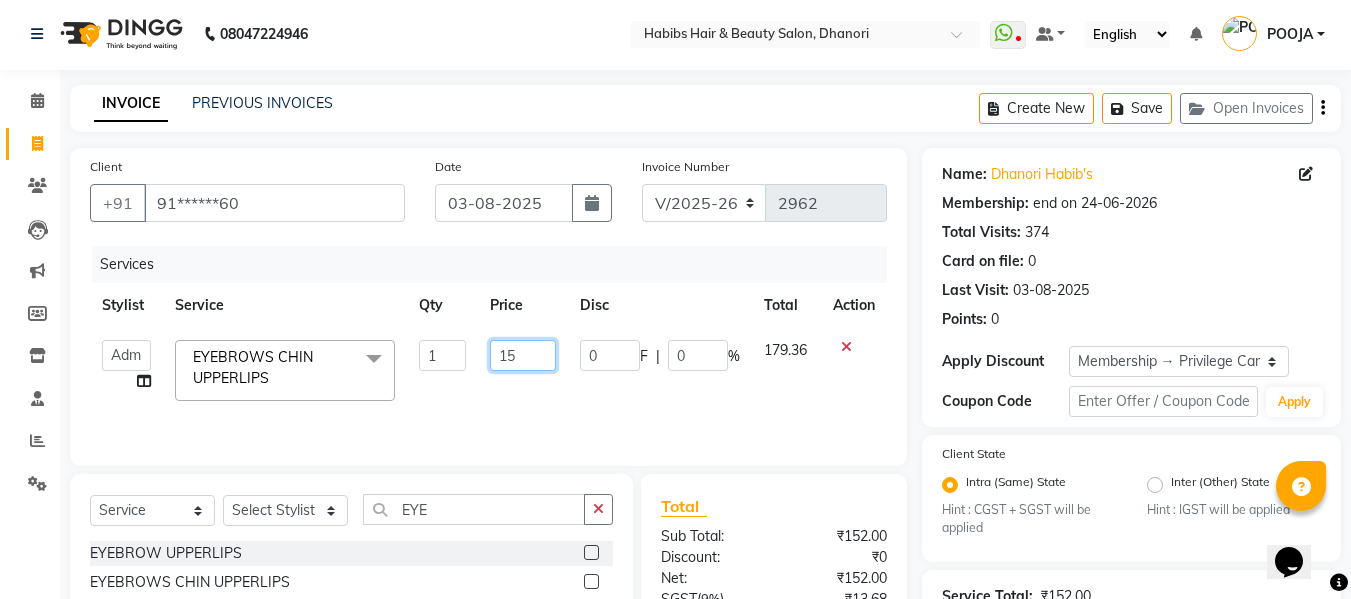 type on "153" 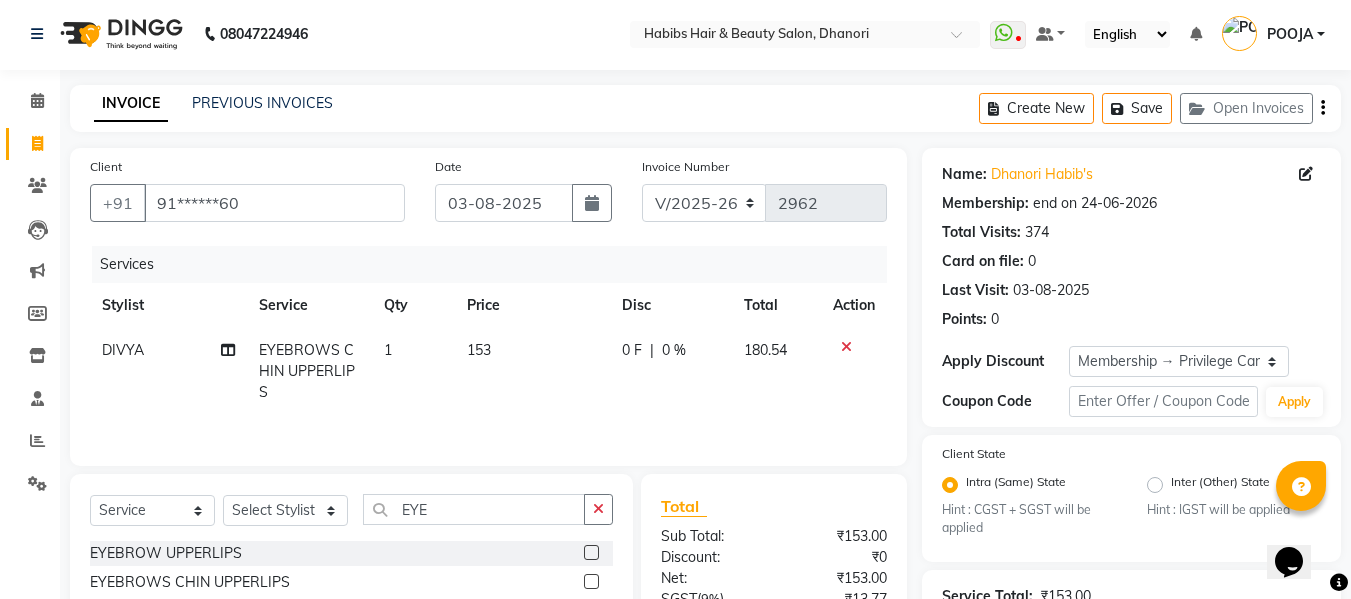 click on "153" 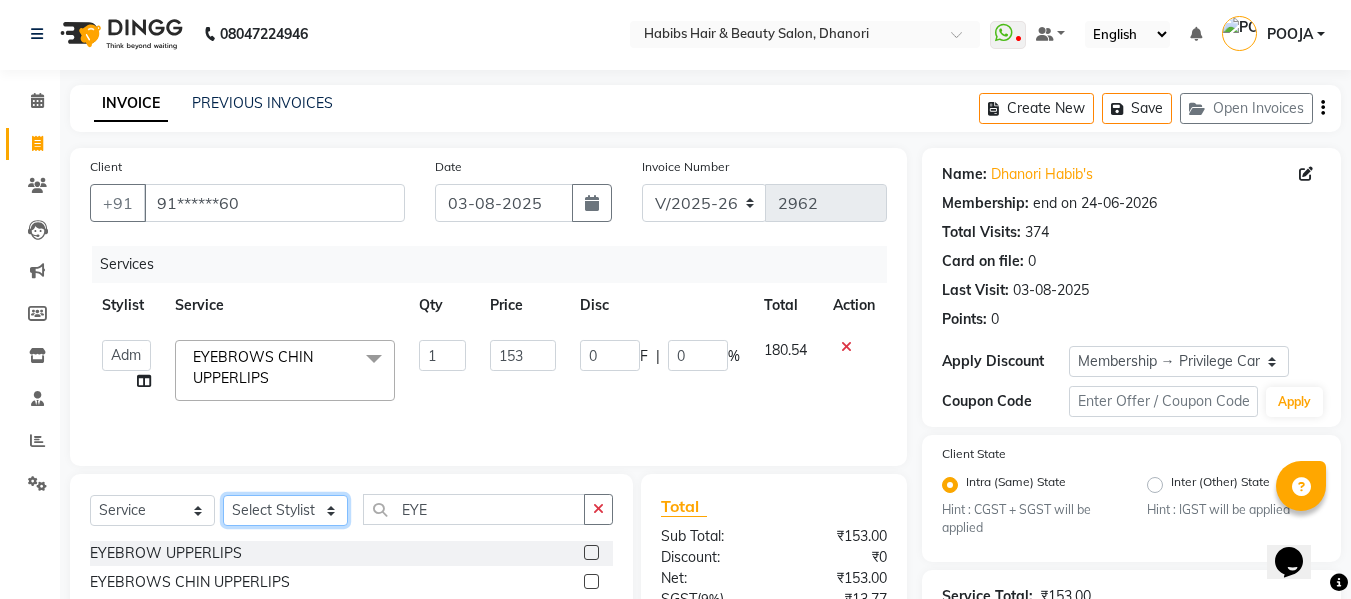 click on "Select Stylist Admin  Alishan  ARMAN DIVYA FAIZAN IRFAN MUZAMMIL POOJA POOJA J RAKESH SAHIL SHAKEEL SONAL" 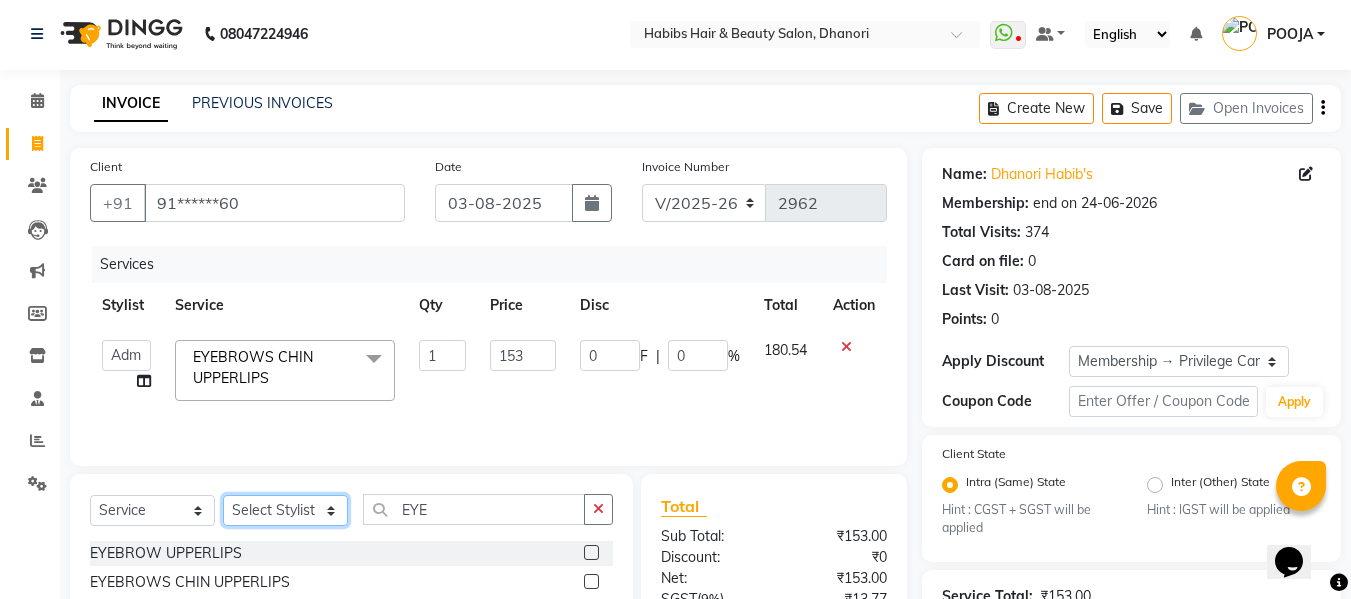 select on "39984" 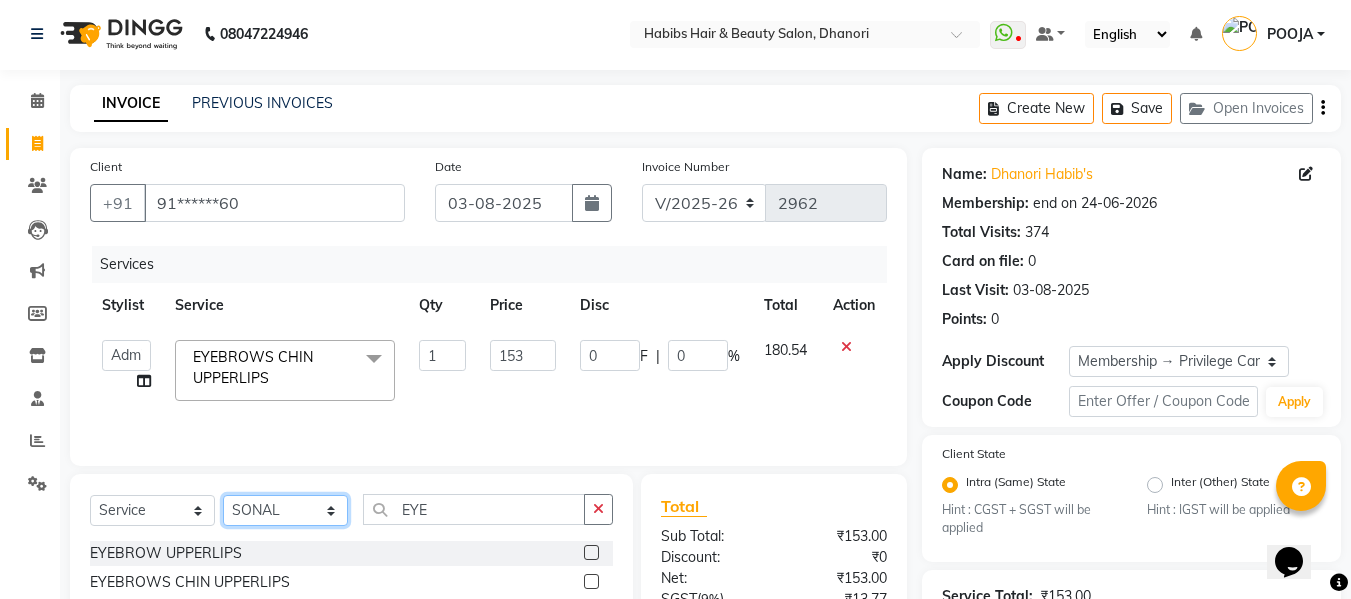 click on "Select Stylist Admin  Alishan  ARMAN DIVYA FAIZAN IRFAN MUZAMMIL POOJA POOJA J RAKESH SAHIL SHAKEEL SONAL" 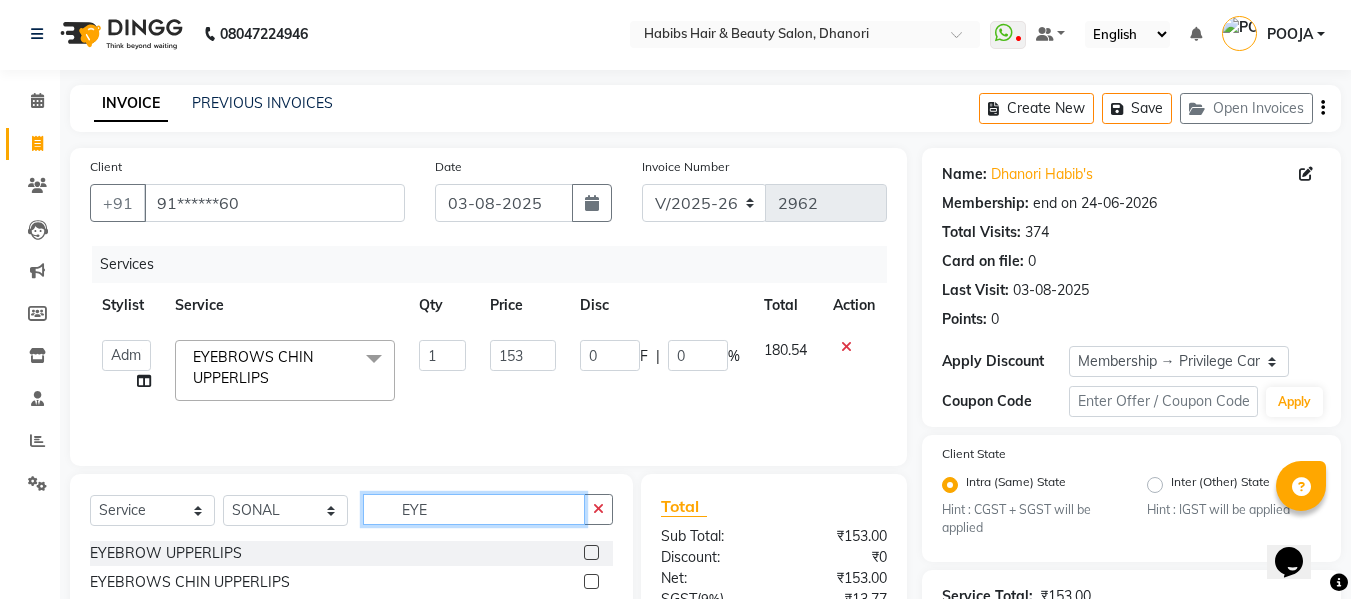 scroll, scrollTop: 250, scrollLeft: 0, axis: vertical 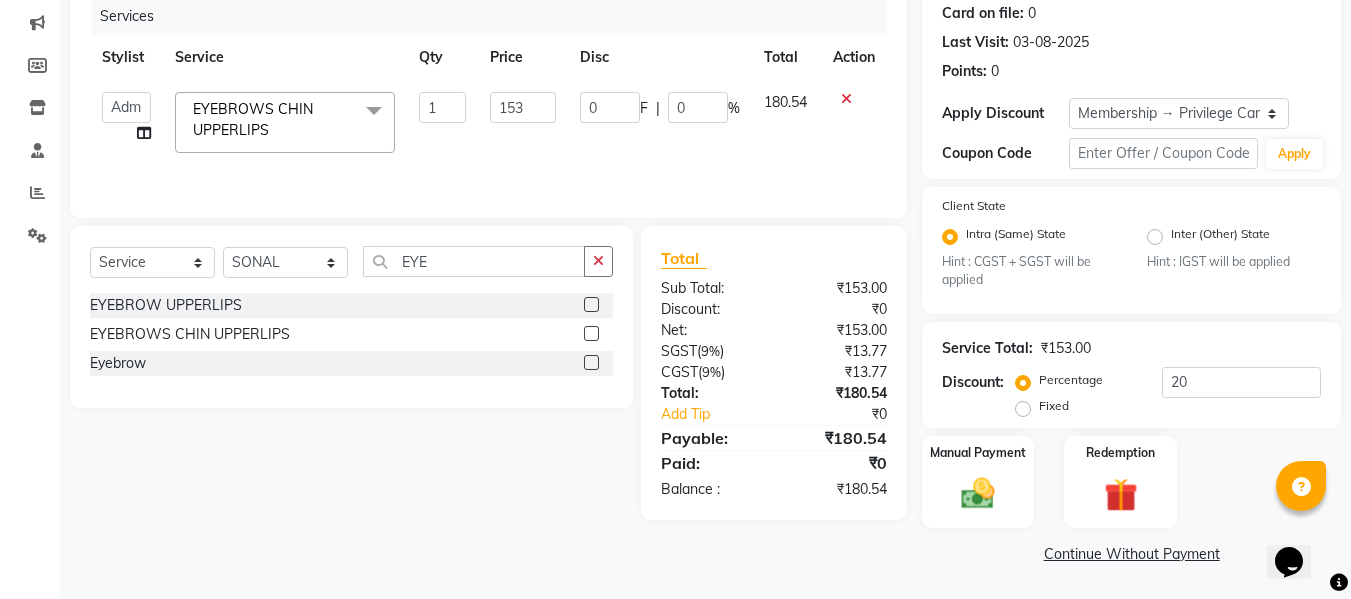 click 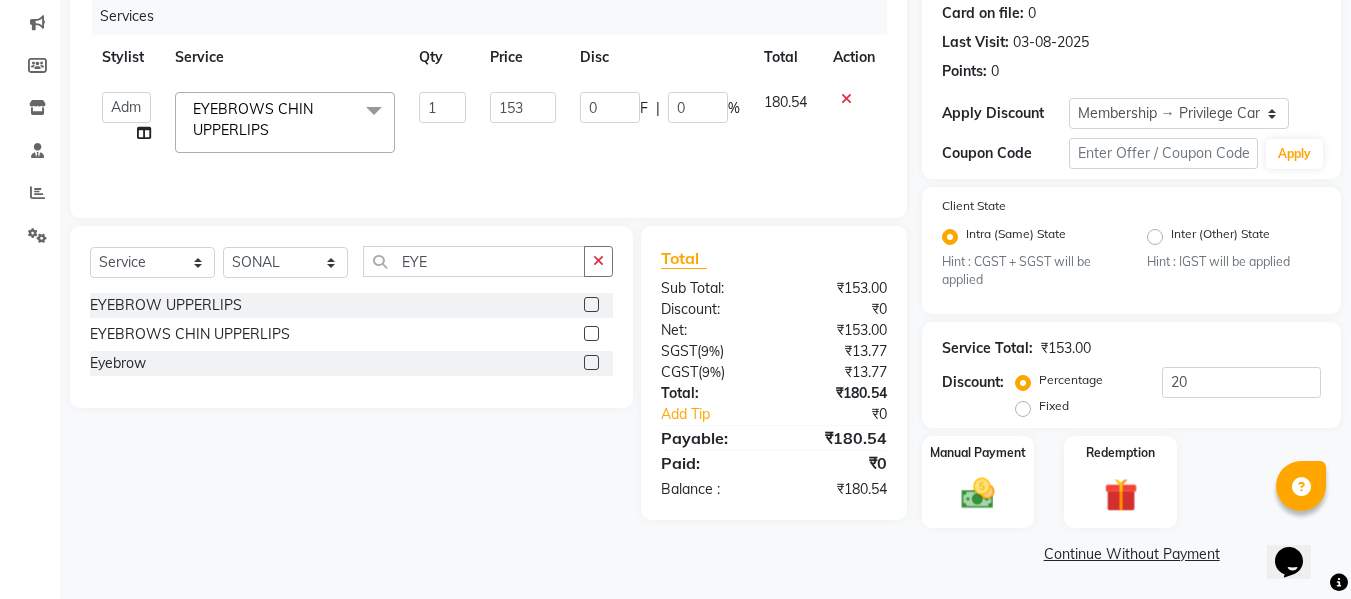 click at bounding box center (590, 363) 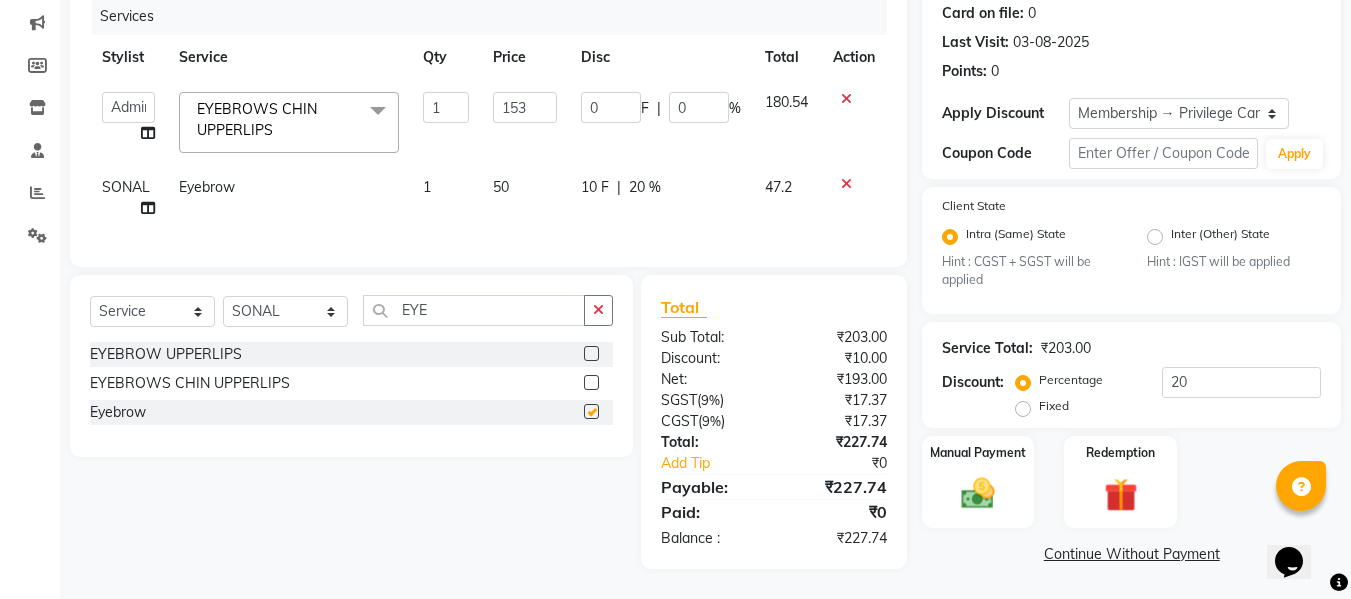 checkbox on "false" 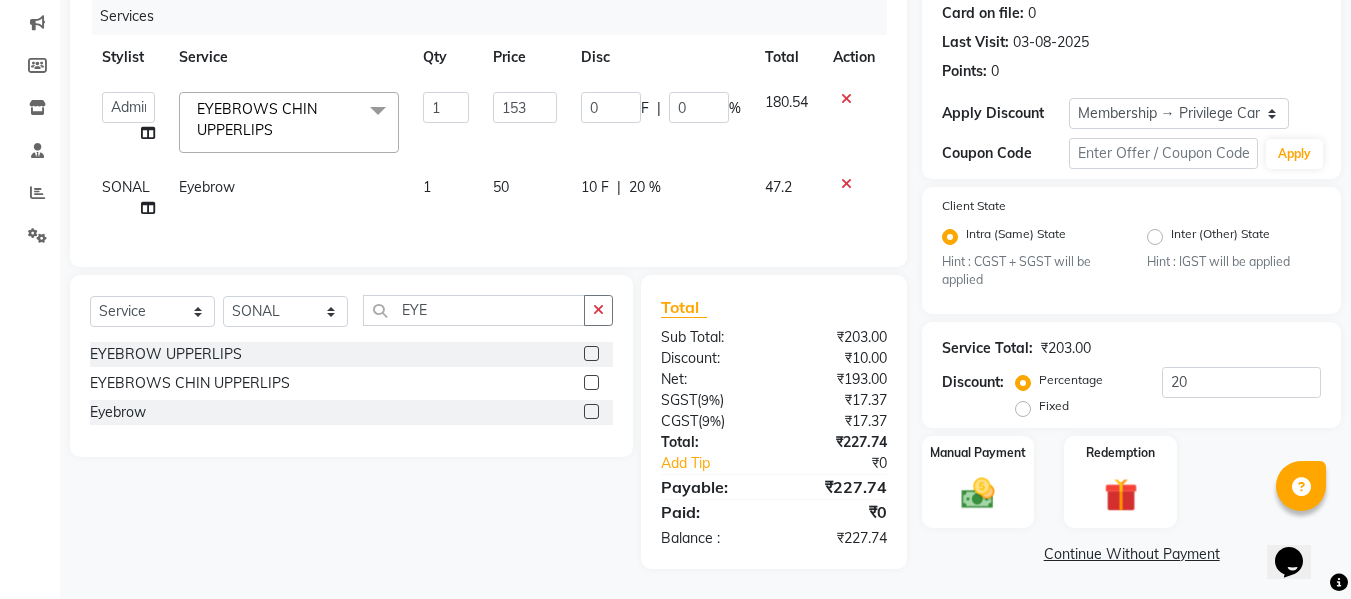 click on "20 %" 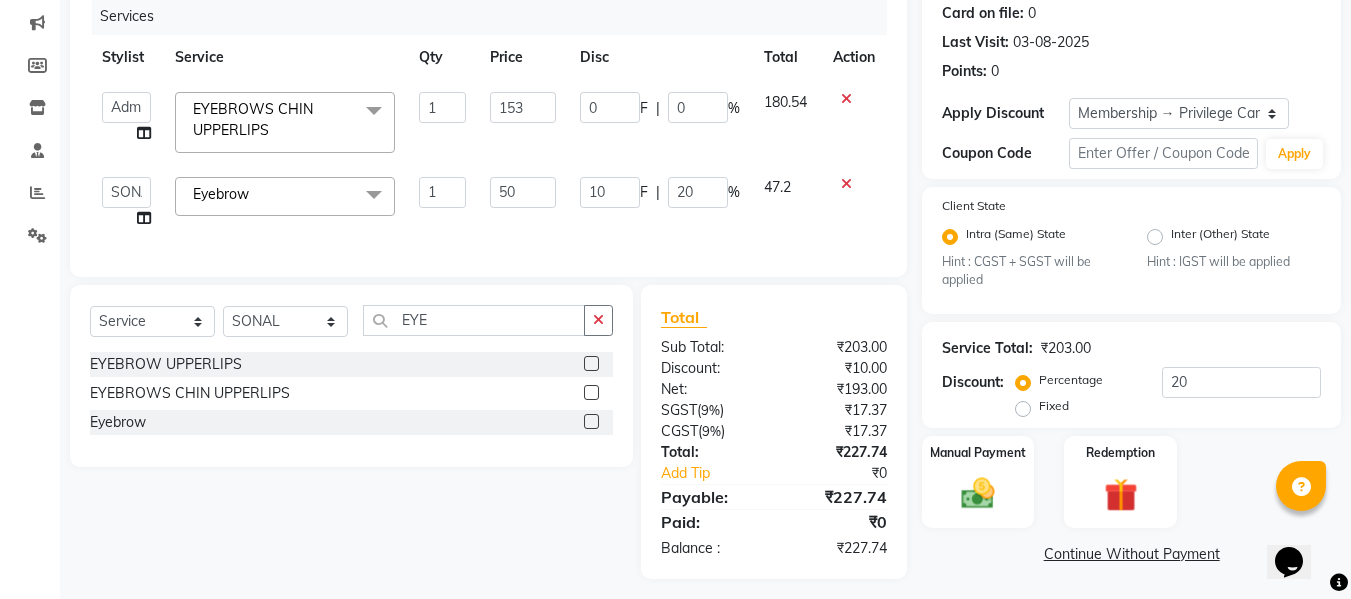 click on "10 F | 20 %" 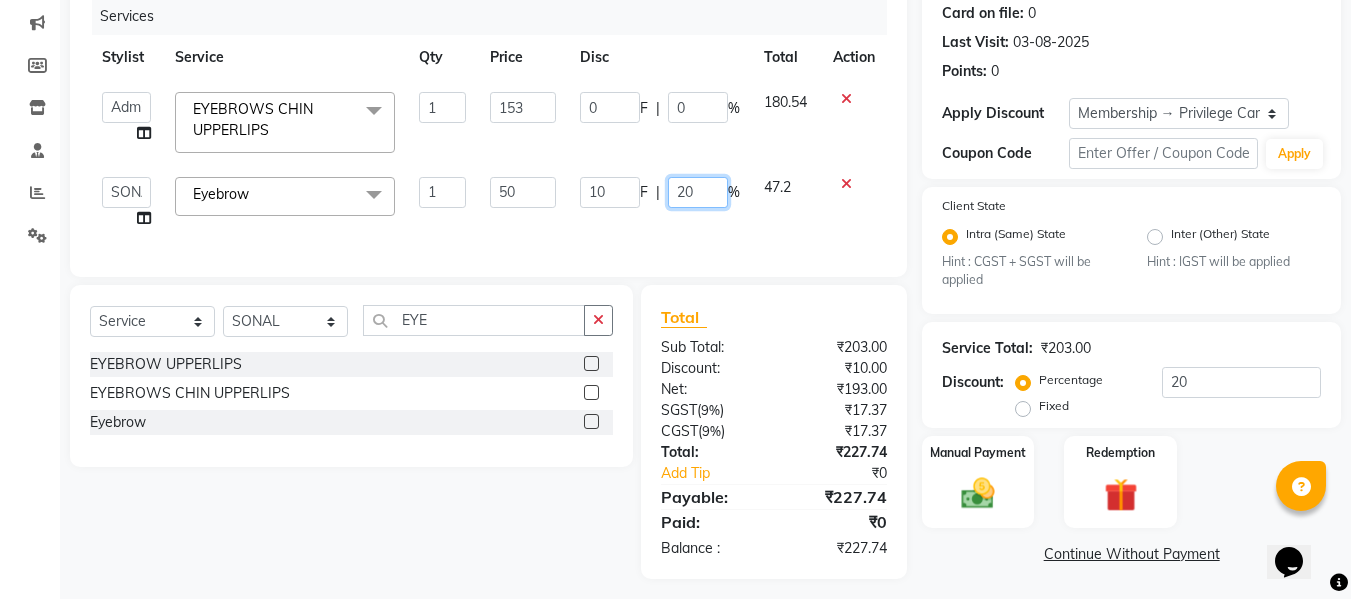 click on "20" 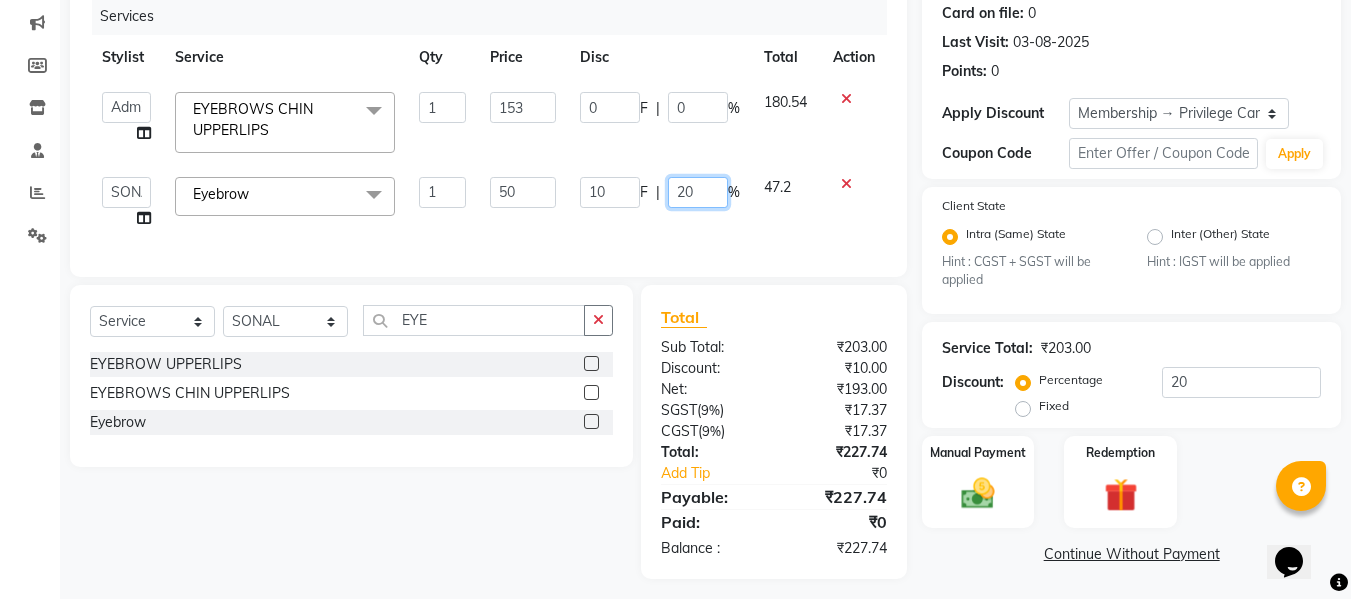 click on "20" 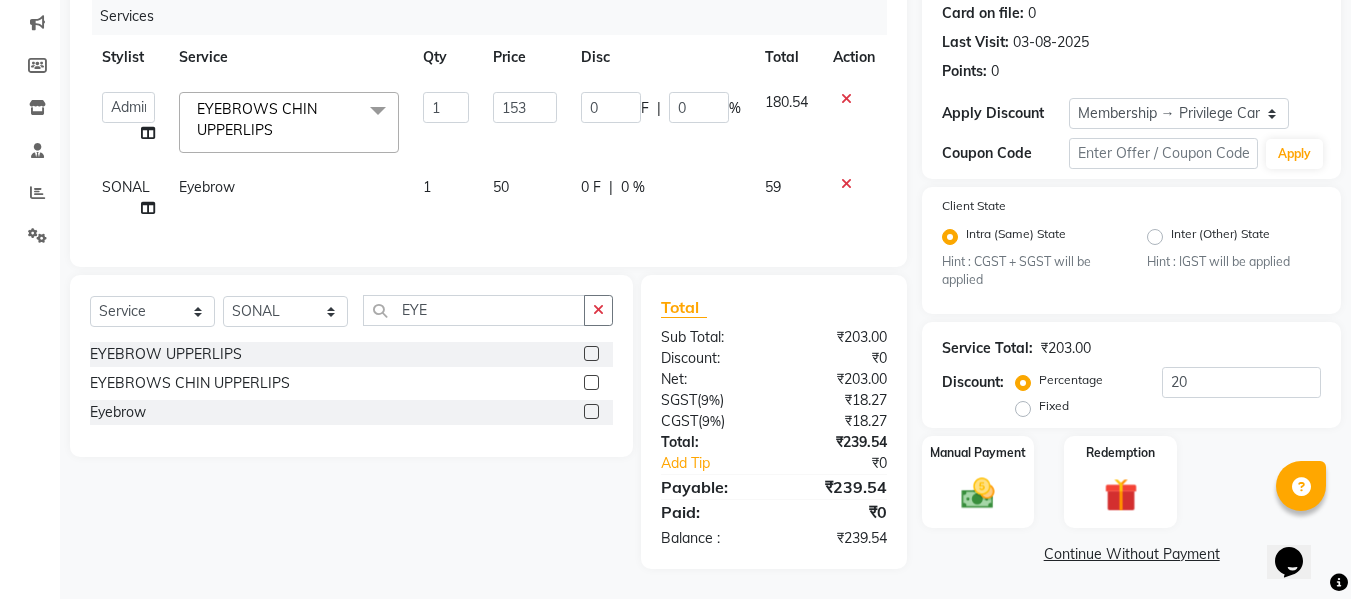 click on "50" 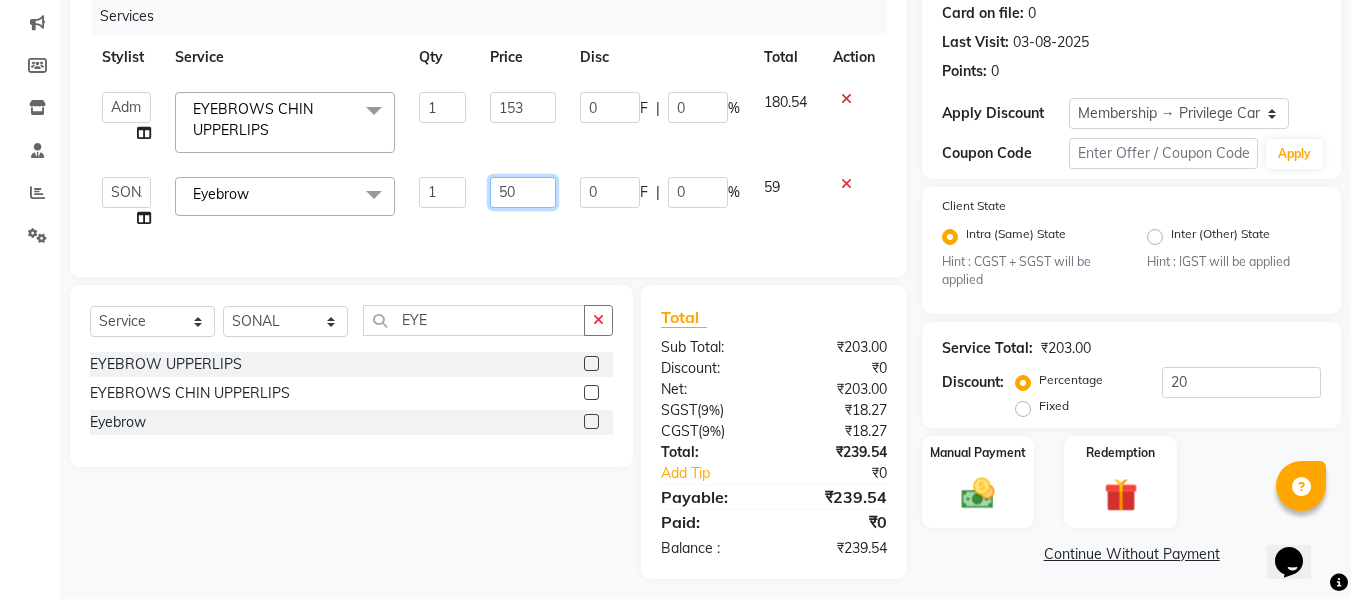 click on "50" 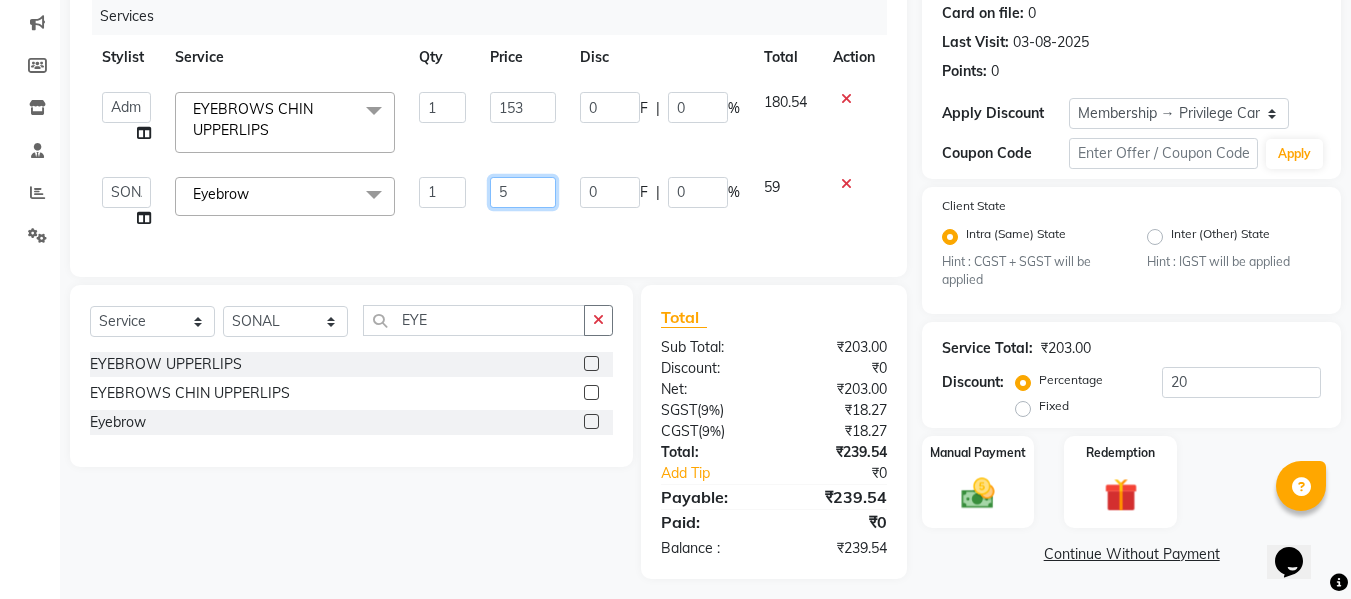 type on "51" 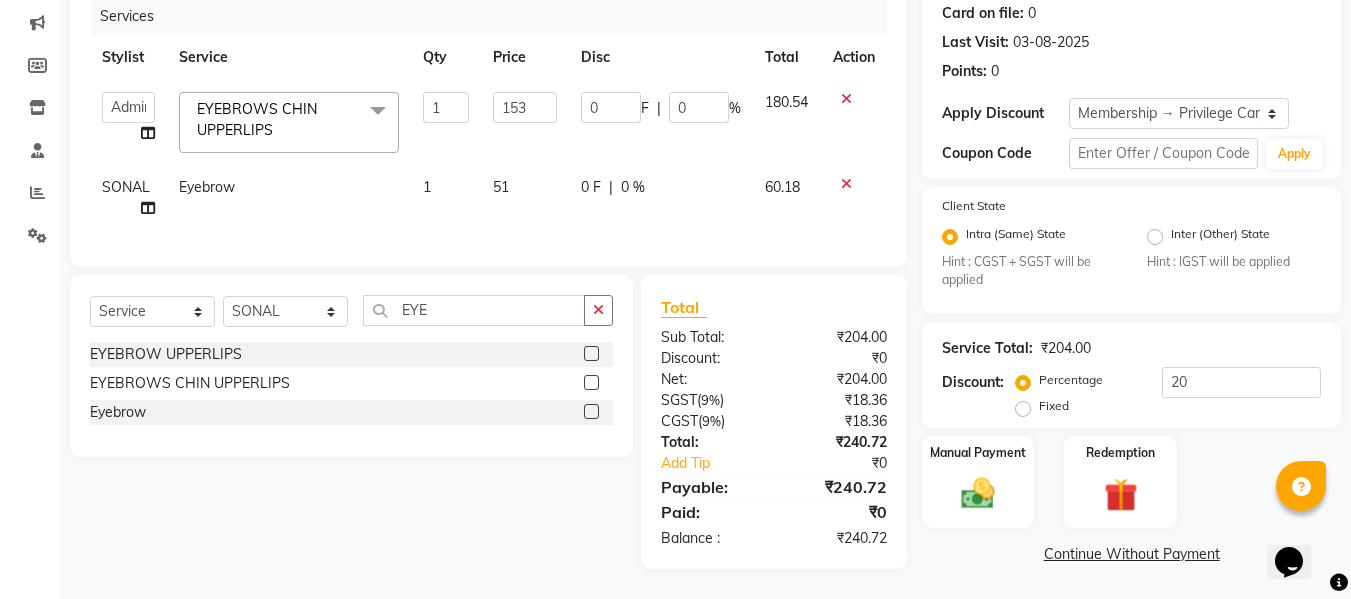 click on "51" 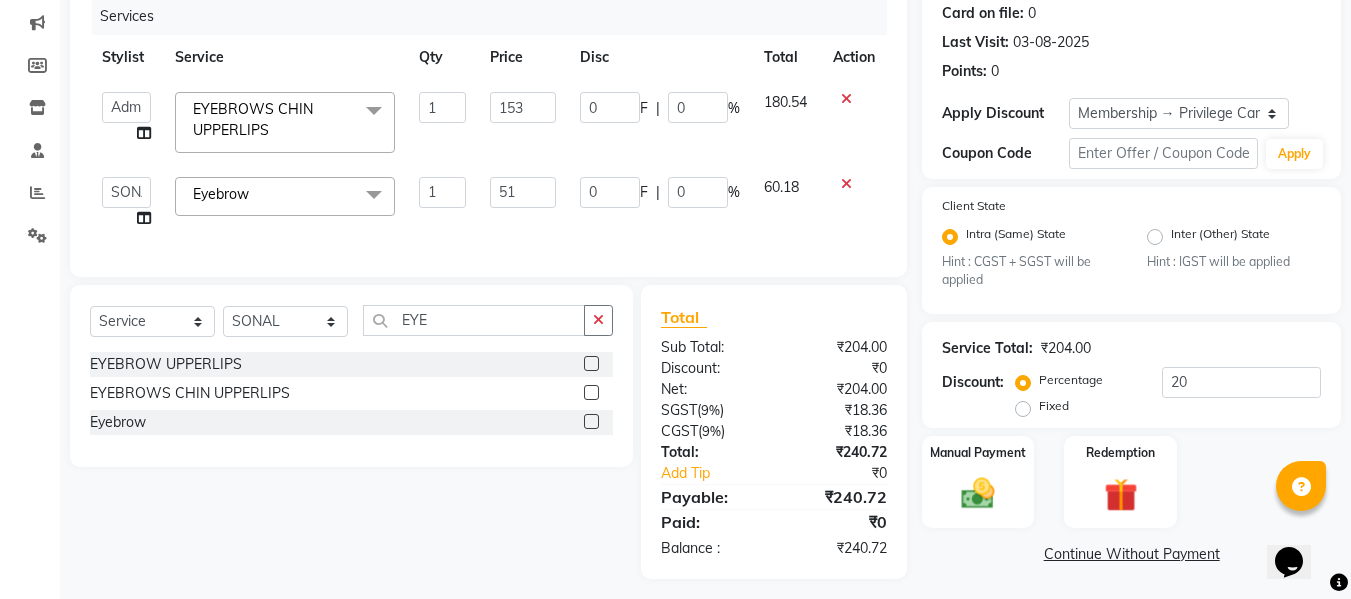 click on "0 F | 0 %" 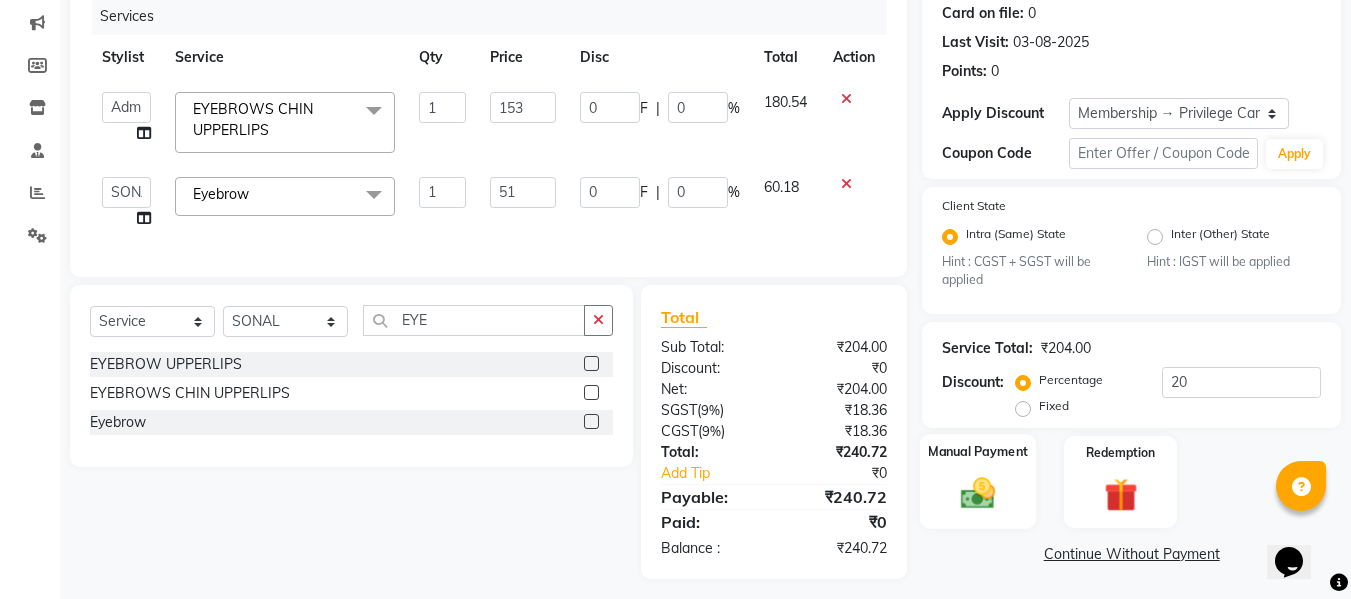 click 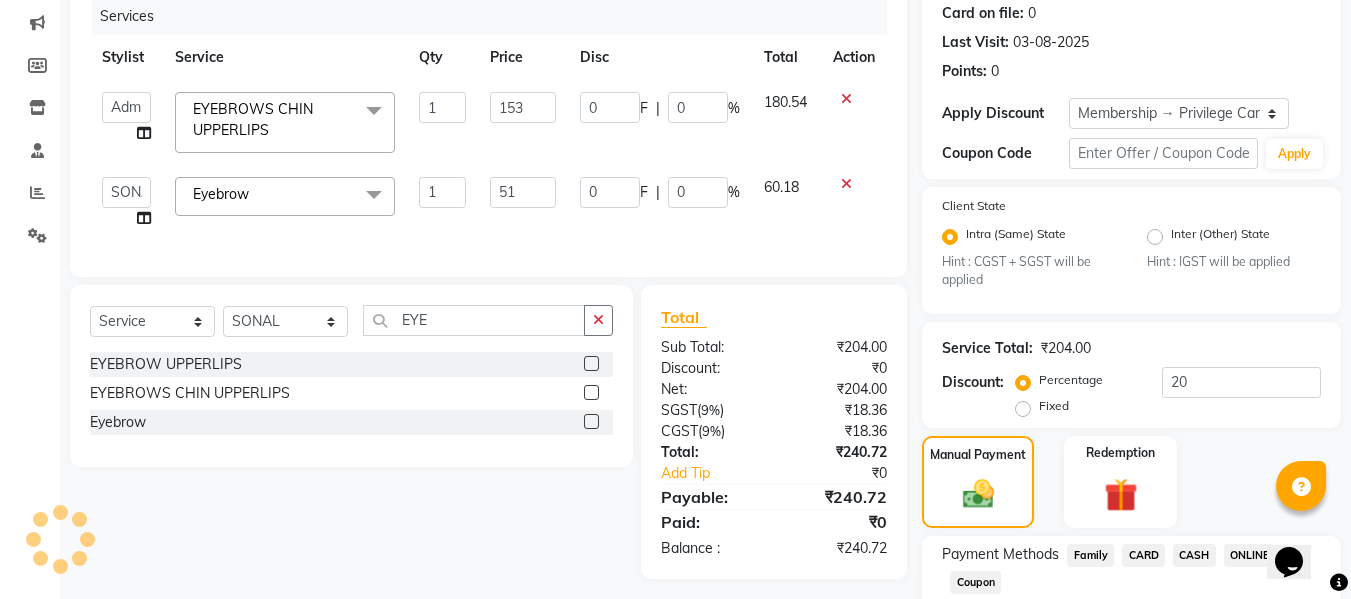 scroll, scrollTop: 378, scrollLeft: 0, axis: vertical 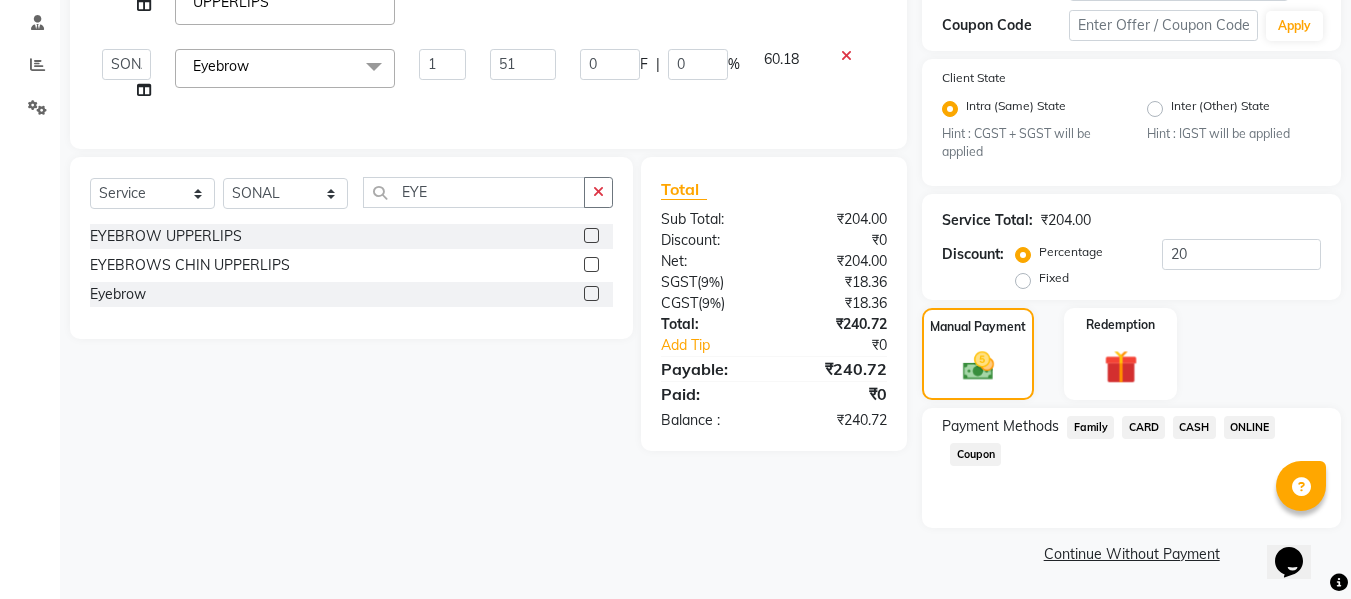 click on "ONLINE" 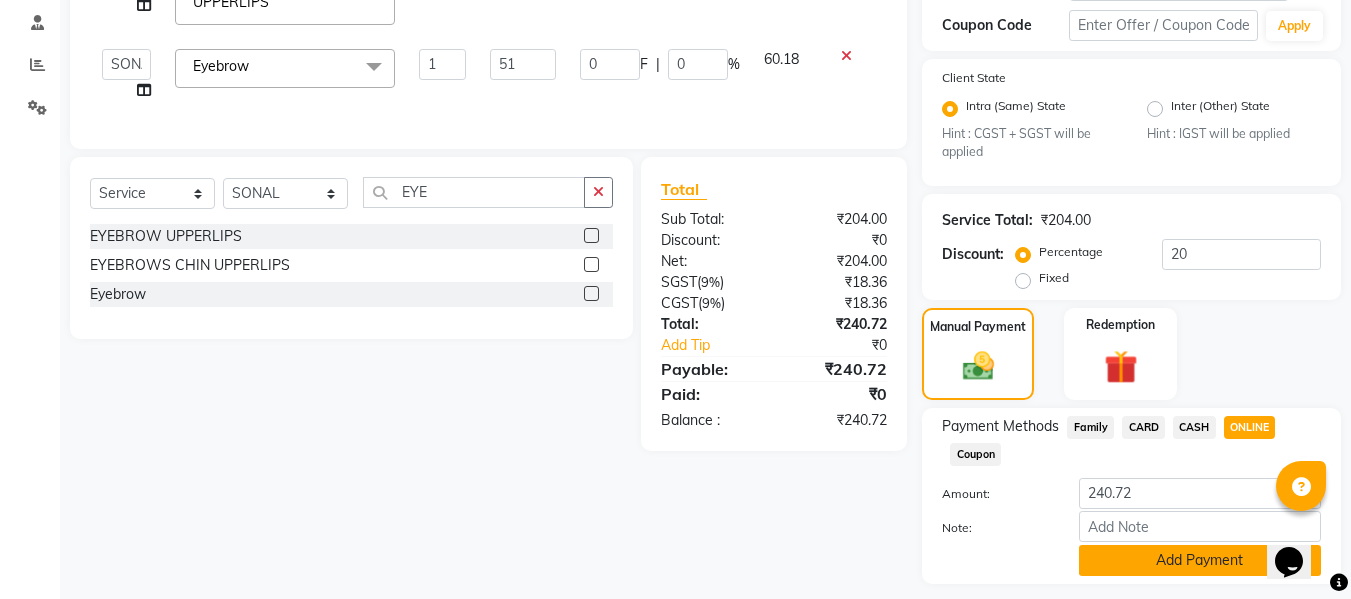 click on "Add Payment" 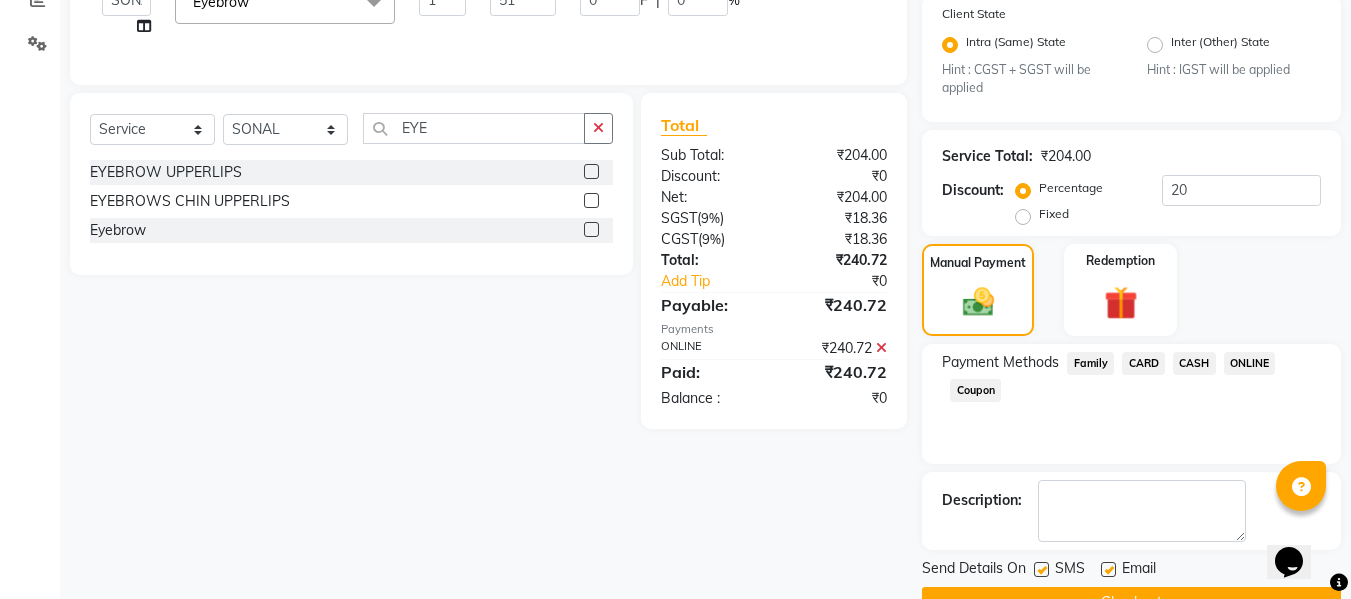 scroll, scrollTop: 491, scrollLeft: 0, axis: vertical 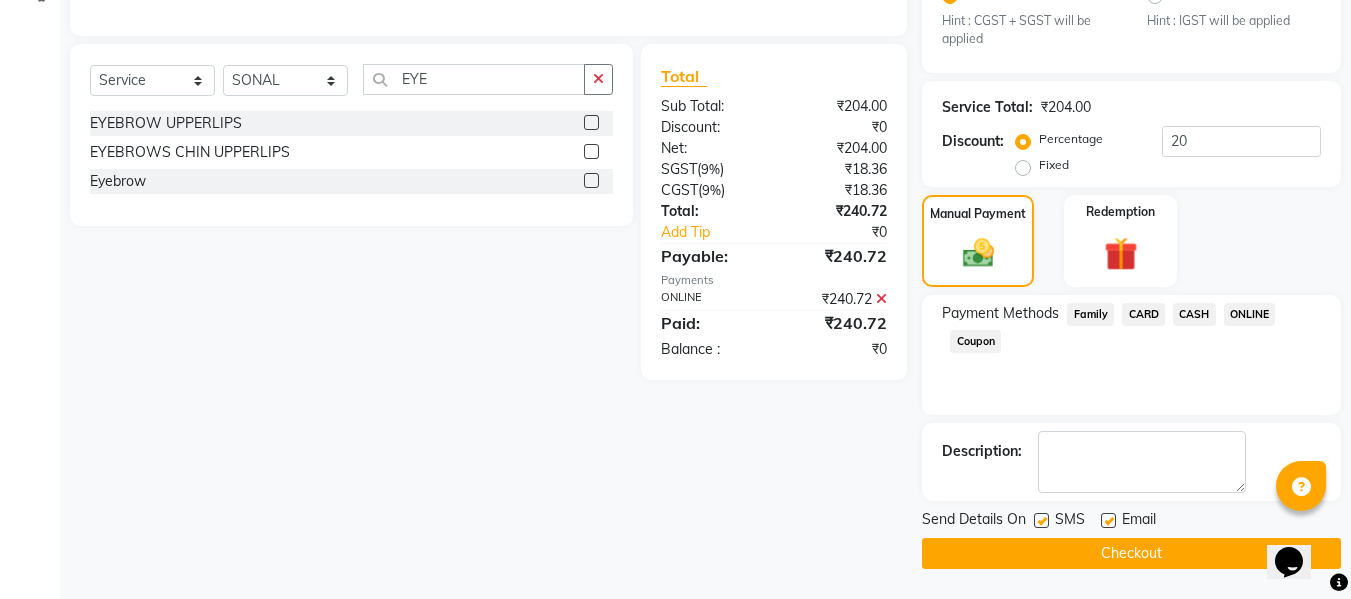 click on "Checkout" 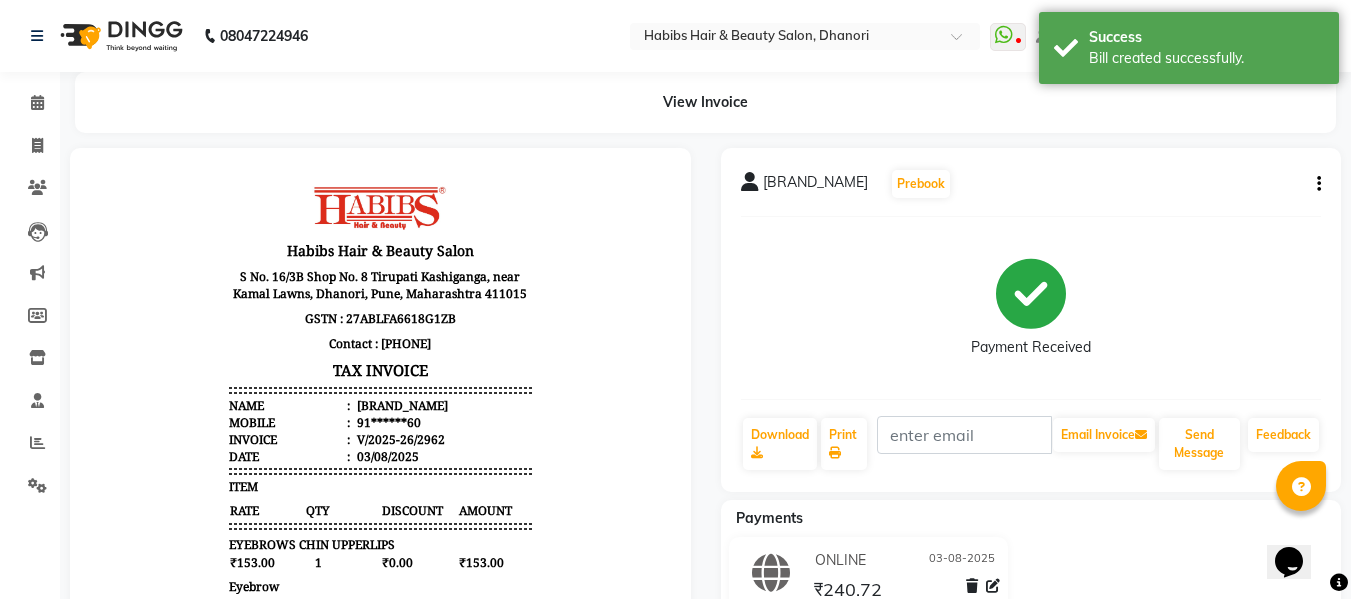 scroll, scrollTop: 0, scrollLeft: 0, axis: both 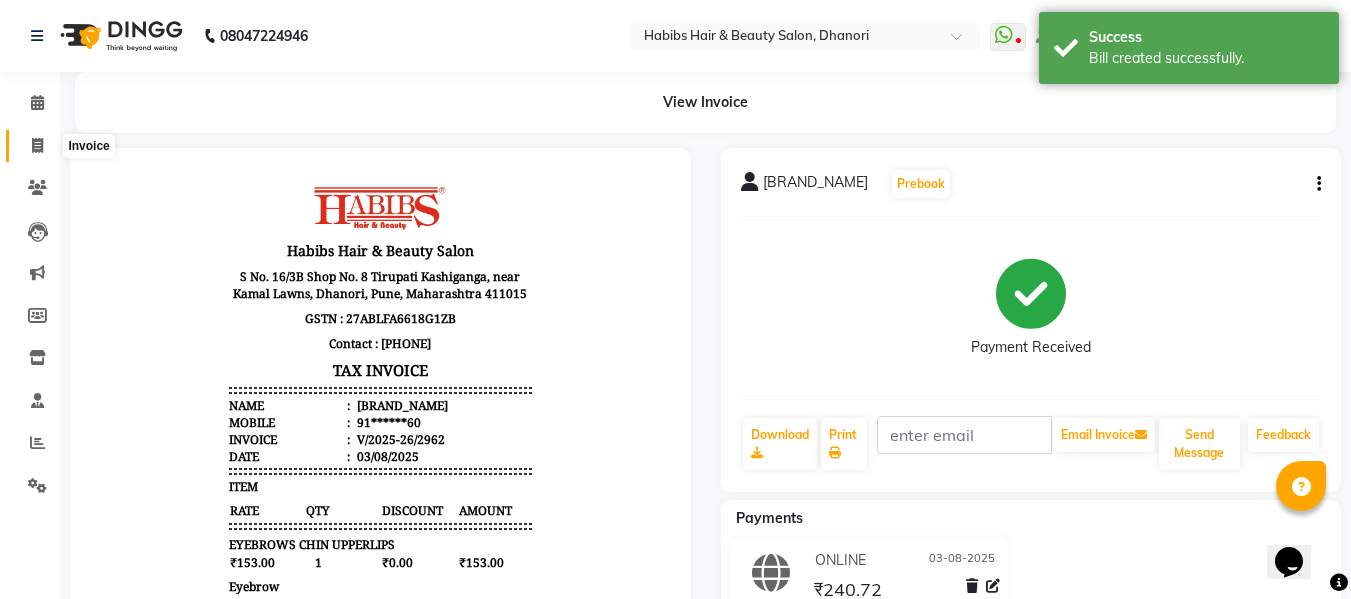 click 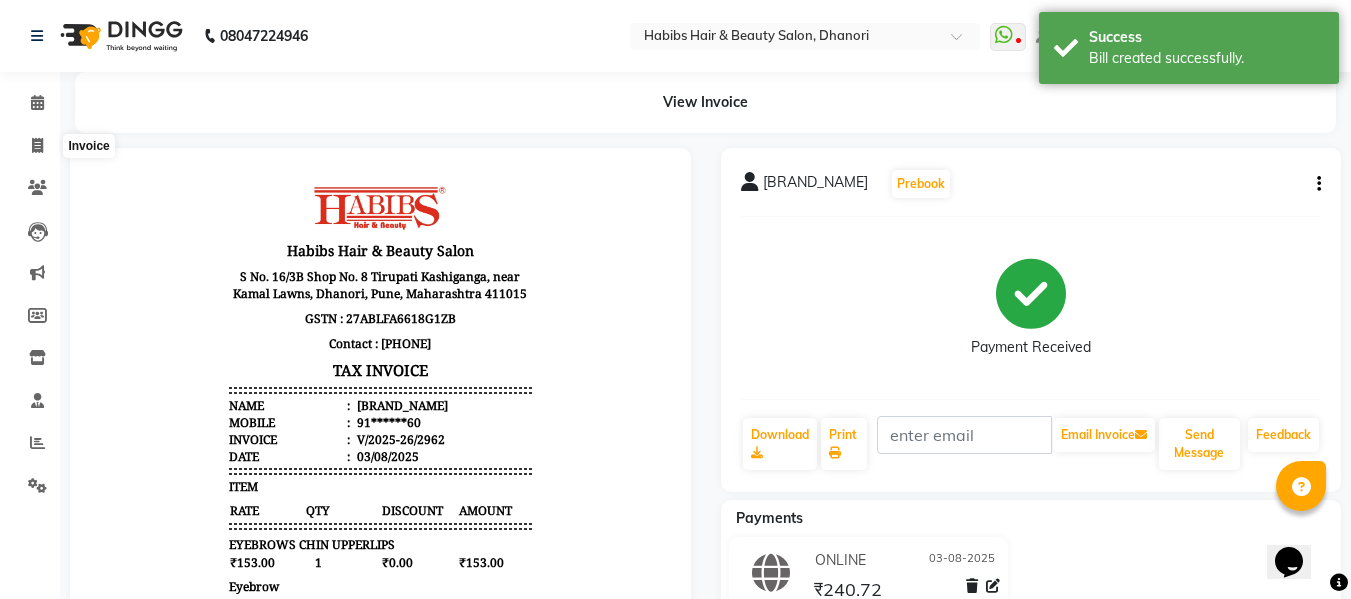 select on "4967" 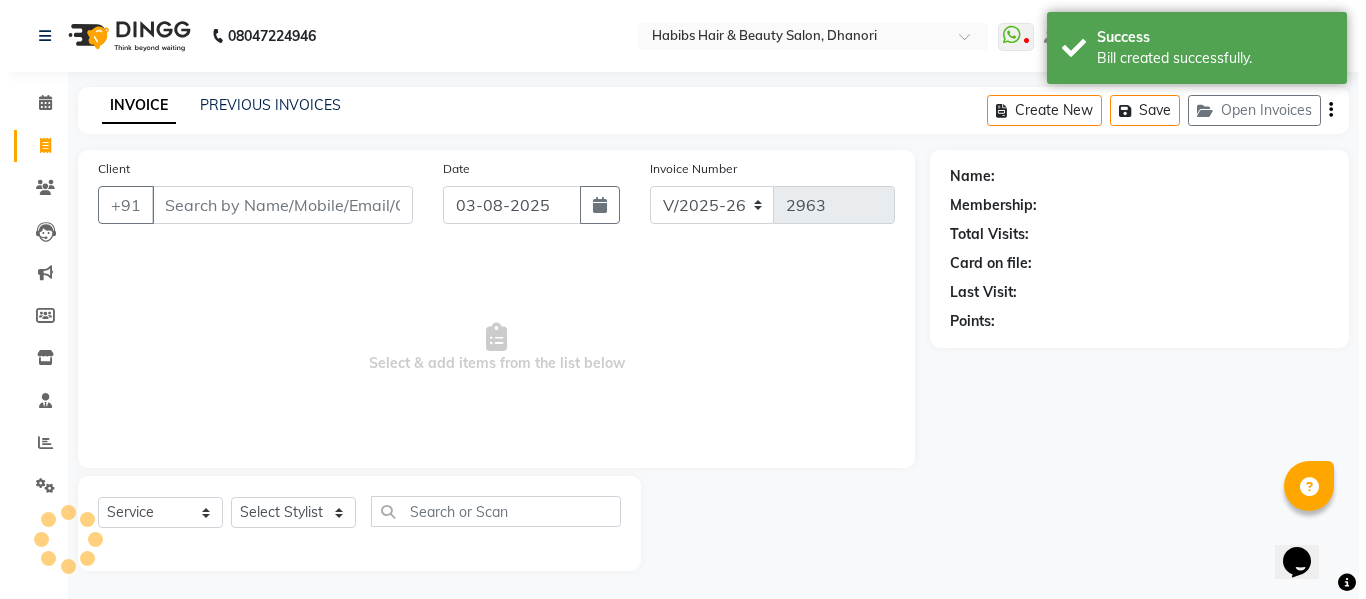 scroll, scrollTop: 2, scrollLeft: 0, axis: vertical 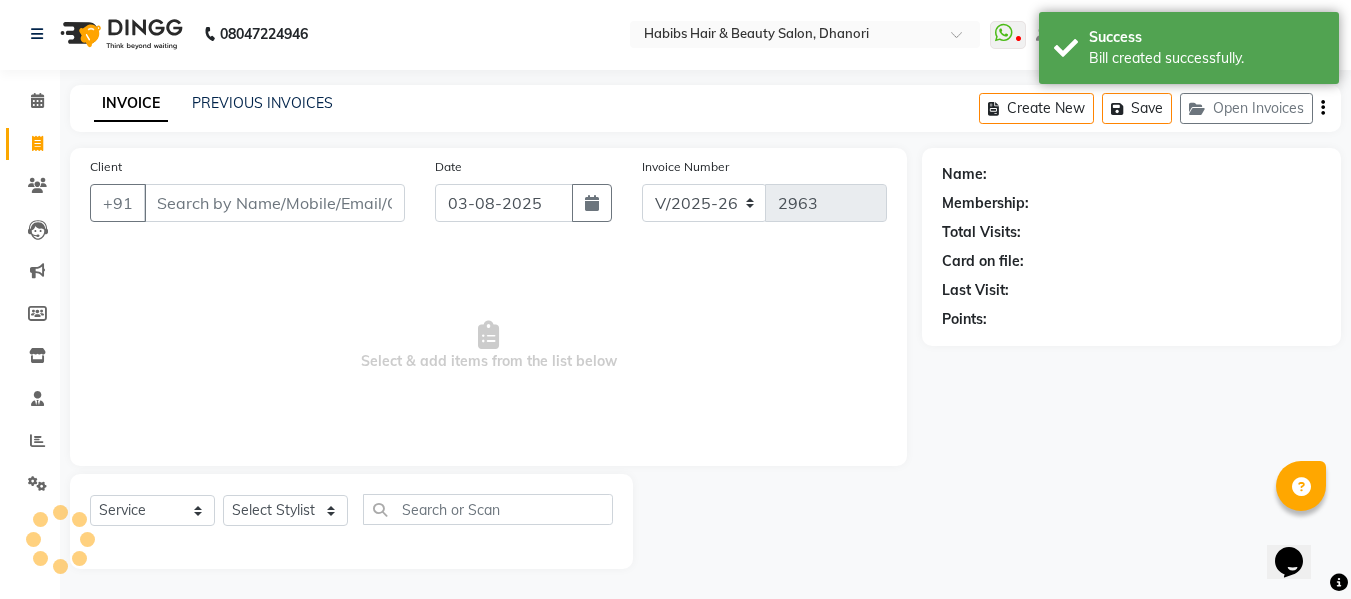 click on "Client" at bounding box center [274, 203] 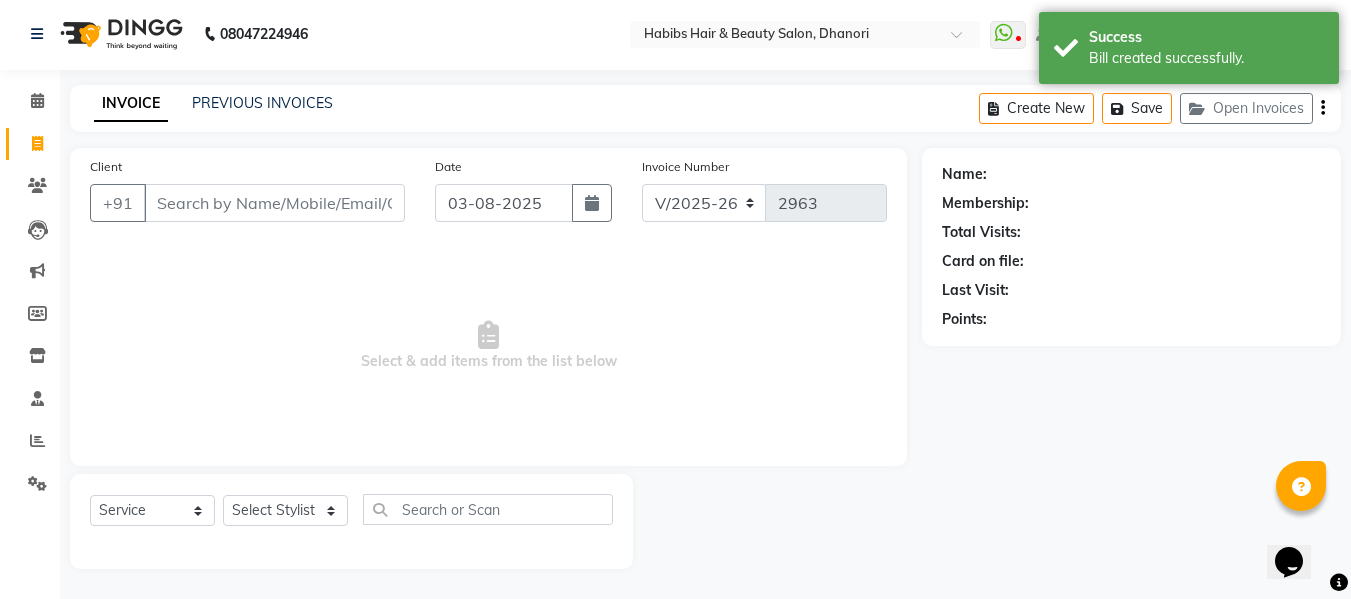 click on "Client" at bounding box center [274, 203] 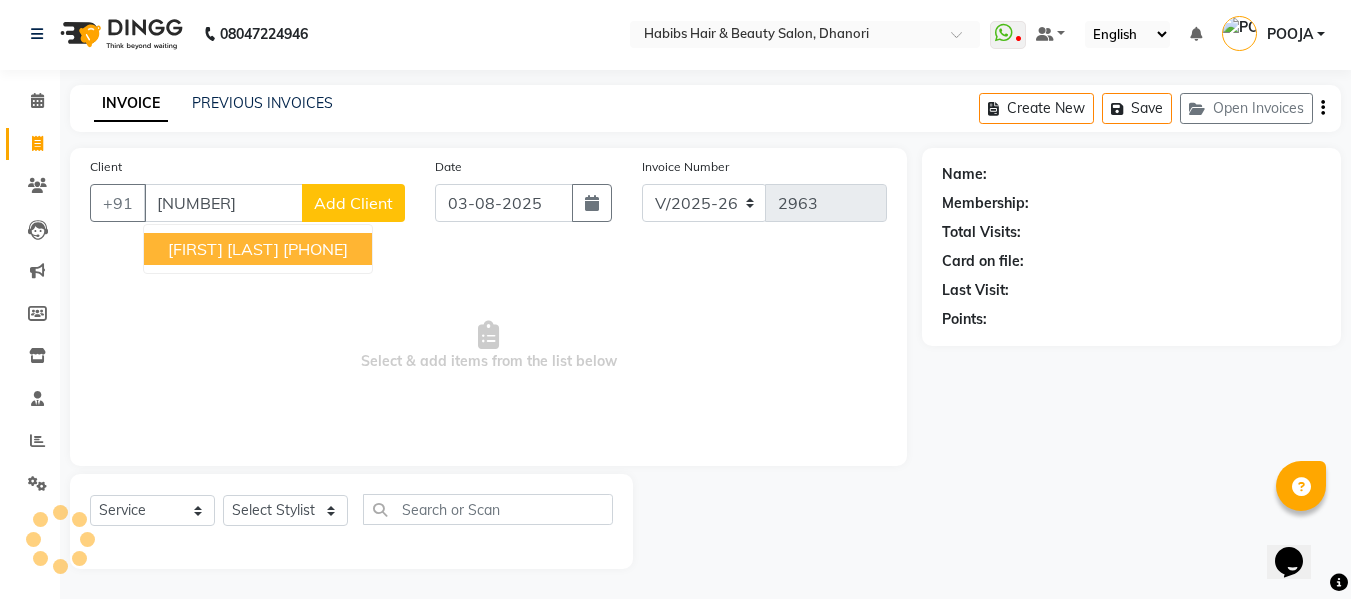 click on "[FIRST] [LAST]" at bounding box center [223, 249] 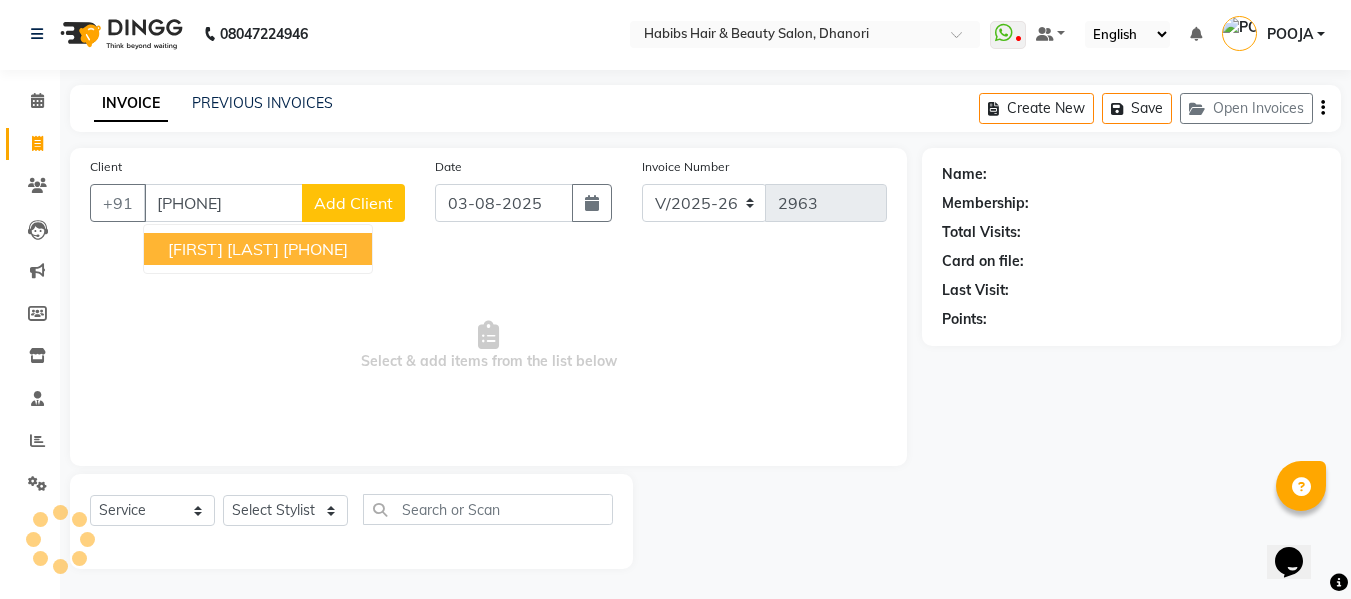 type on "[PHONE]" 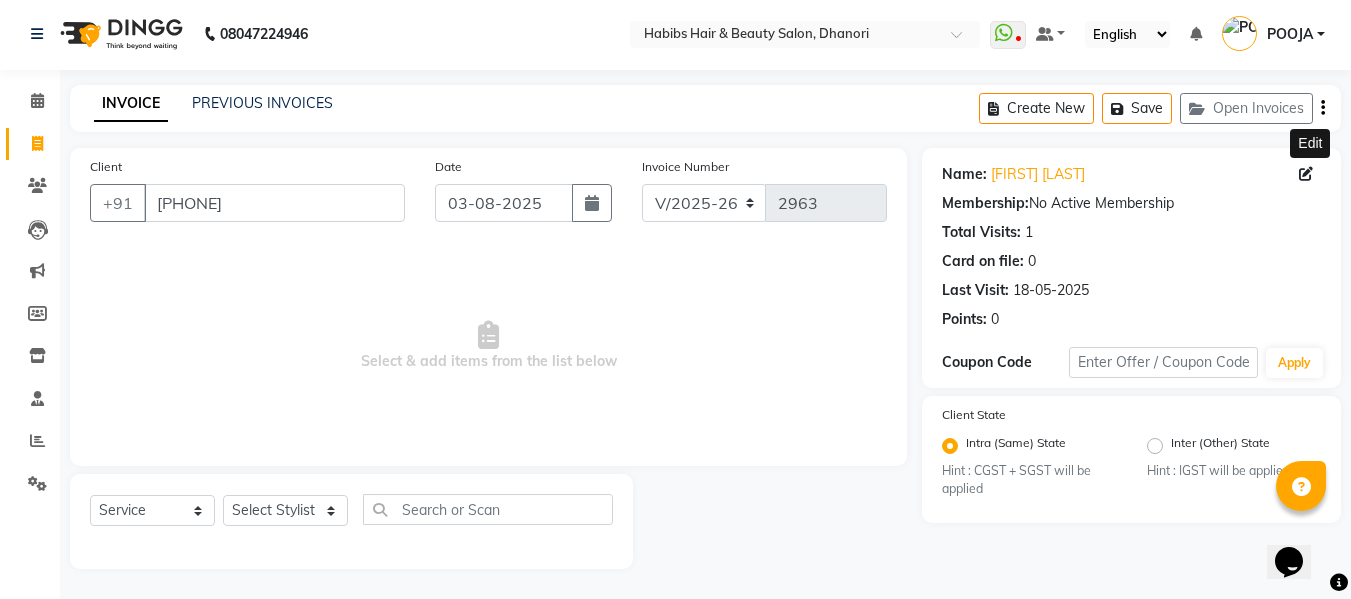 click 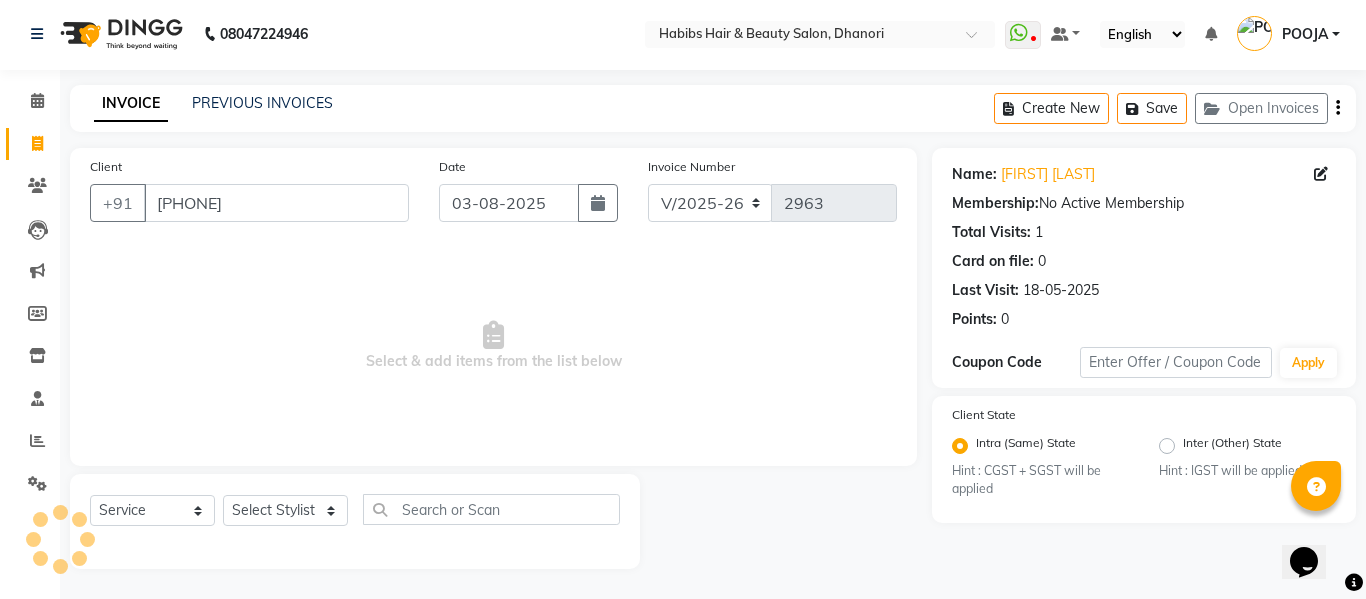 select on "22" 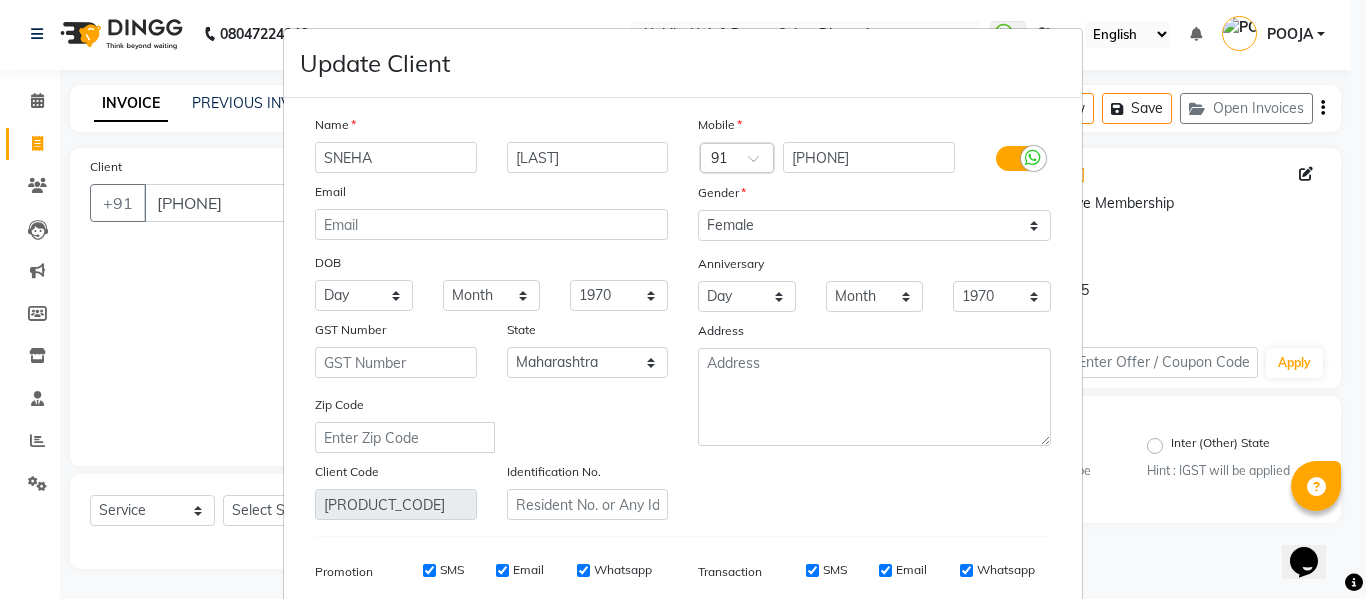 click on "Update Client Name [FIRST] [LAST] Email DOB Day 01 02 03 04 05 06 07 08 09 10 11 12 13 14 15 16 17 18 19 20 21 22 23 24 25 26 27 28 29 30 31 Month January February March April May June July August September October November December 1940 1941 1942 1943 1944 1945 1946 1947 1948 1949 1950 1951 1952 1953 1954 1955 1956 1957 1958 1959 1960 1961 1962 1963 1964 1965 1966 1967 1968 1969 1970 1971 1972 1973 1974 1975 1976 1977 1978 1979 1980 1981 1982 1983 1984 1985 1986 1987 1988 1989 1990 1991 1992 1993 1994 1995 1996 1997 1998 1999 2000 2001 2002 2003 2004 2005 2006 2007 2008 2009 2010 2011 2012 2013 2014 2015 2016 2017 2018 2019 2020 2021 2022 2023 2024 GST Number State Select Andaman and Nicobar Islands Andhra Pradesh Arunachal Pradesh Assam Bihar Chandigarh Chhattisgarh Dadra and Nagar Haveli Daman and Diu Delhi Goa Gujarat Haryana Himachal Pradesh Jammu and Kashmir Jharkhand Karnataka Kerala Lakshadweep Madhya Pradesh Maharashtra Manipur Meghalaya Mizoram Nagaland Odisha Pondicherry Punjab Rajasthan Sikkim" at bounding box center [683, 299] 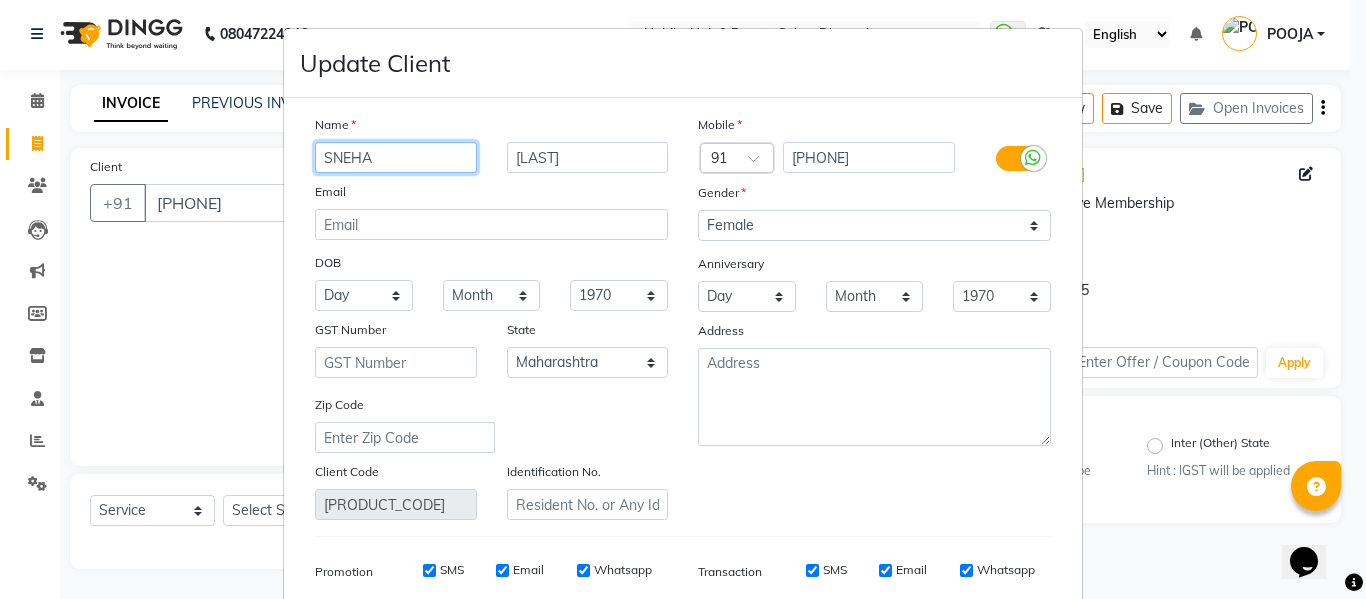click on "SNEHA" at bounding box center [396, 157] 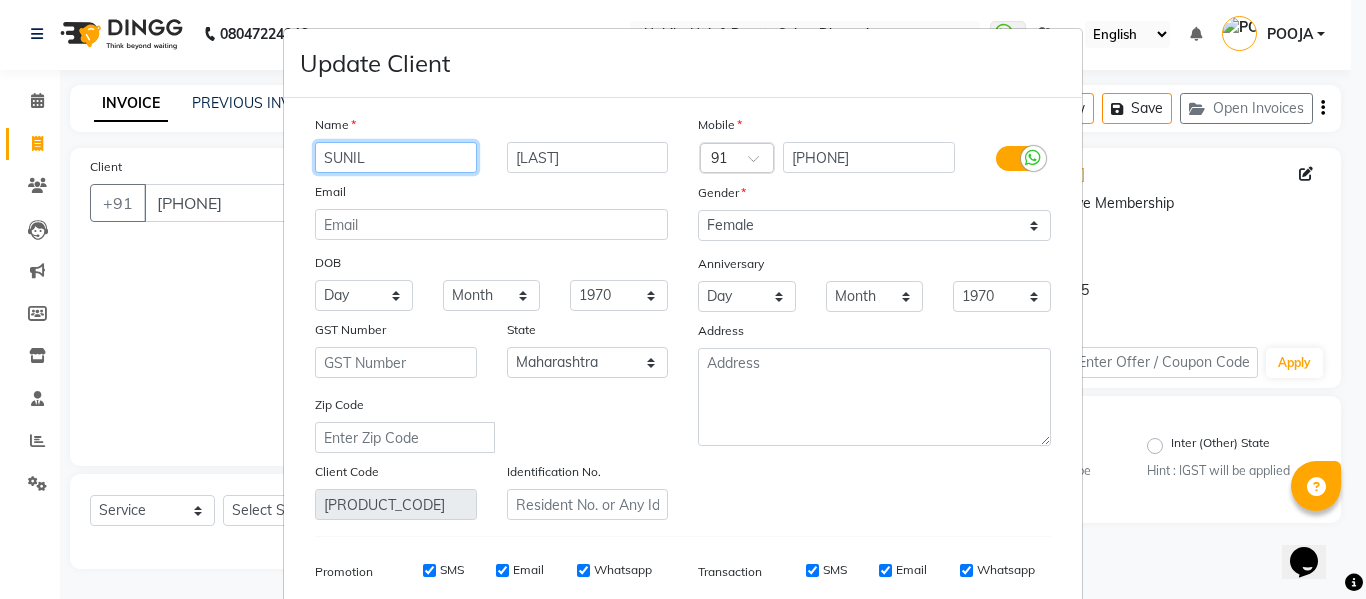 type on "SUNIL" 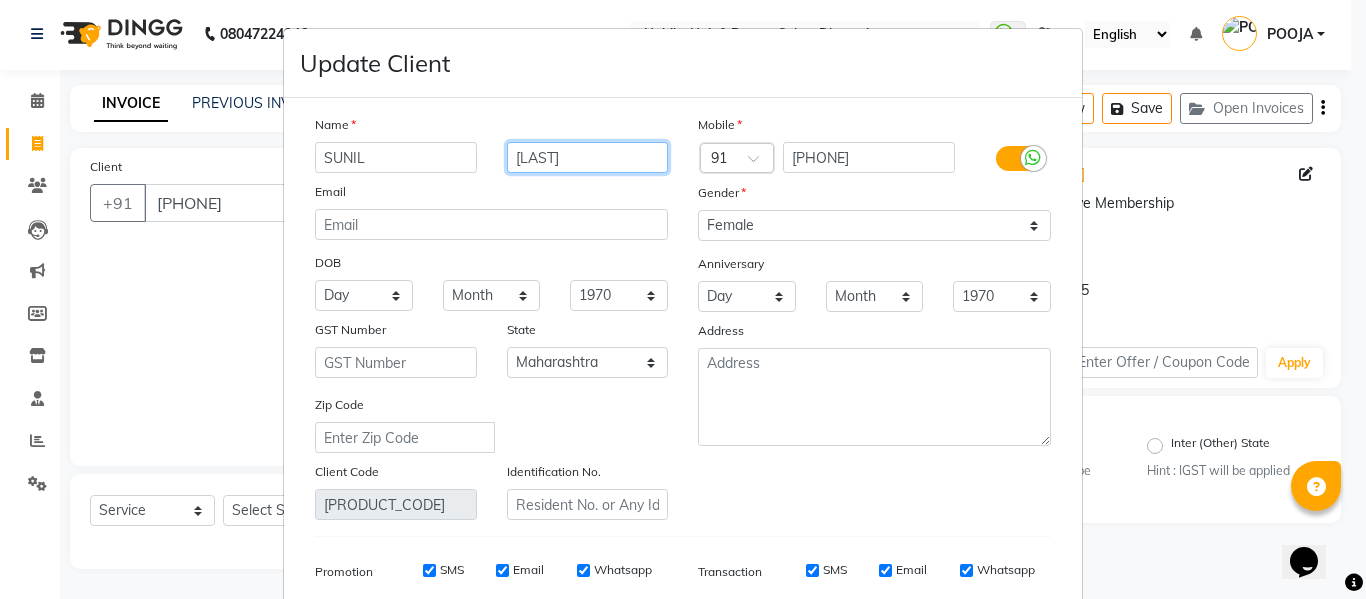 type on "[LAST]" 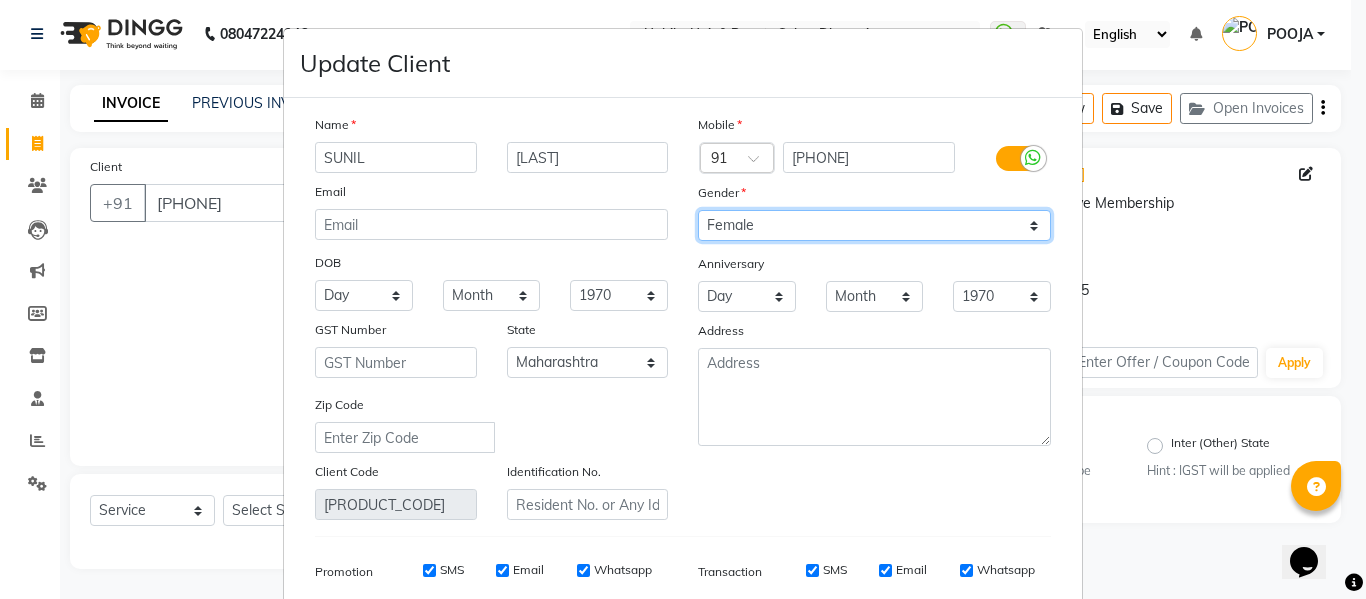 click on "Select Male Female Other Prefer Not To Say" at bounding box center [874, 225] 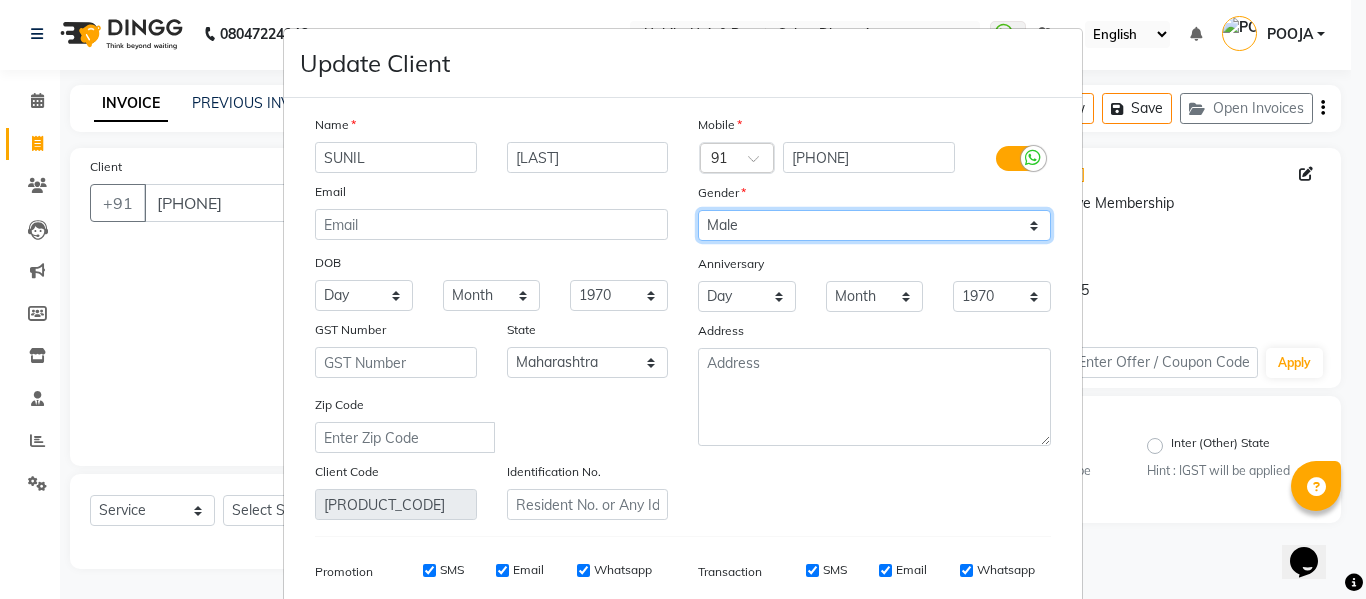 click on "Select Male Female Other Prefer Not To Say" at bounding box center [874, 225] 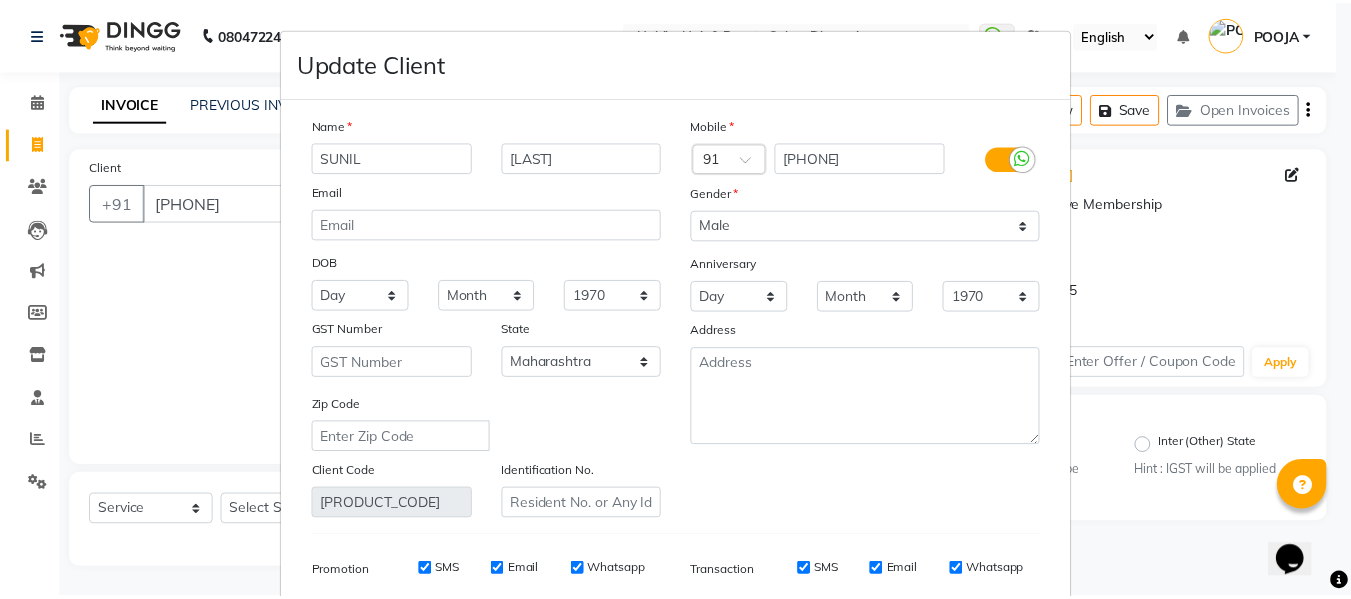 scroll, scrollTop: 288, scrollLeft: 0, axis: vertical 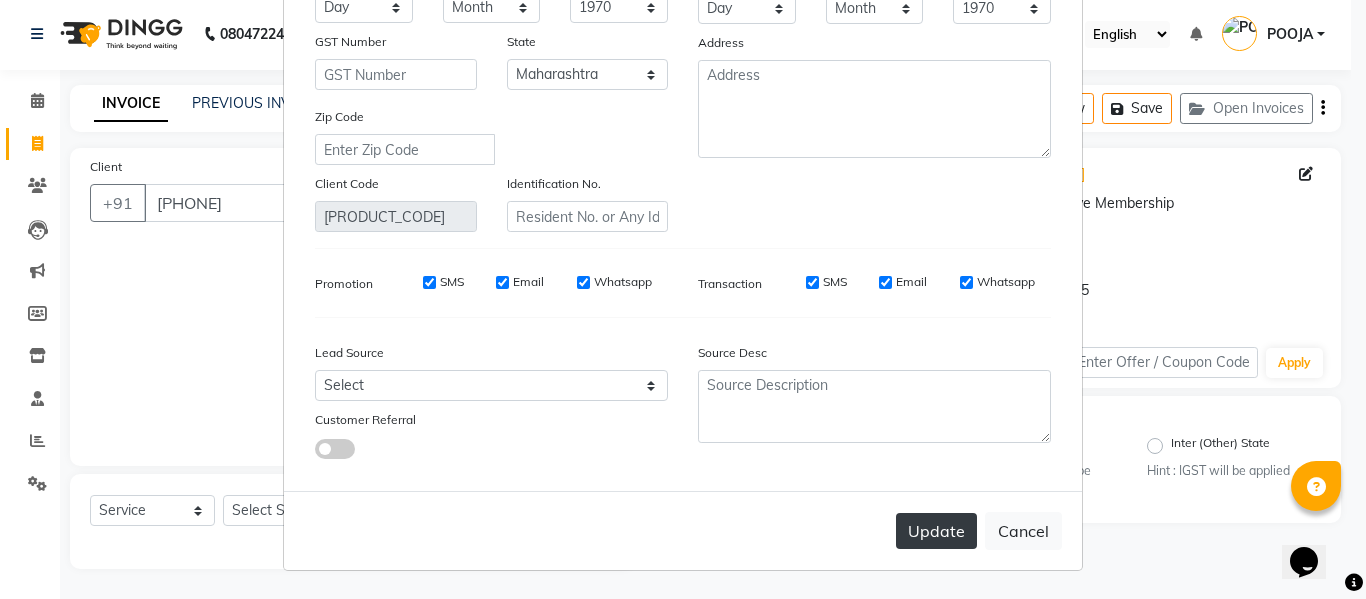 click on "Update" at bounding box center [936, 531] 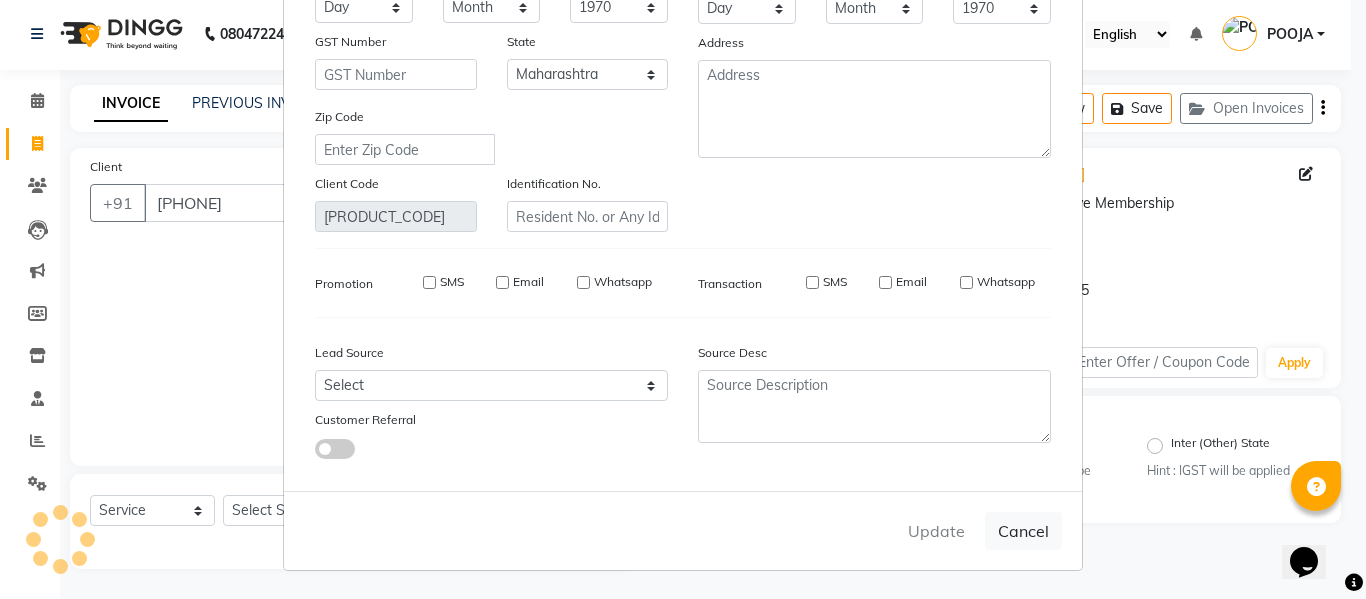 type 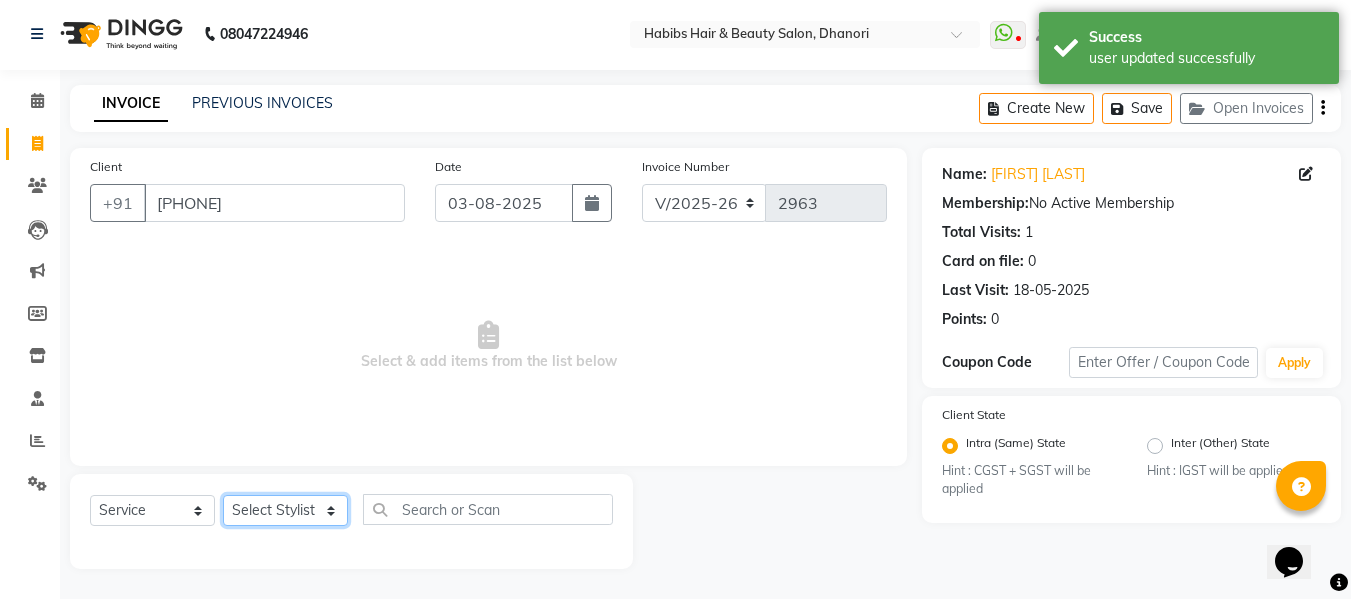 click on "Select Stylist Admin  Alishan  ARMAN DIVYA FAIZAN IRFAN MUZAMMIL POOJA POOJA J RAKESH SAHIL SHAKEEL SONAL" 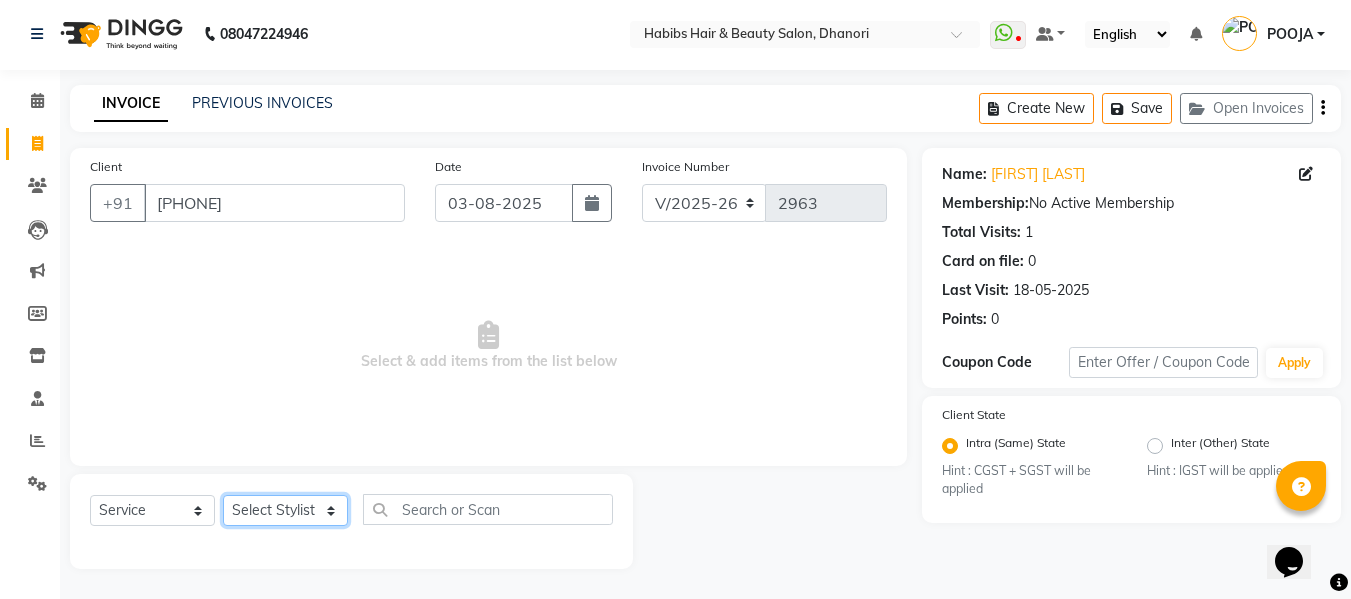 select on "41588" 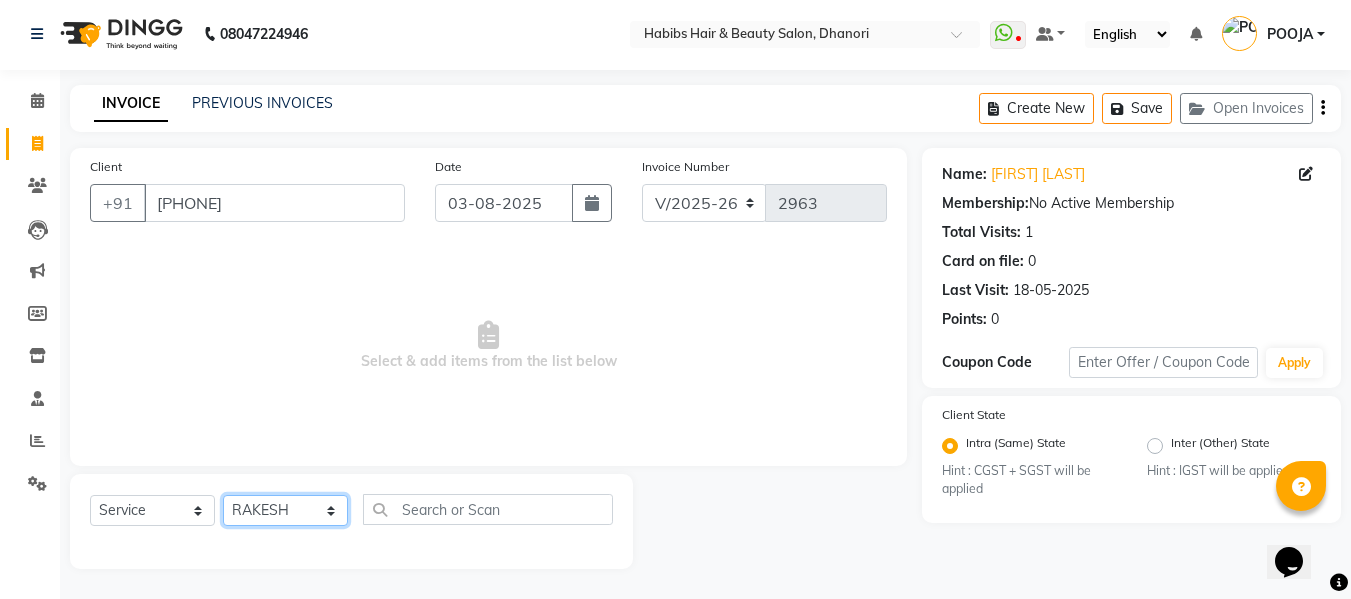 click on "Select Stylist Admin  Alishan  ARMAN DIVYA FAIZAN IRFAN MUZAMMIL POOJA POOJA J RAKESH SAHIL SHAKEEL SONAL" 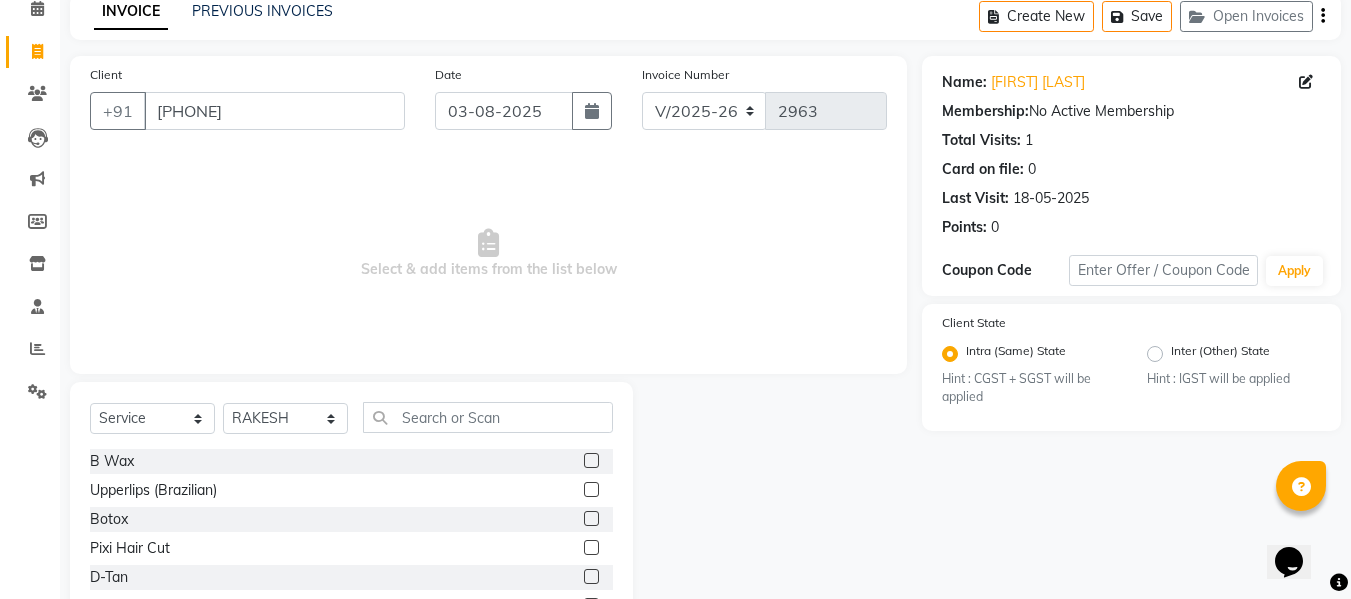 scroll, scrollTop: 144, scrollLeft: 0, axis: vertical 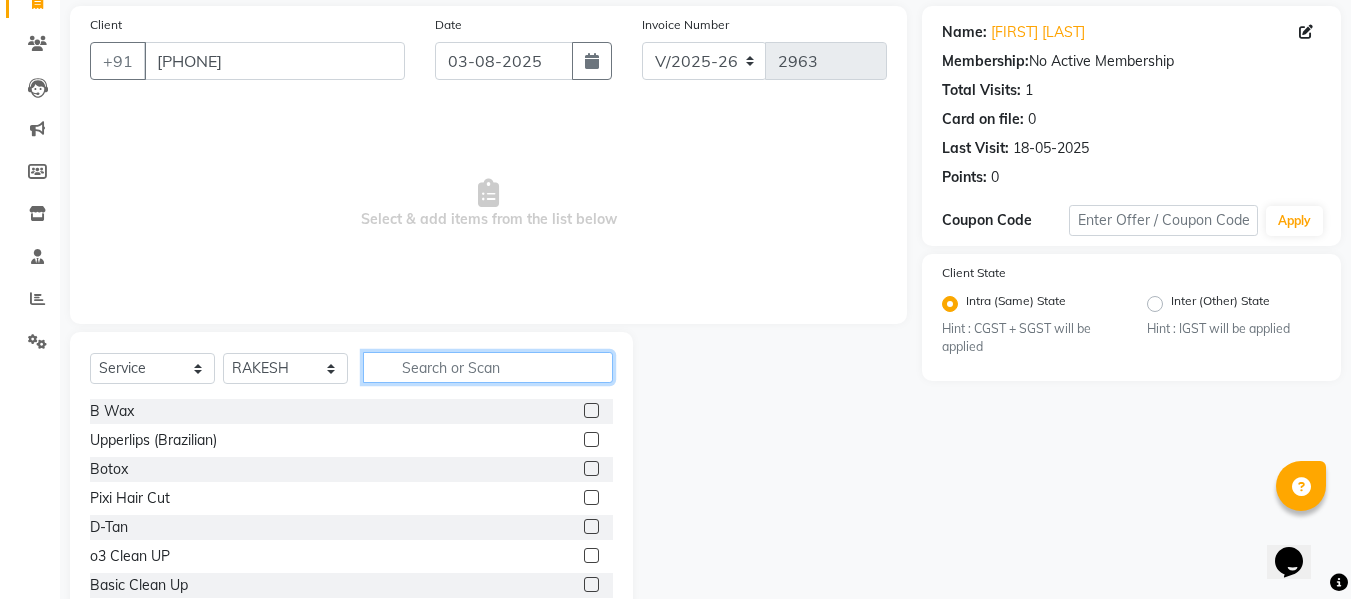 click 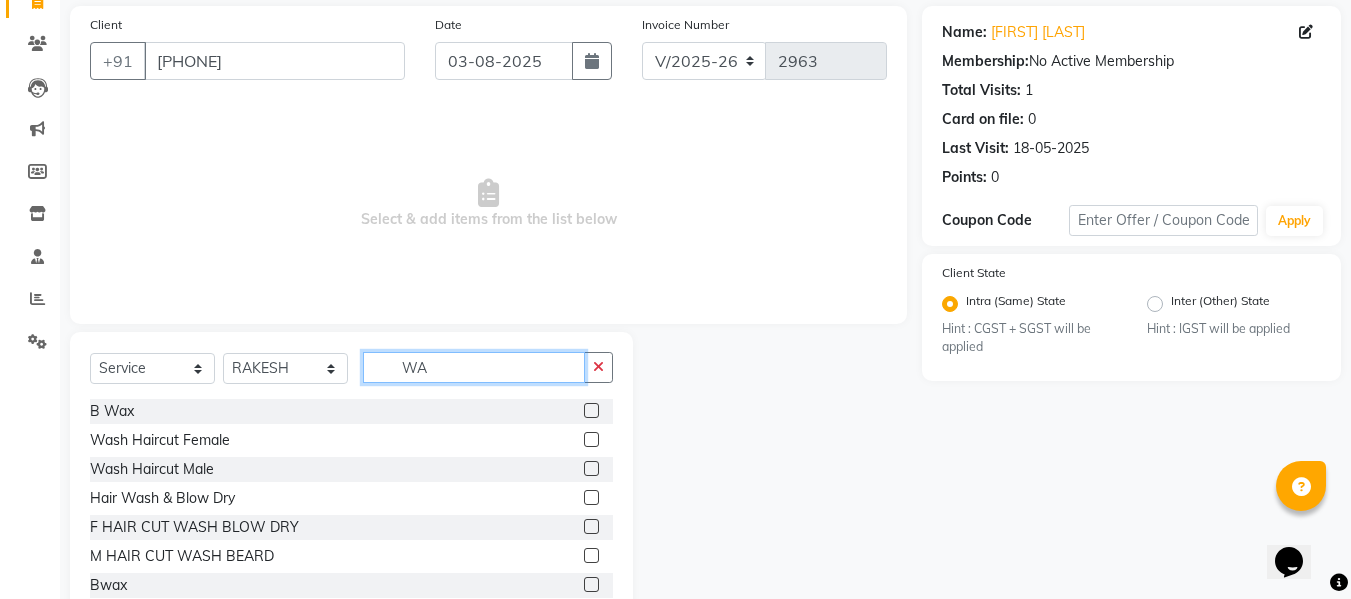 type on "WA" 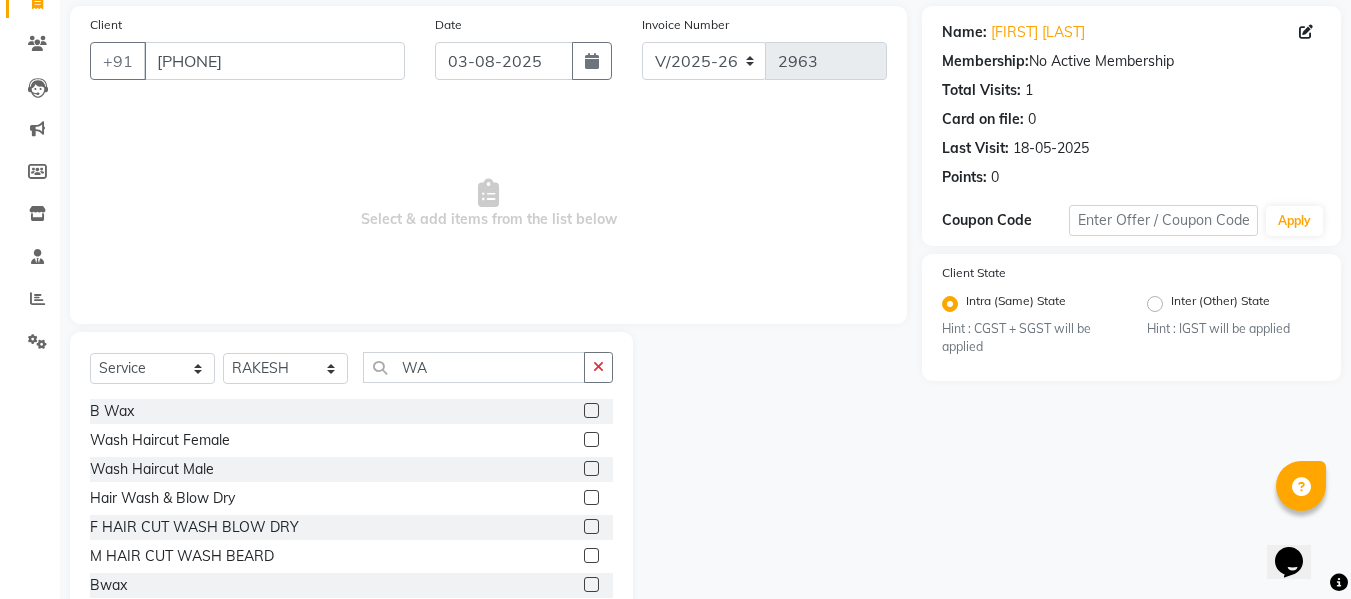 click 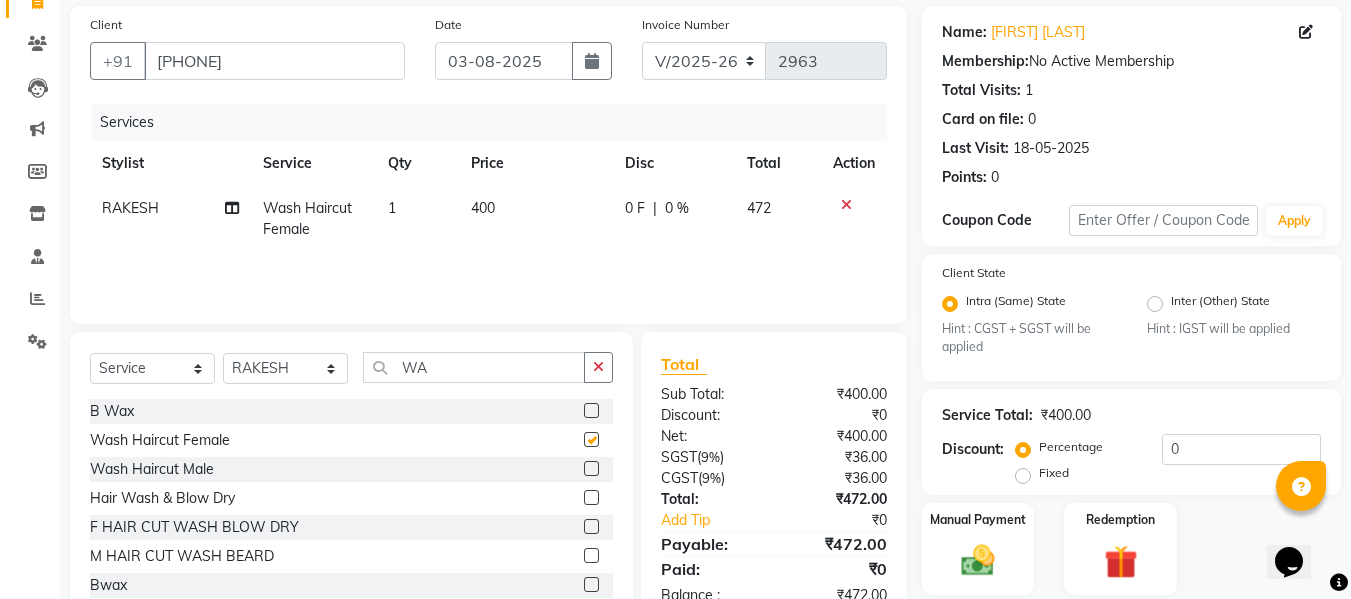 checkbox on "false" 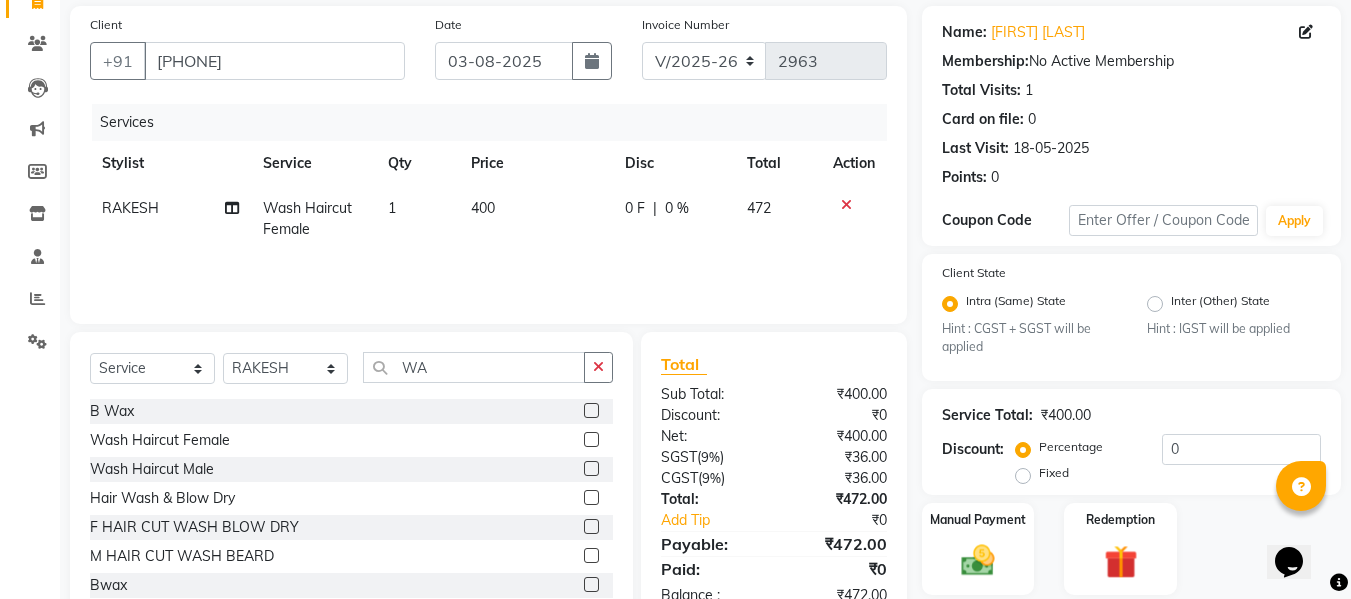click on "400" 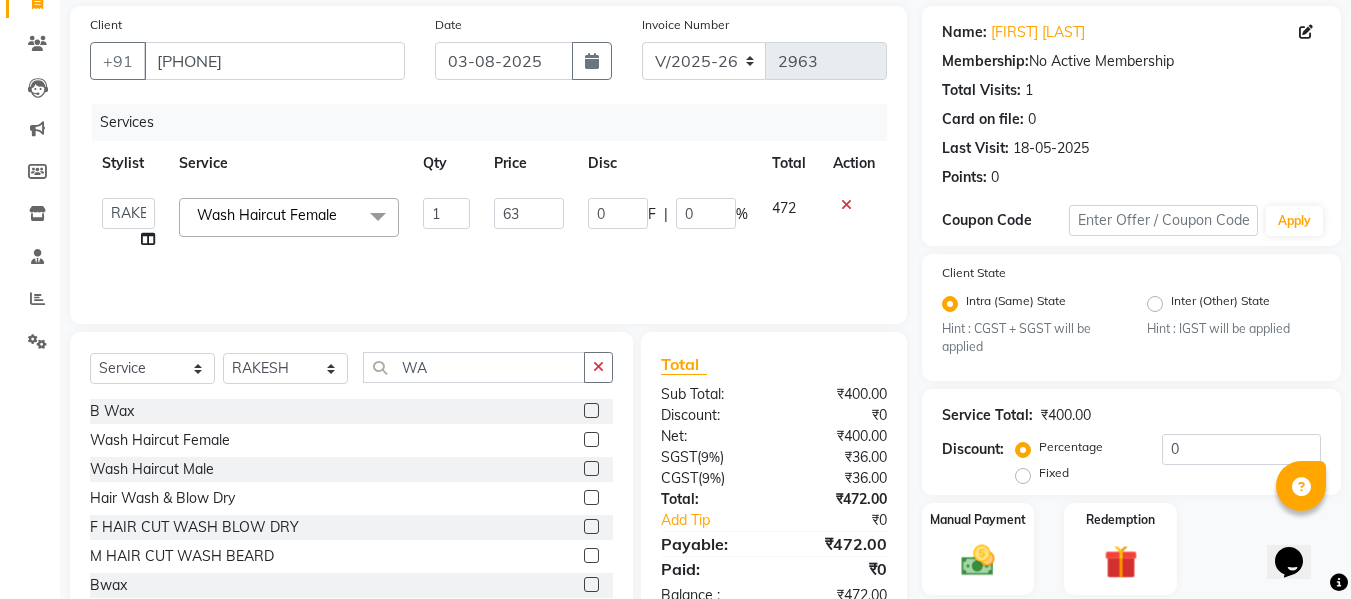 type on "635" 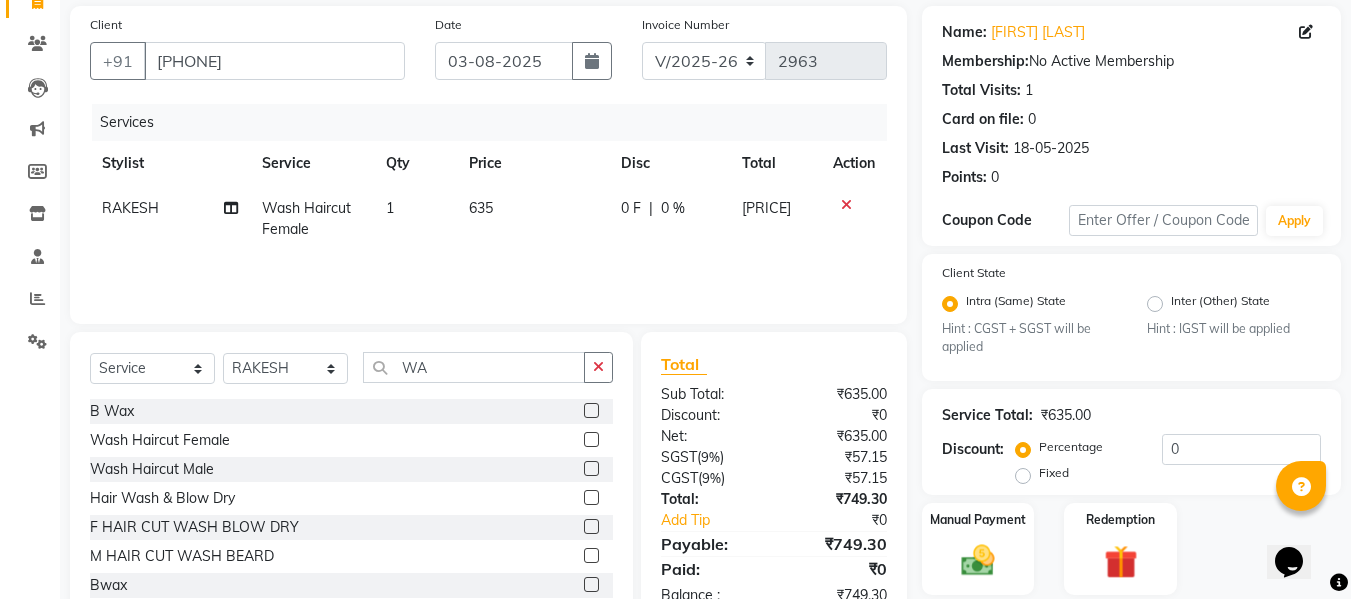 click on "635" 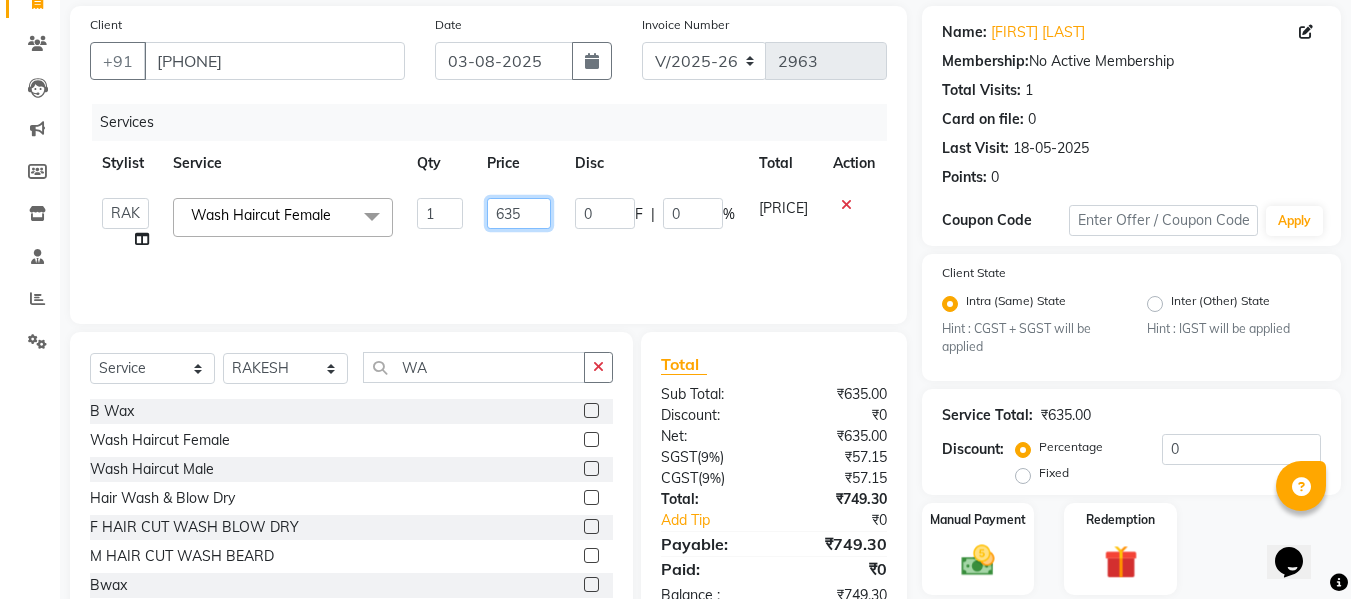 click on "635" 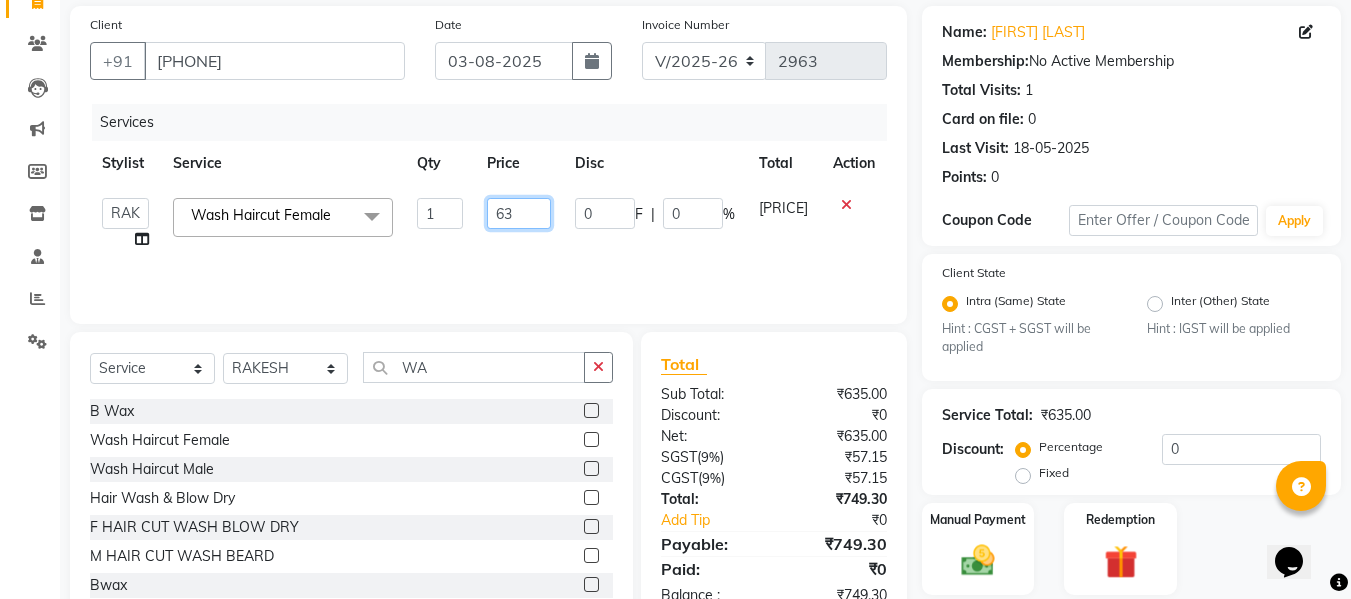 type on "636" 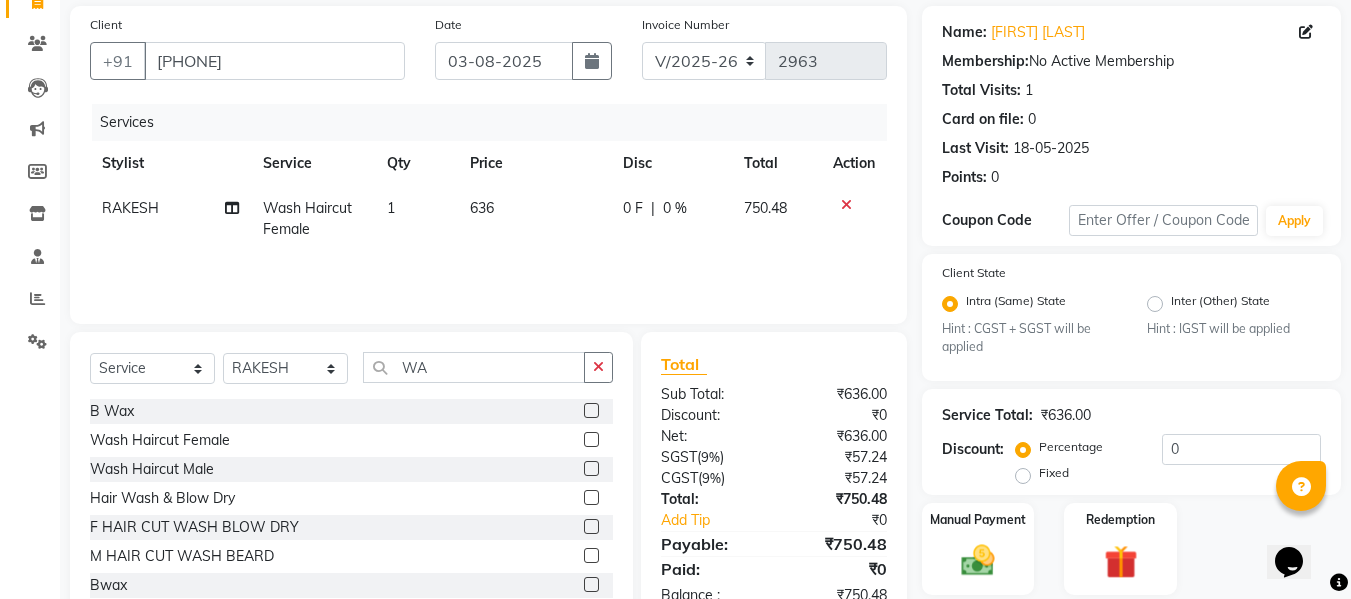 click on "Services Stylist Service Qty Price Disc Total Action [FIRST] Wash Haircut Female 1 636 0 F | 0 % 750.48" 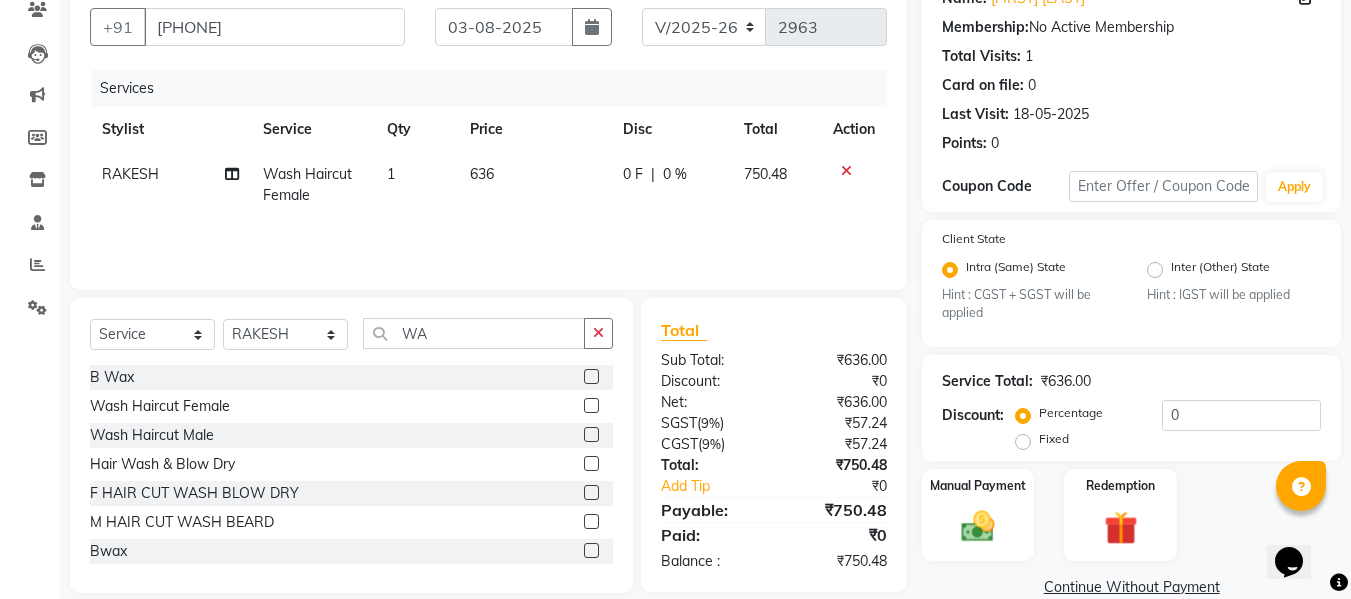 scroll, scrollTop: 211, scrollLeft: 0, axis: vertical 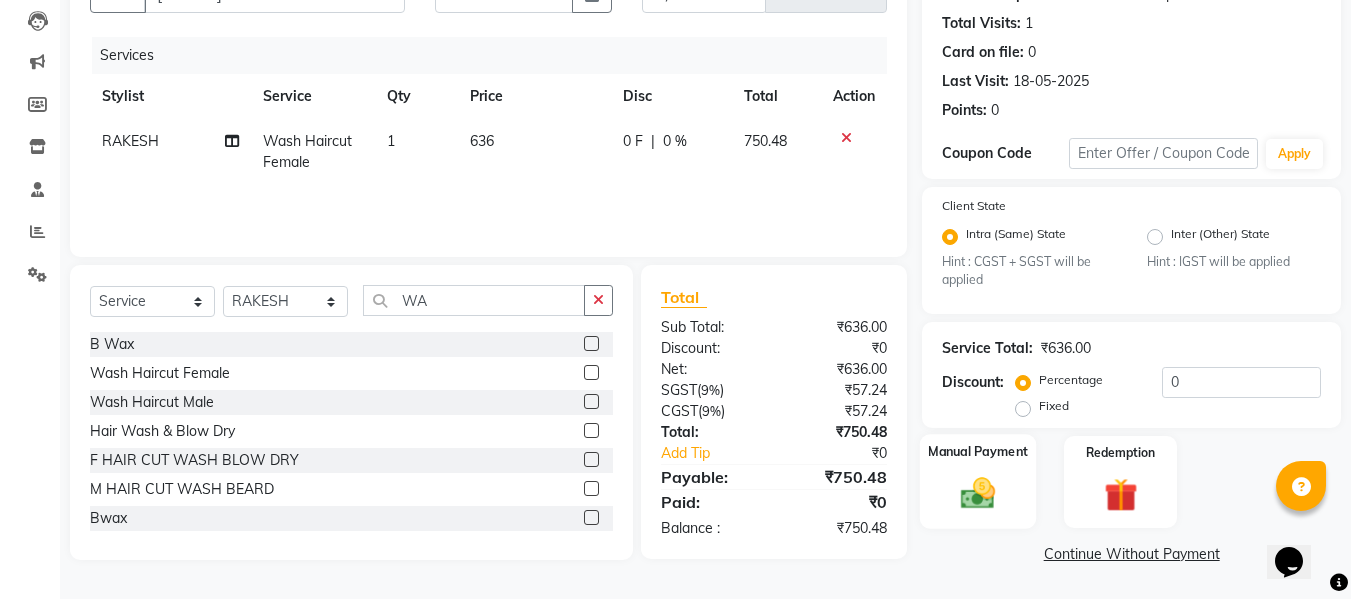 click on "Manual Payment" 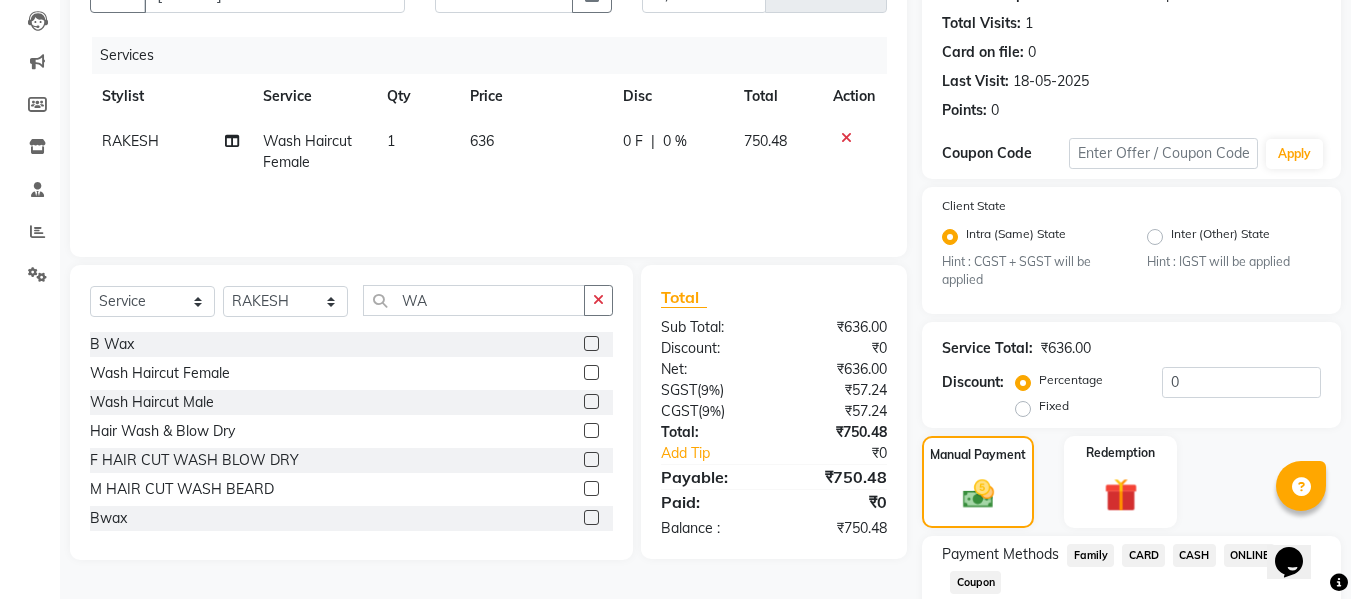 click on "CASH" 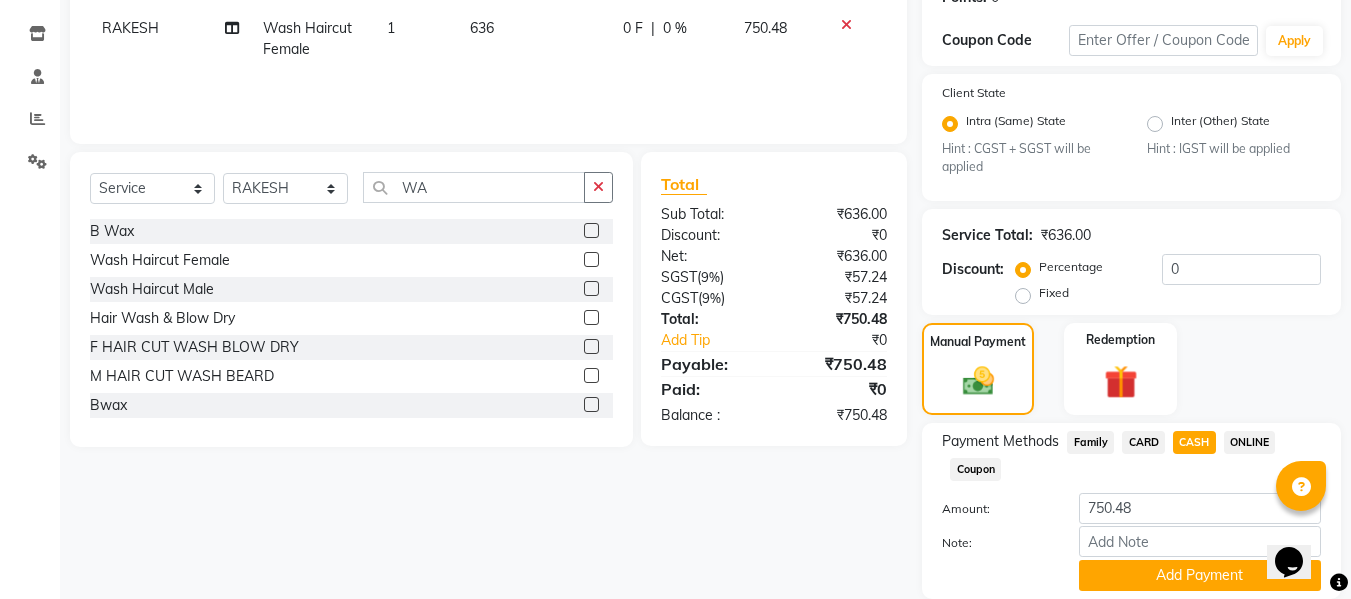 scroll, scrollTop: 395, scrollLeft: 0, axis: vertical 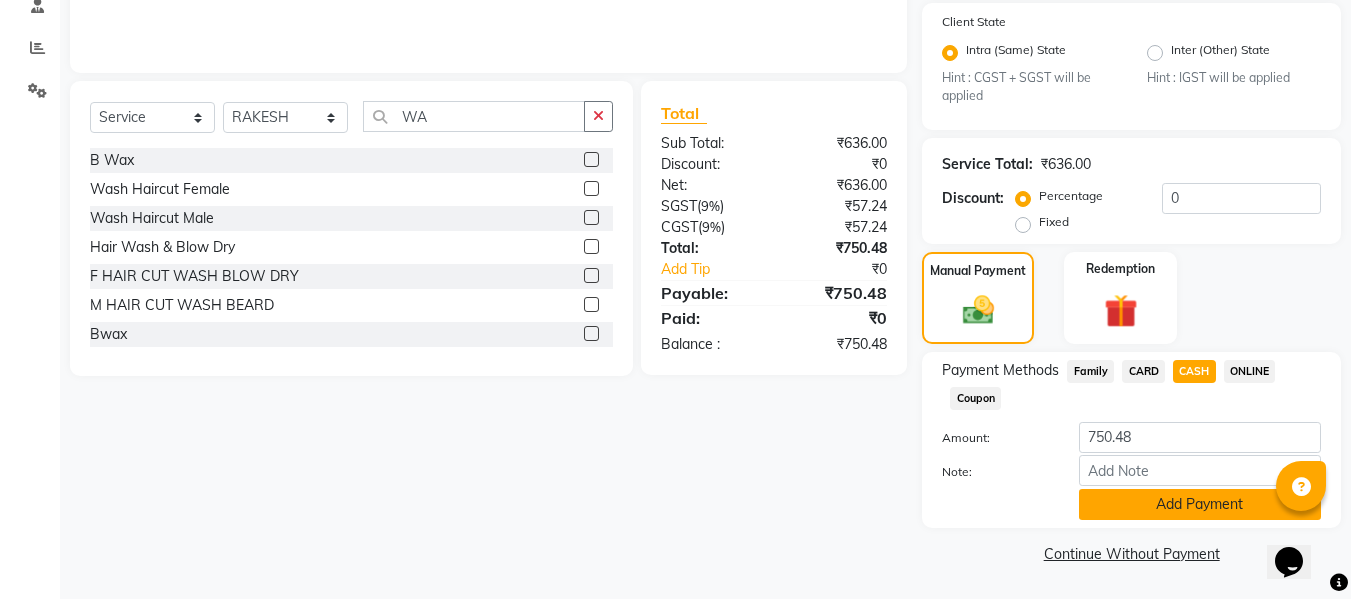 click on "Add Payment" 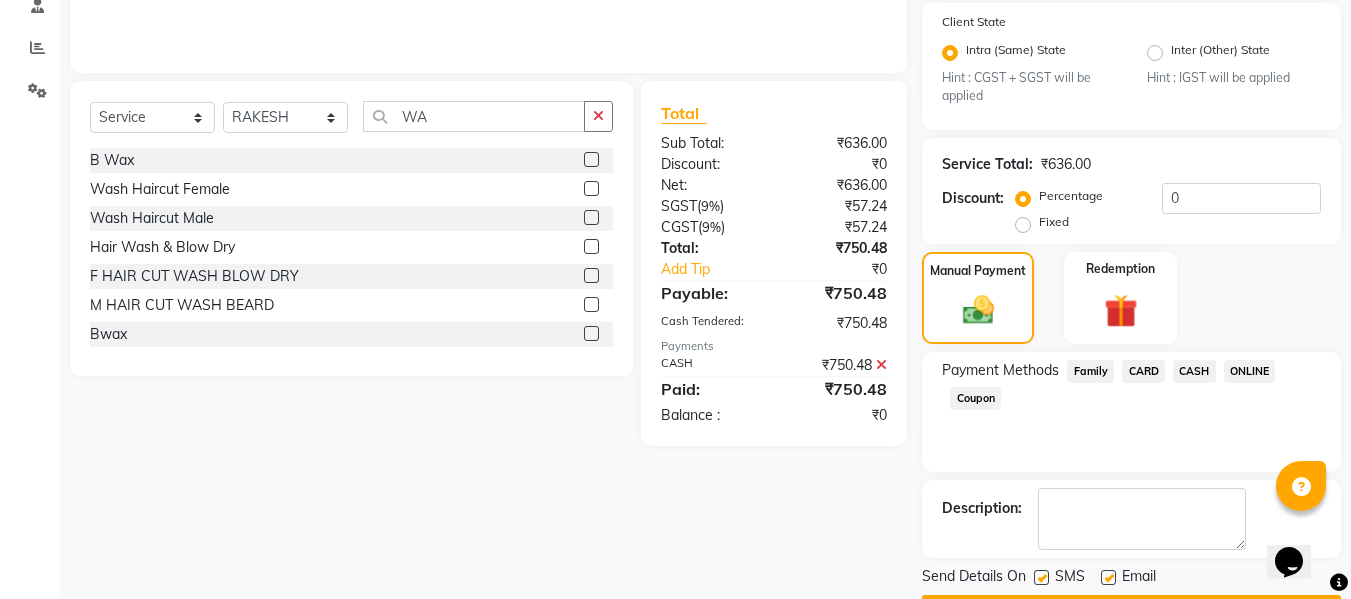 scroll, scrollTop: 452, scrollLeft: 0, axis: vertical 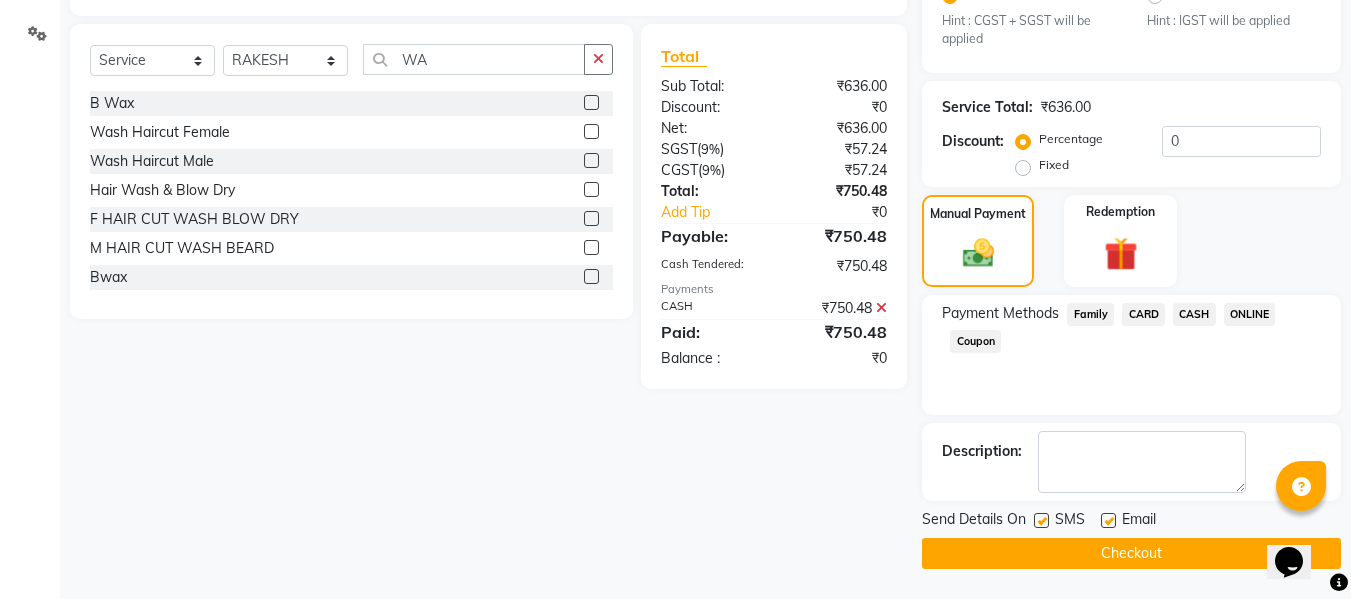 click on "Checkout" 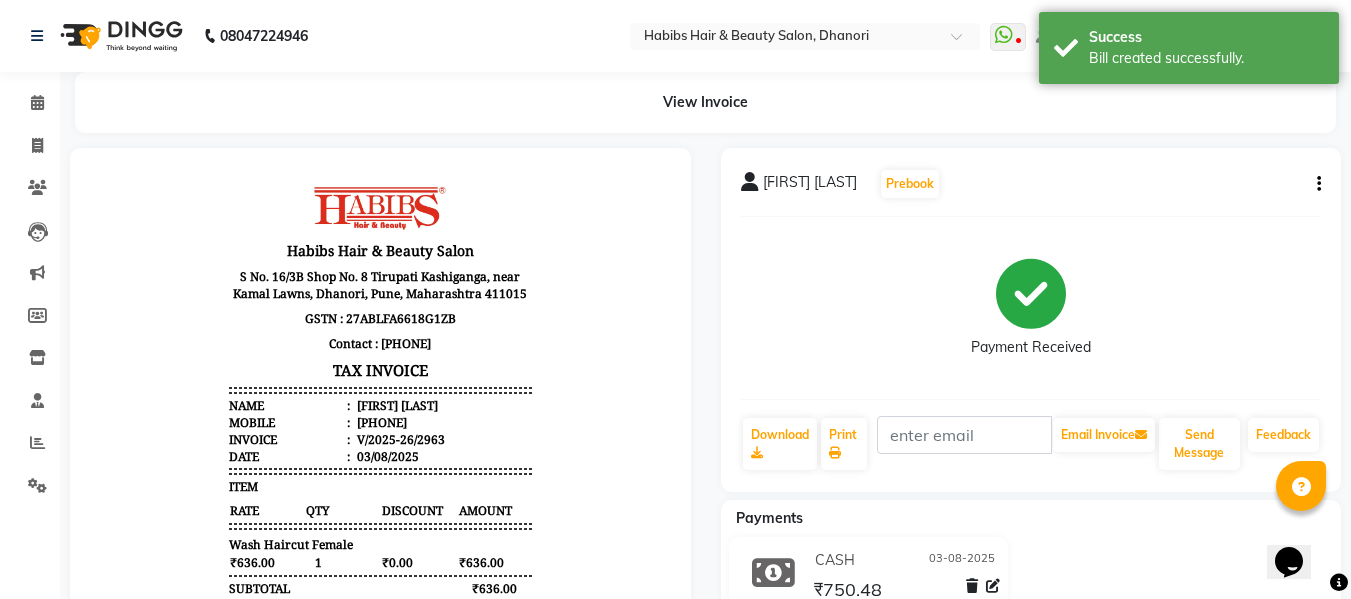 scroll, scrollTop: 0, scrollLeft: 0, axis: both 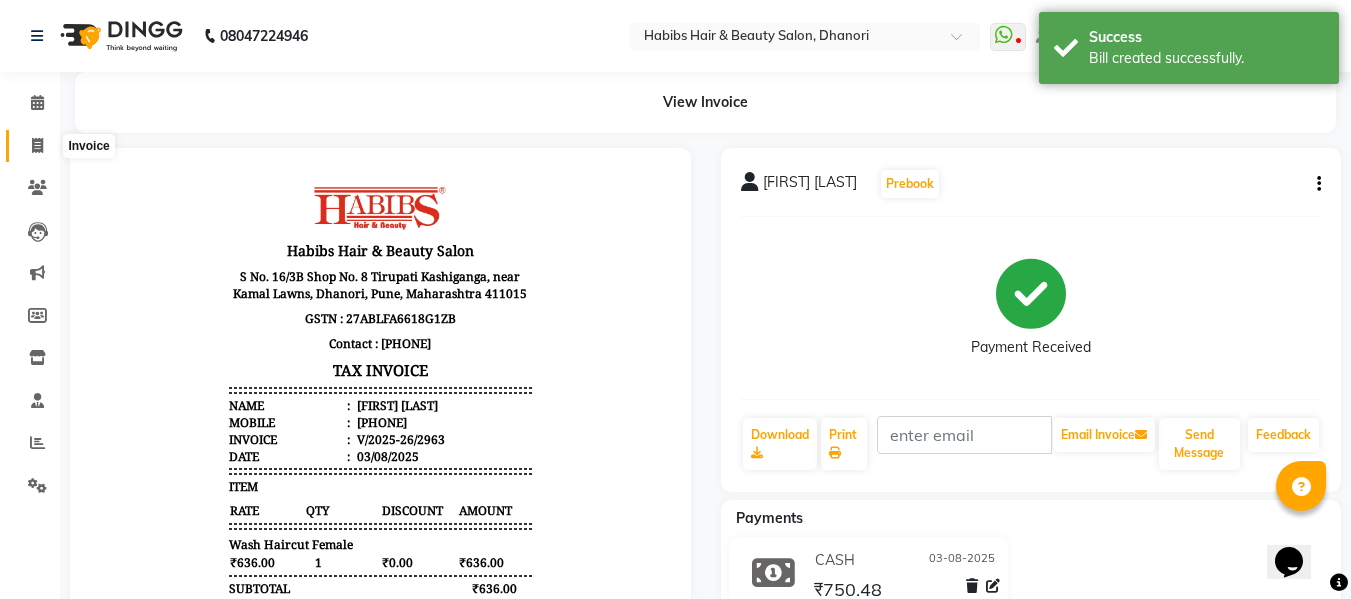 click 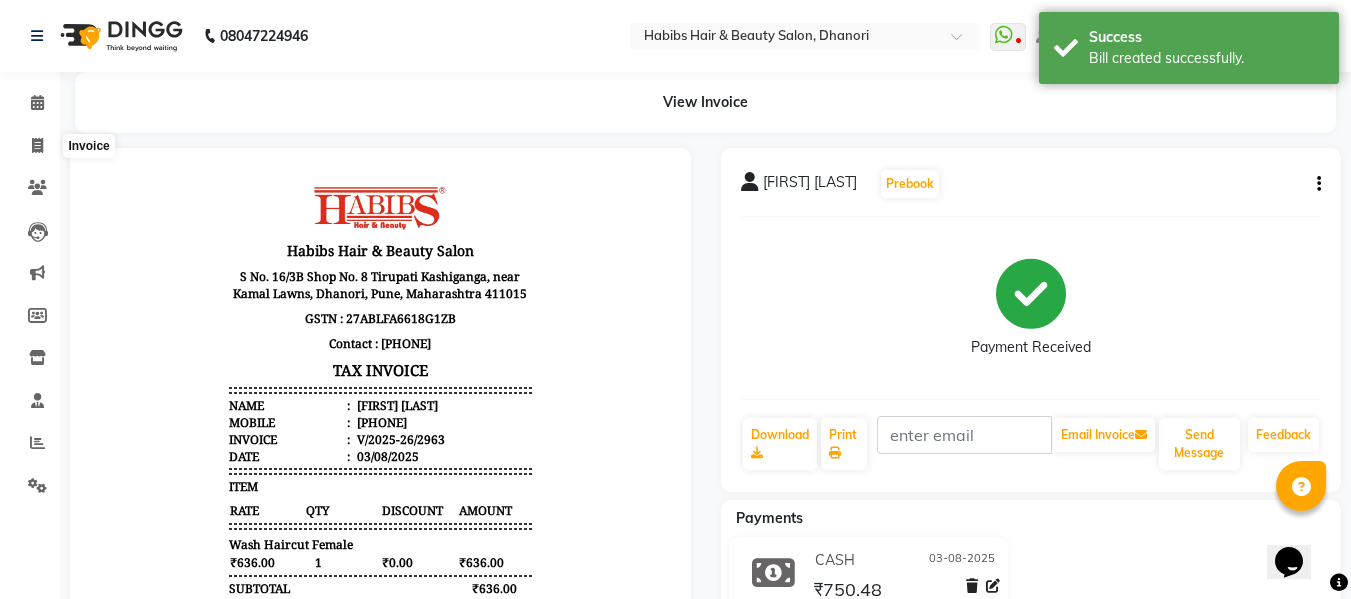 select on "4967" 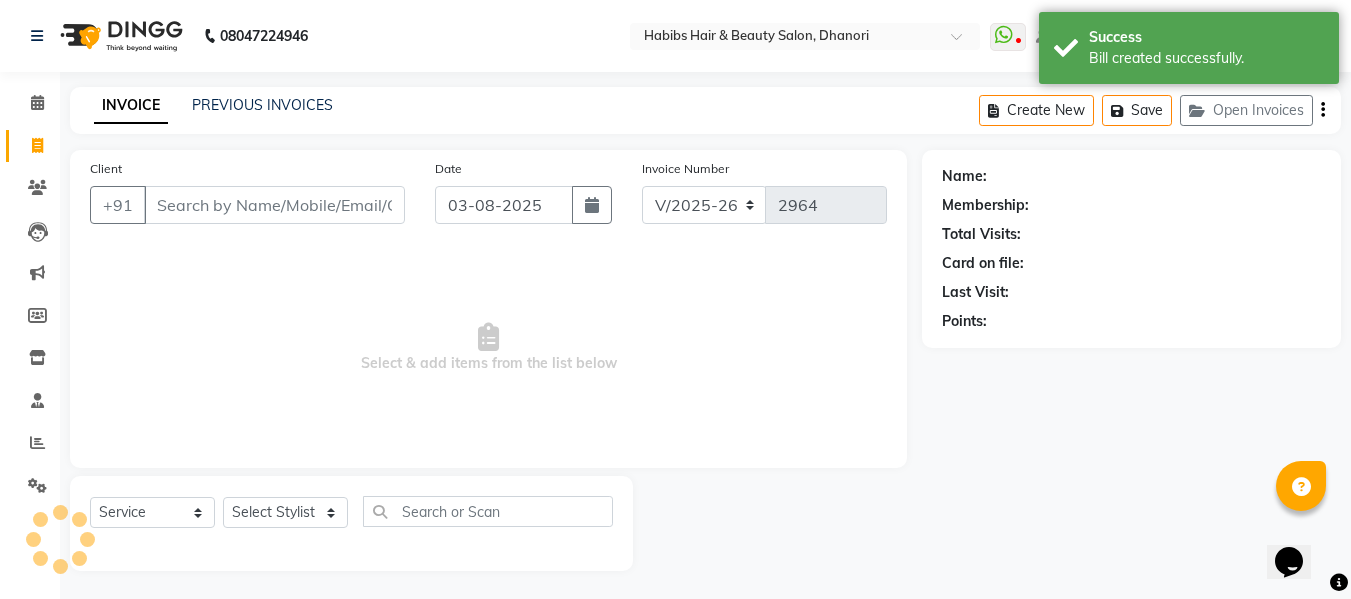 scroll, scrollTop: 2, scrollLeft: 0, axis: vertical 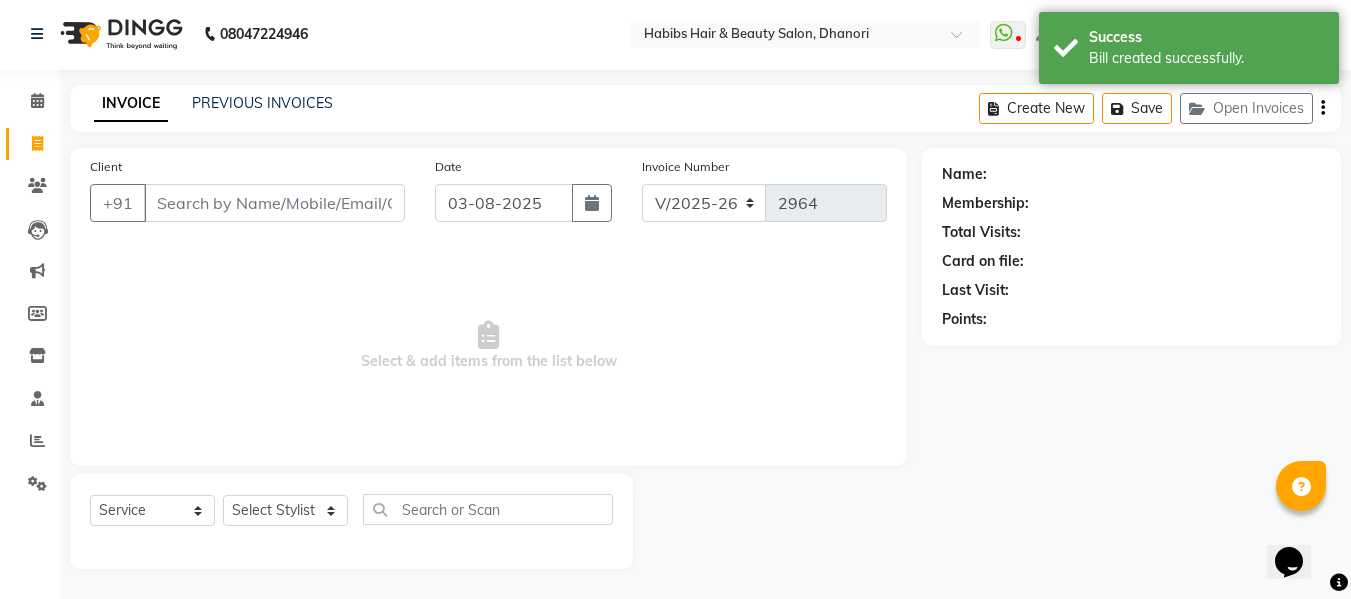 click on "Client" at bounding box center (274, 203) 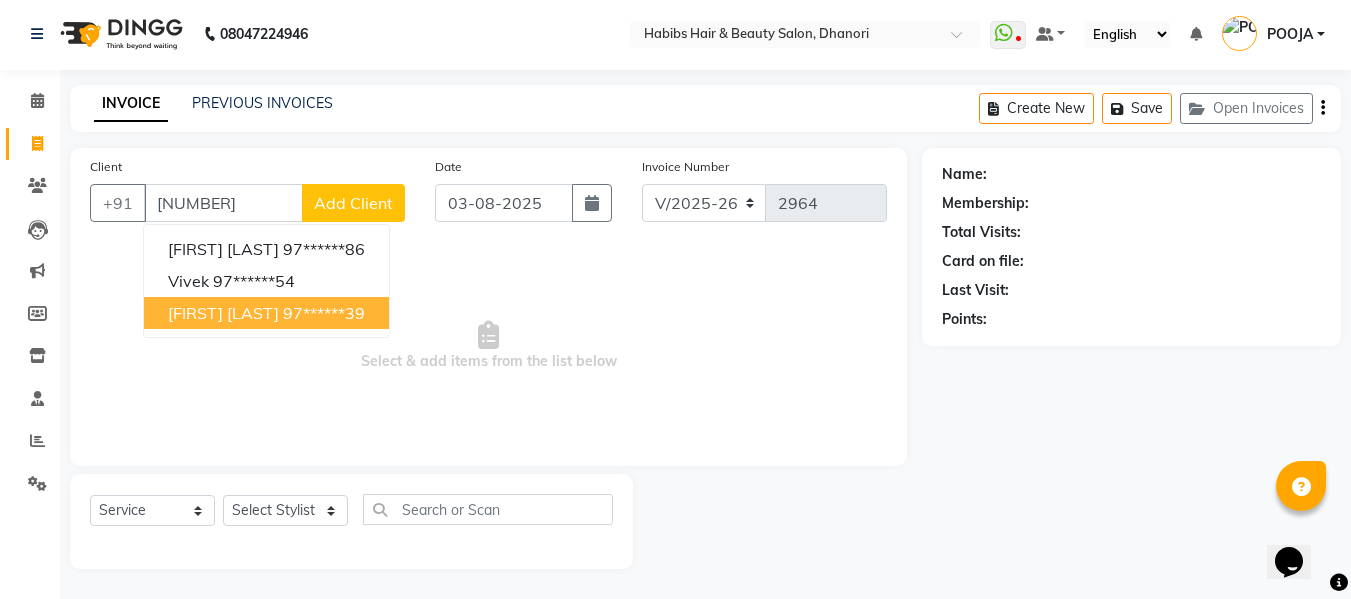 click on "[FIRST] [LAST]" at bounding box center (223, 313) 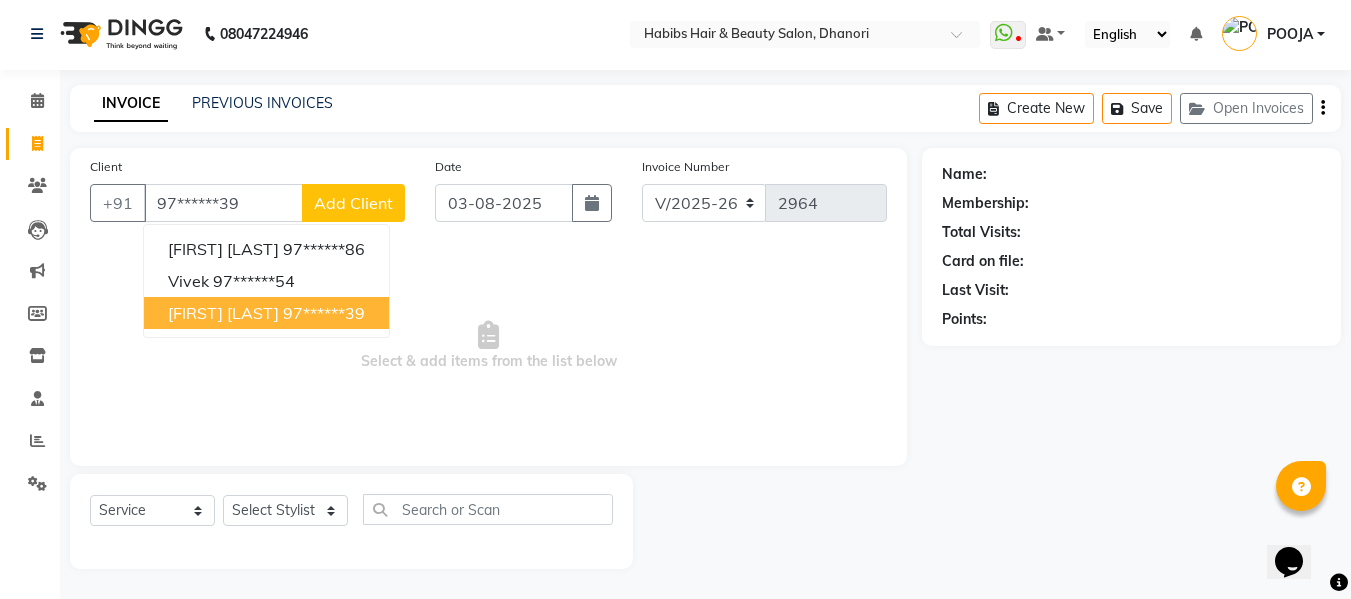 type on "97******39" 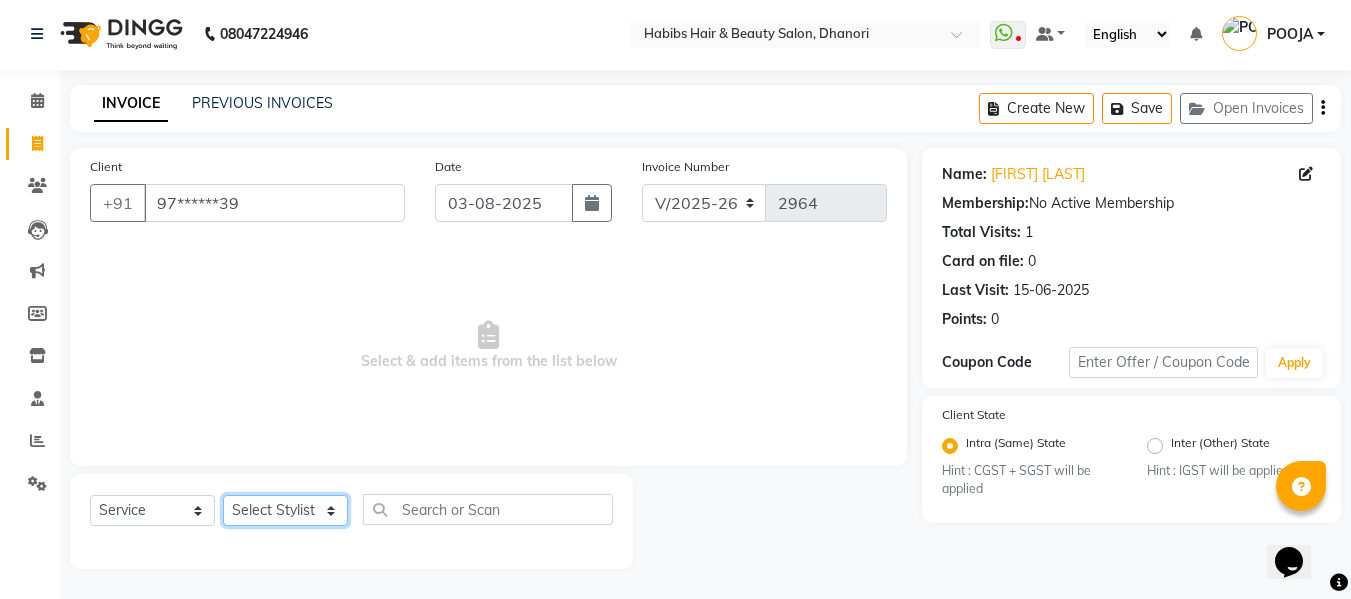 click on "Select Stylist Admin  Alishan  ARMAN DIVYA FAIZAN IRFAN MUZAMMIL POOJA POOJA J RAKESH SAHIL SHAKEEL SONAL" 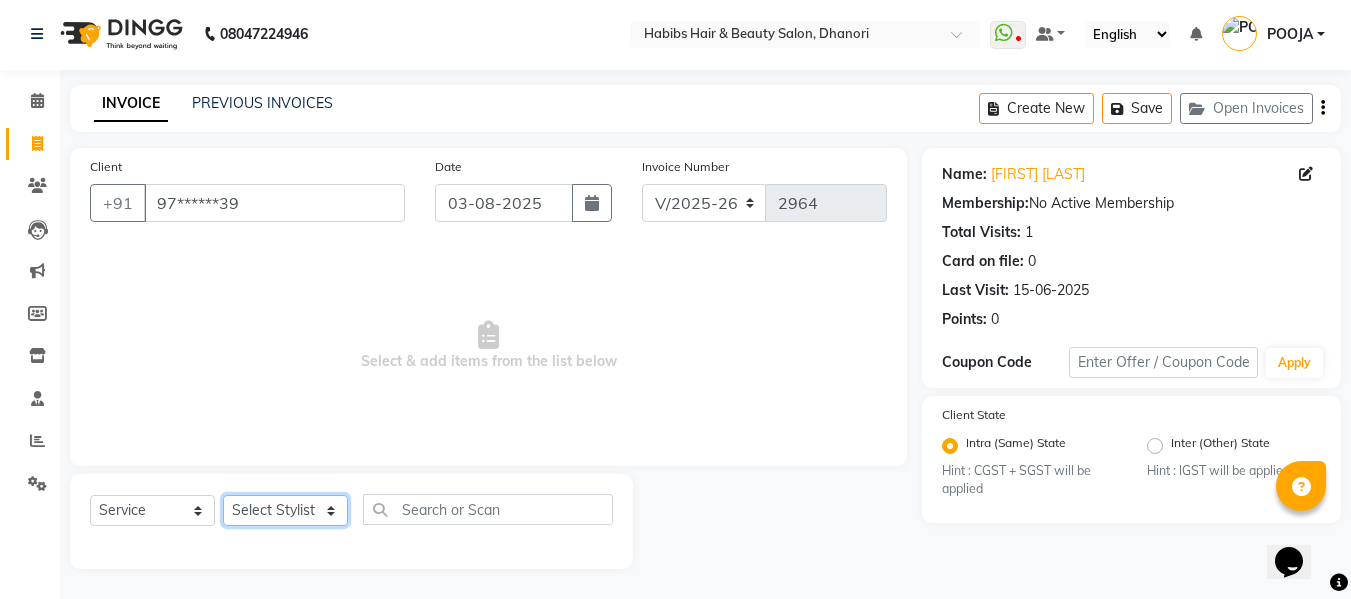select on "[NUMBER]" 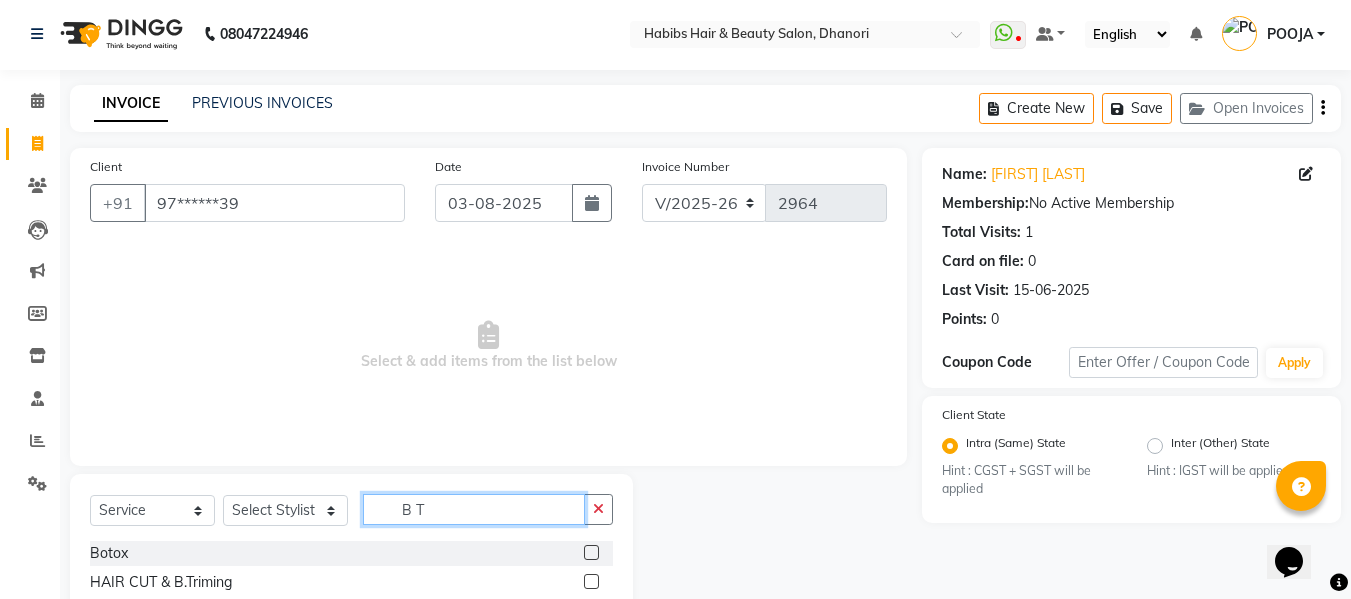type on "B T" 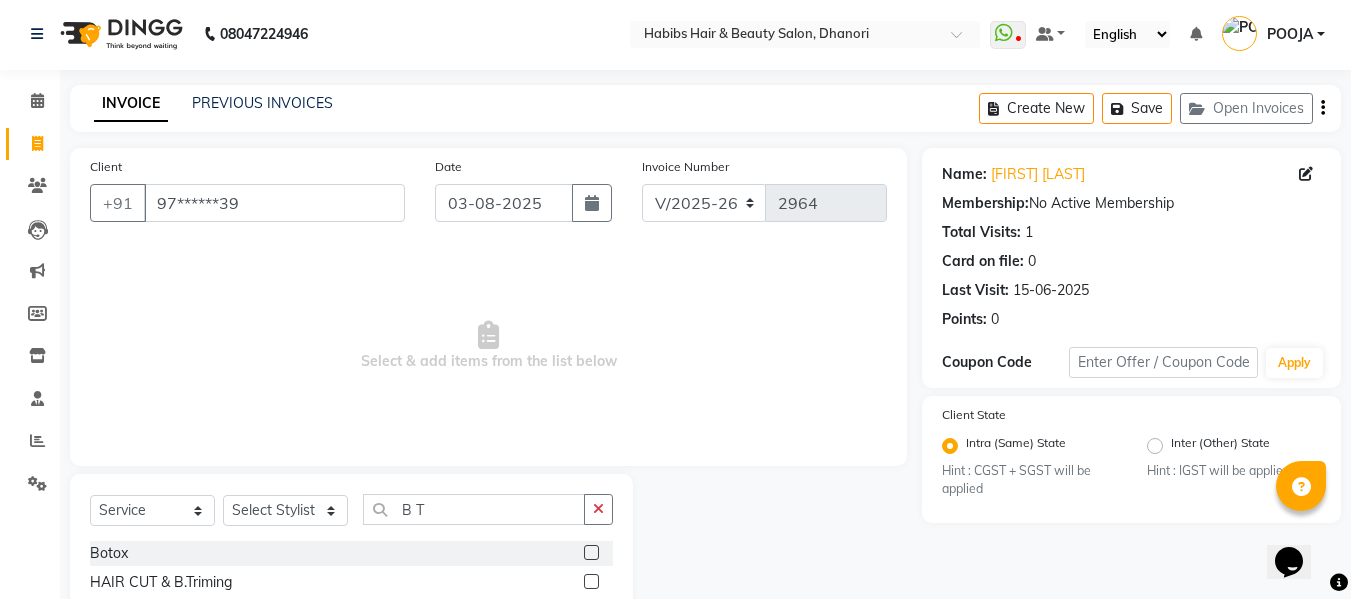 click 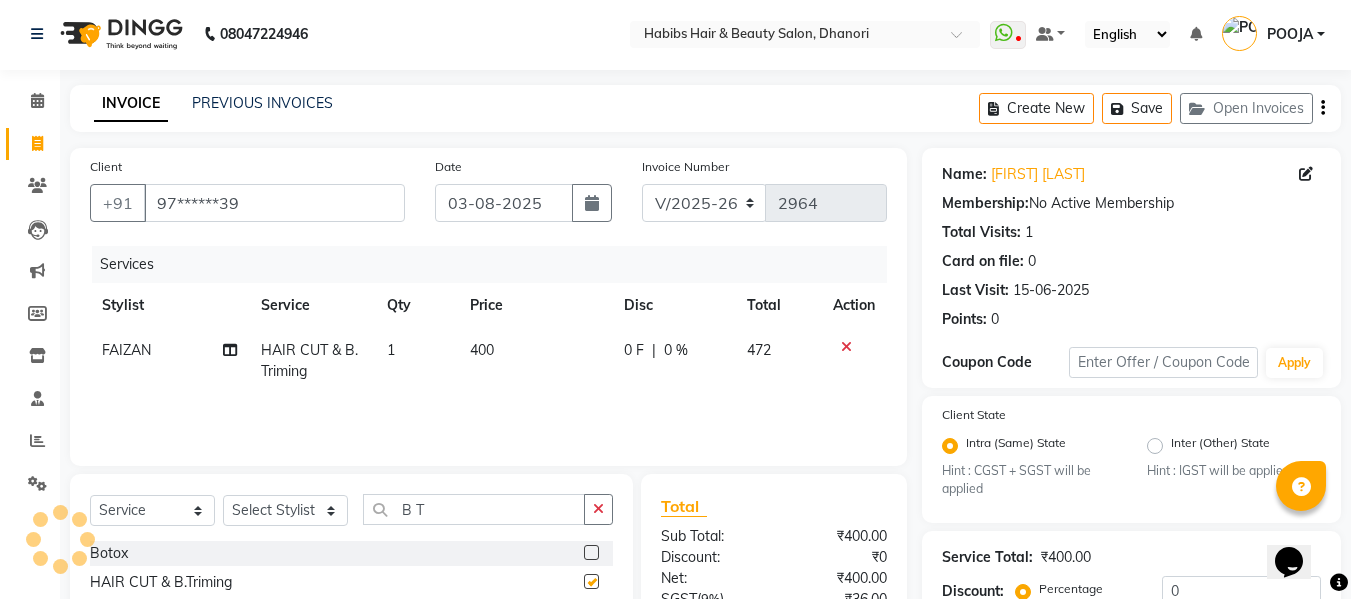 checkbox on "false" 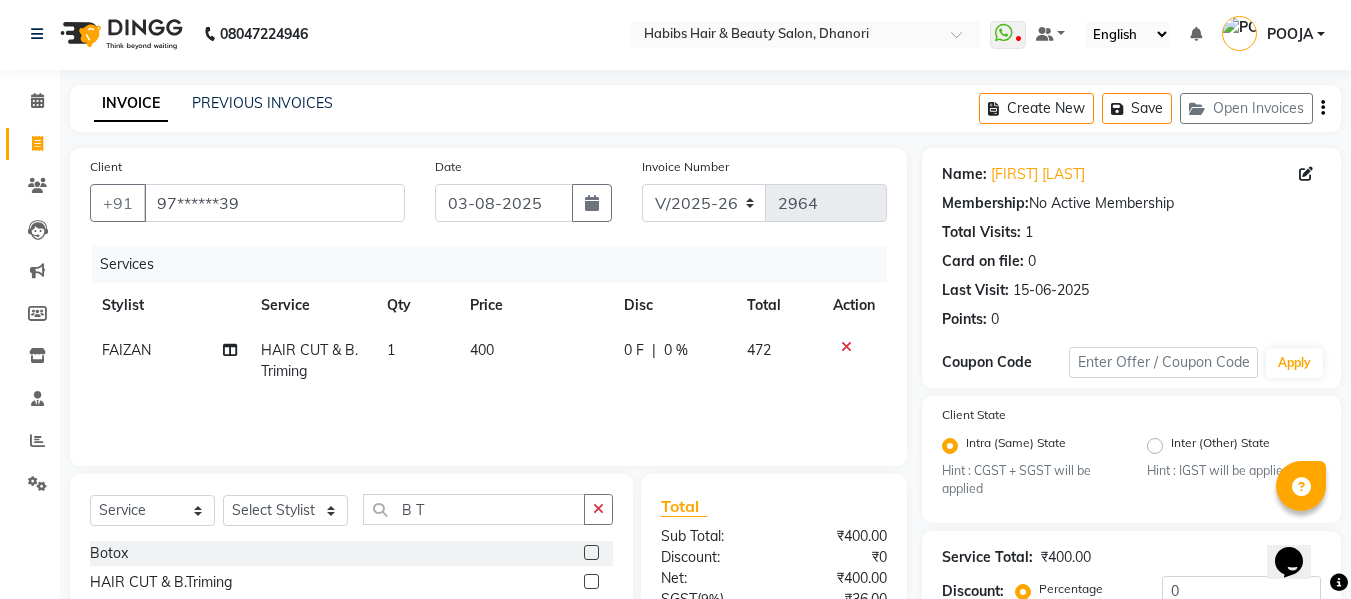 click on "400" 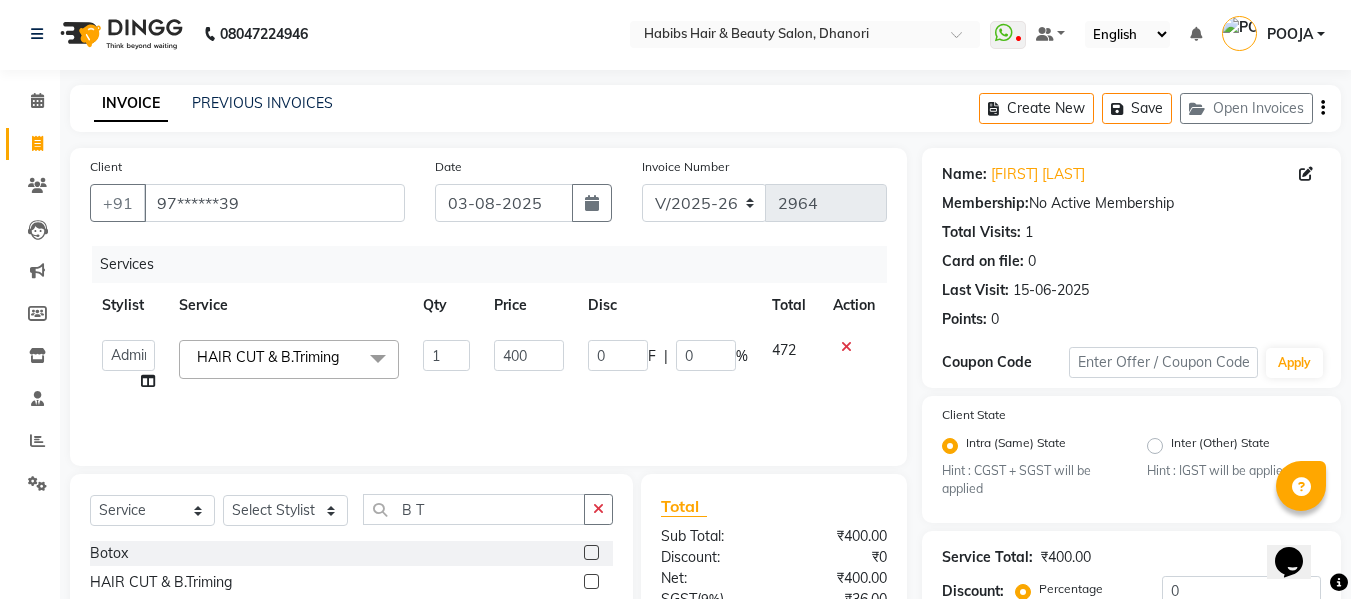 click on "400" 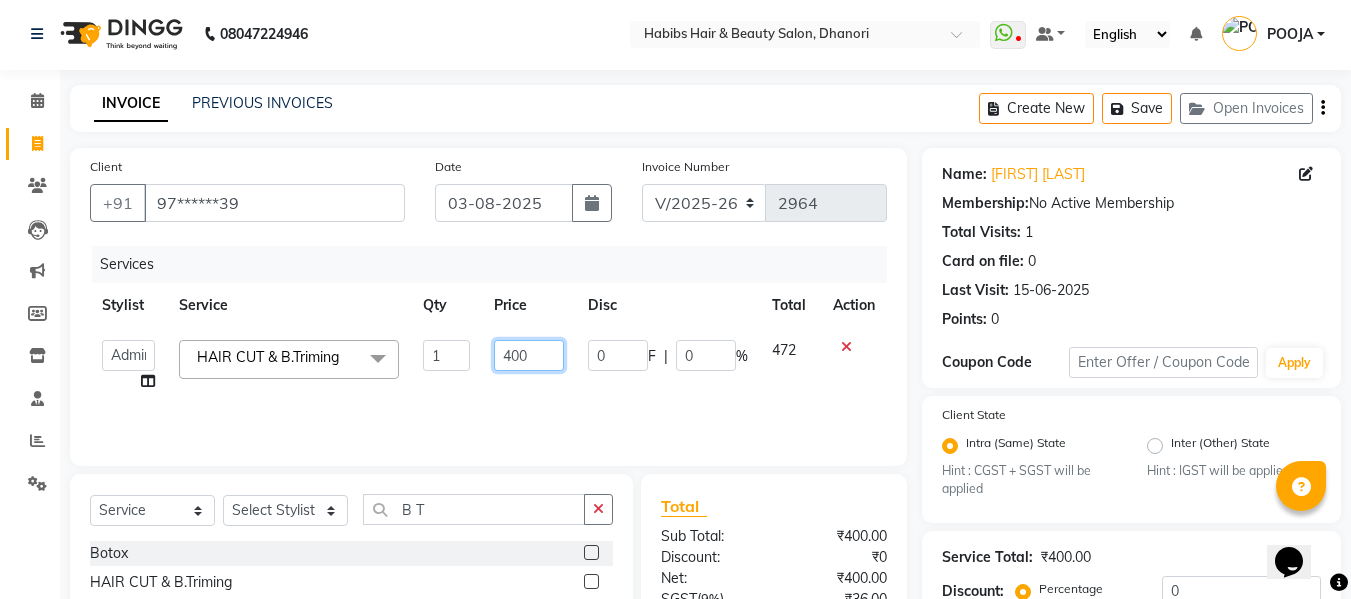 click on "400" 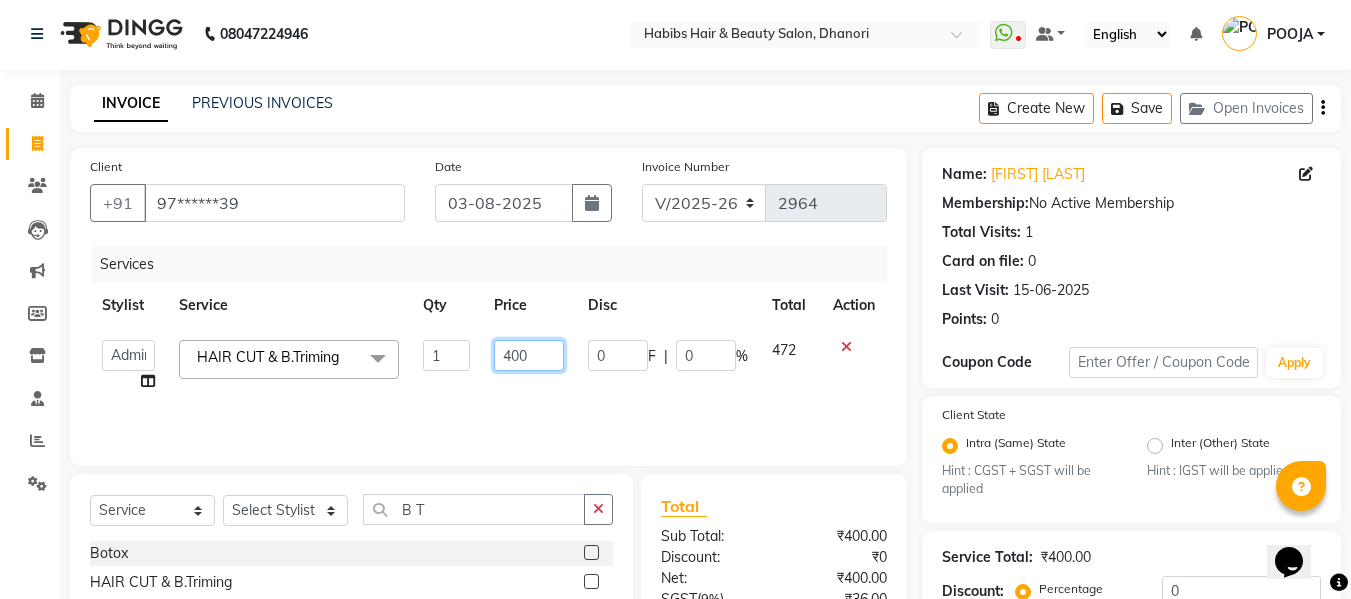 click on "400" 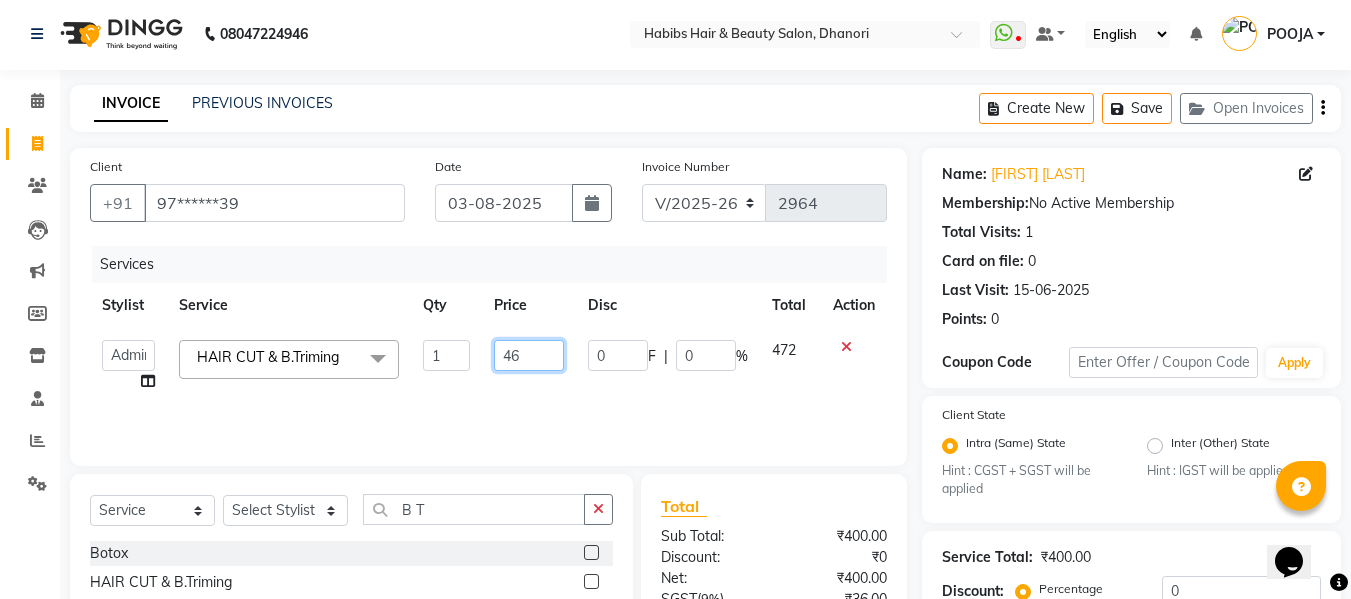 type on "466" 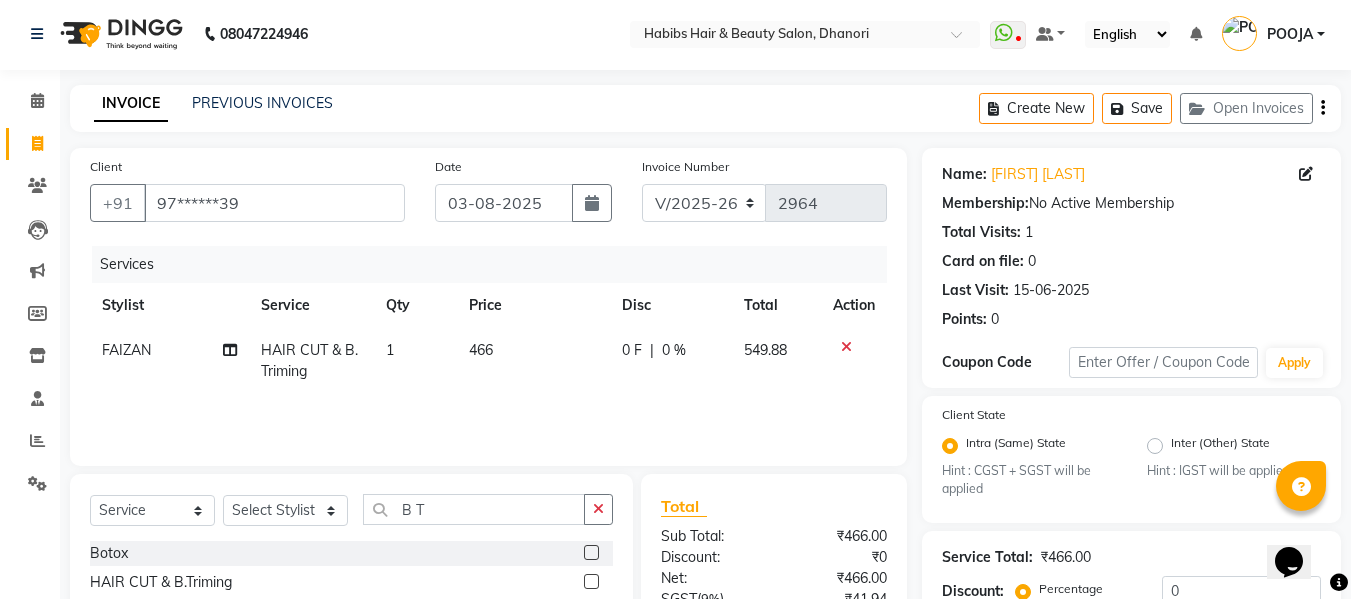 click on "Services Stylist Service Qty Price Disc Total Action [FIRST] HAIR CUT & B.Triming 1 466 0 F | 0 % 549.88" 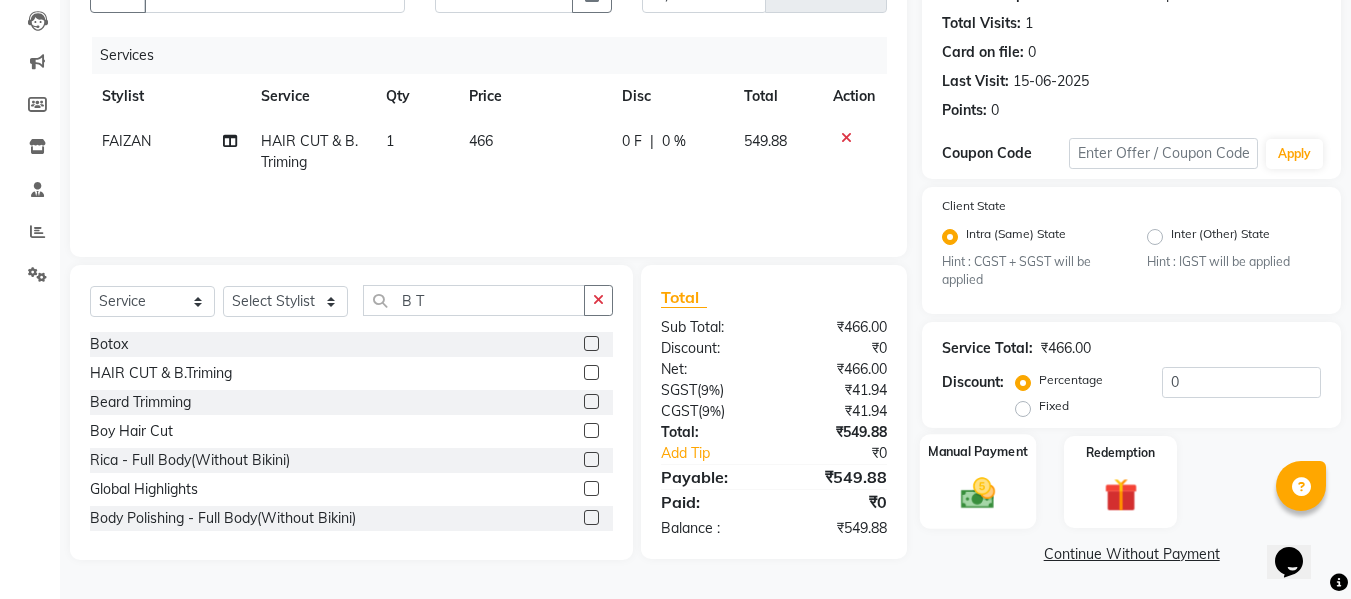 click on "Manual Payment" 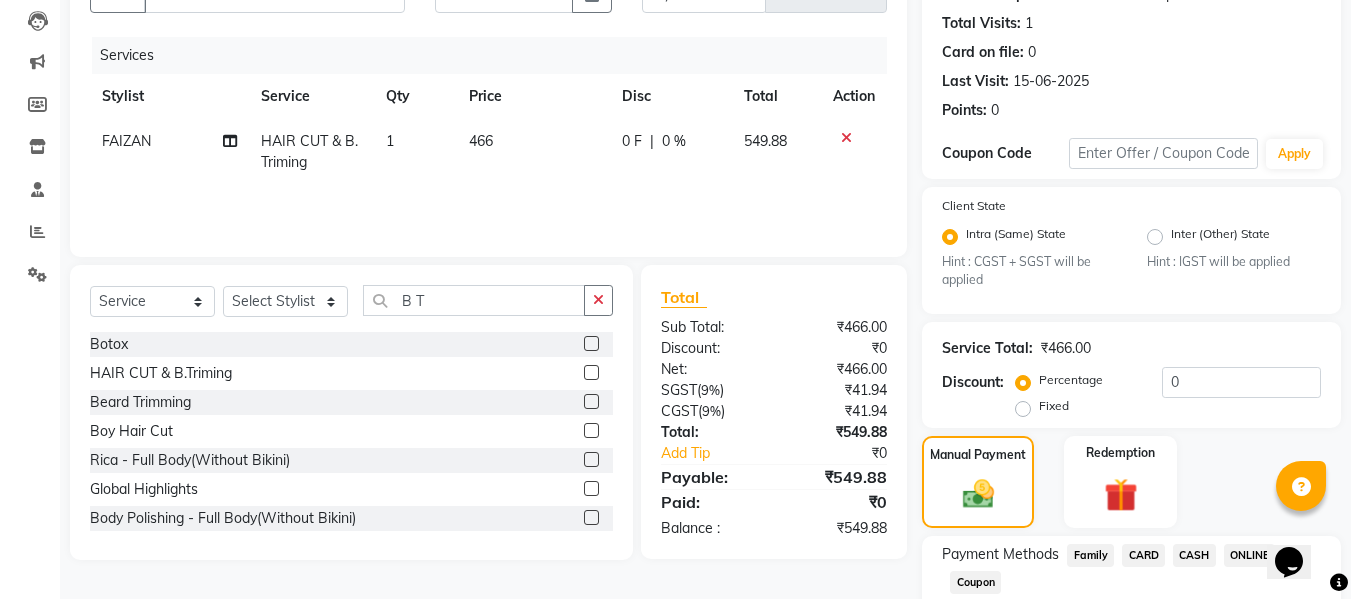 scroll, scrollTop: 339, scrollLeft: 0, axis: vertical 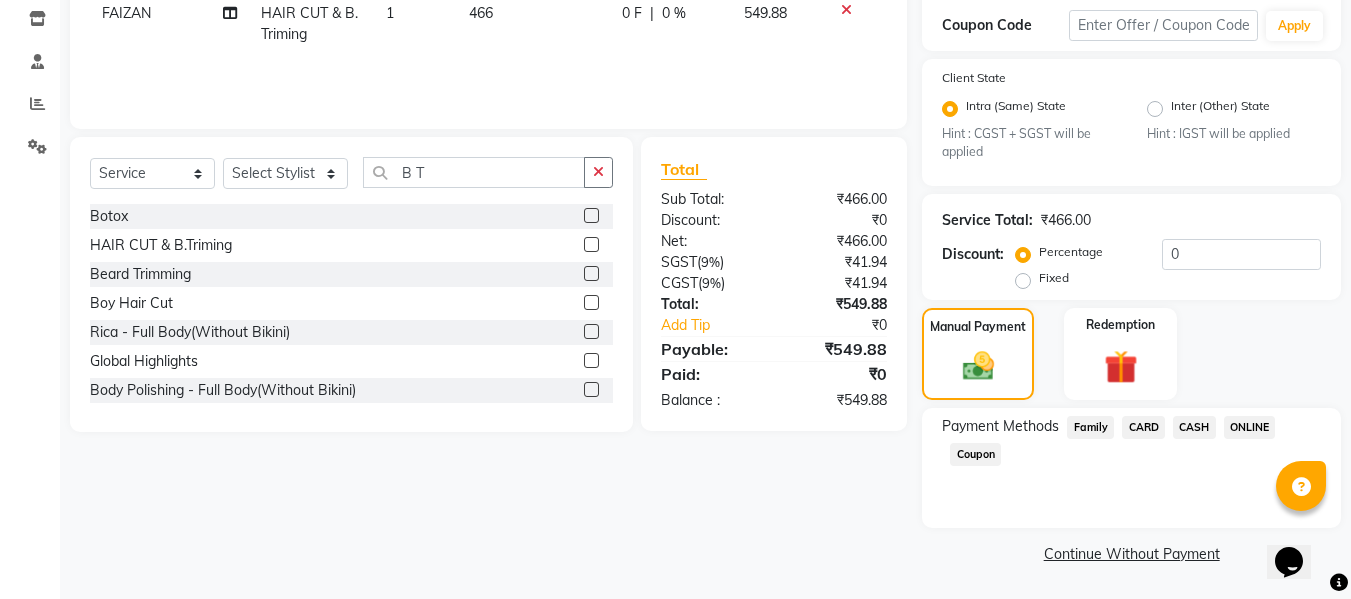 click on "ONLINE" 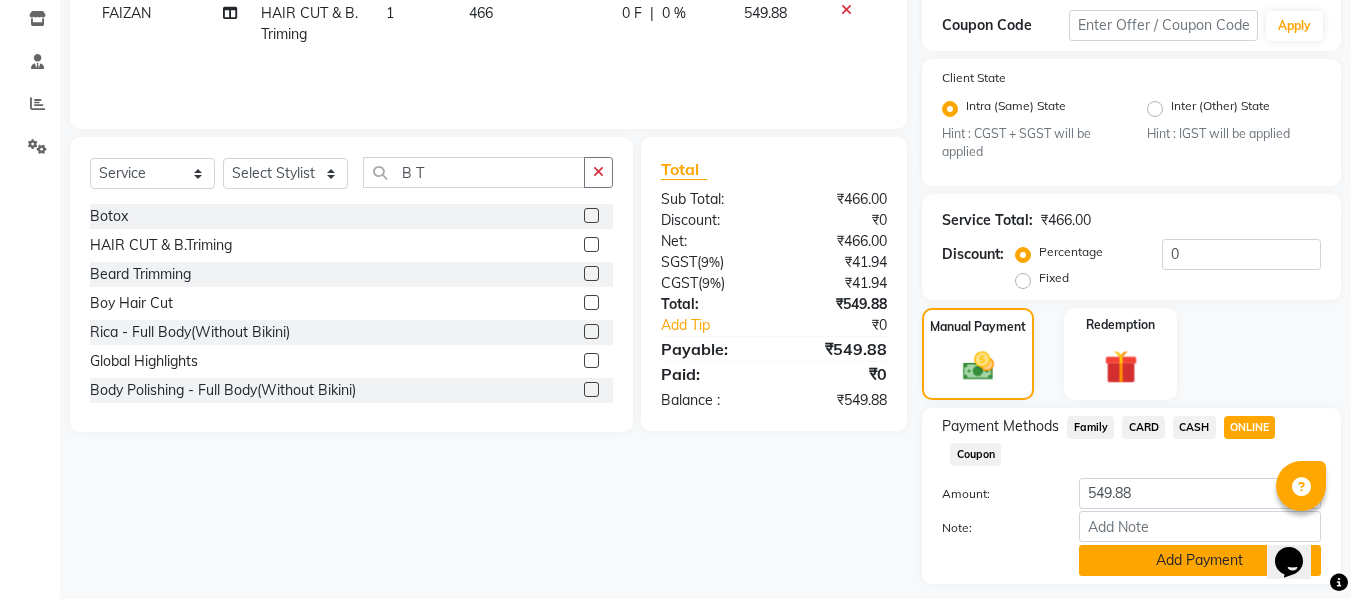click on "Add Payment" 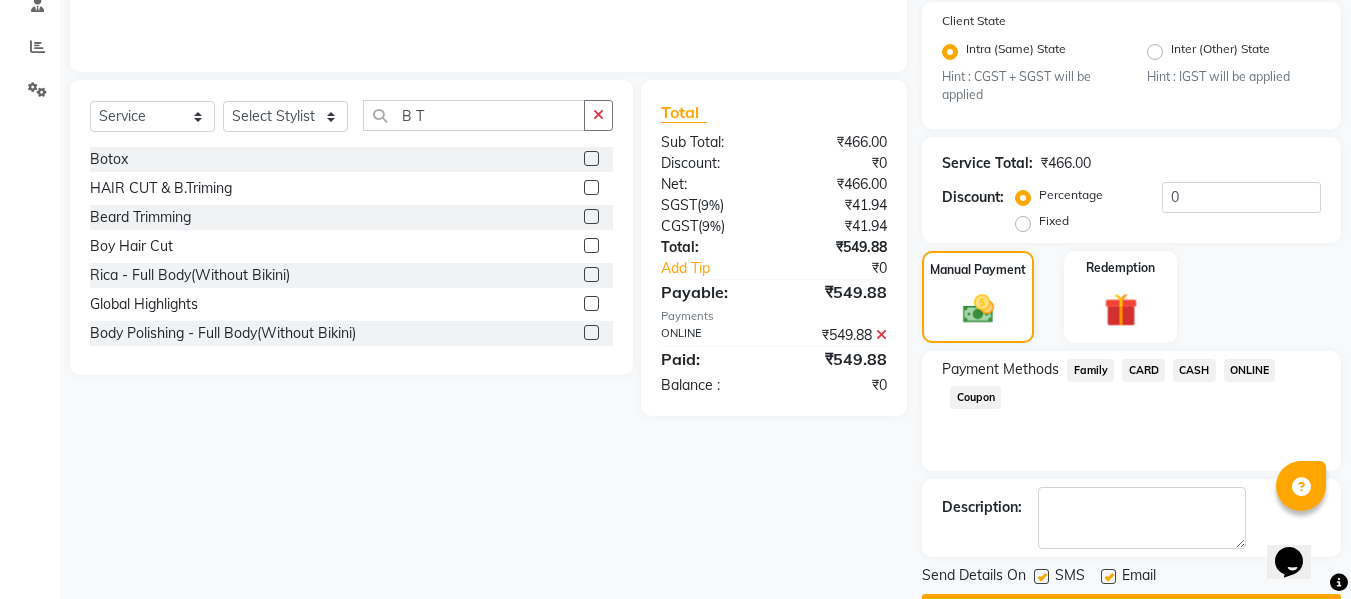 scroll, scrollTop: 452, scrollLeft: 0, axis: vertical 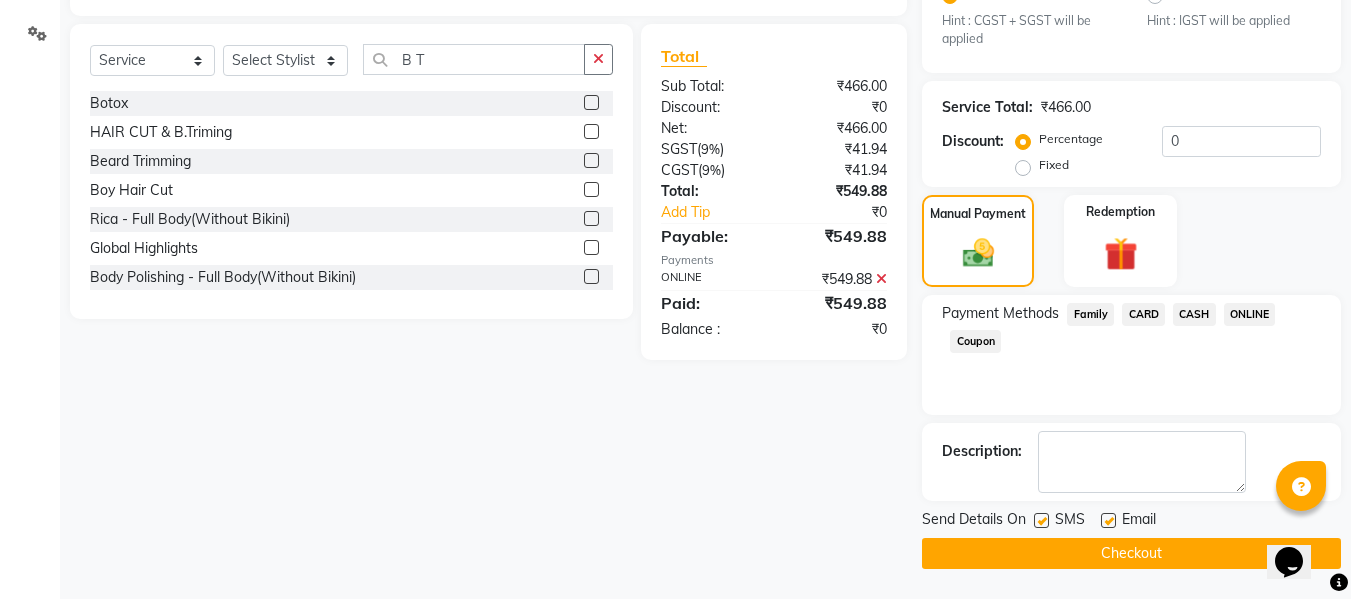 click on "Checkout" 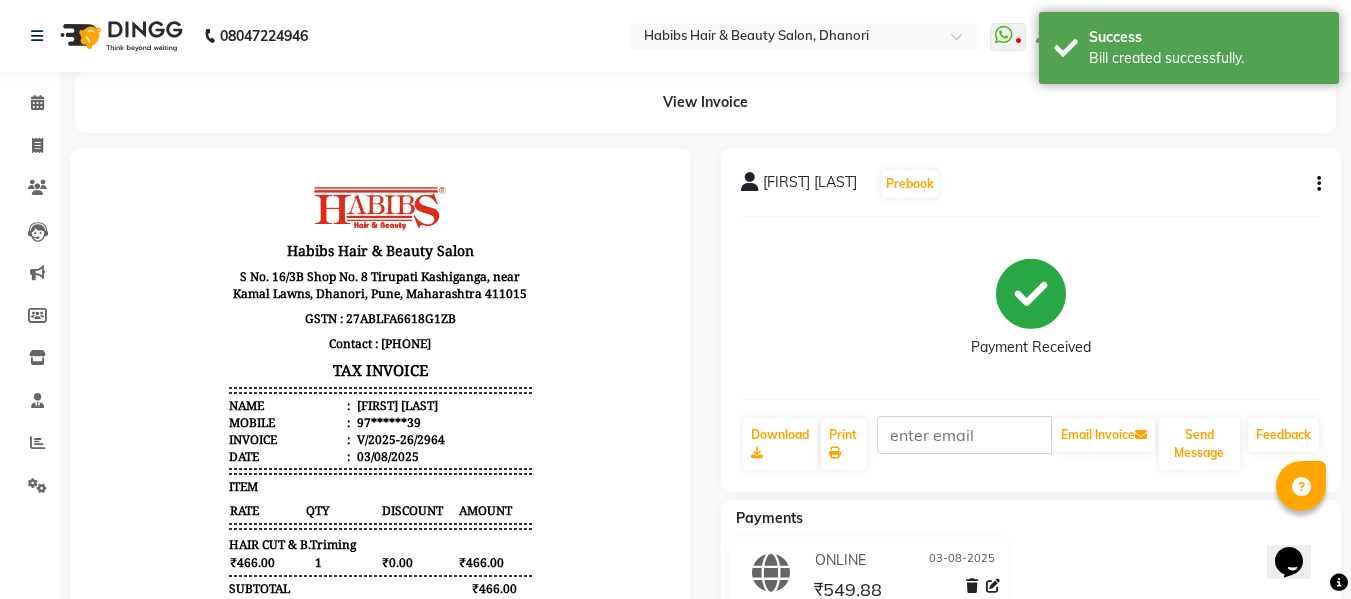 scroll, scrollTop: 0, scrollLeft: 0, axis: both 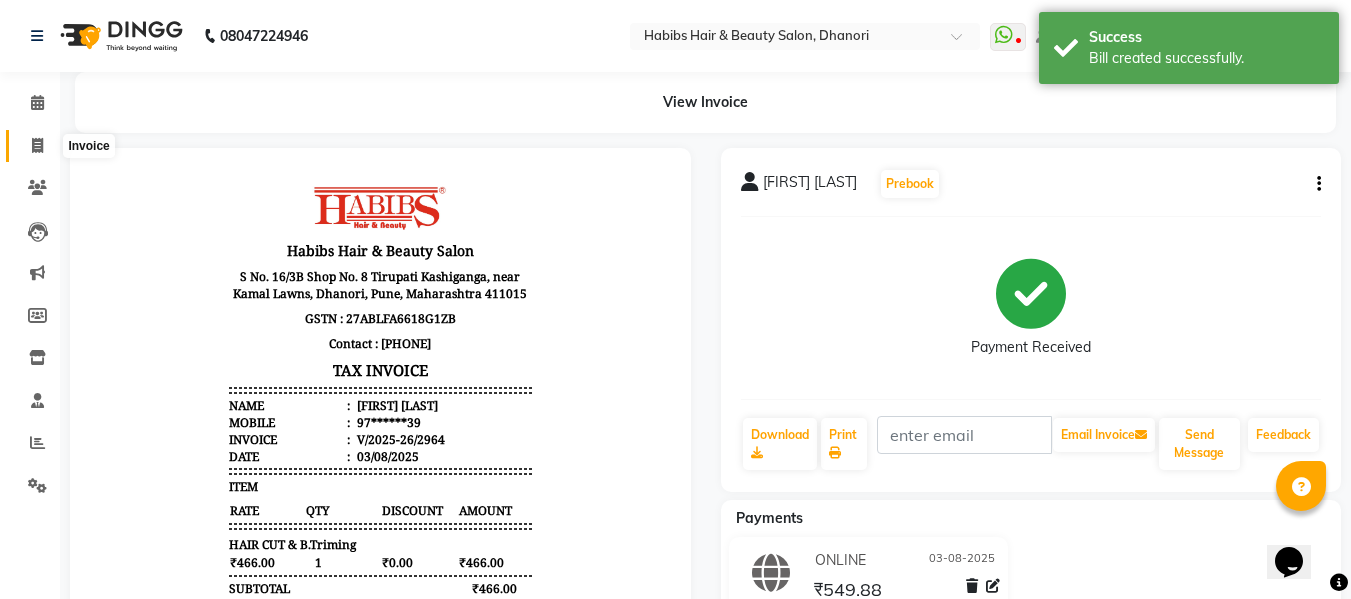 click 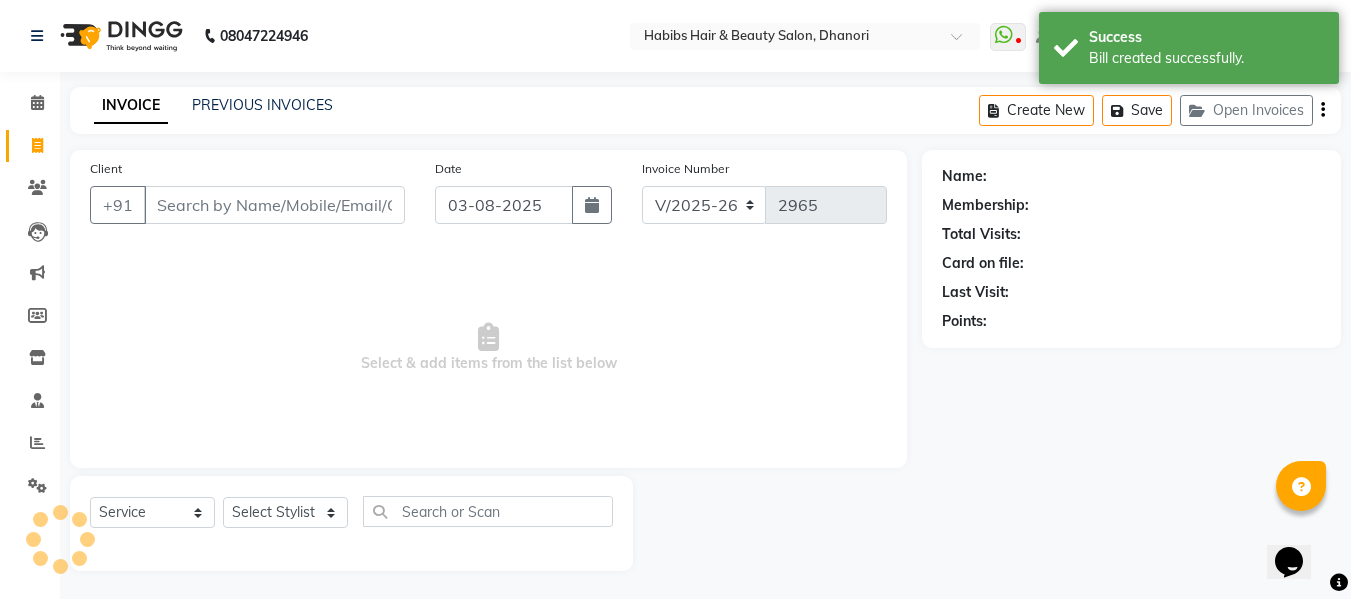 scroll, scrollTop: 2, scrollLeft: 0, axis: vertical 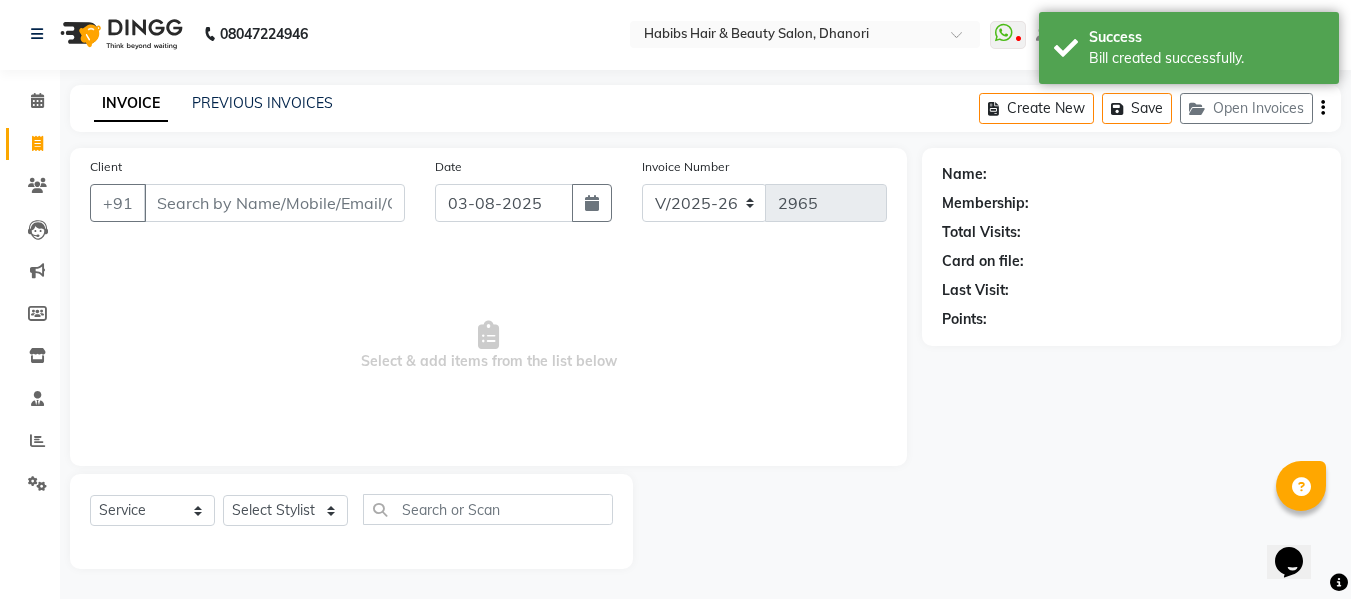 click on "Client" at bounding box center [274, 203] 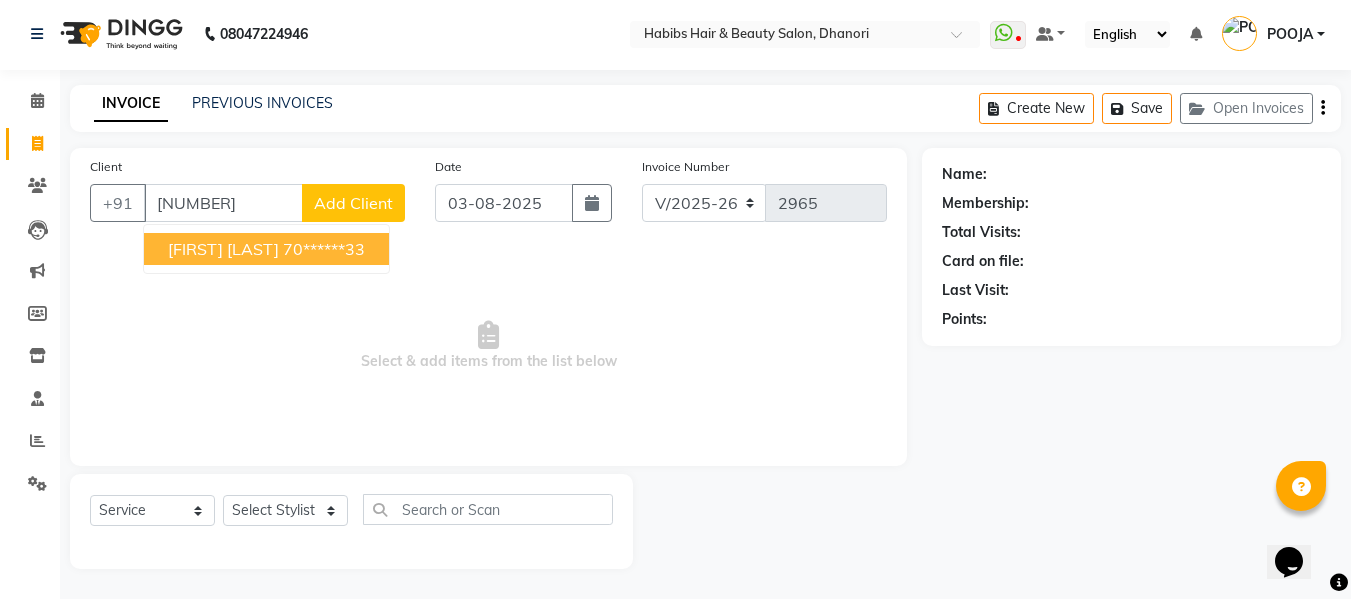 click on "[FIRST] [LAST]" at bounding box center [223, 249] 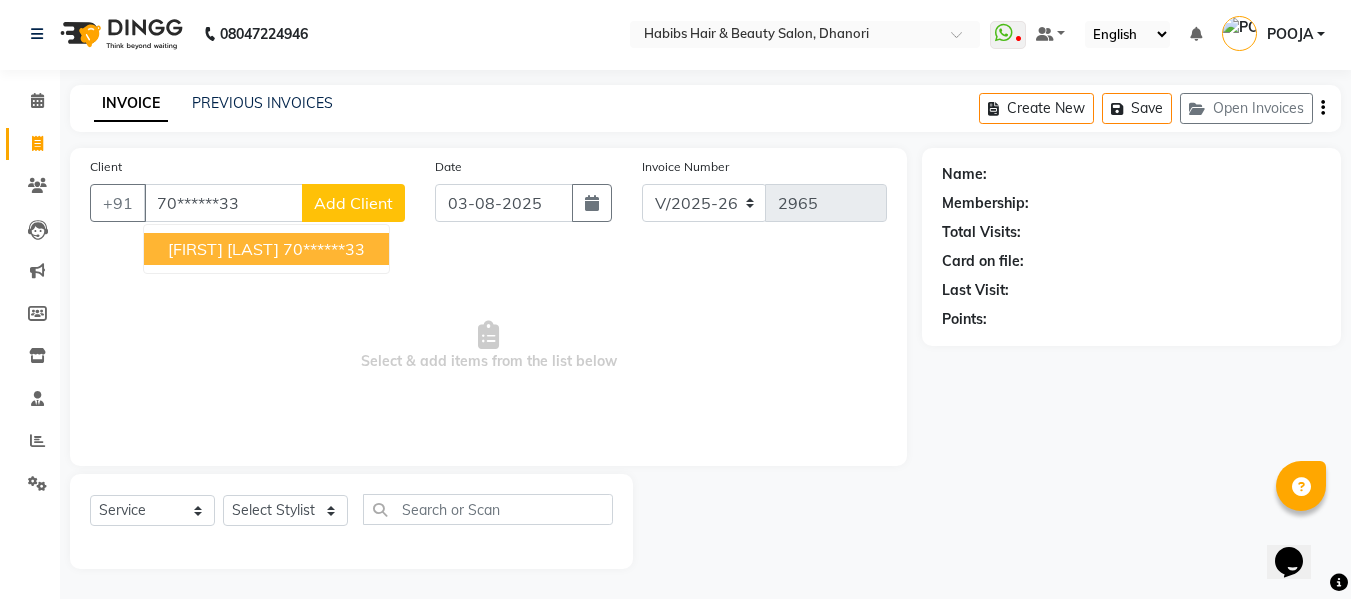 type on "70******33" 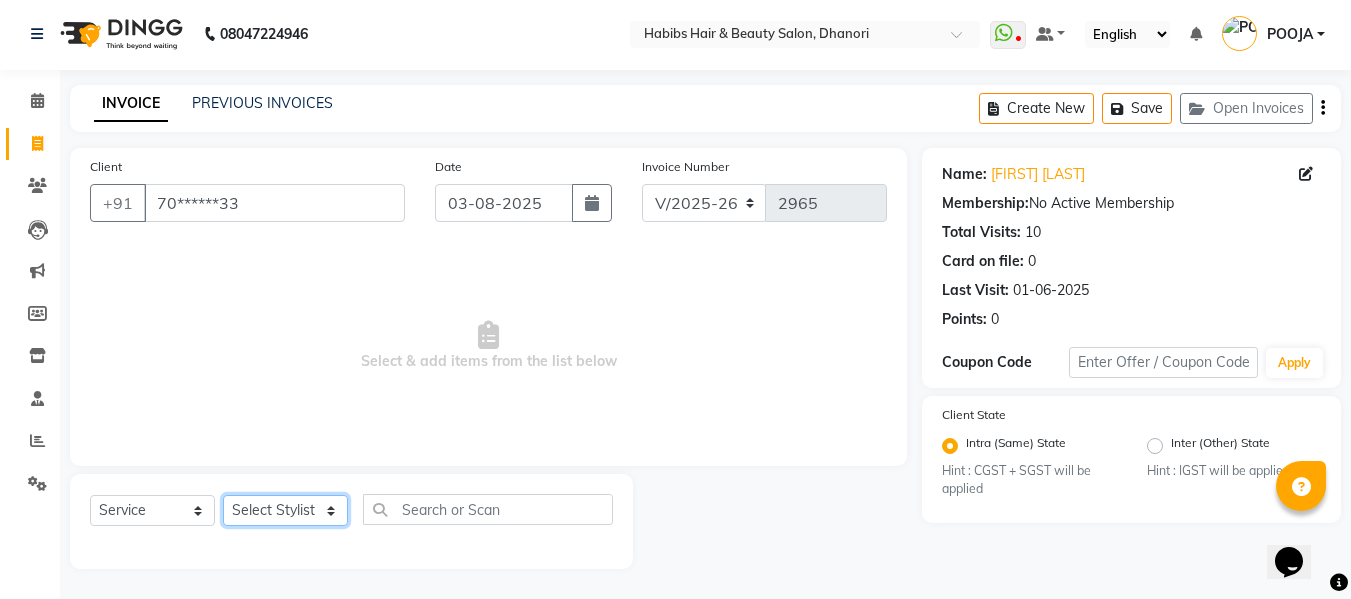 click on "Select Stylist Admin  Alishan  ARMAN DIVYA FAIZAN IRFAN MUZAMMIL POOJA POOJA J RAKESH SAHIL SHAKEEL SONAL" 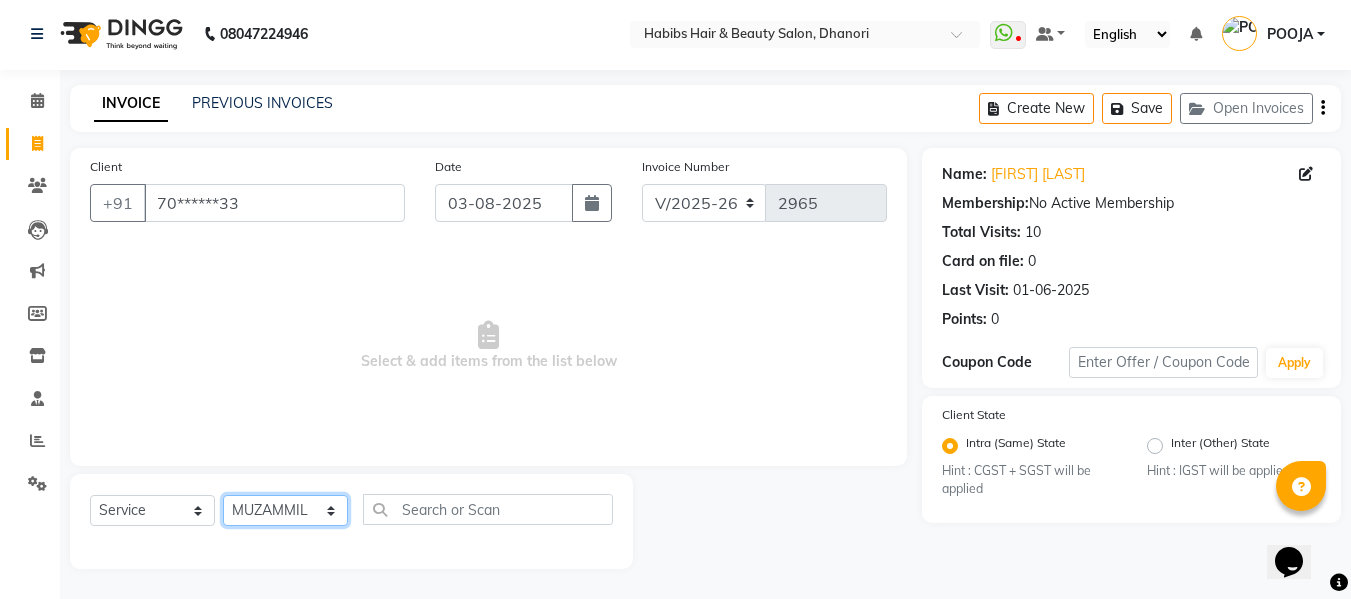 click on "Select Stylist Admin  Alishan  ARMAN DIVYA FAIZAN IRFAN MUZAMMIL POOJA POOJA J RAKESH SAHIL SHAKEEL SONAL" 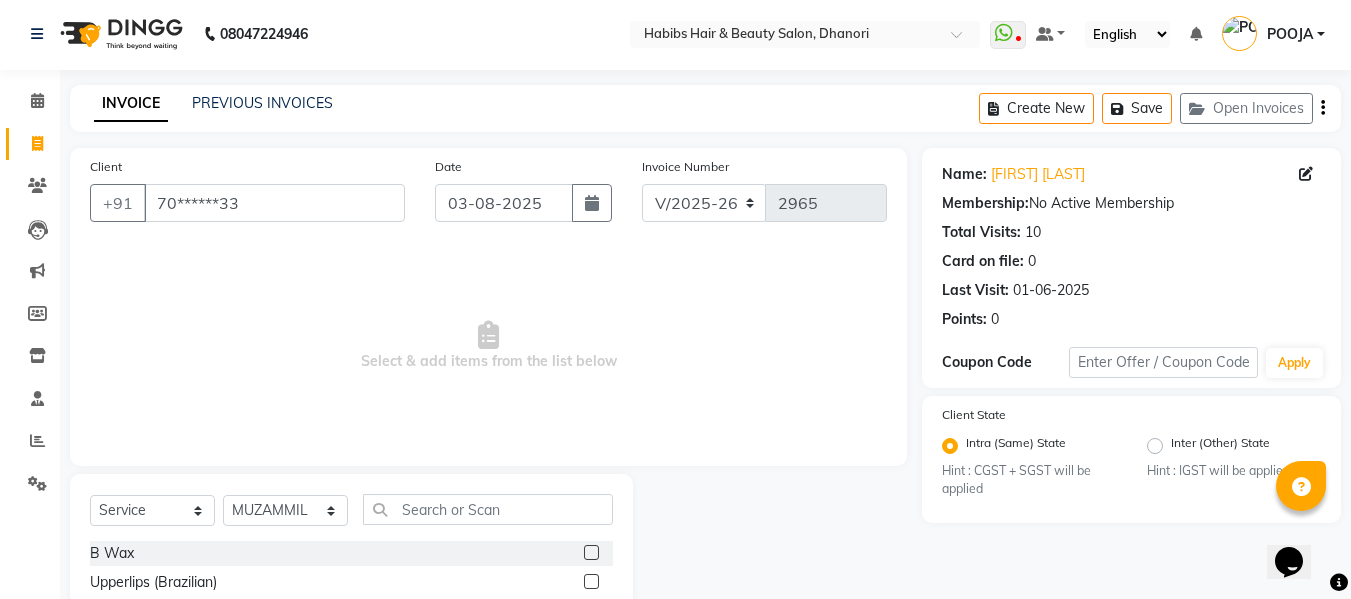 scroll, scrollTop: 144, scrollLeft: 0, axis: vertical 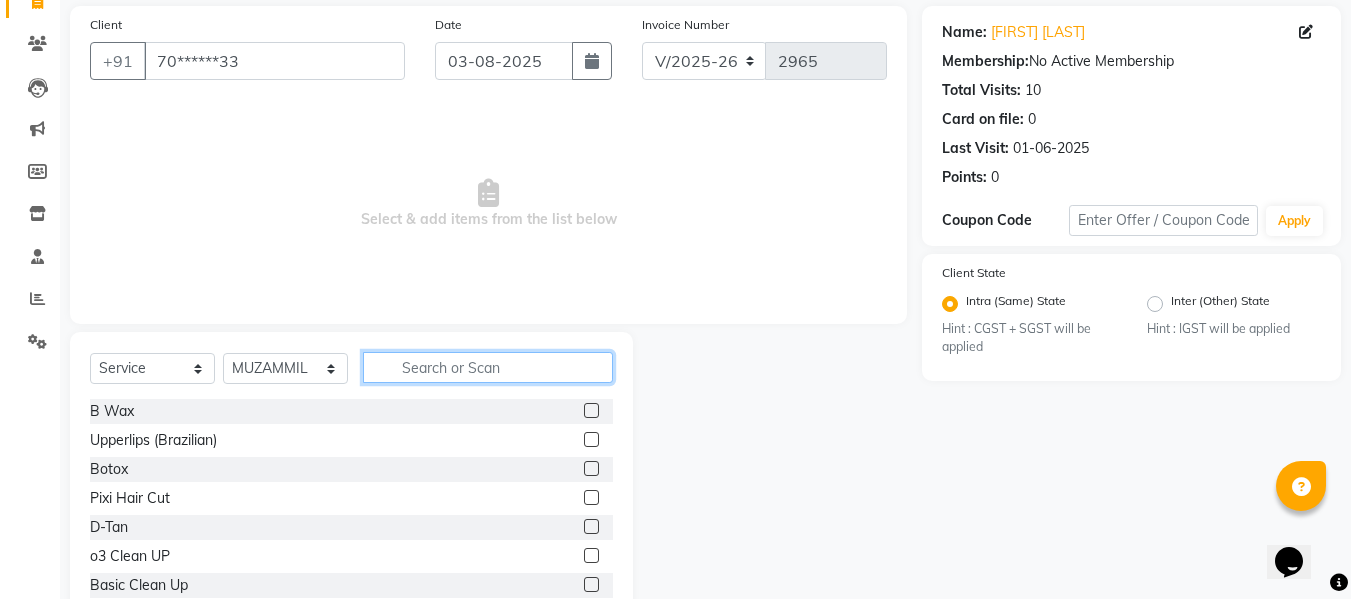 click 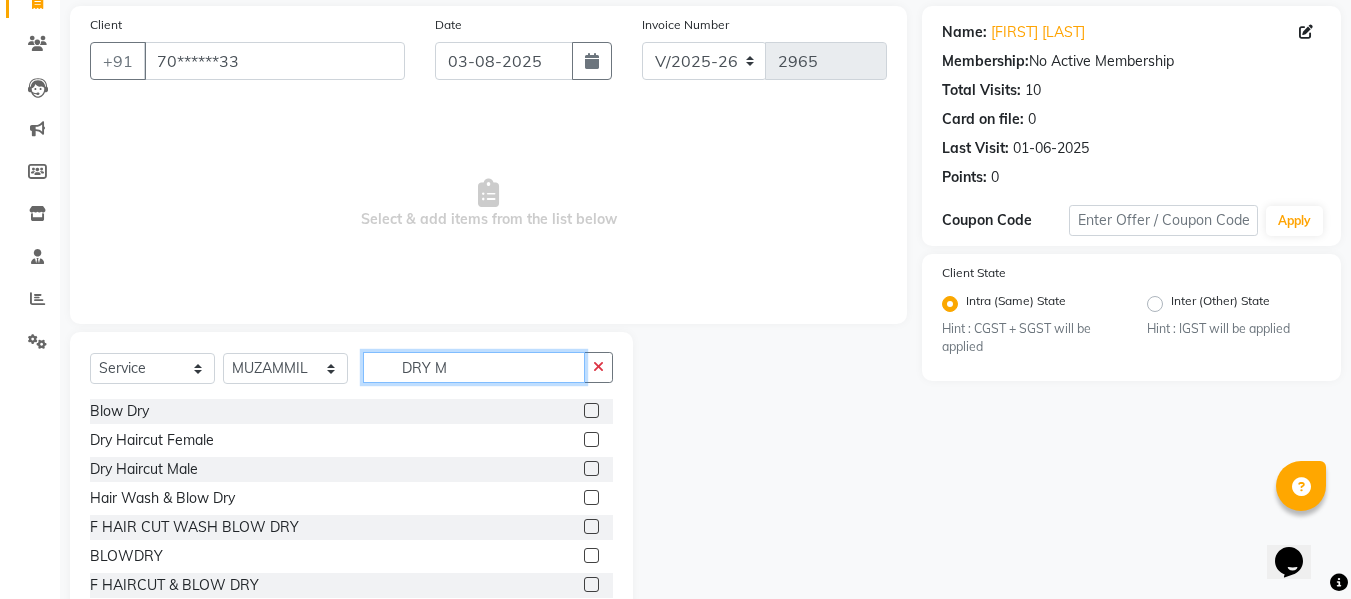 scroll, scrollTop: 60, scrollLeft: 0, axis: vertical 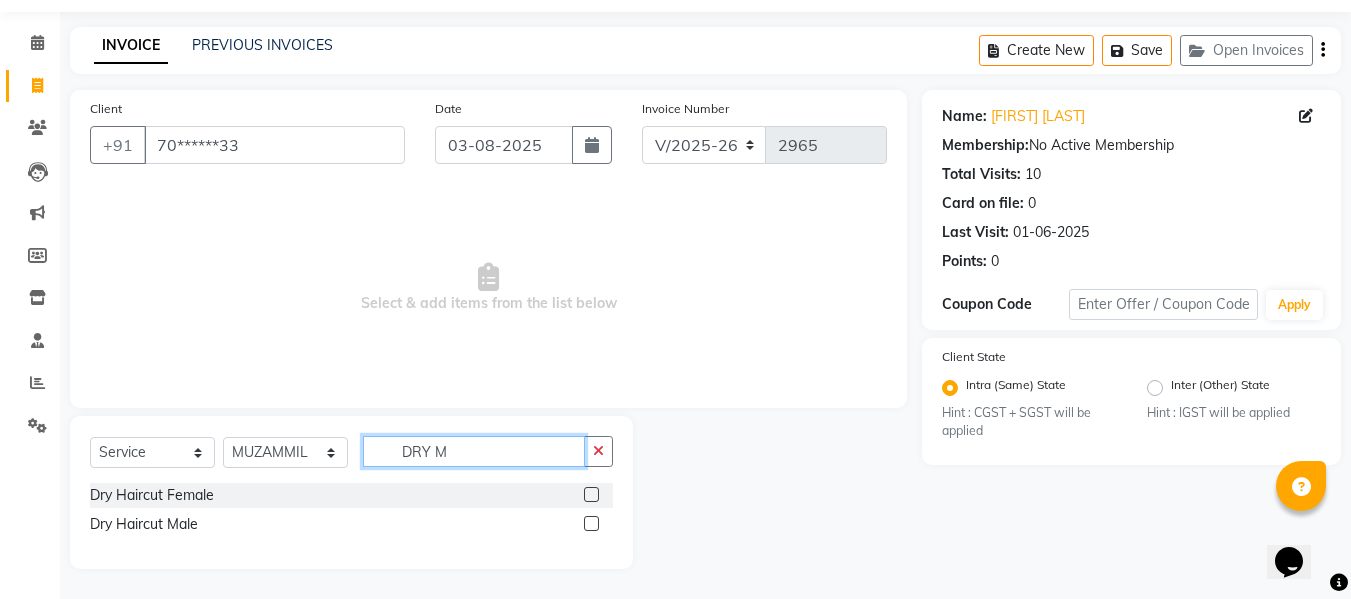 type on "DRY M" 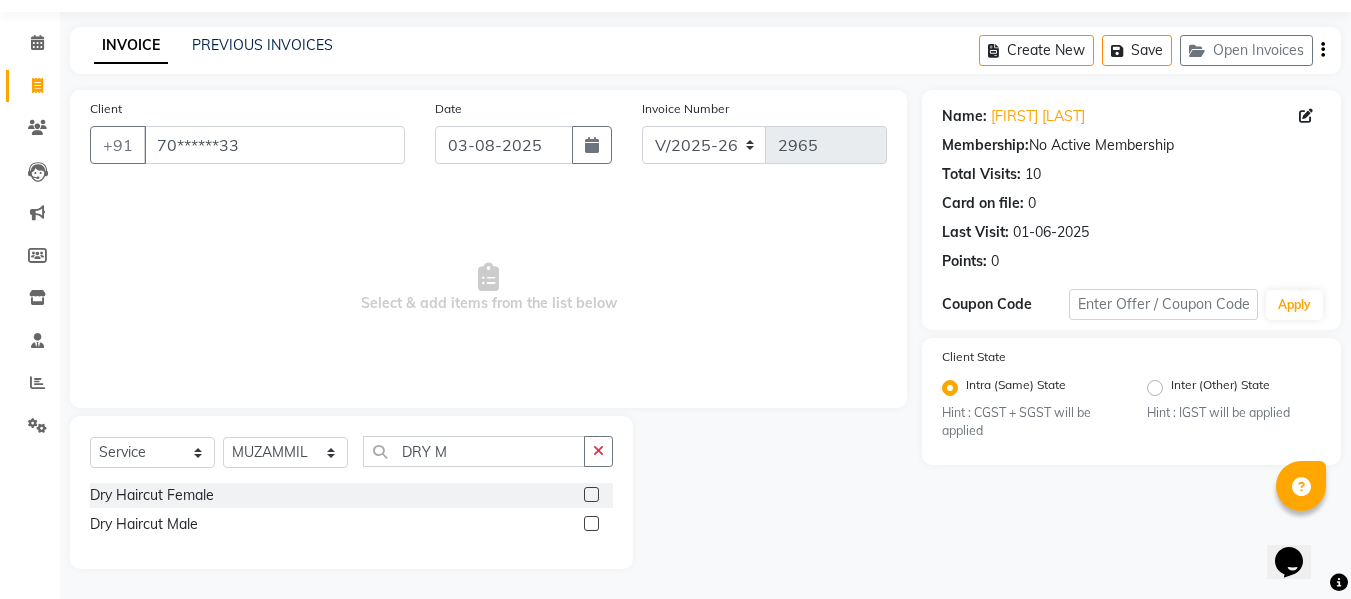 click 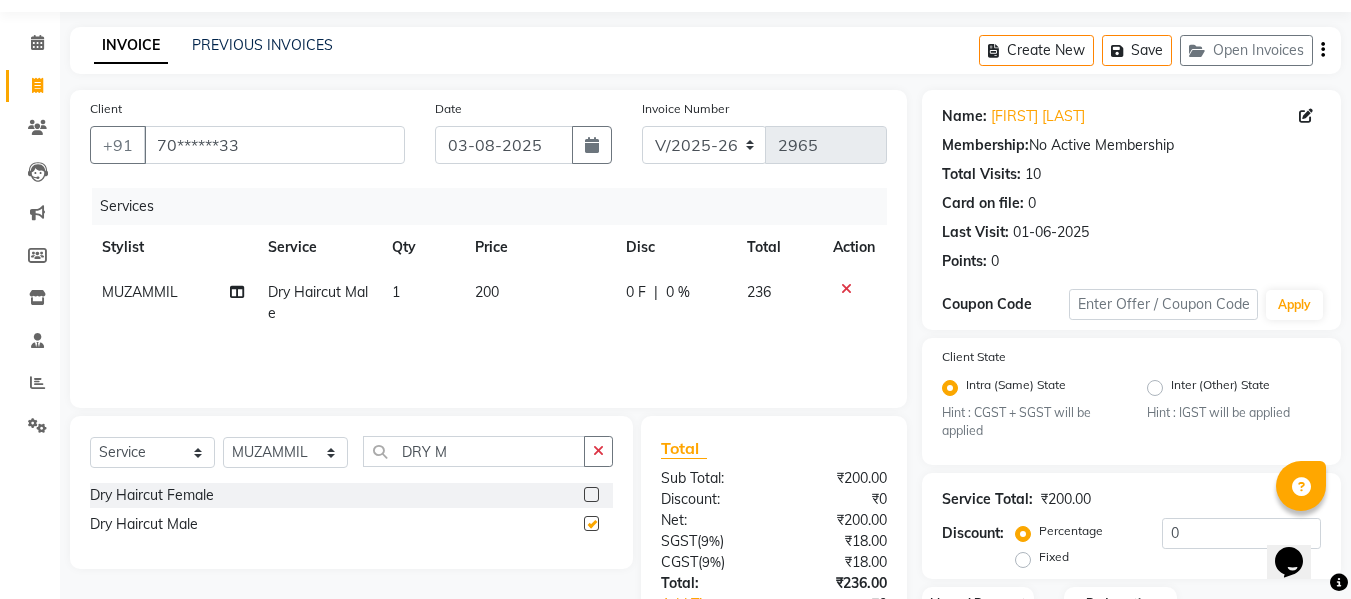 checkbox on "false" 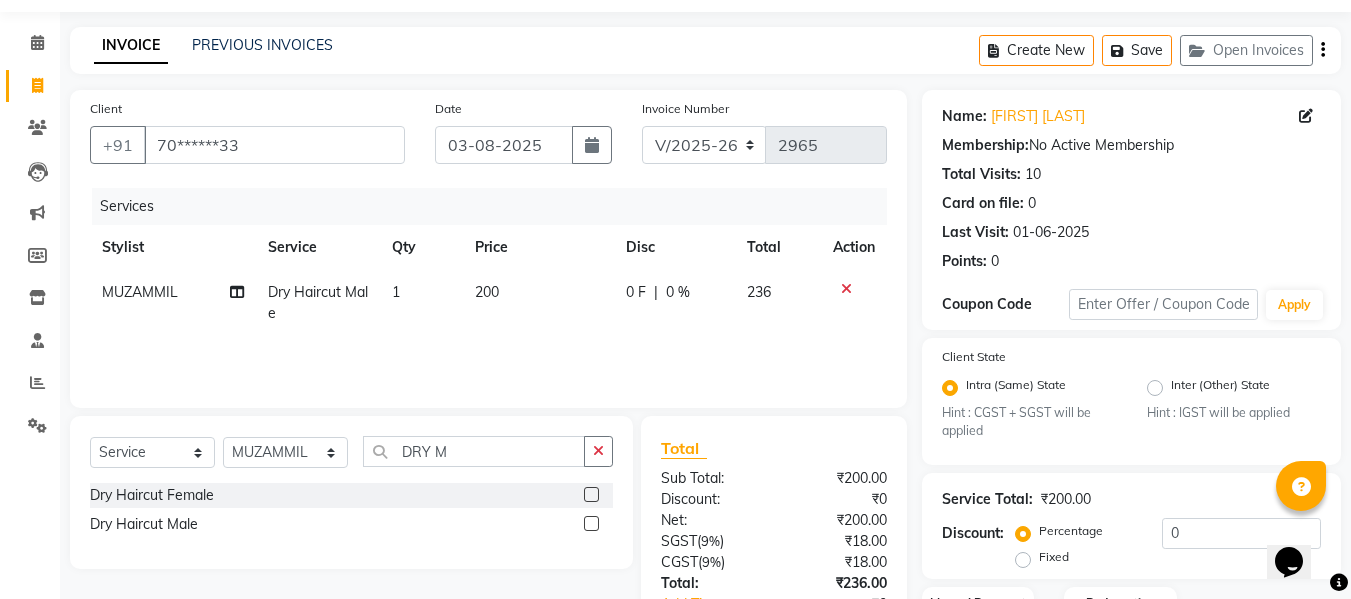 click on "200" 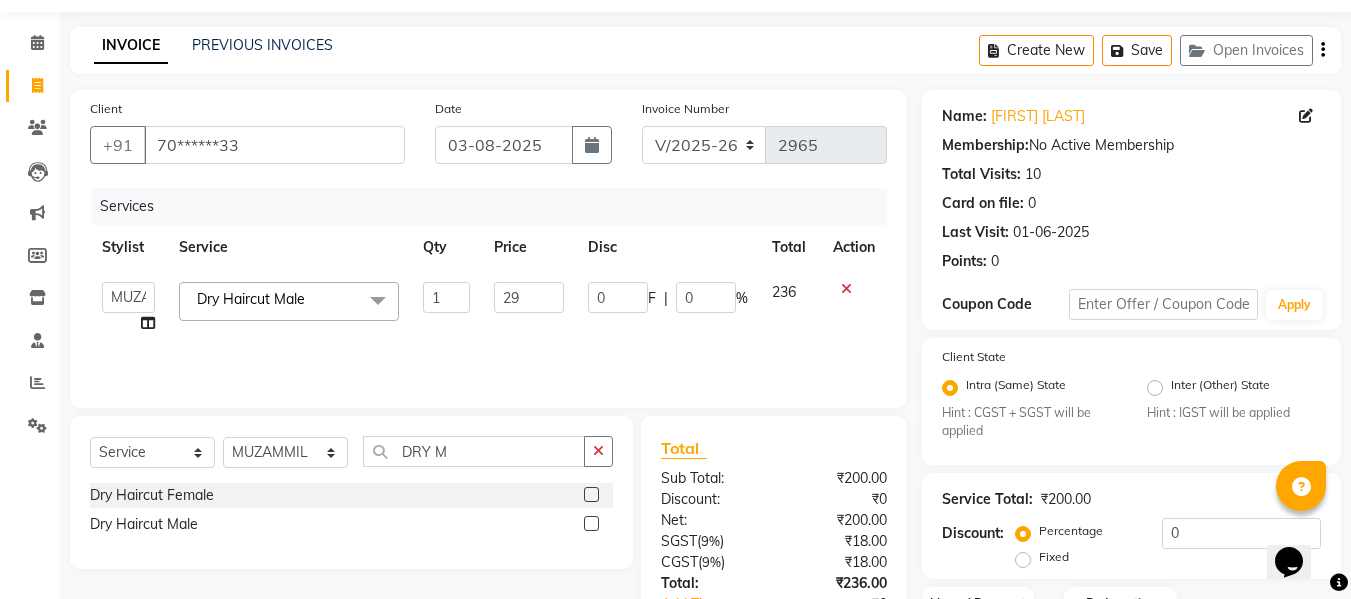 type on "297" 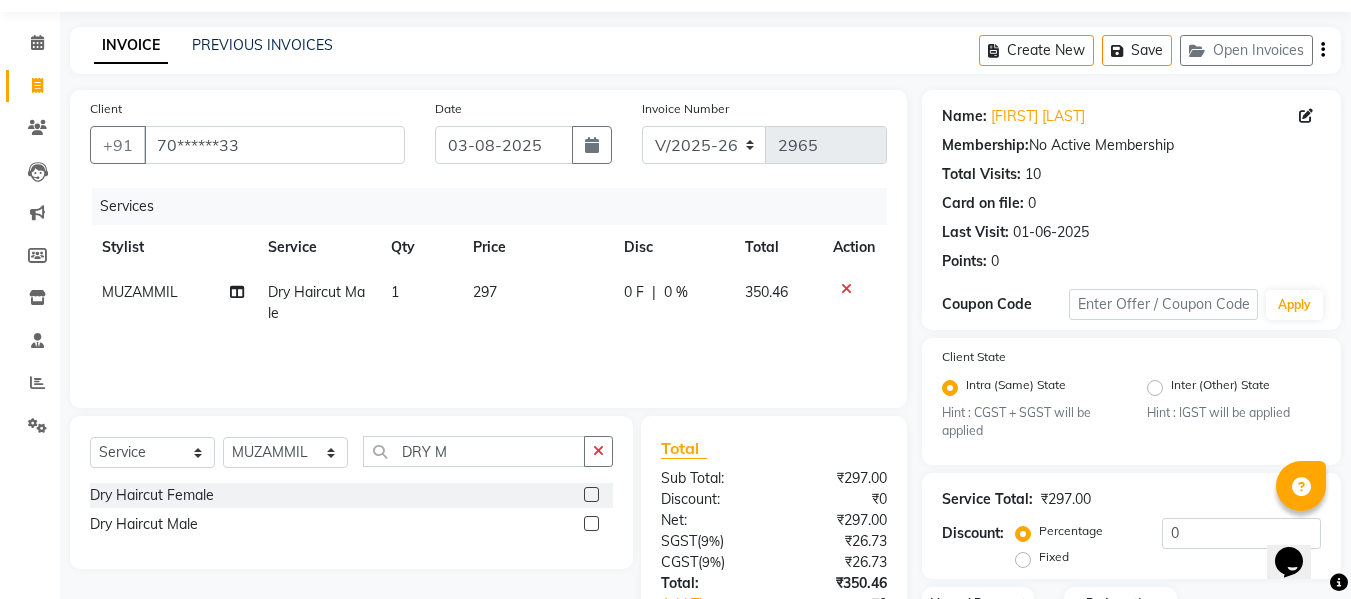 click on "Services Stylist Service Qty Price Disc Total Action [FIRST] Dry Haircut Male 1 297 0 F | 0 % 350.46" 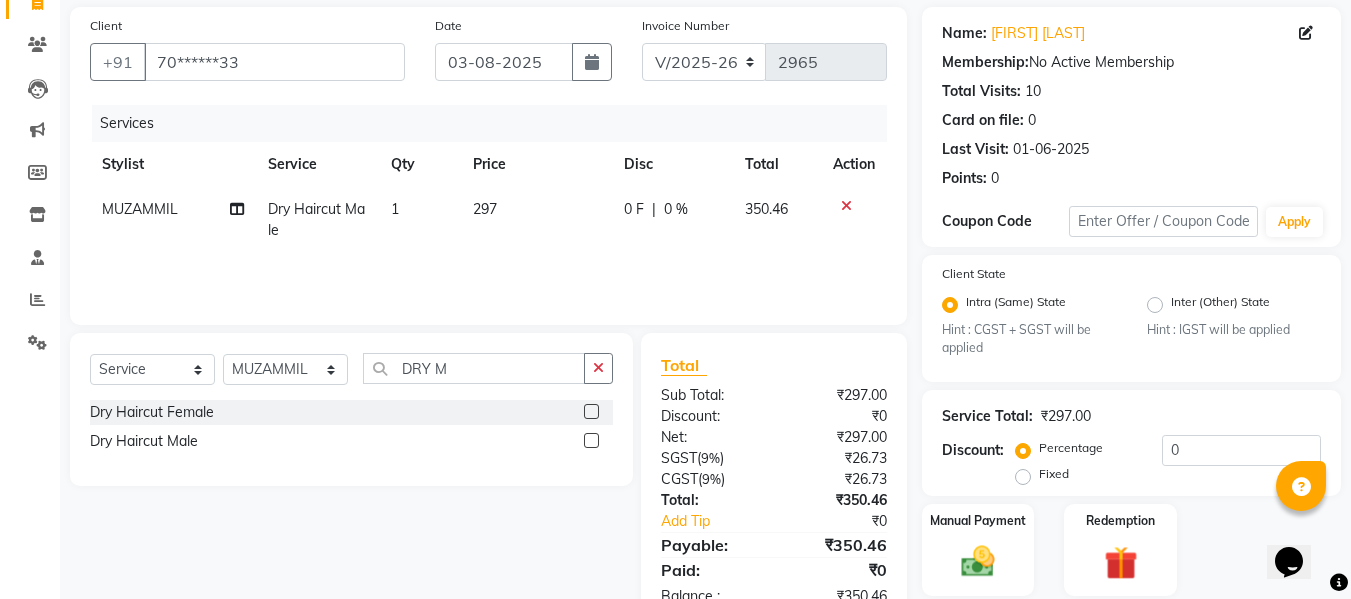 scroll, scrollTop: 211, scrollLeft: 0, axis: vertical 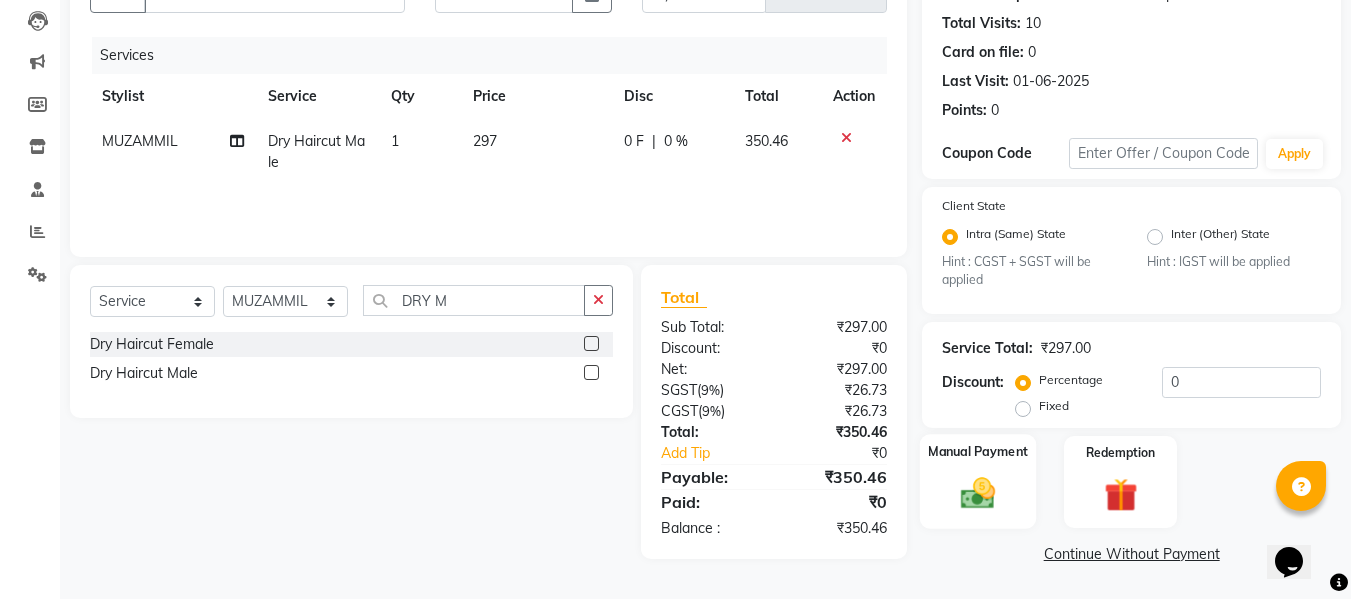 click on "Manual Payment" 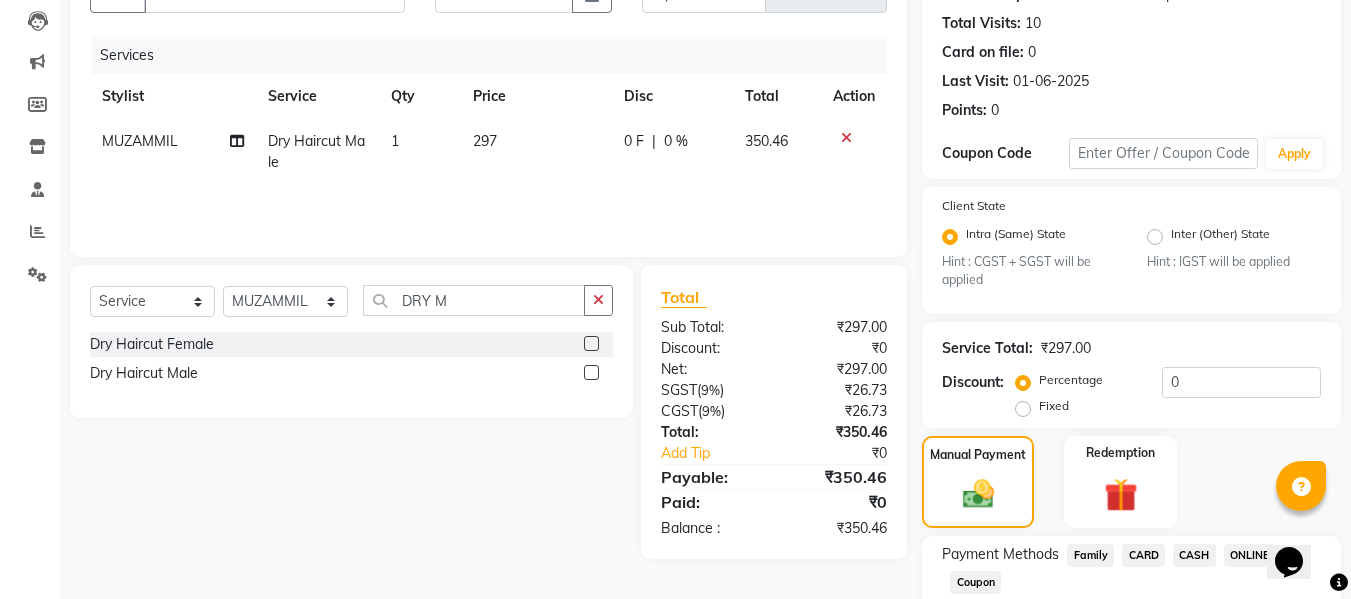 scroll, scrollTop: 339, scrollLeft: 0, axis: vertical 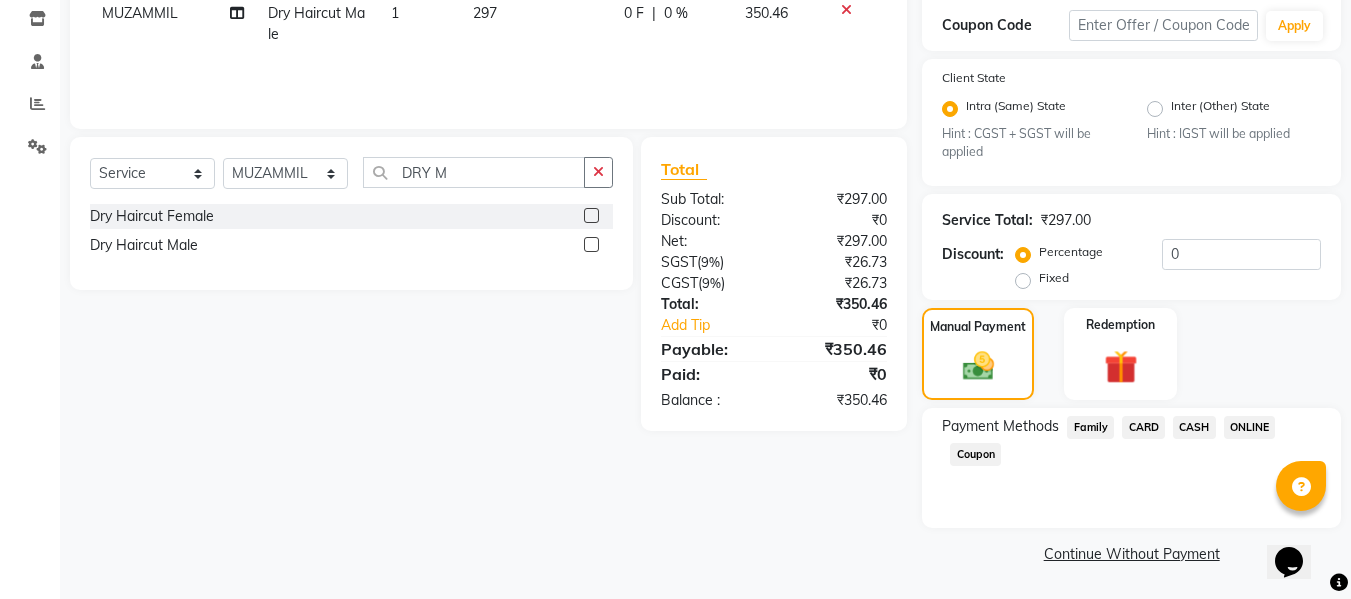 click on "ONLINE" 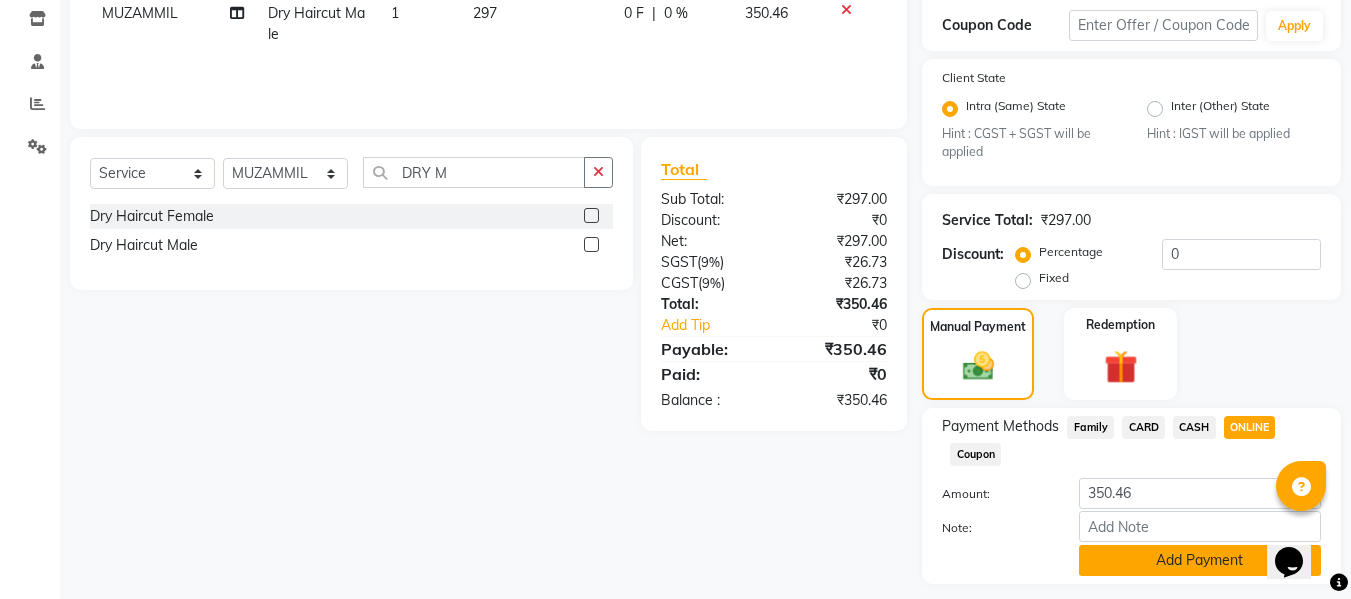 click on "Add Payment" 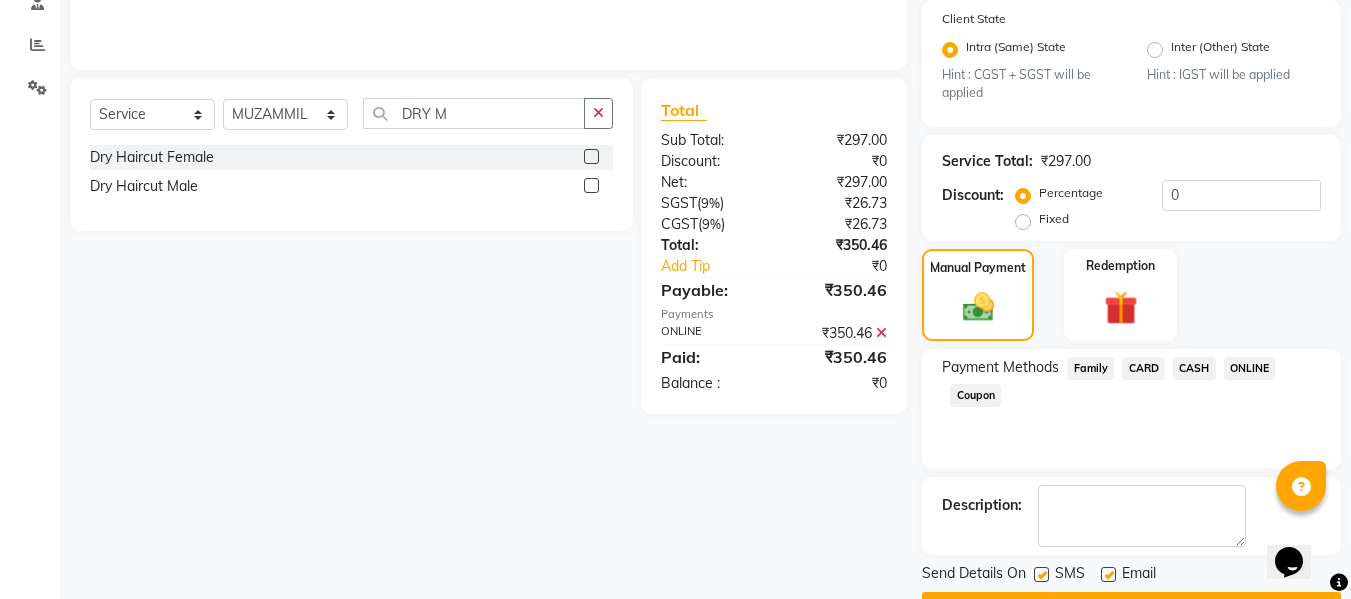 scroll, scrollTop: 452, scrollLeft: 0, axis: vertical 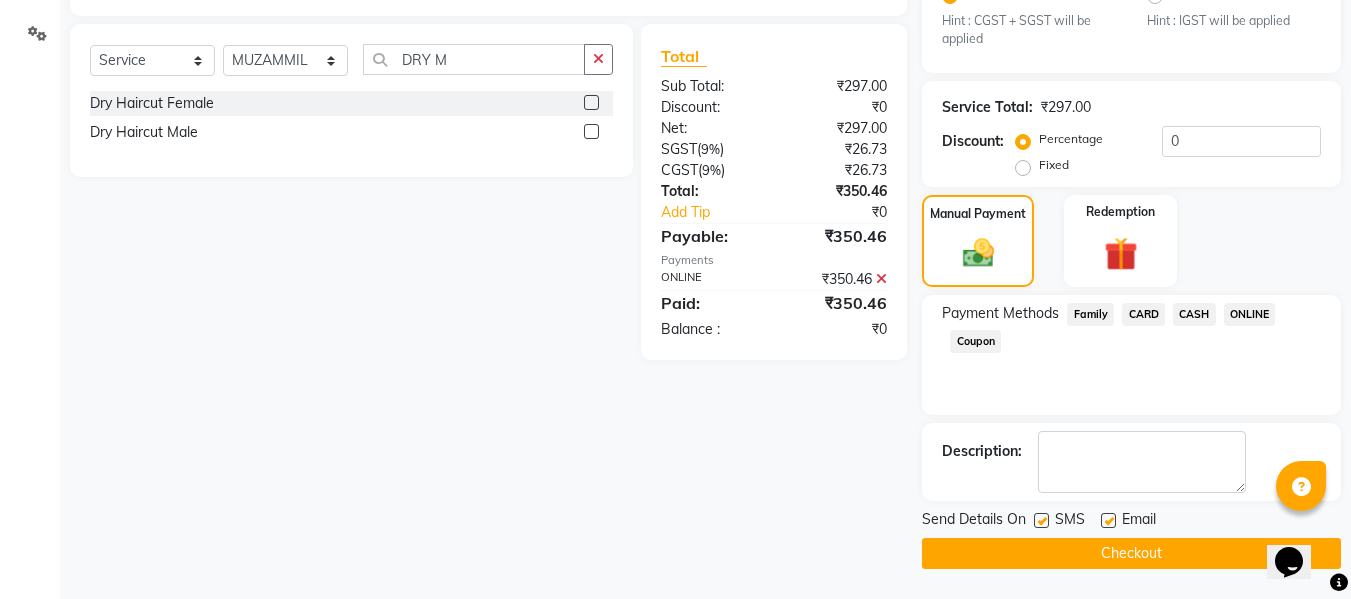 click on "Checkout" 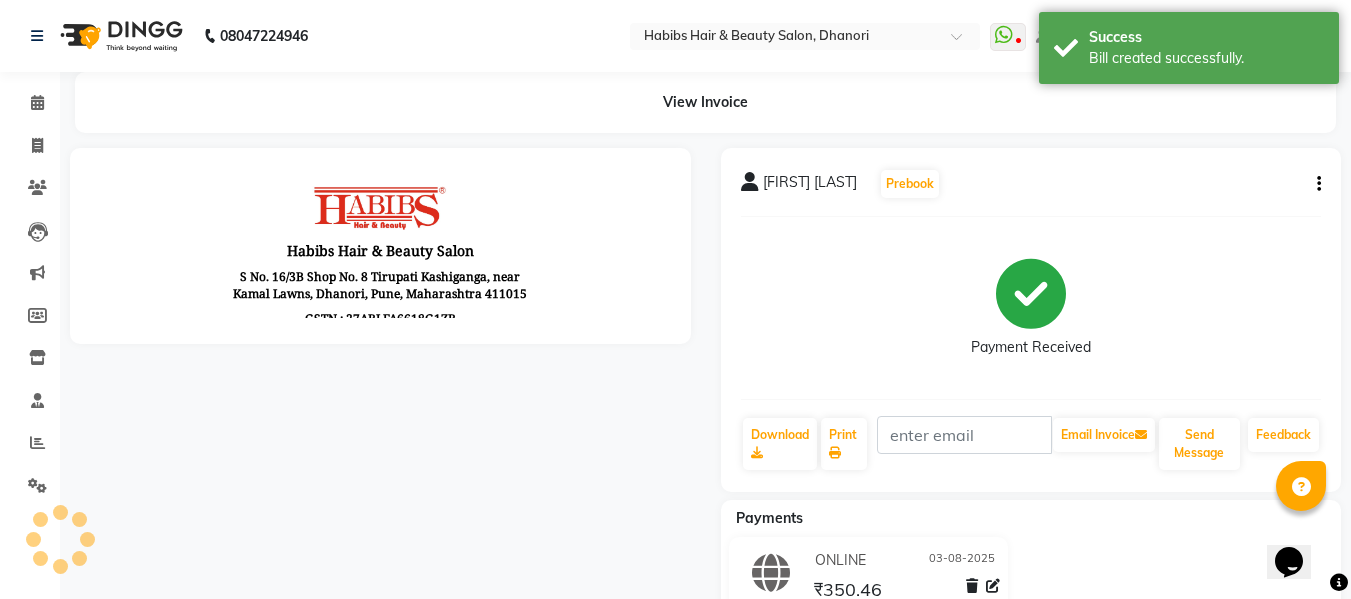 scroll, scrollTop: 0, scrollLeft: 0, axis: both 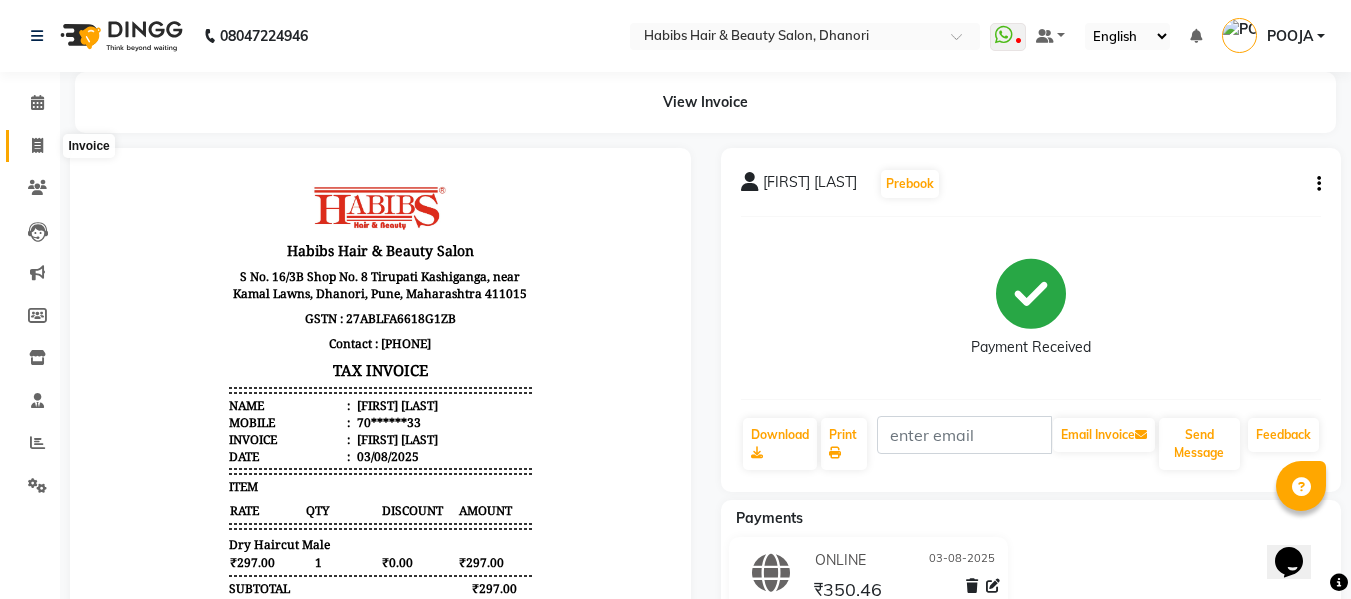 click 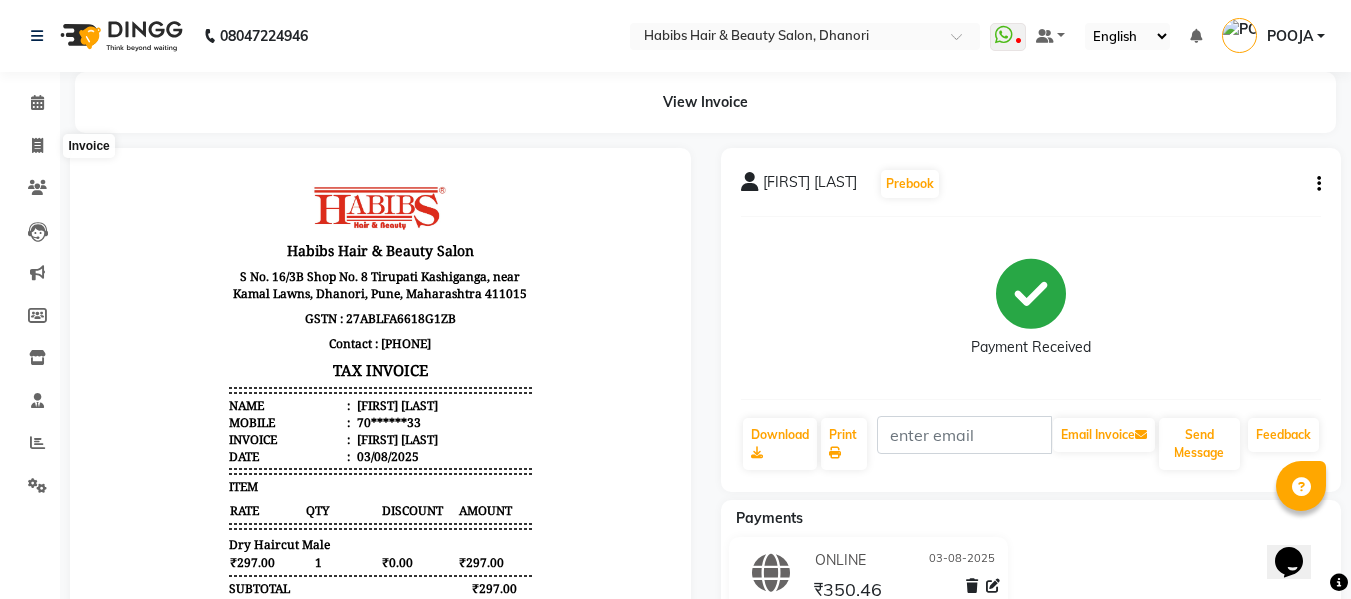 select on "4967" 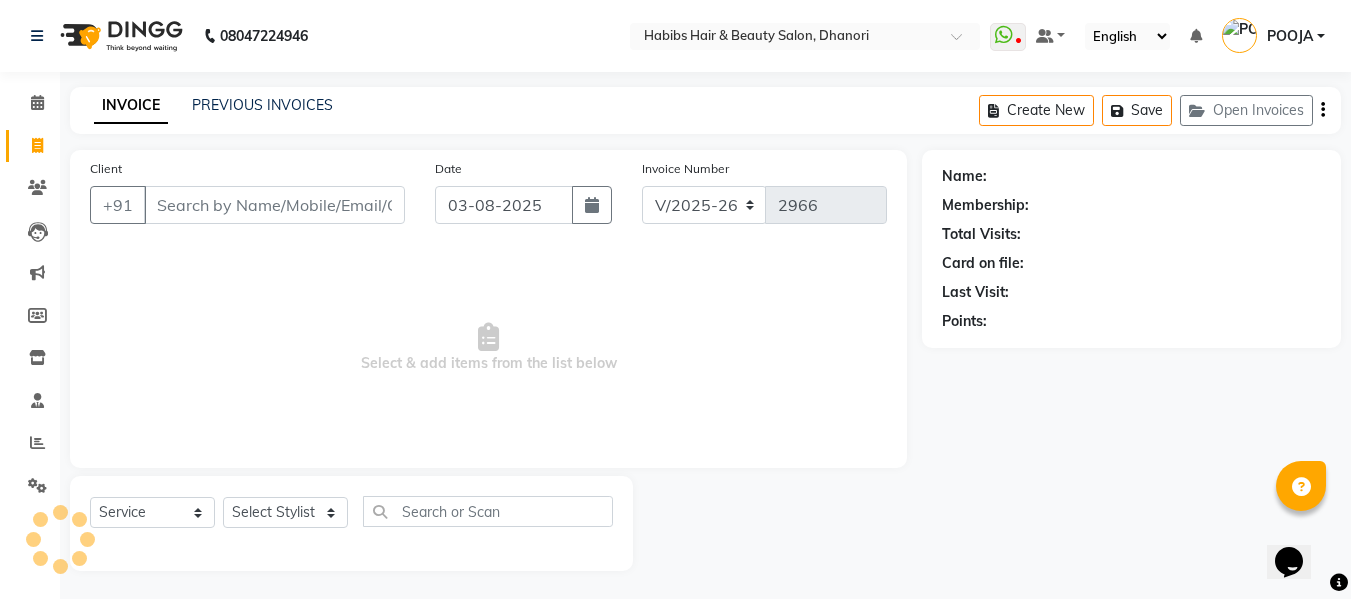 scroll, scrollTop: 2, scrollLeft: 0, axis: vertical 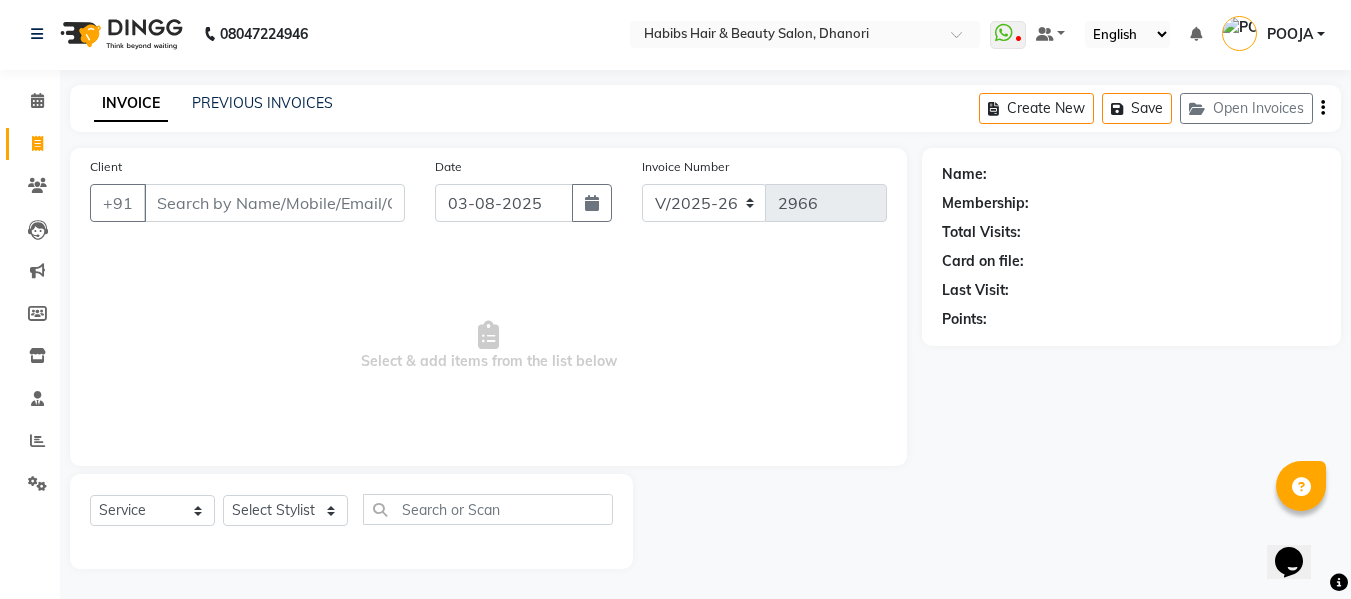 click on "Client" at bounding box center (274, 203) 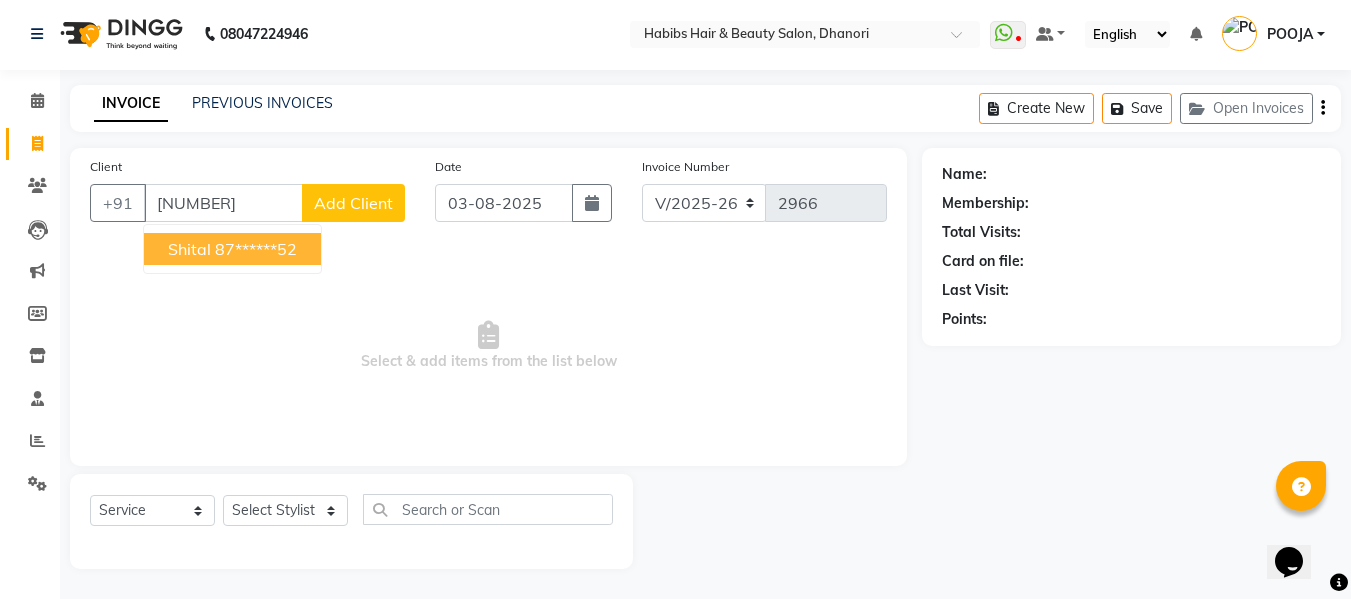 click on "87******52" at bounding box center (256, 249) 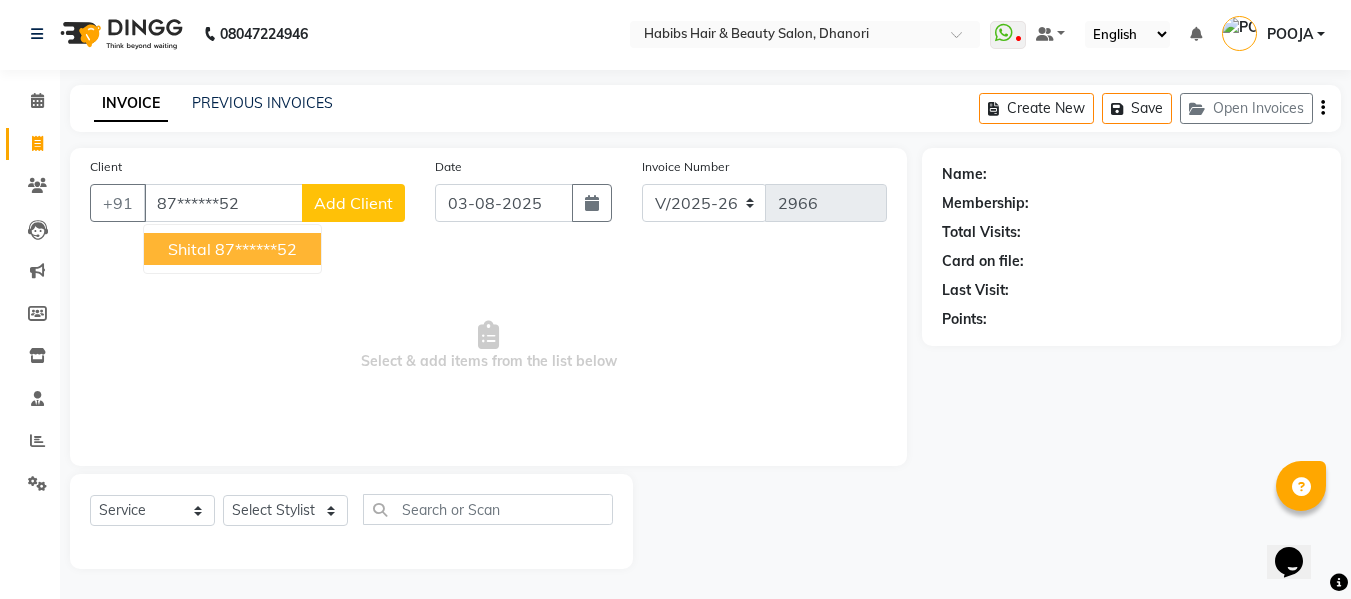 type on "87******52" 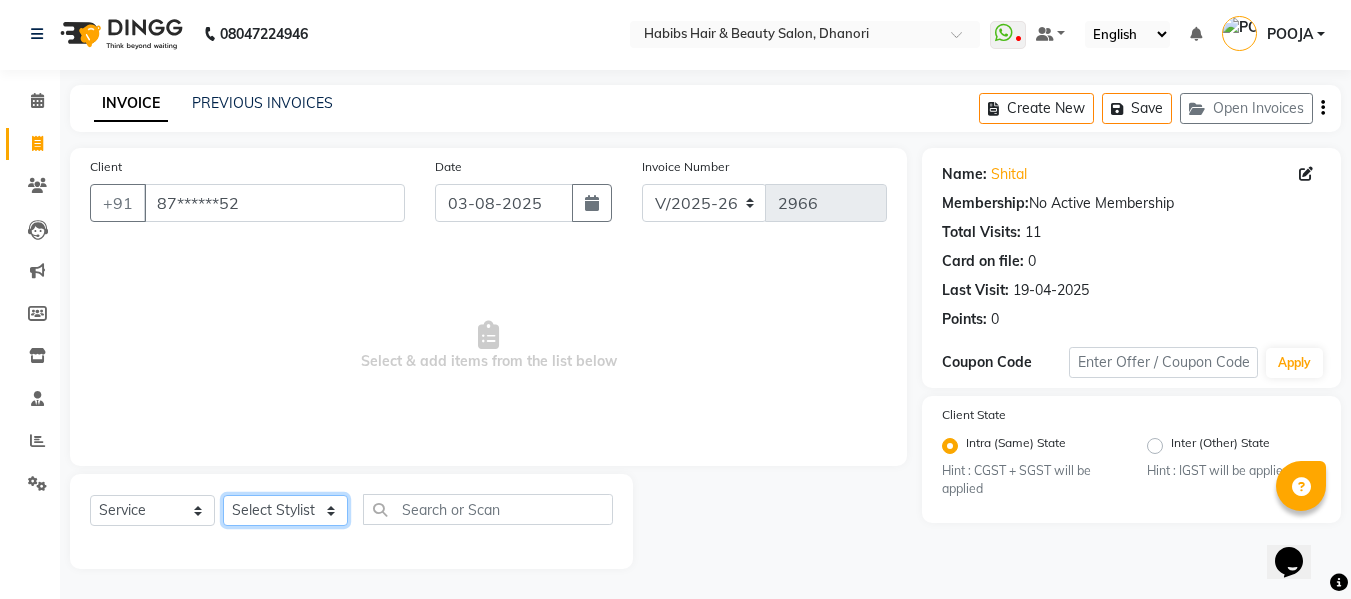 click on "Select Stylist Admin  Alishan  ARMAN DIVYA FAIZAN IRFAN MUZAMMIL POOJA POOJA J RAKESH SAHIL SHAKEEL SONAL" 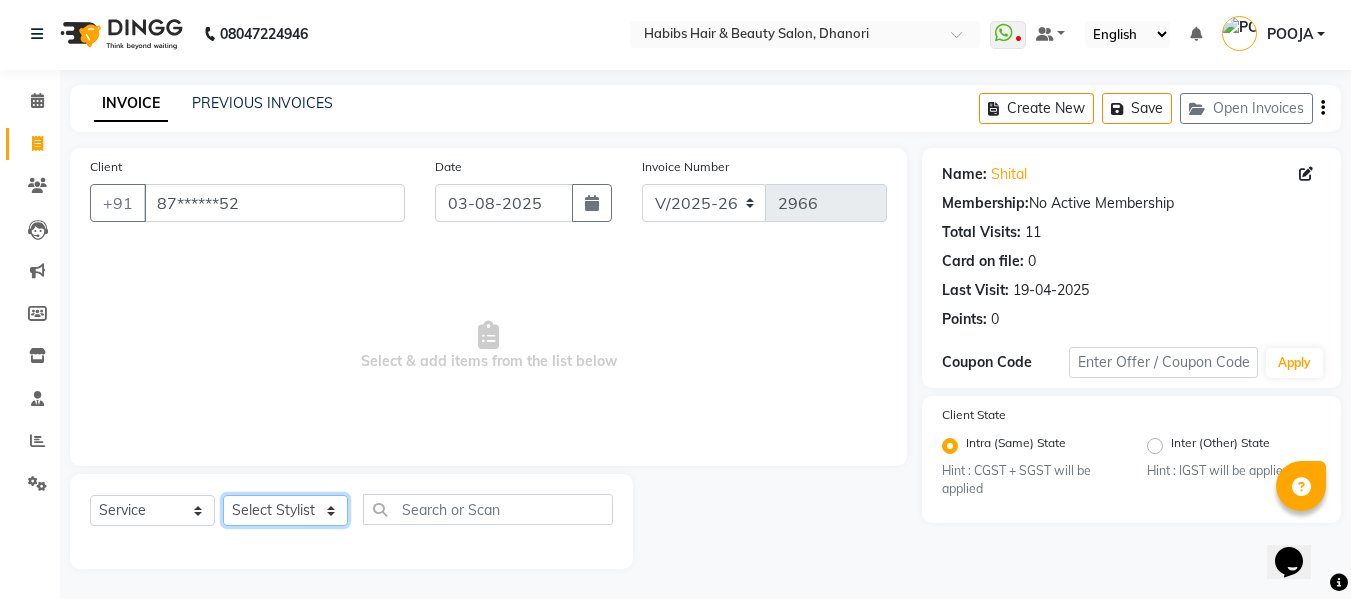 select on "70341" 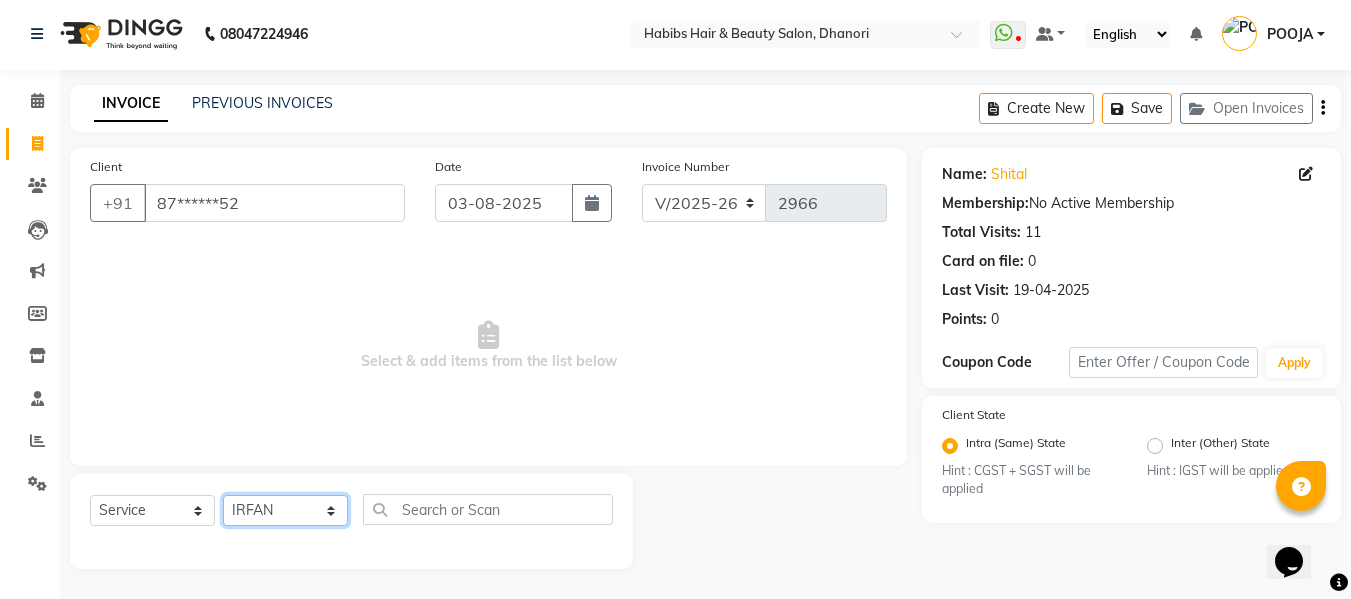 click on "Select Stylist Admin  Alishan  ARMAN DIVYA FAIZAN IRFAN MUZAMMIL POOJA POOJA J RAKESH SAHIL SHAKEEL SONAL" 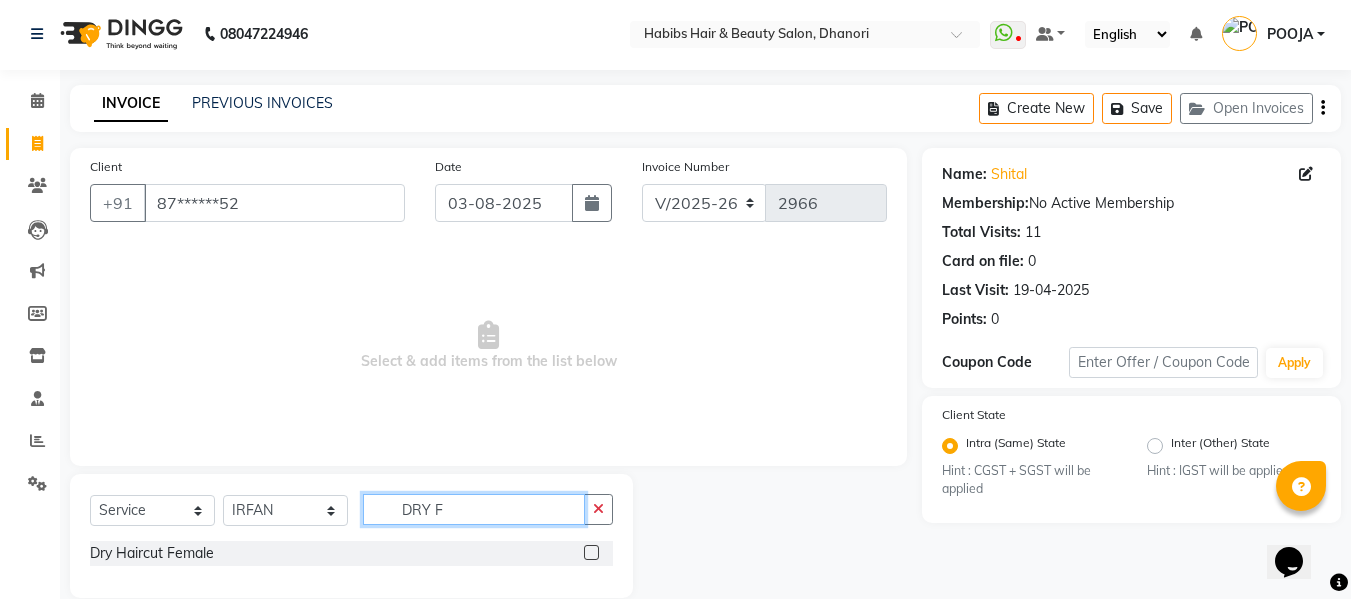 type on "DRY F" 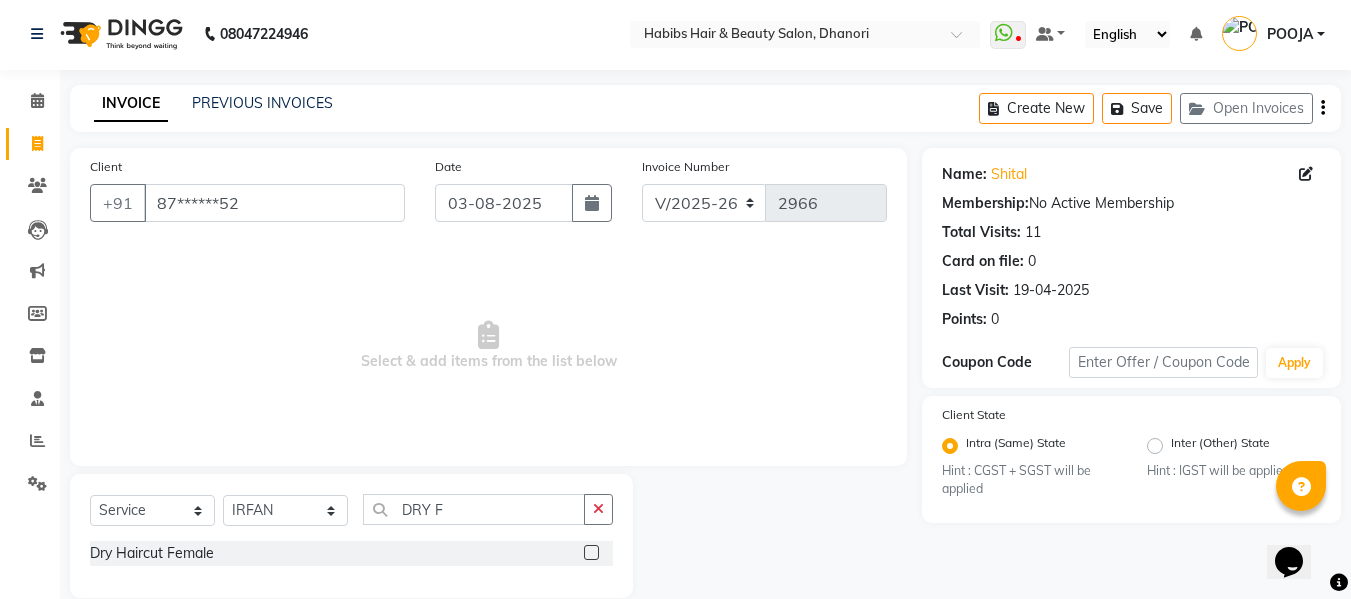 click 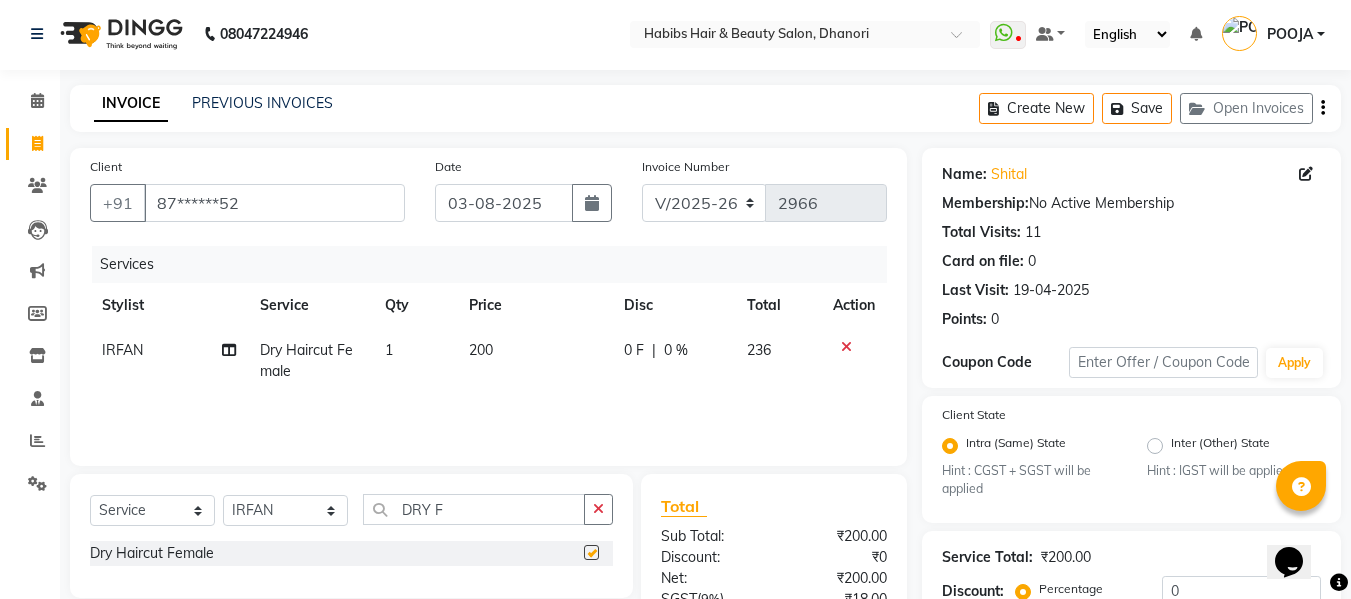 checkbox on "false" 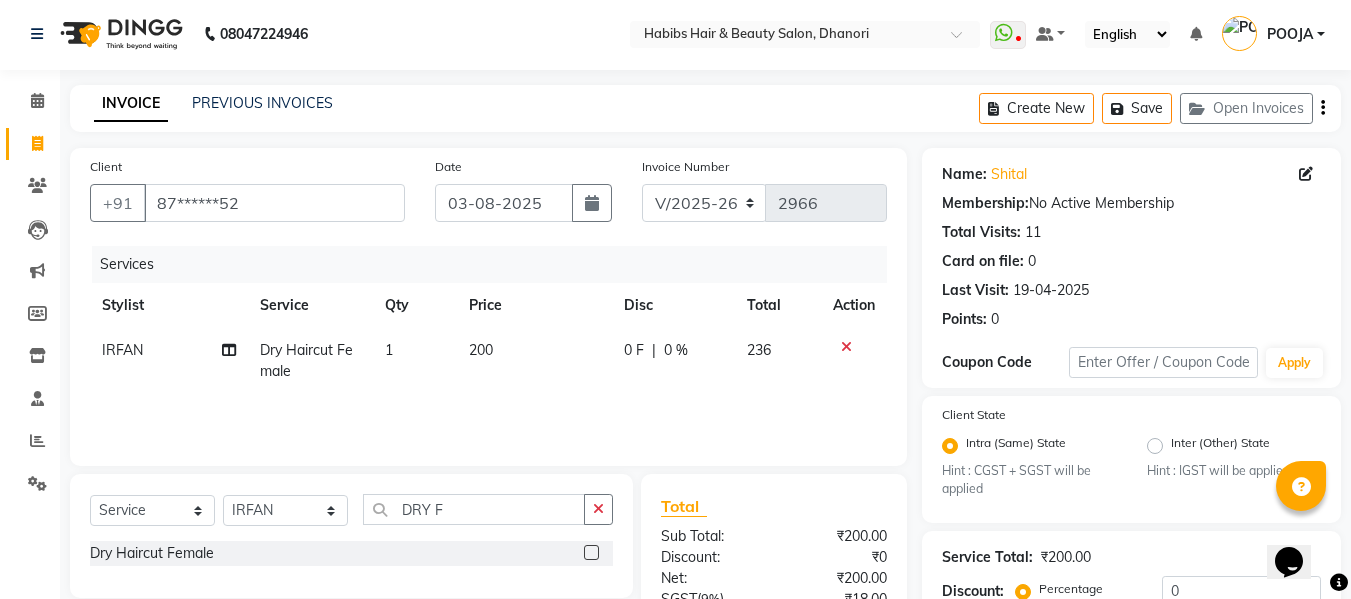 click on "200" 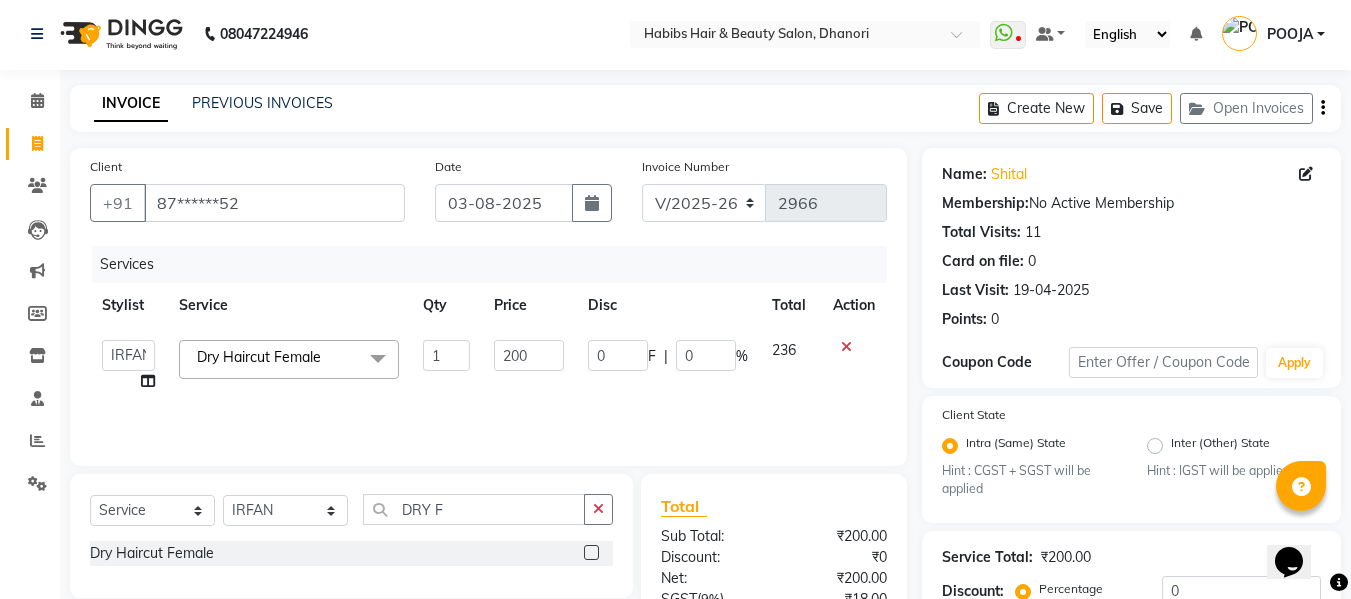 click on "200" 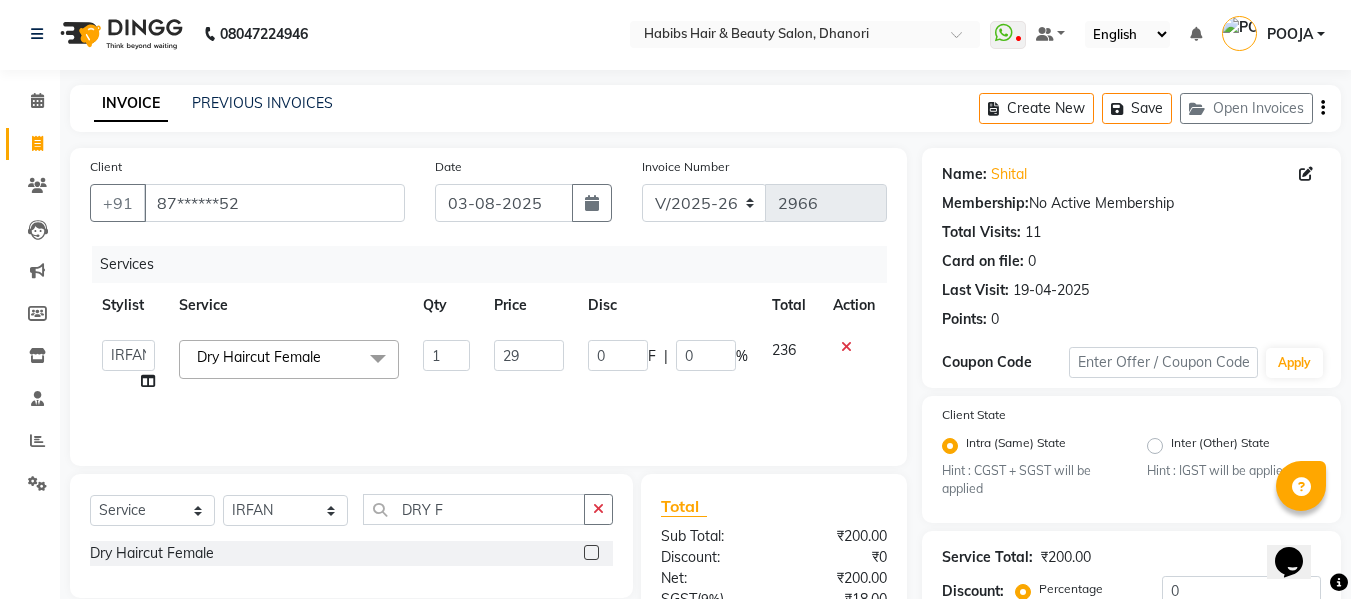 type on "297" 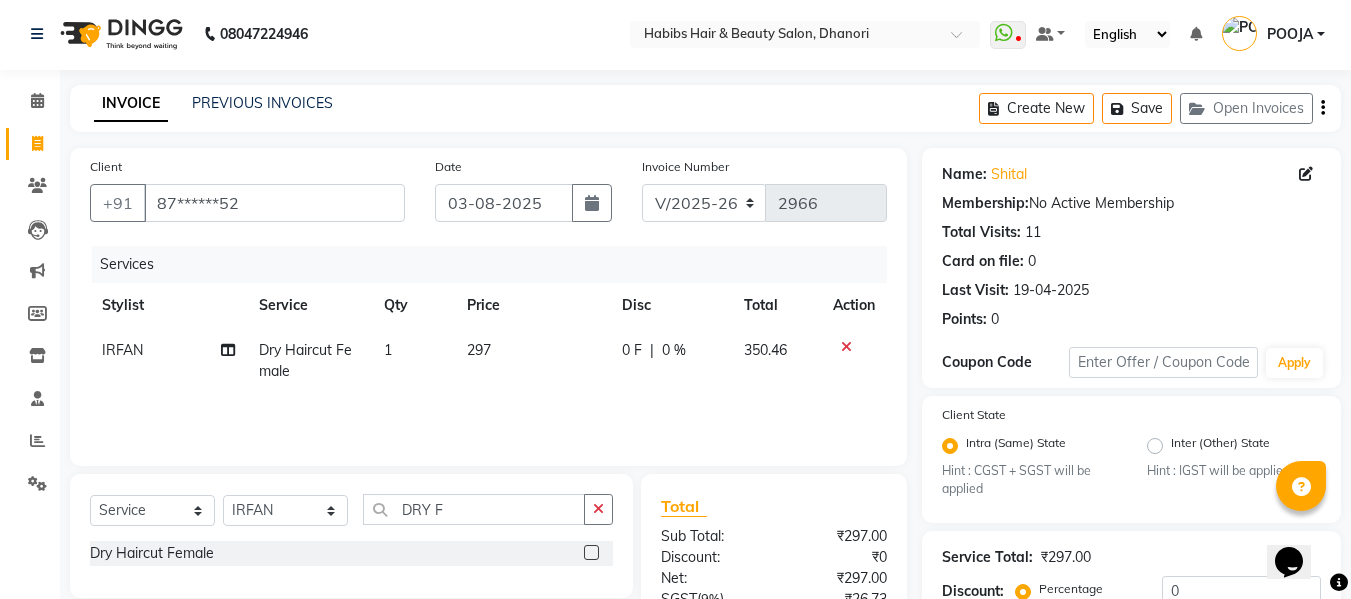 click on "Services Stylist Service Qty Price Disc Total Action IRFAN Dry Haircut Female 1 297 0 F | 0 % 350.46" 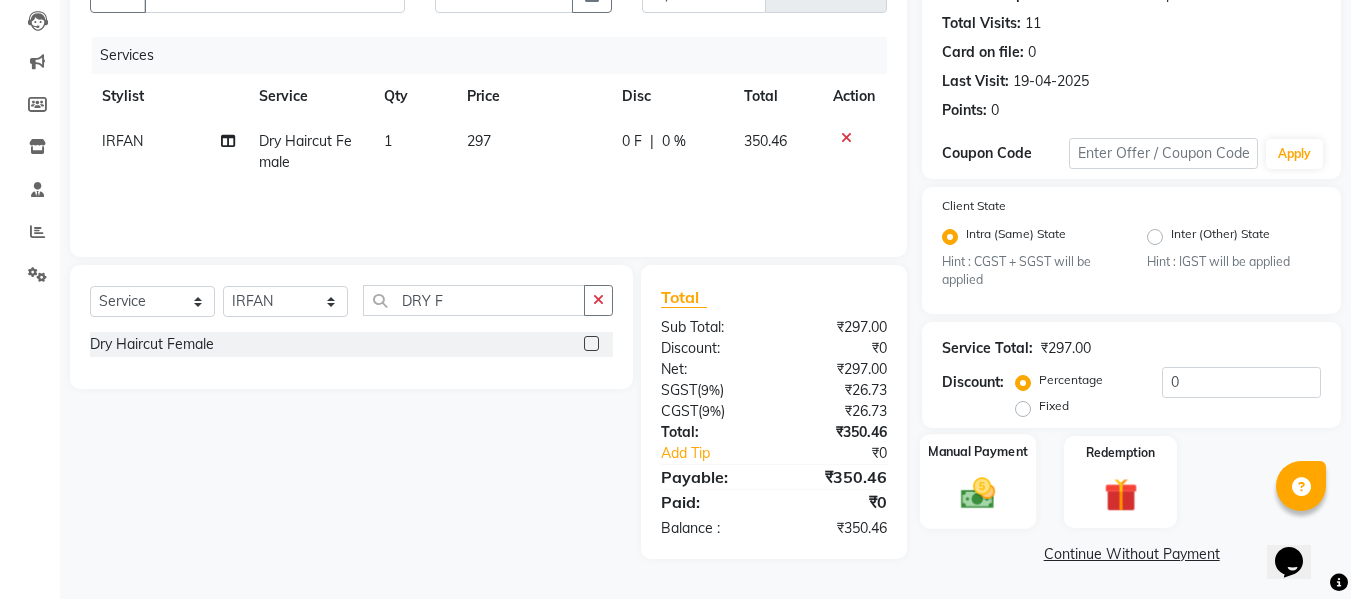 click on "Manual Payment" 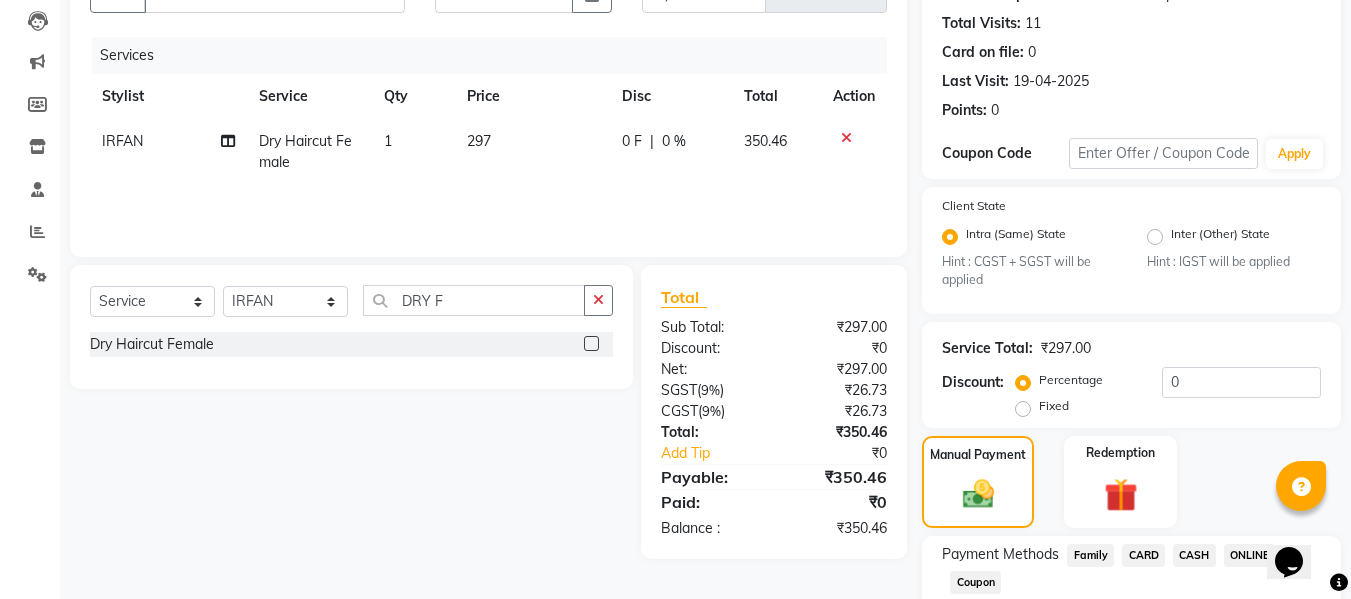 scroll, scrollTop: 339, scrollLeft: 0, axis: vertical 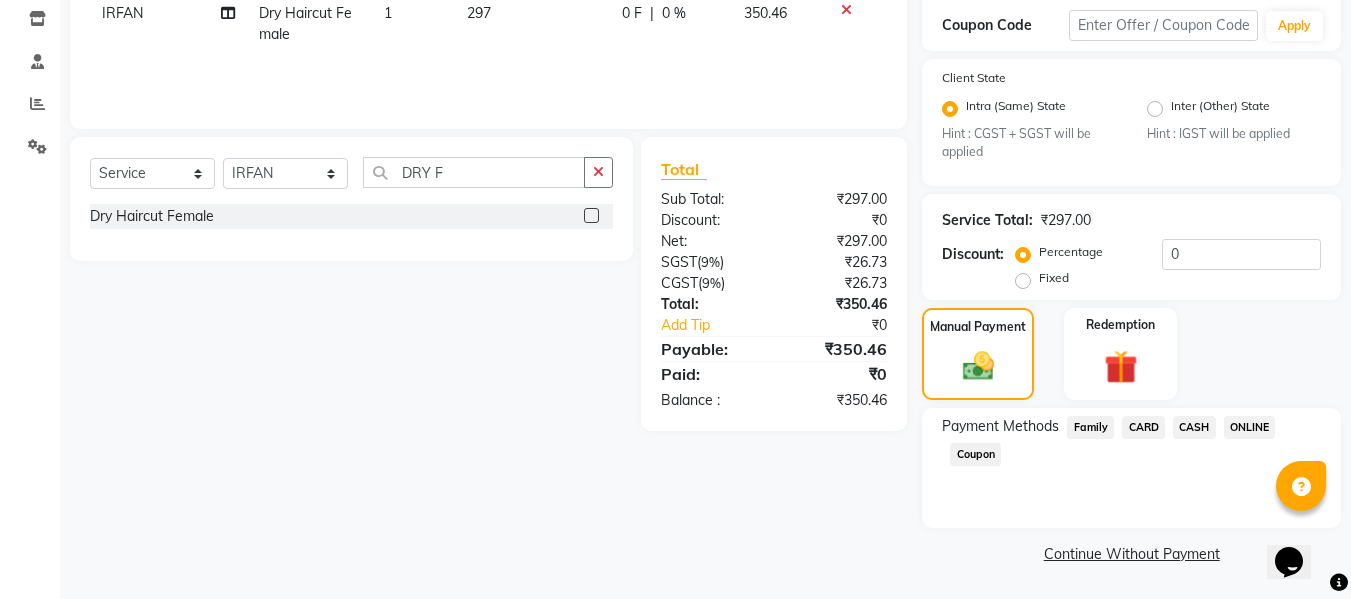 click on "ONLINE" 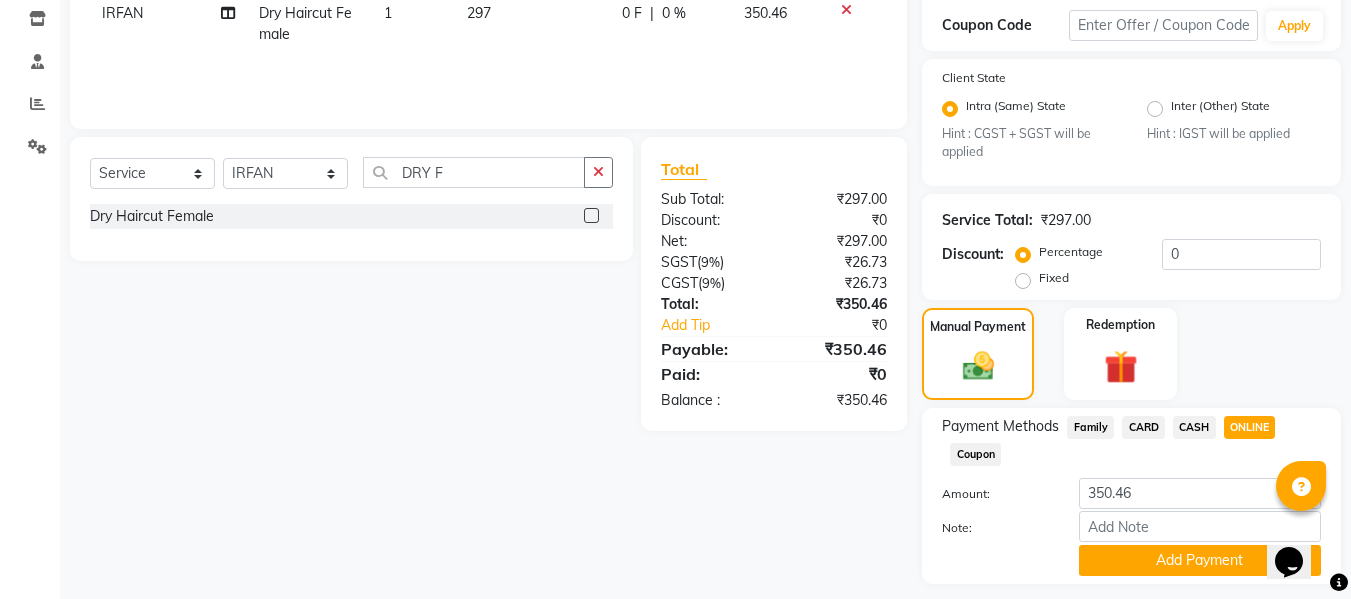 click on "CASH" 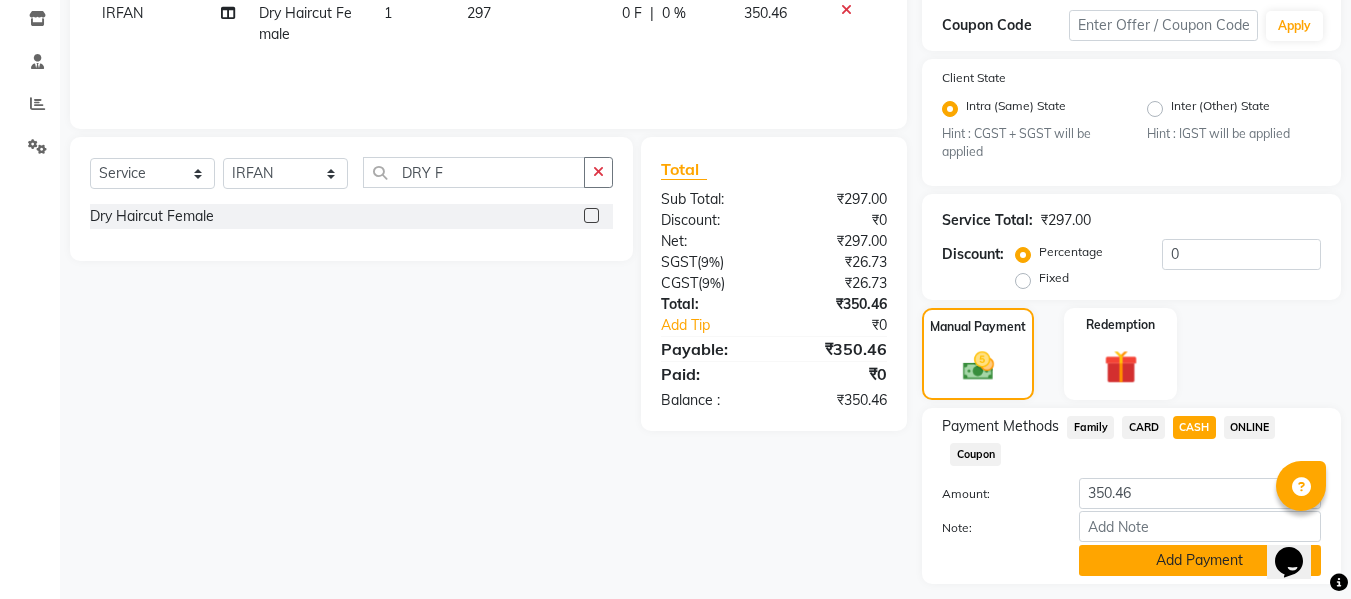 click on "Add Payment" 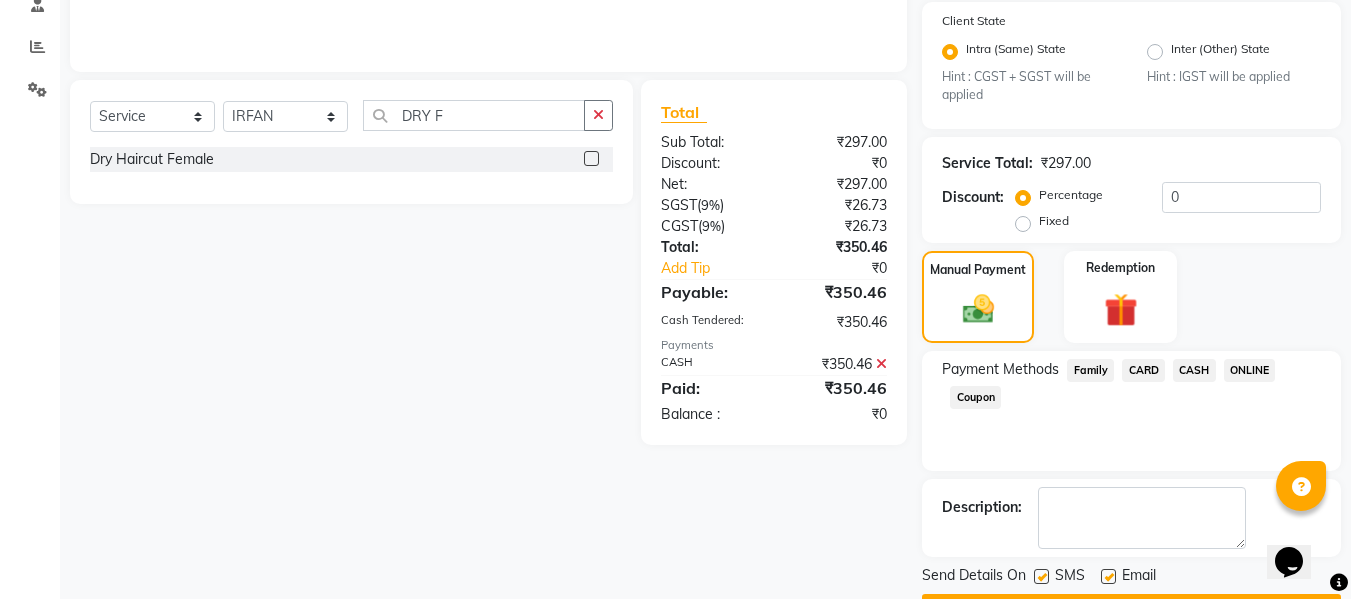 scroll, scrollTop: 452, scrollLeft: 0, axis: vertical 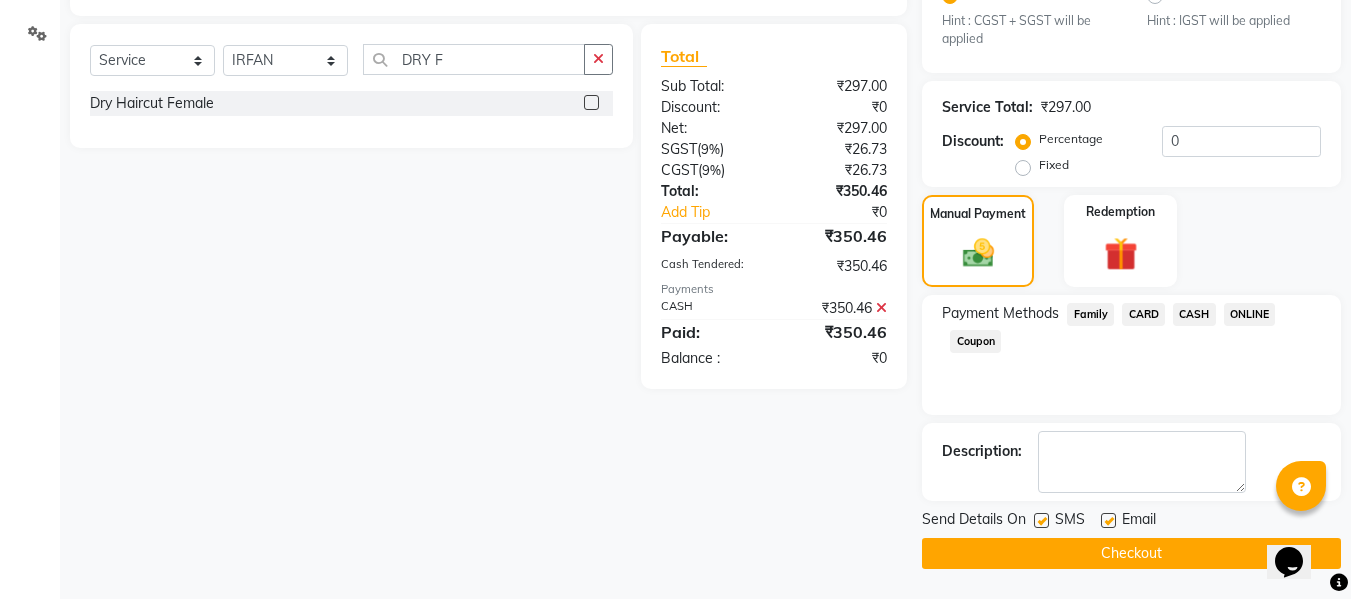 click on "Checkout" 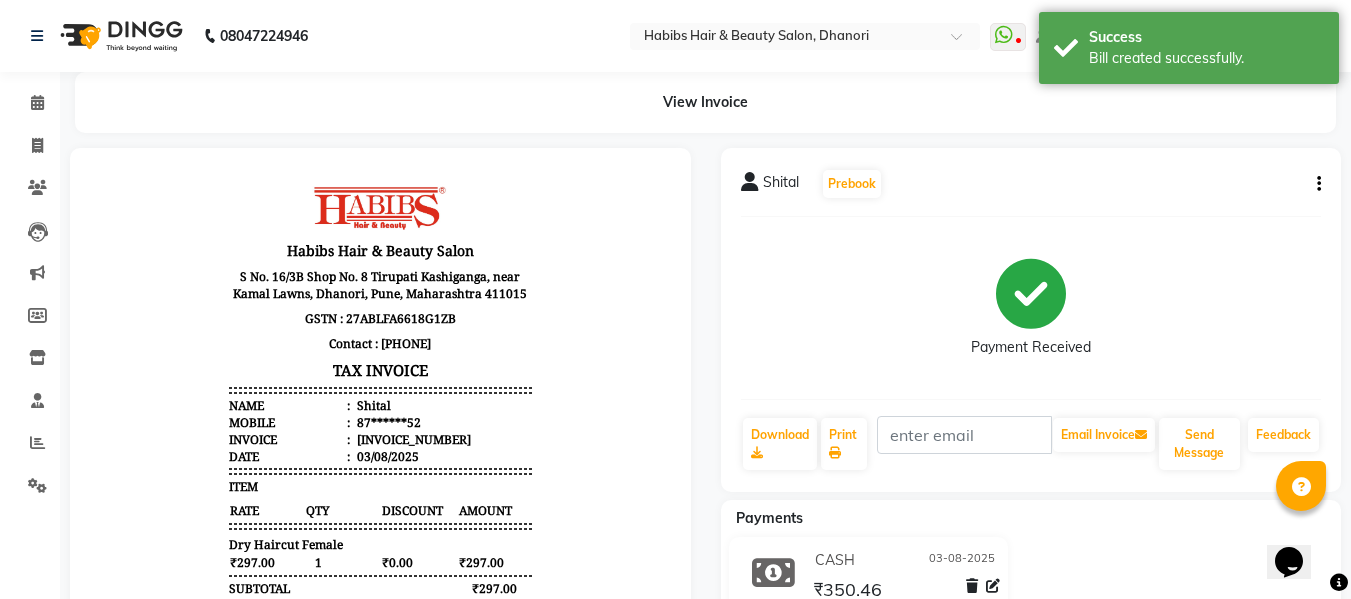 scroll, scrollTop: 0, scrollLeft: 0, axis: both 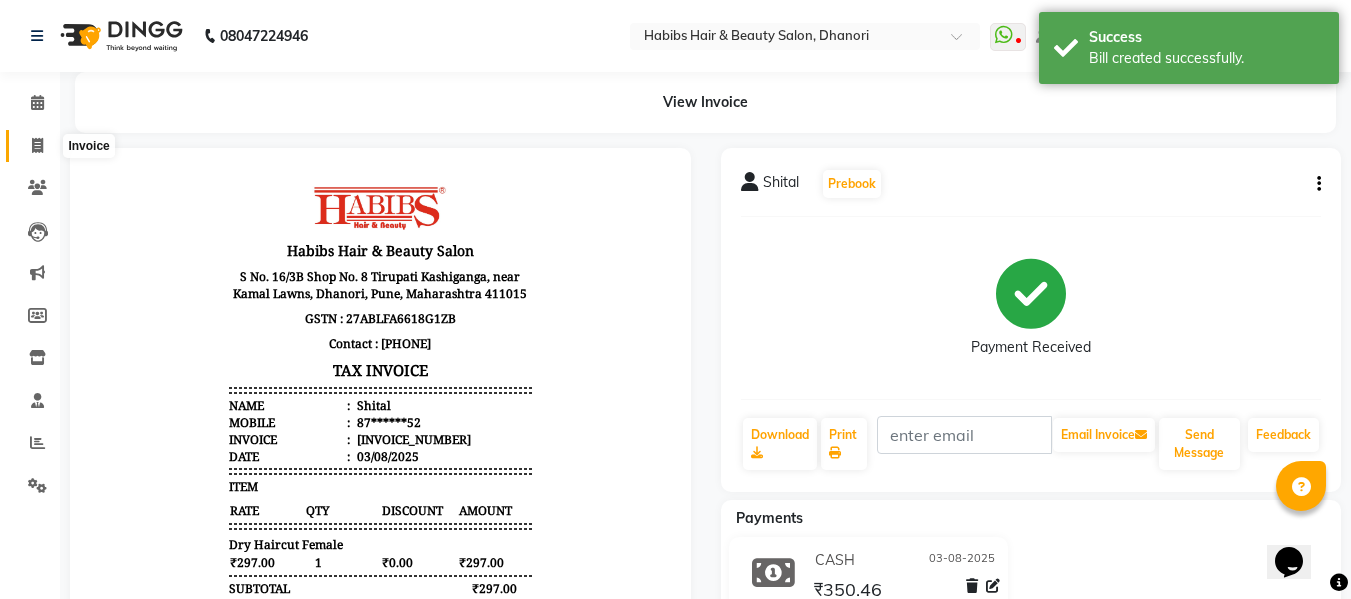 click 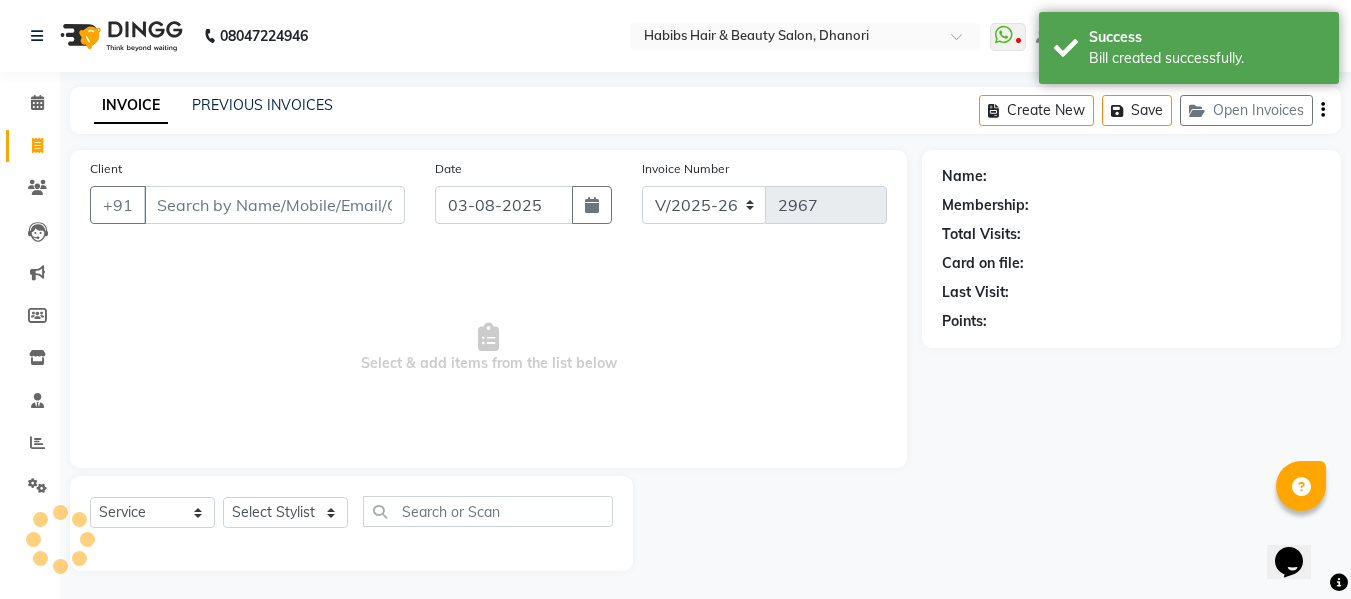 scroll, scrollTop: 2, scrollLeft: 0, axis: vertical 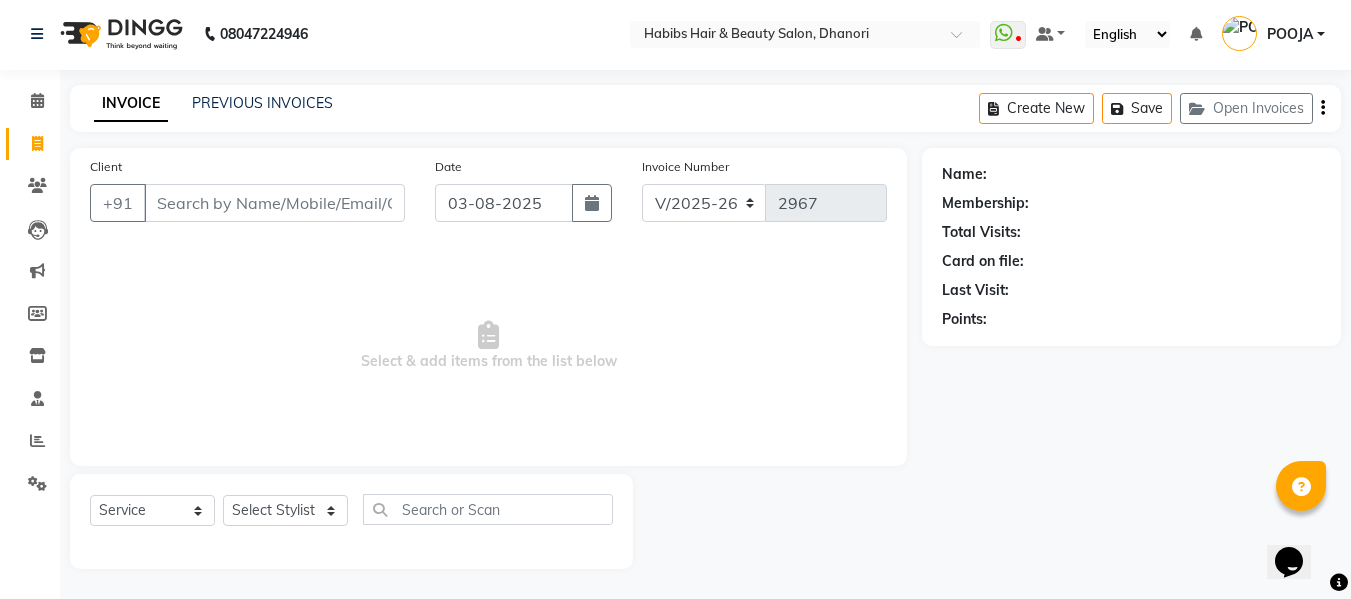 click on "Client" at bounding box center [274, 203] 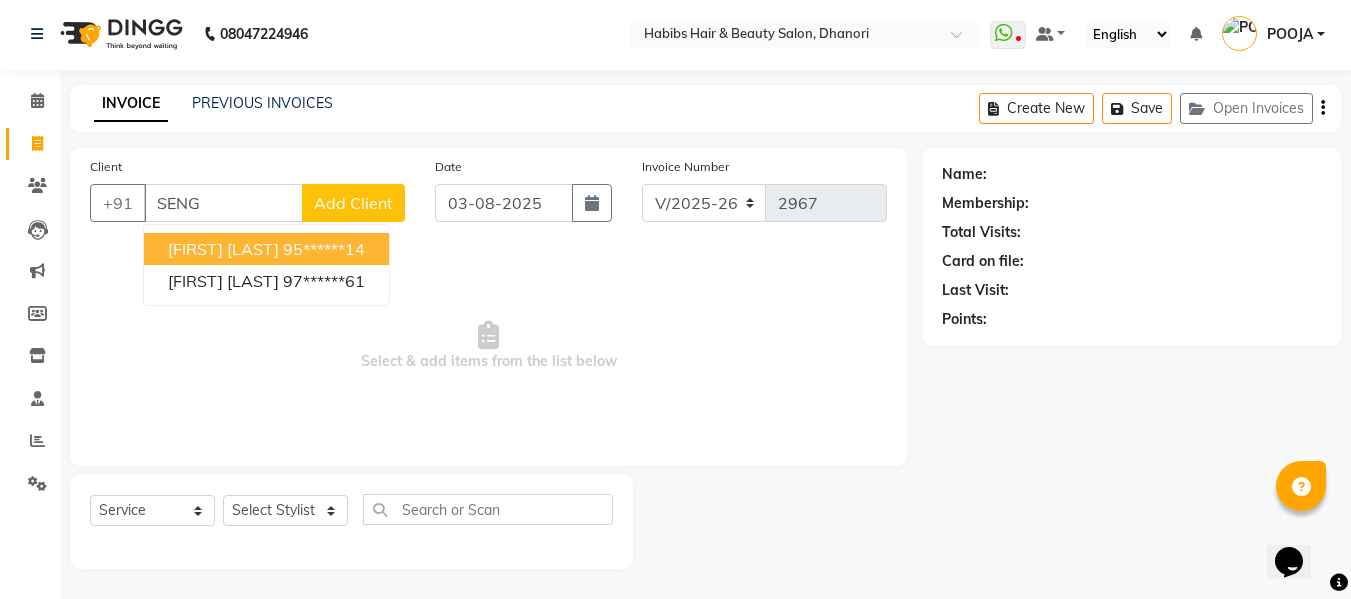 click on "[FIRST] [LAST]" at bounding box center [223, 249] 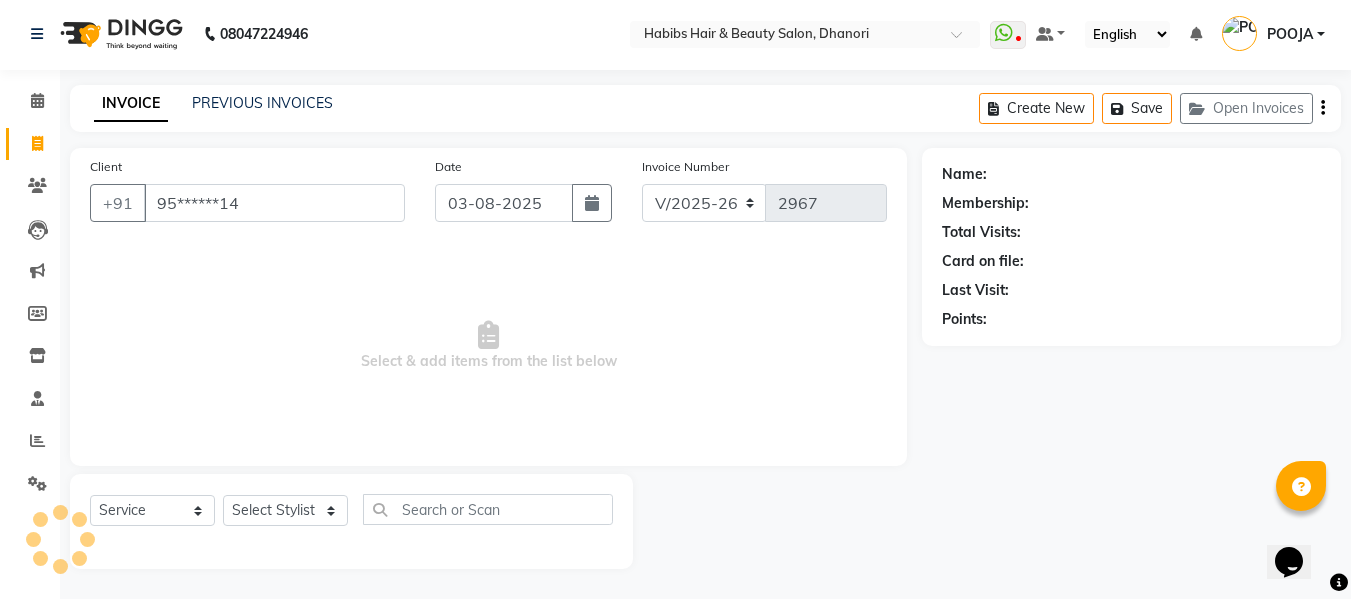 type on "95******14" 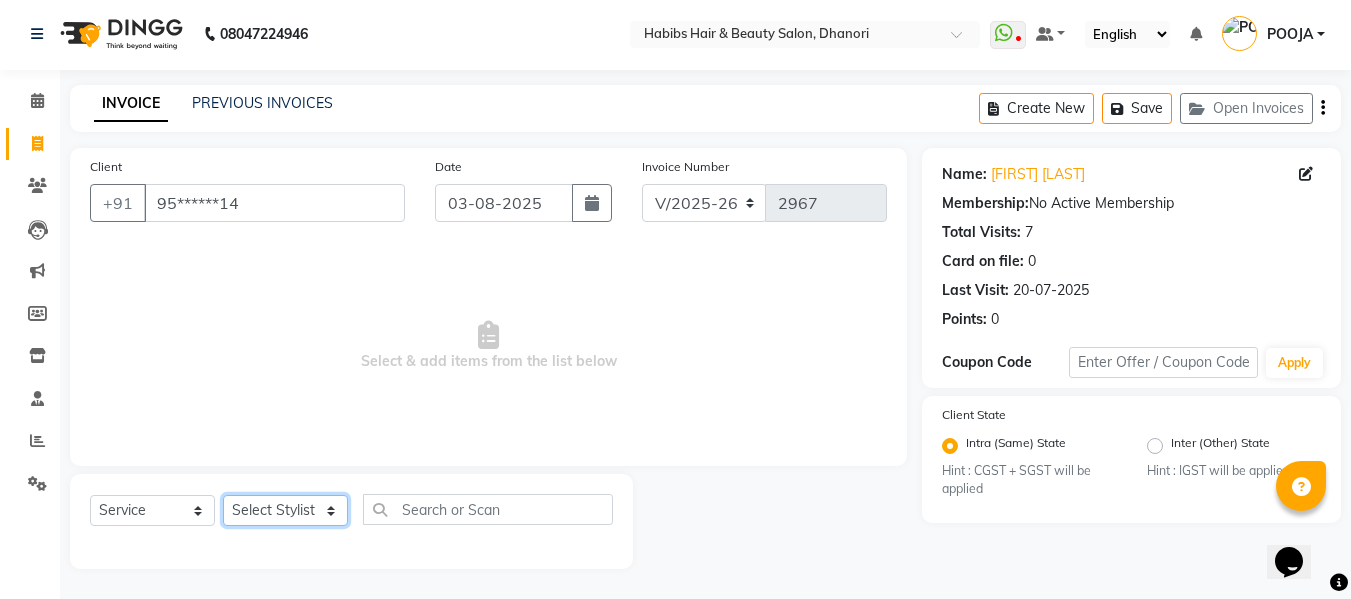 click on "Select Stylist Admin  Alishan  ARMAN DIVYA FAIZAN IRFAN MUZAMMIL POOJA POOJA J RAKESH SAHIL SHAKEEL SONAL" 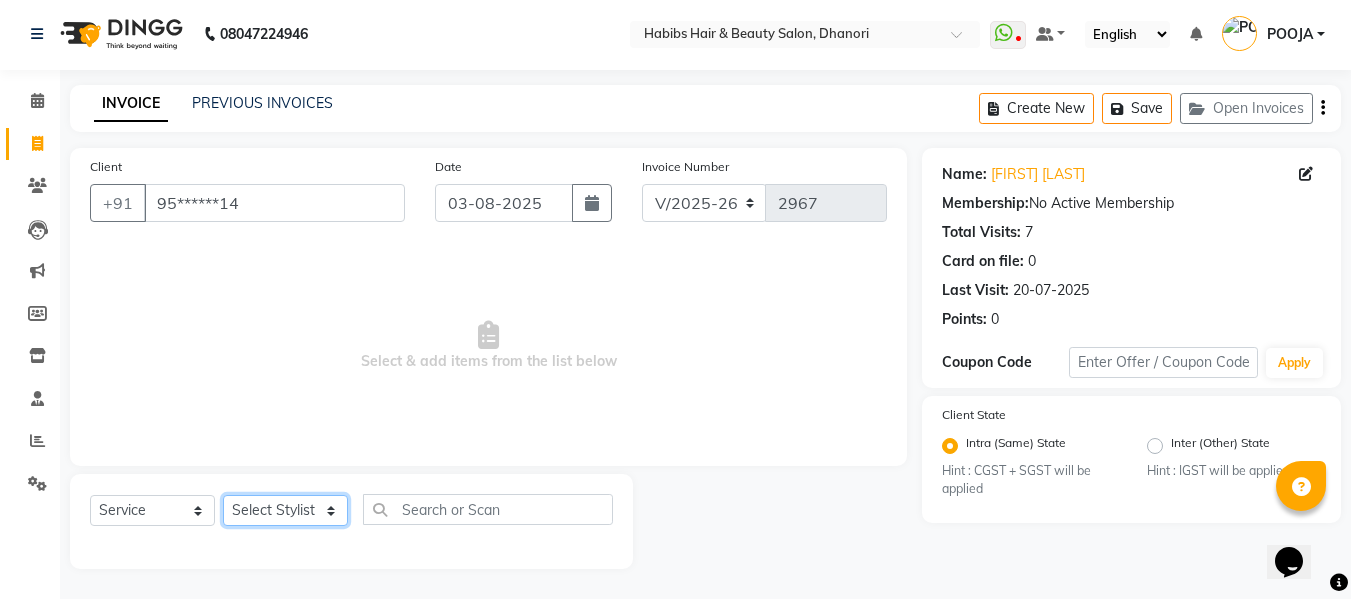 select on "41588" 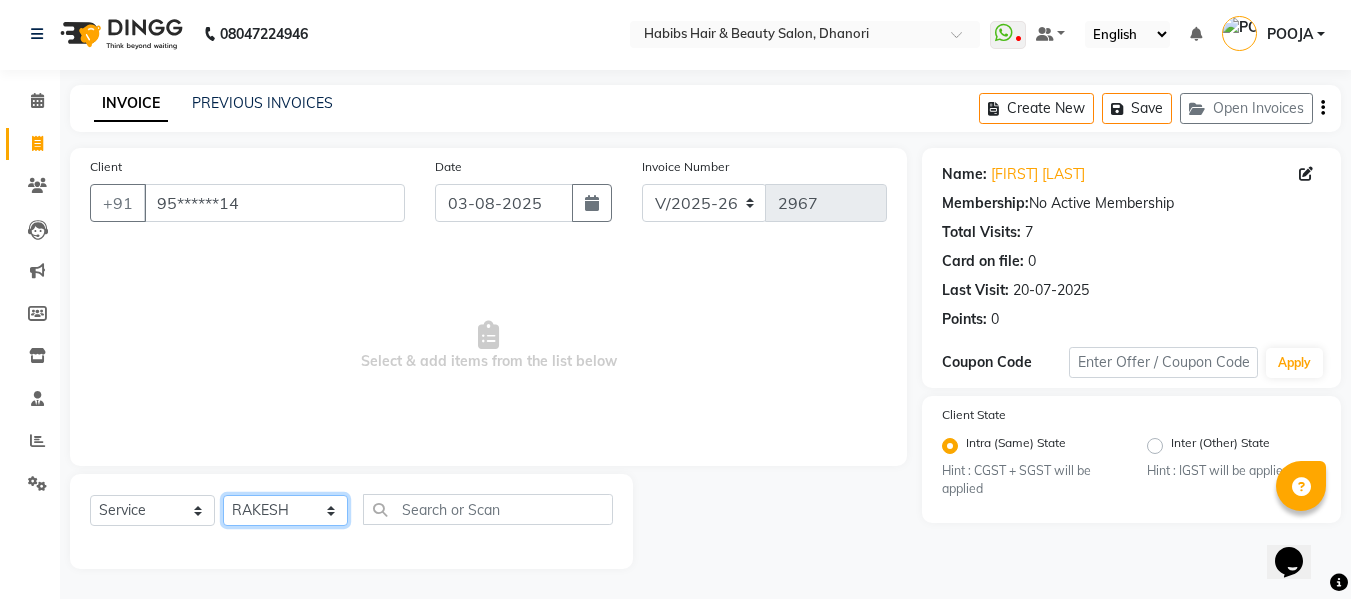 click on "Select Stylist Admin  Alishan  ARMAN DIVYA FAIZAN IRFAN MUZAMMIL POOJA POOJA J RAKESH SAHIL SHAKEEL SONAL" 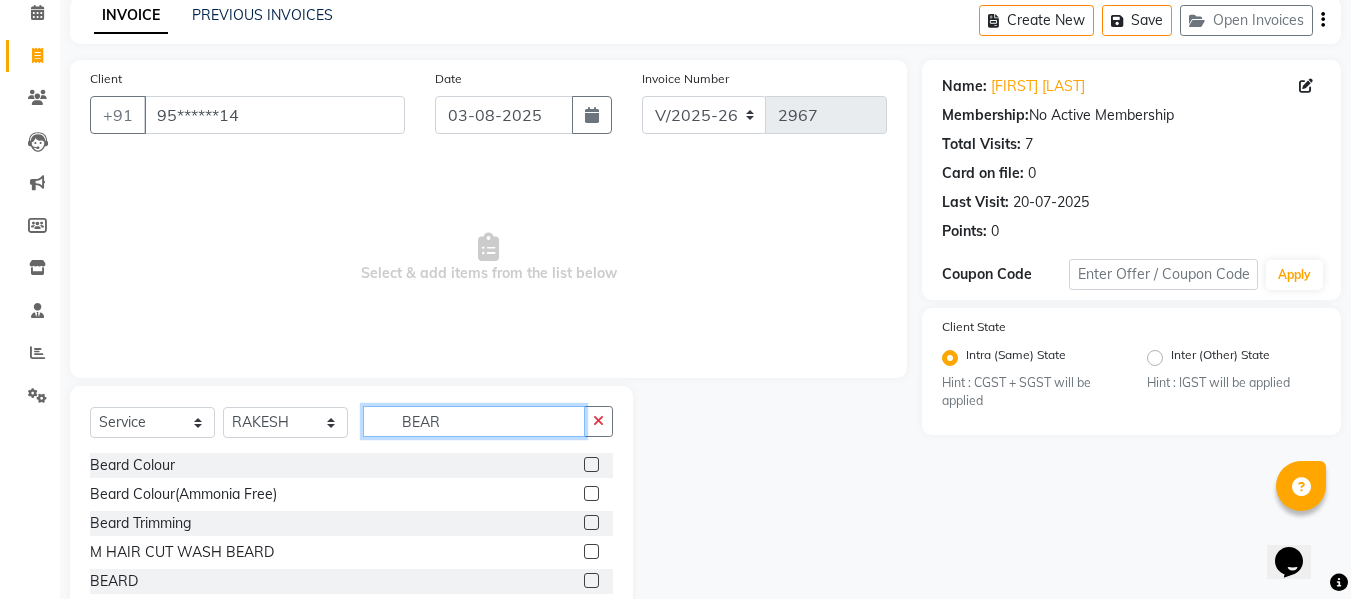 scroll, scrollTop: 147, scrollLeft: 0, axis: vertical 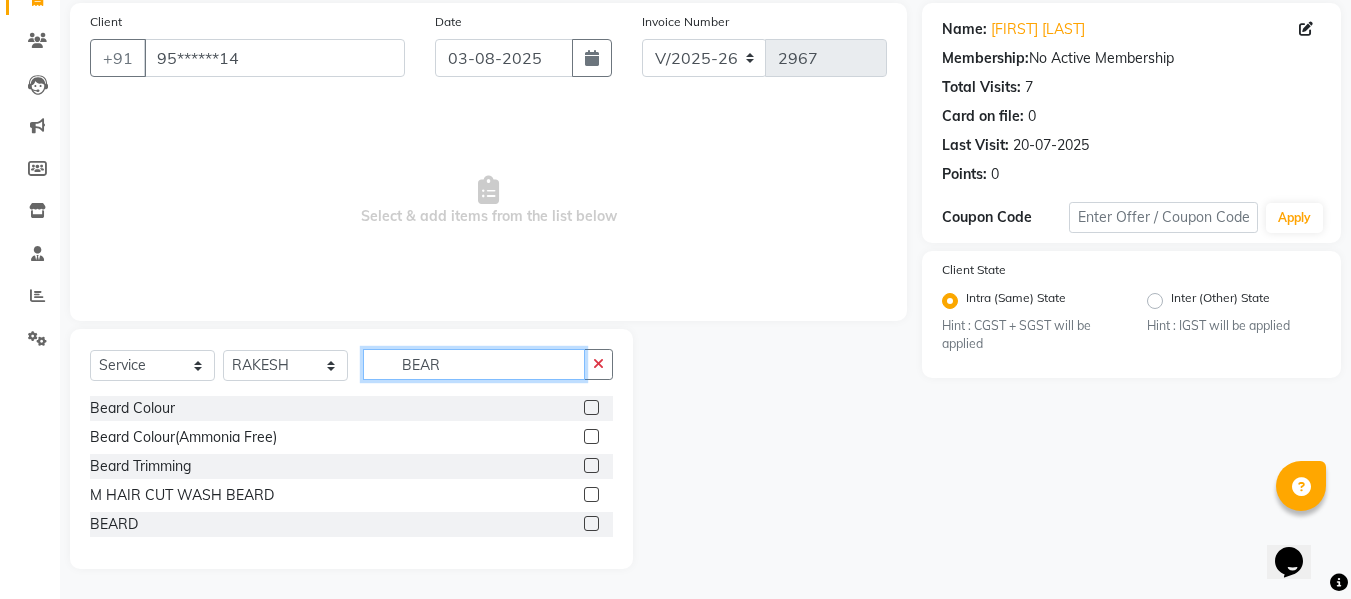 type on "BEAR" 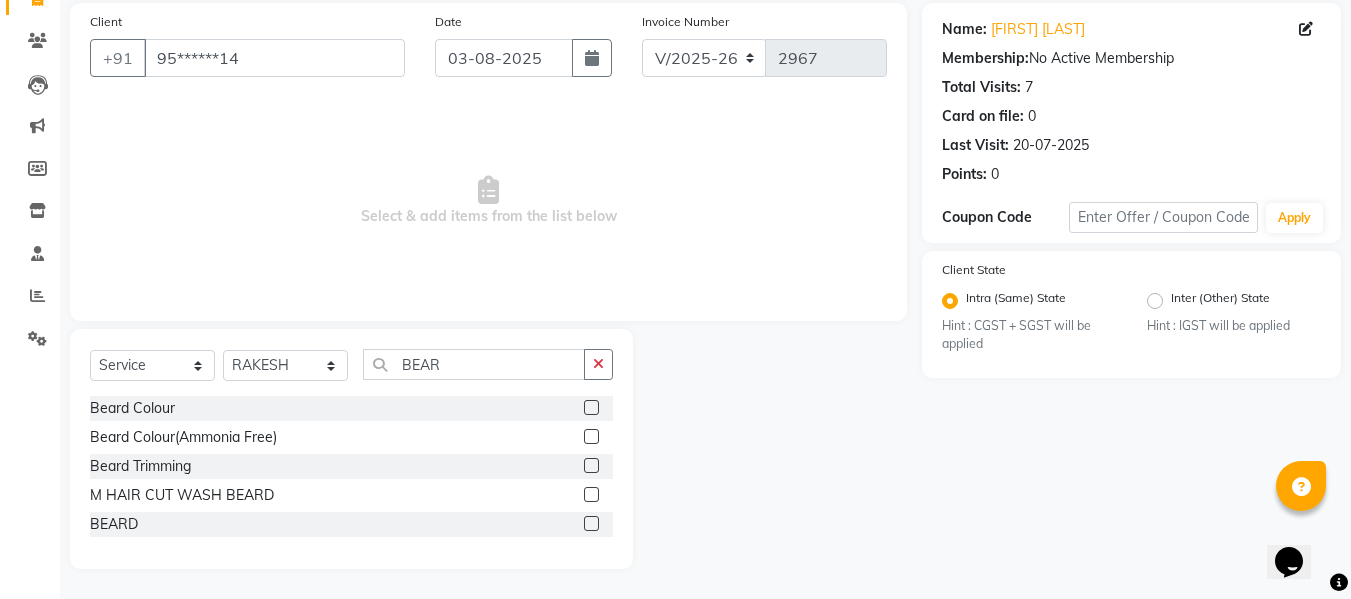 click 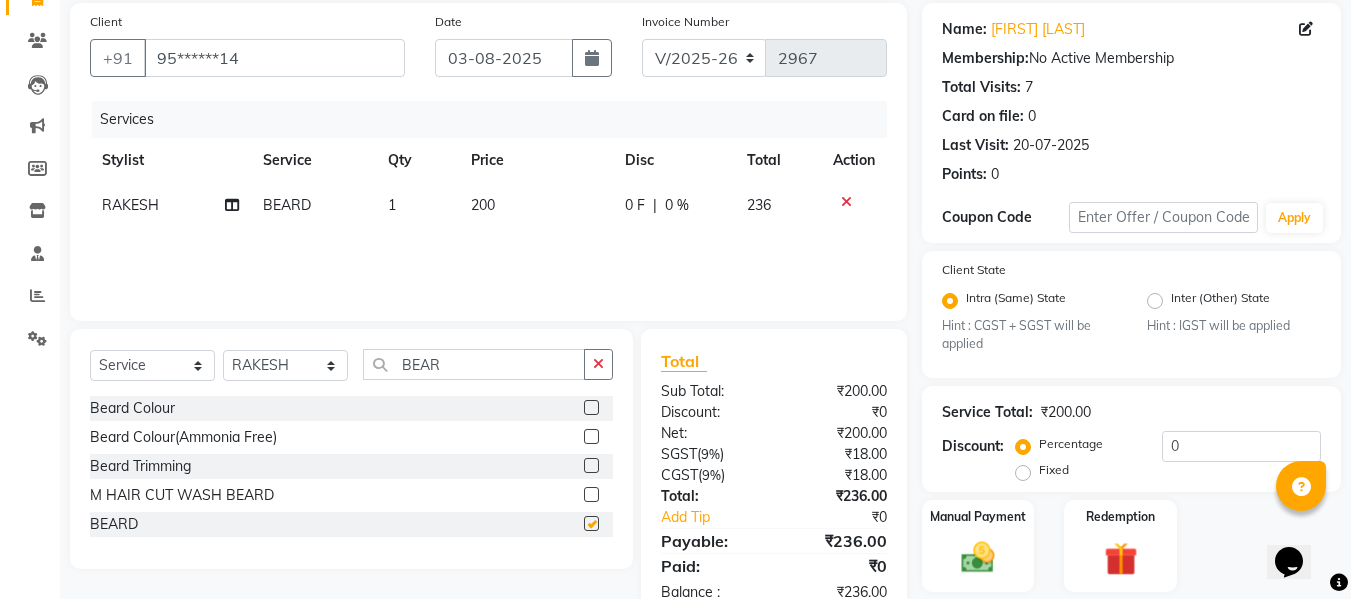 checkbox on "false" 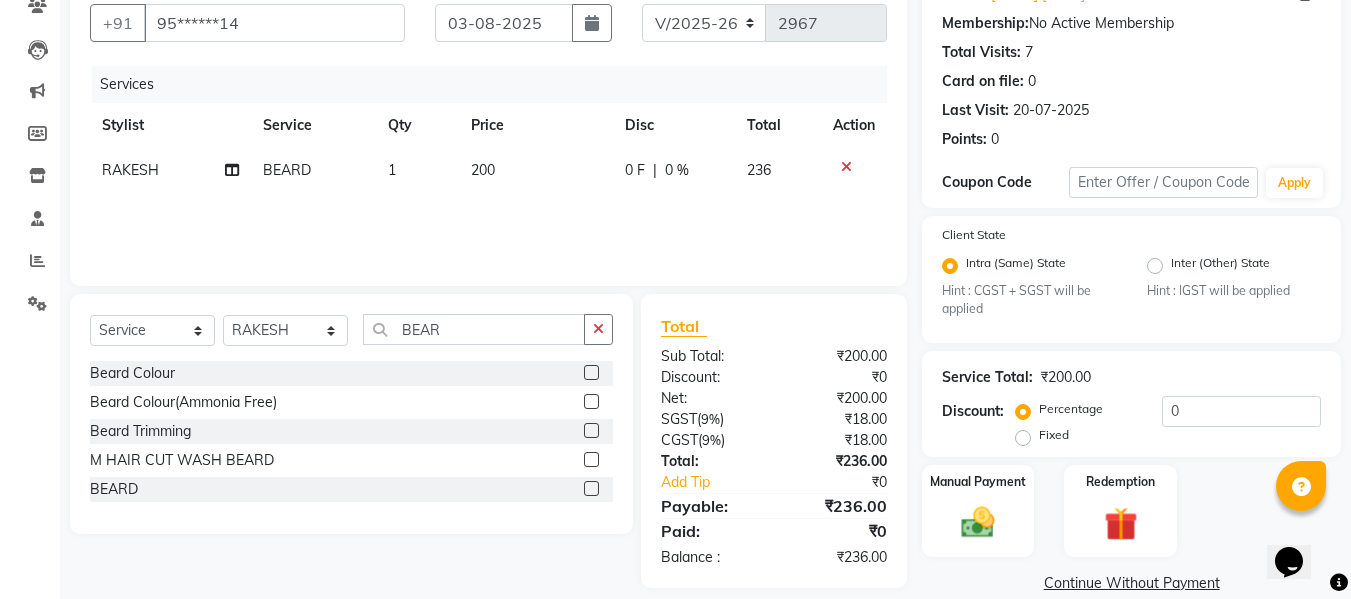 scroll, scrollTop: 211, scrollLeft: 0, axis: vertical 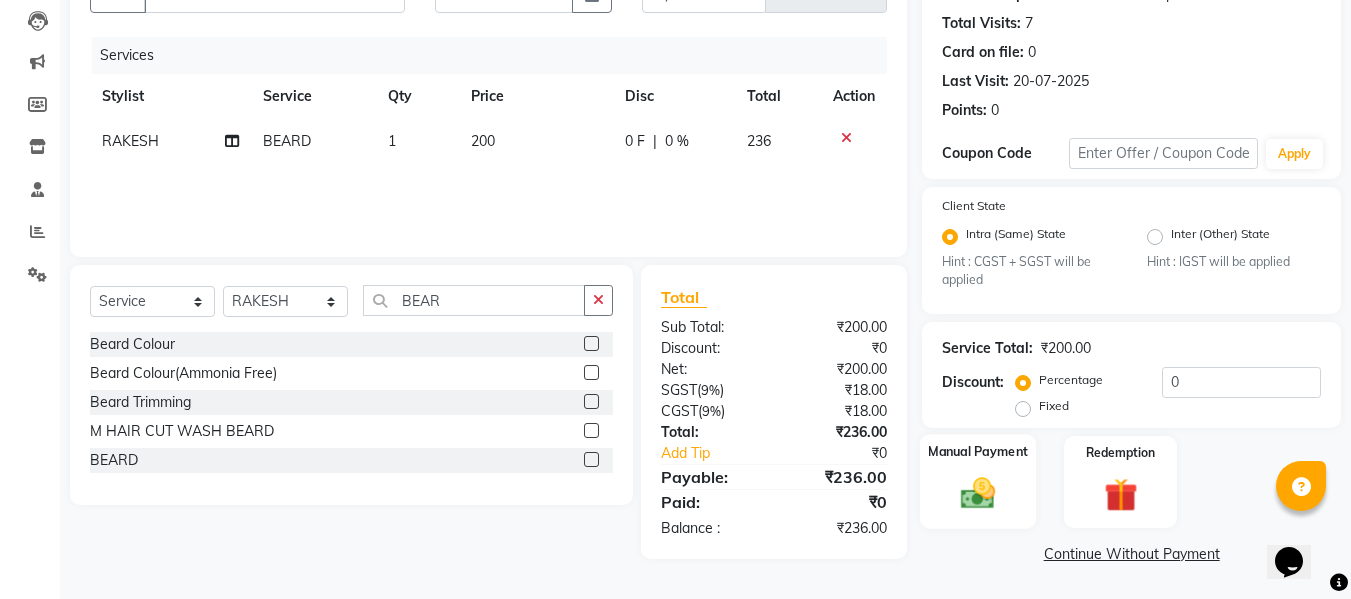click 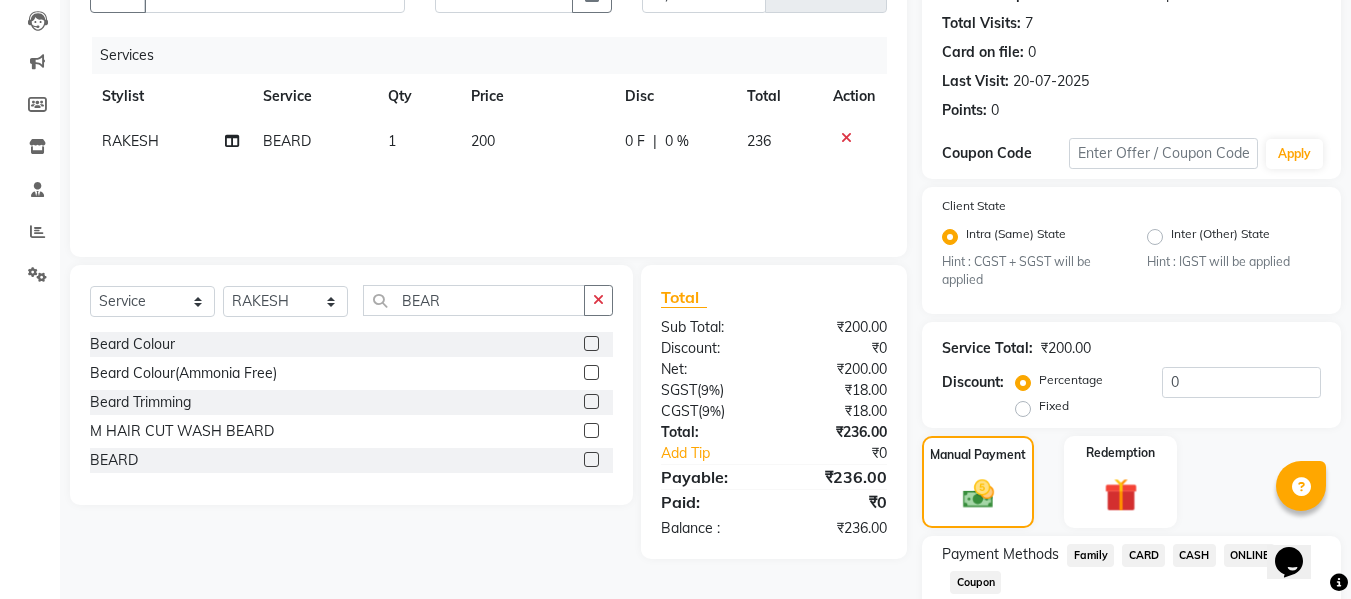 scroll, scrollTop: 339, scrollLeft: 0, axis: vertical 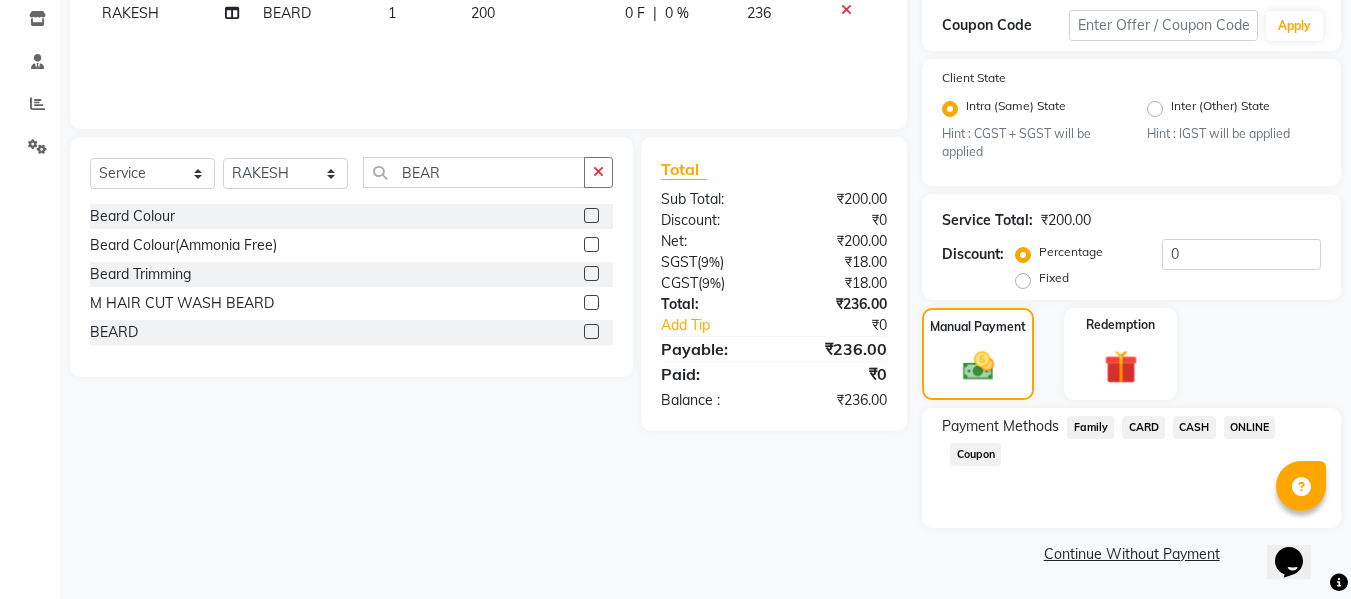click on "ONLINE" 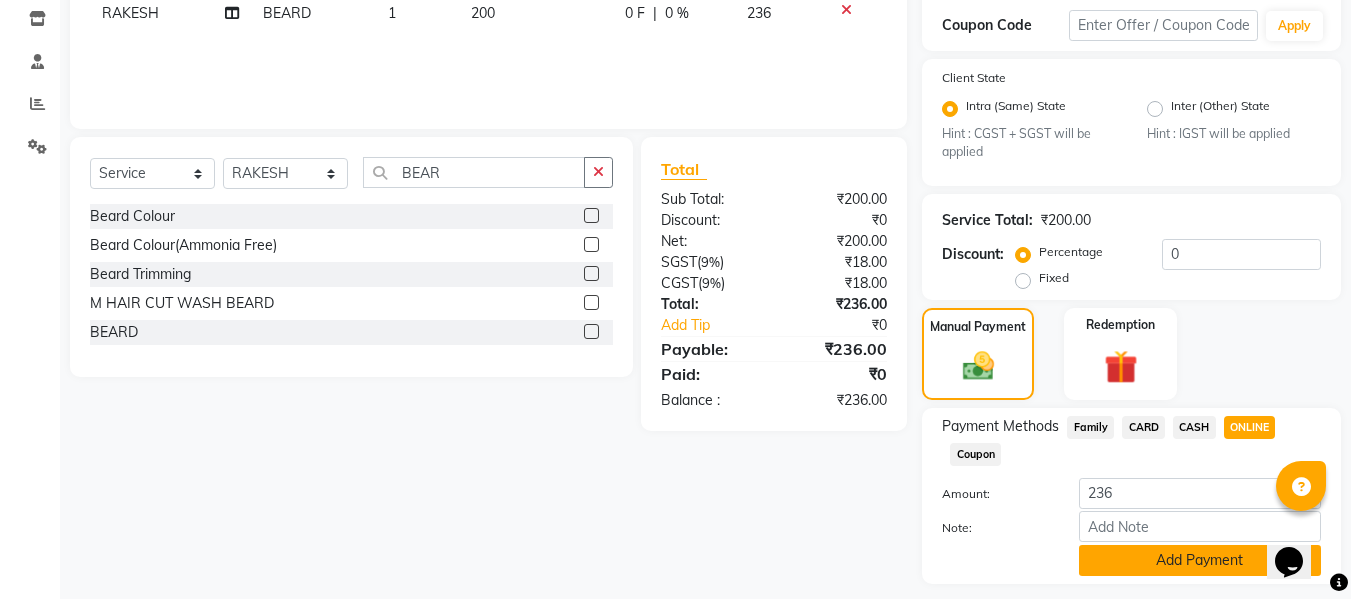 click on "Add Payment" 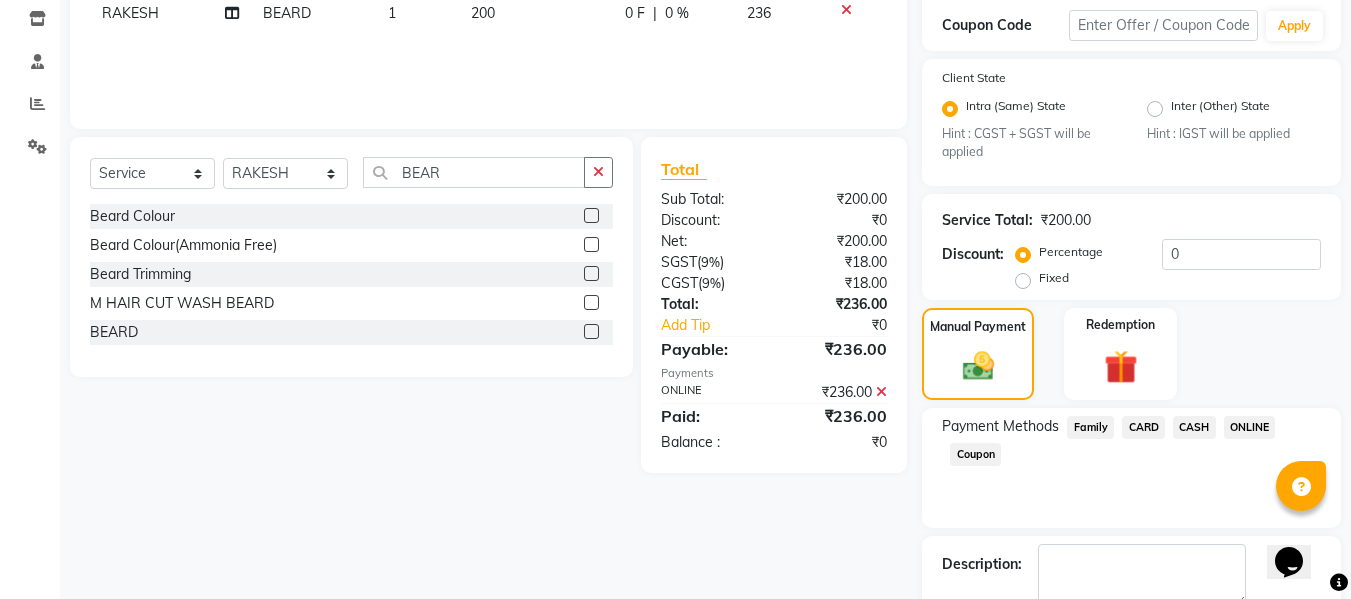 scroll, scrollTop: 452, scrollLeft: 0, axis: vertical 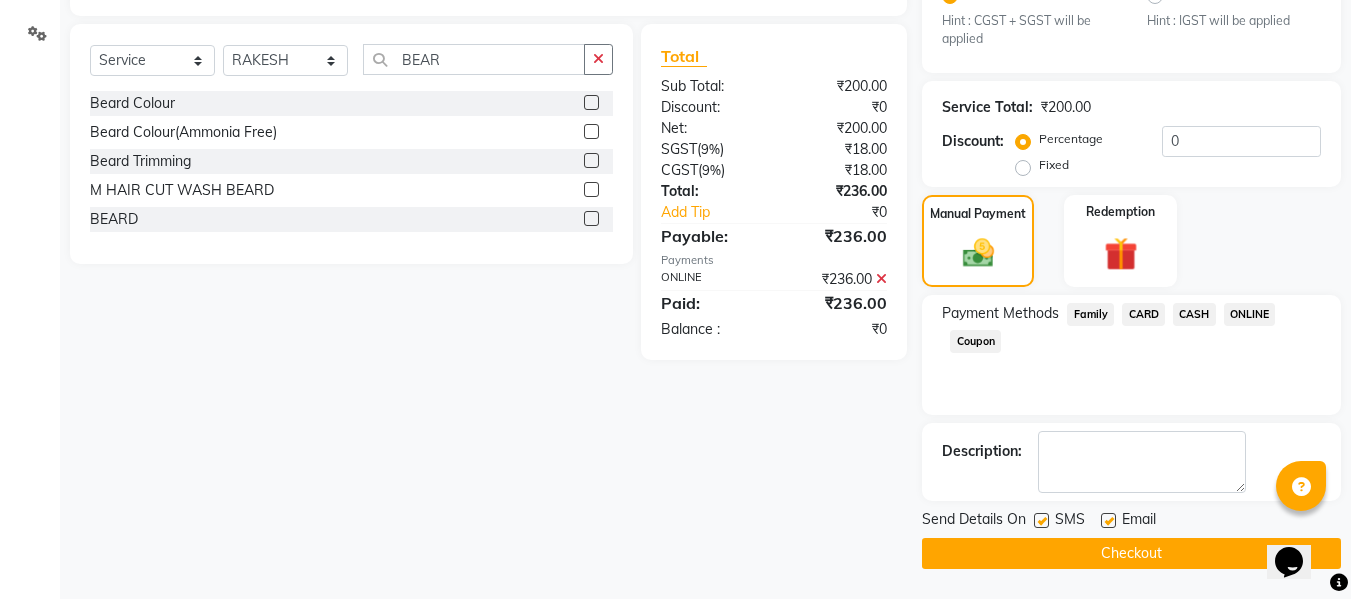 click on "Checkout" 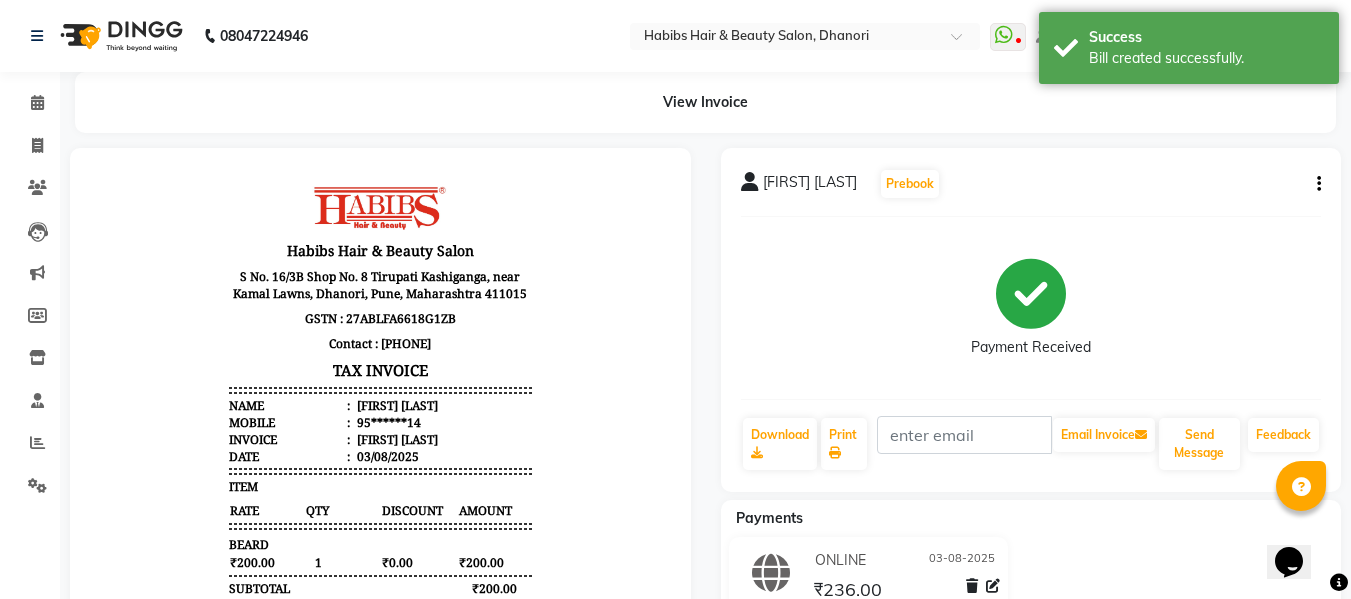 scroll, scrollTop: 0, scrollLeft: 0, axis: both 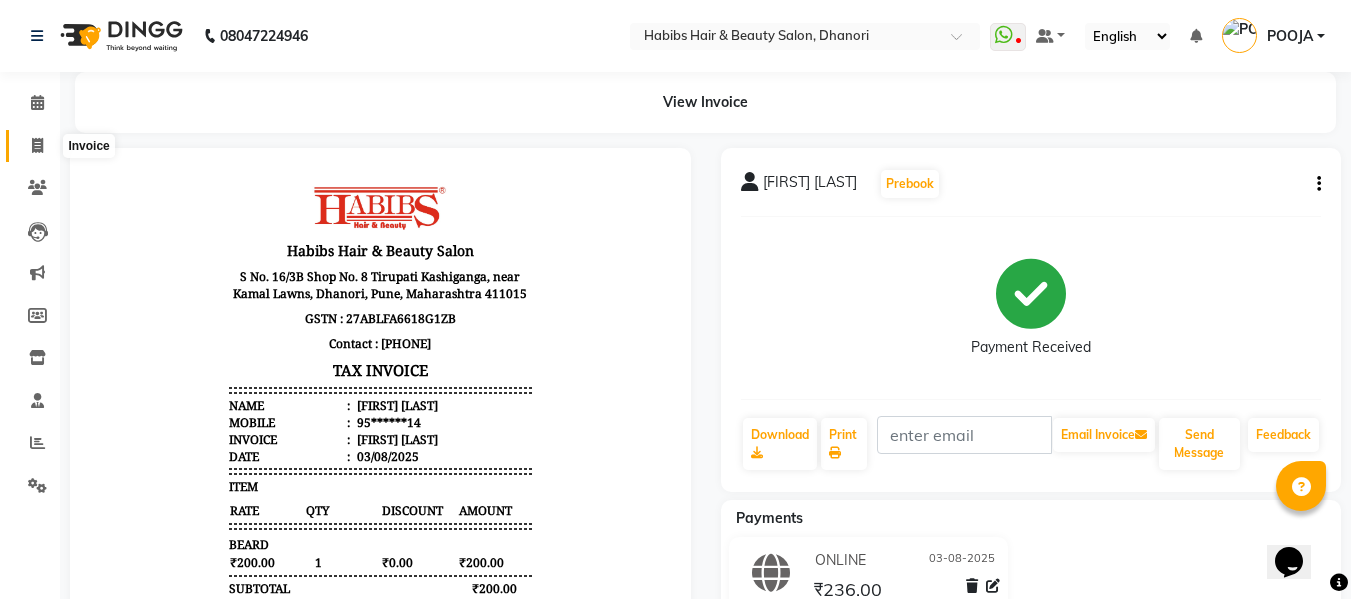 click 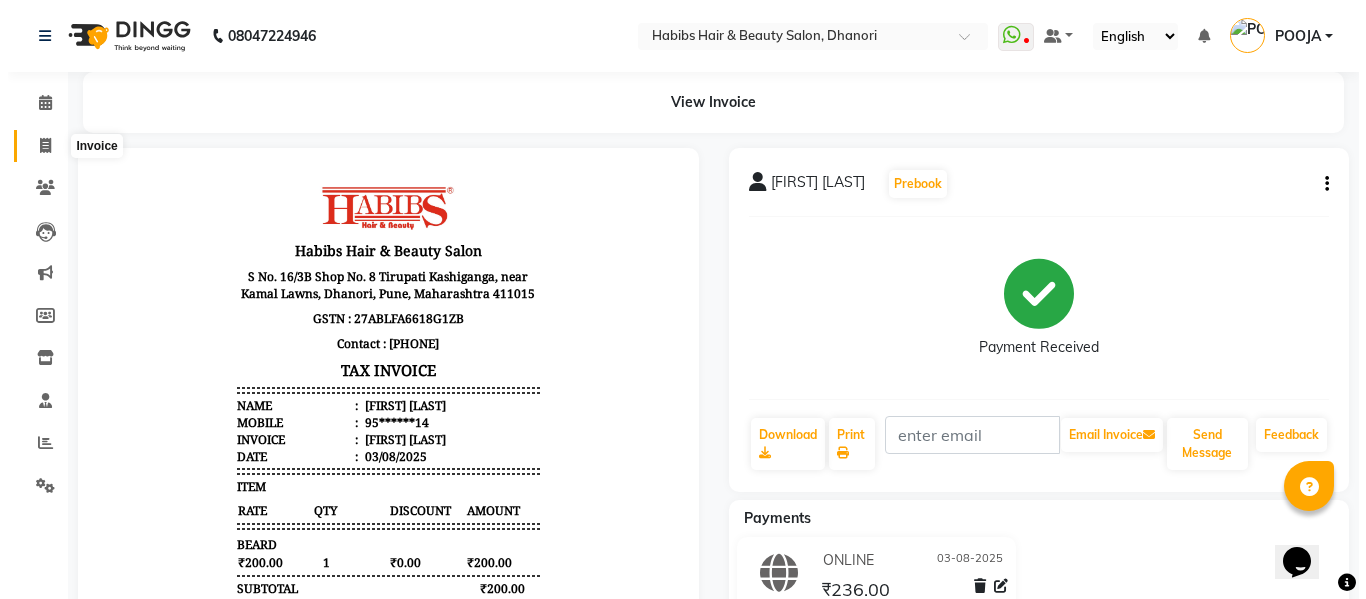 scroll, scrollTop: 2, scrollLeft: 0, axis: vertical 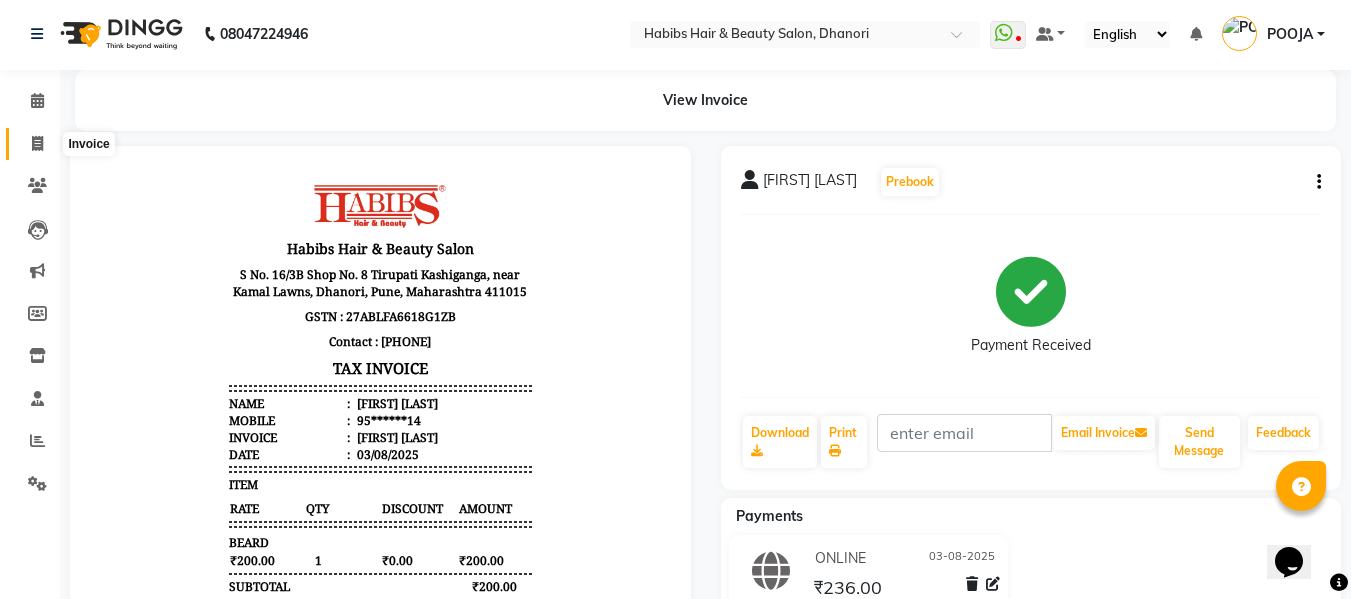 select on "4967" 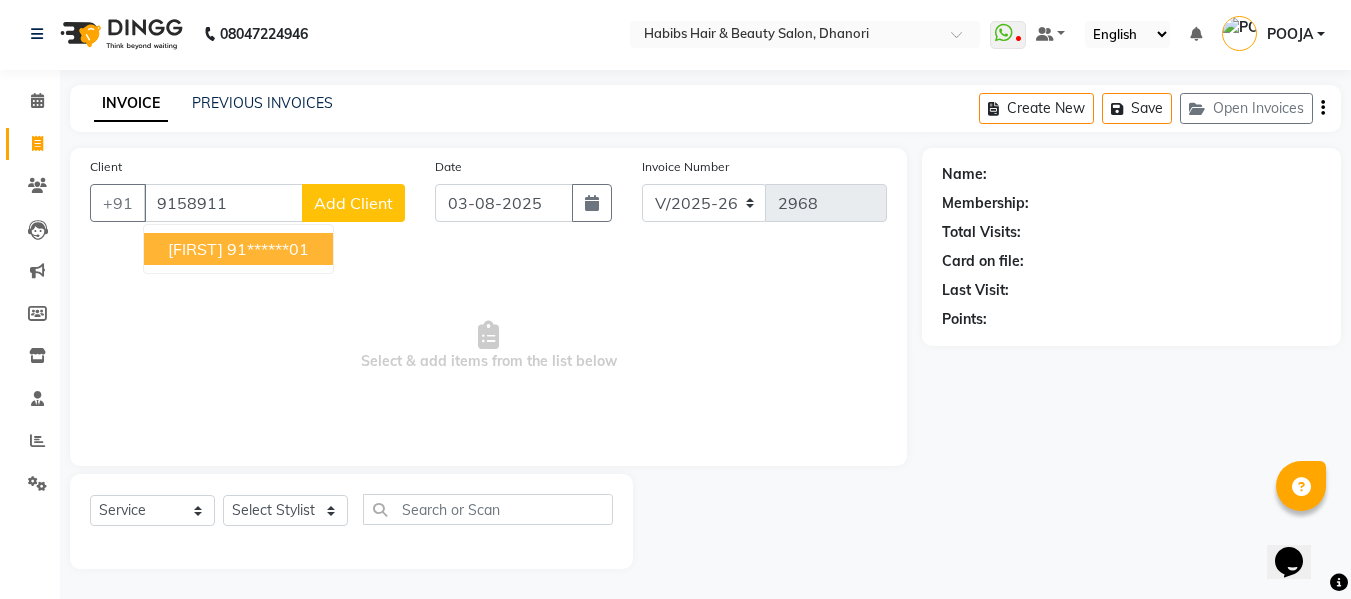 click on "91******01" at bounding box center (268, 249) 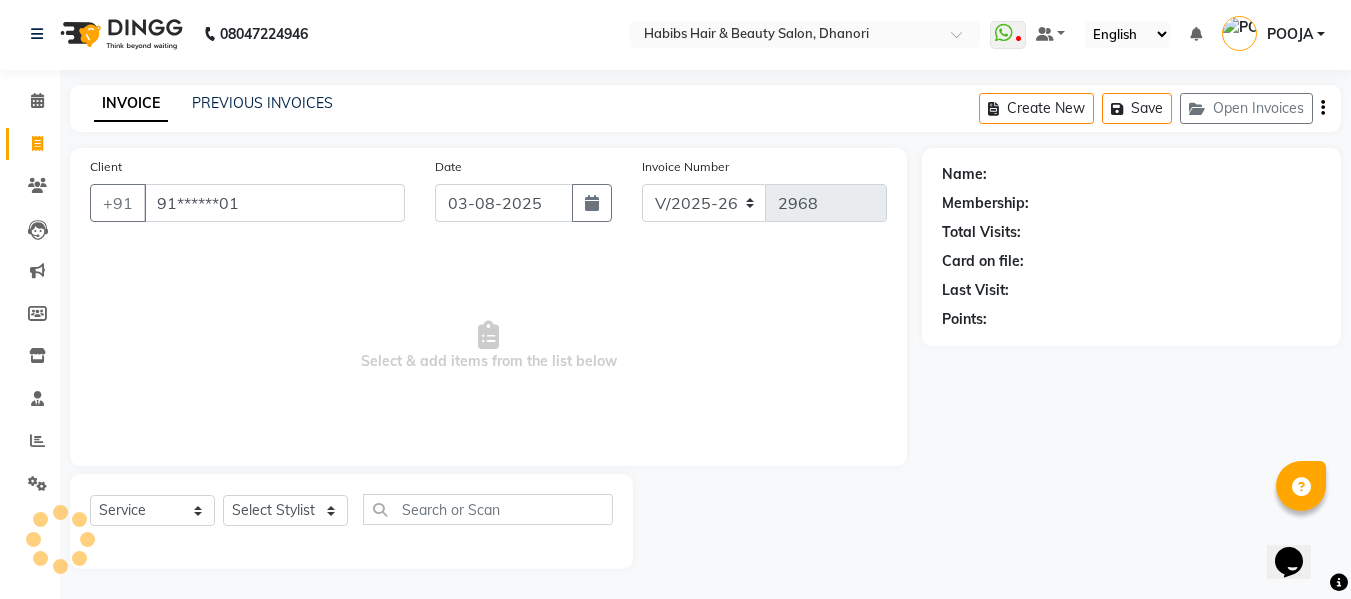 type on "91******01" 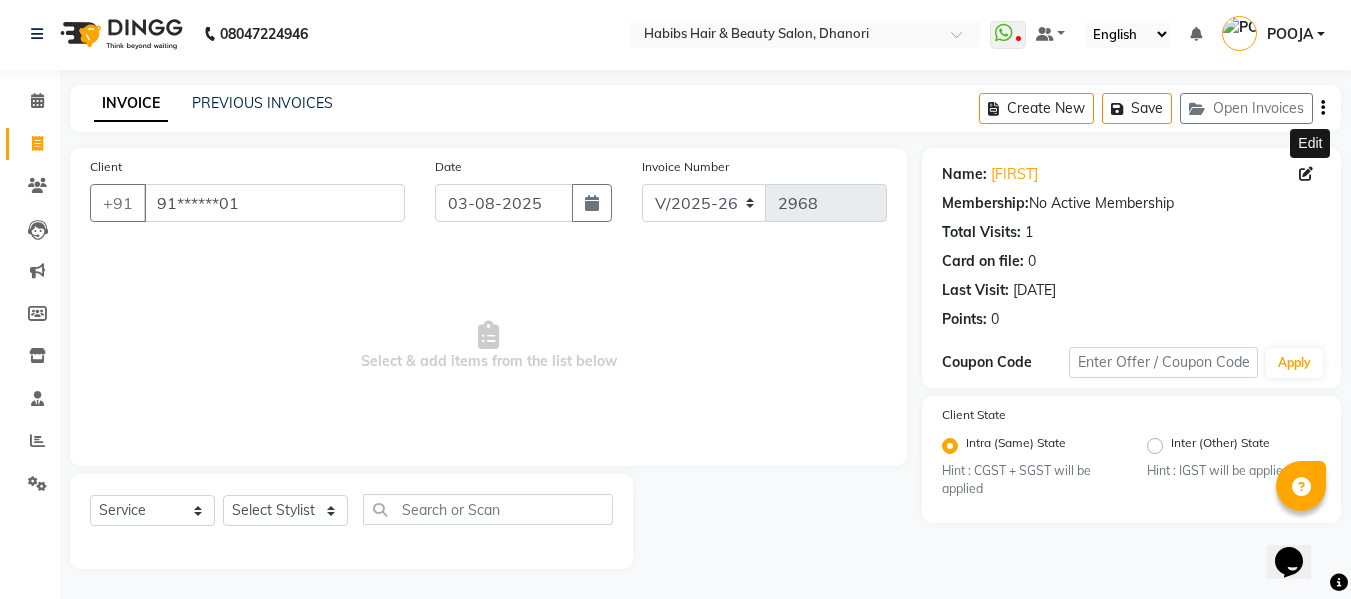 click 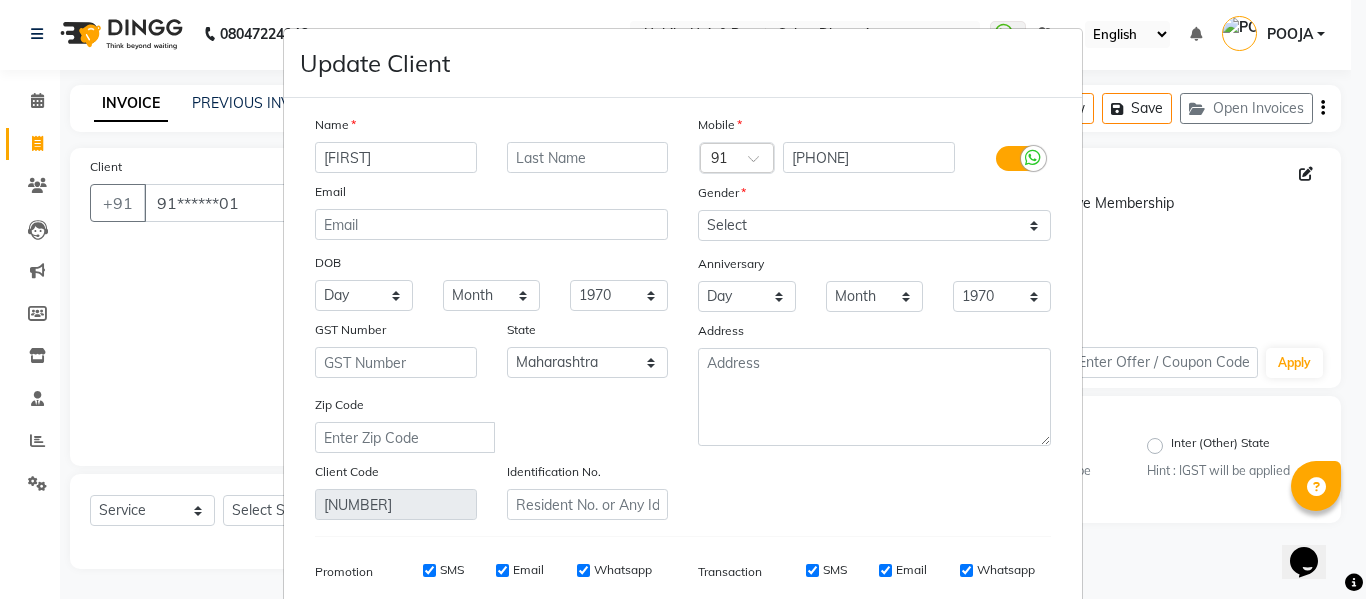 click on "[FIRST]" at bounding box center (396, 157) 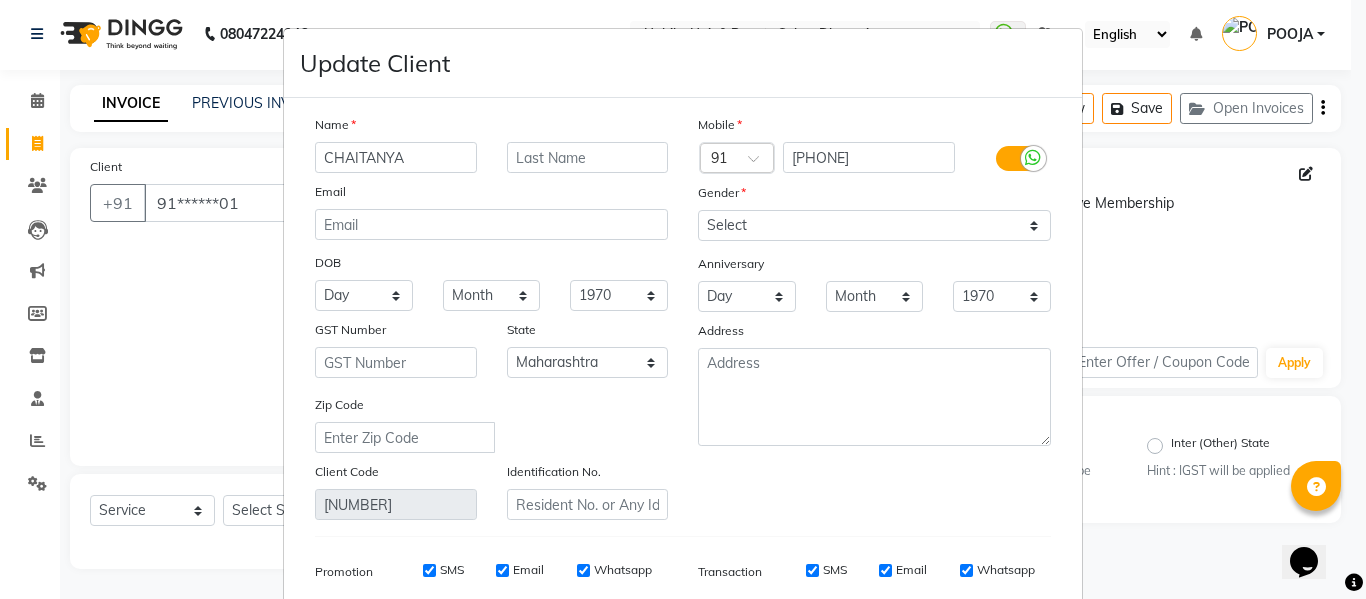 type on "CHAITANYA" 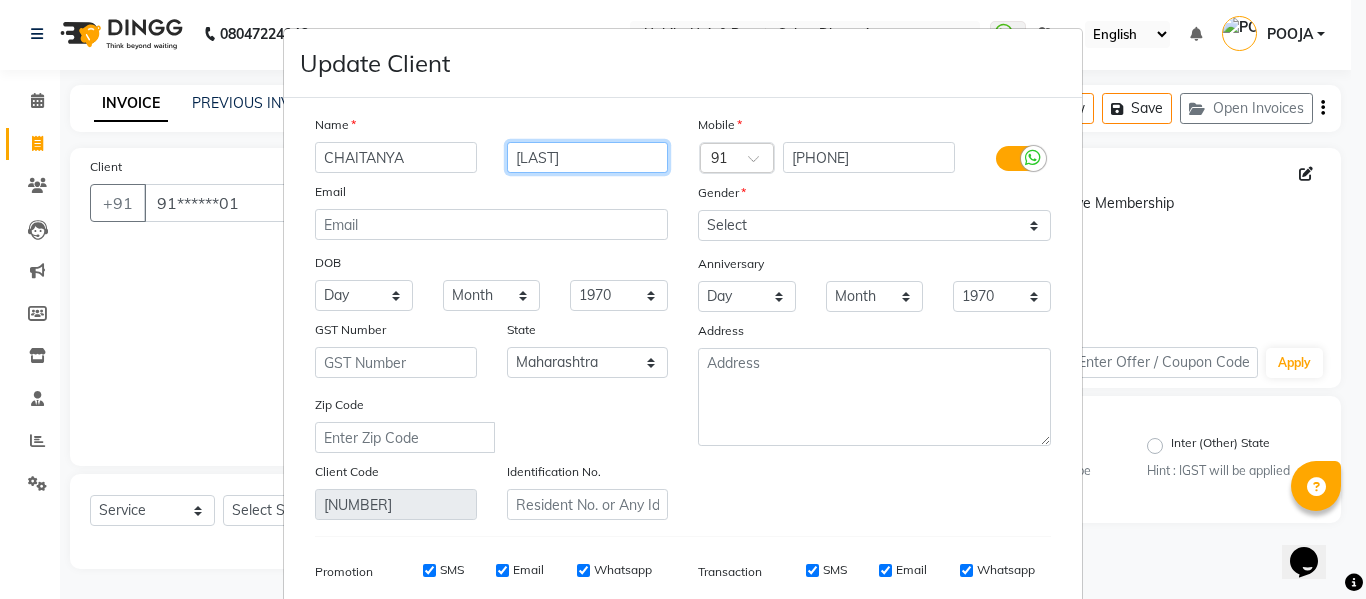 type on "[LAST]" 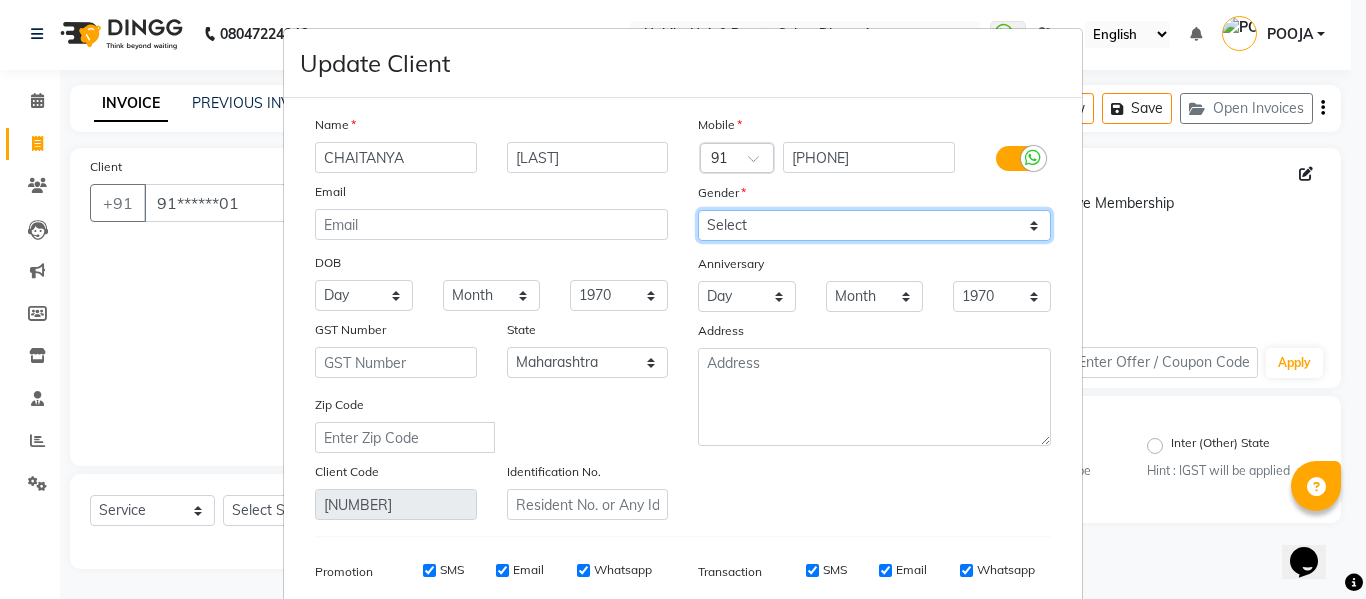 drag, startPoint x: 790, startPoint y: 225, endPoint x: 722, endPoint y: 302, distance: 102.7278 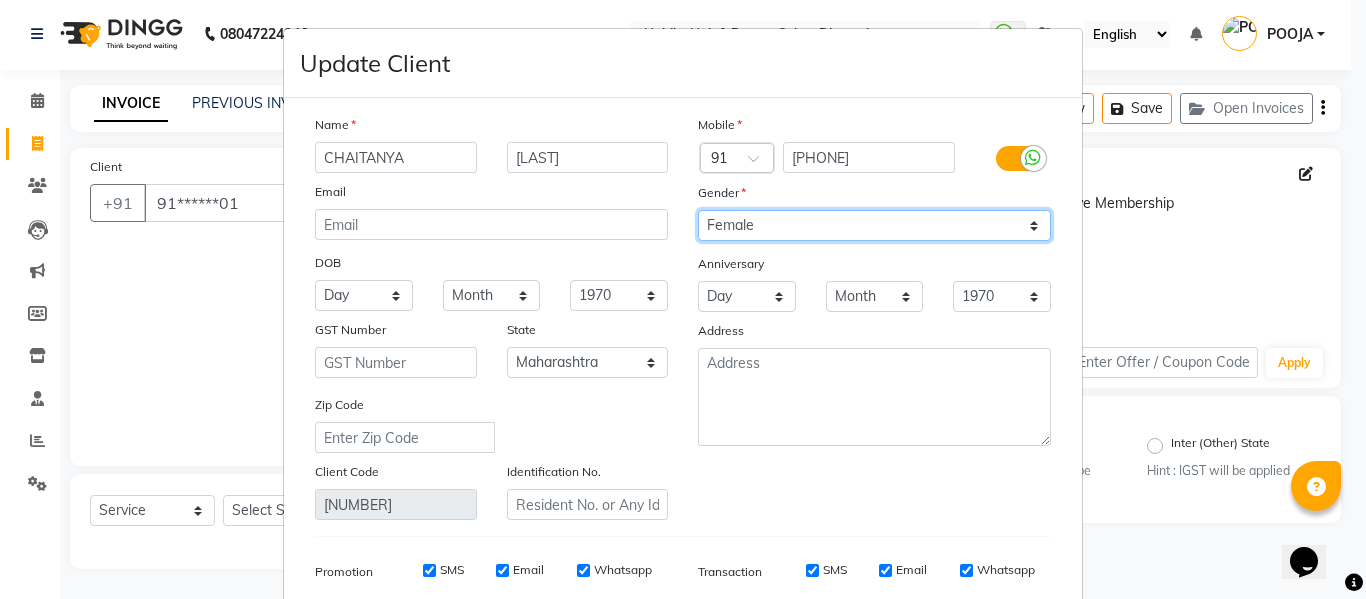 click on "Select Male Female Other Prefer Not To Say" at bounding box center (874, 225) 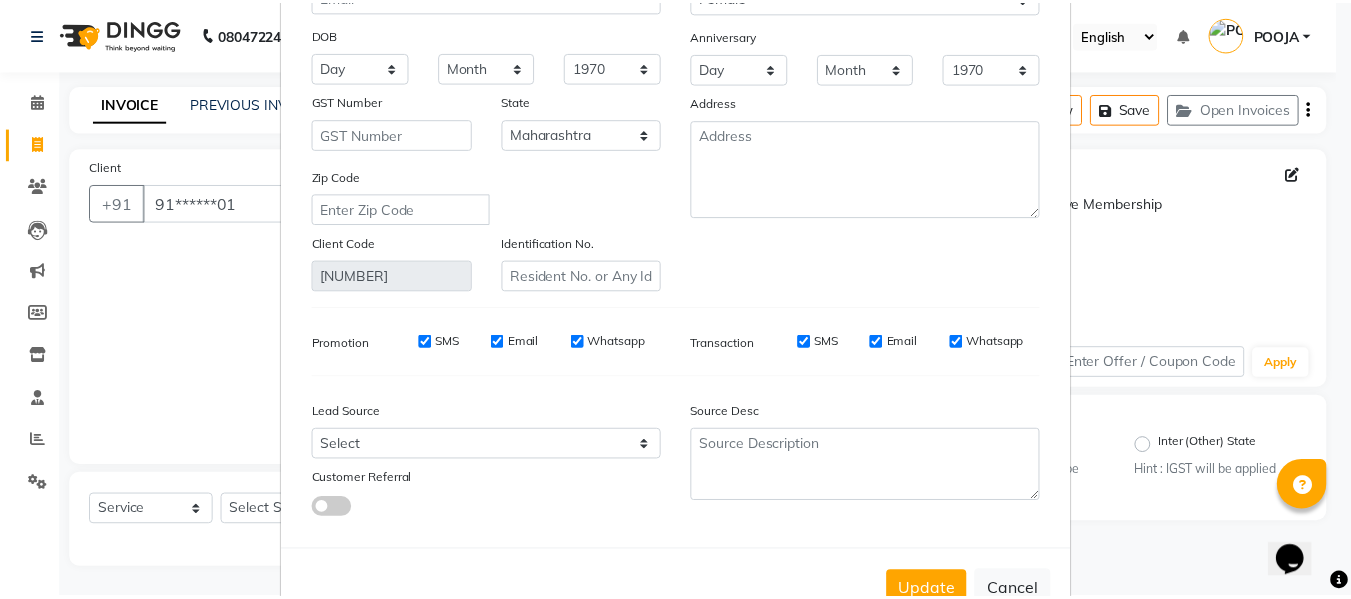 scroll, scrollTop: 288, scrollLeft: 0, axis: vertical 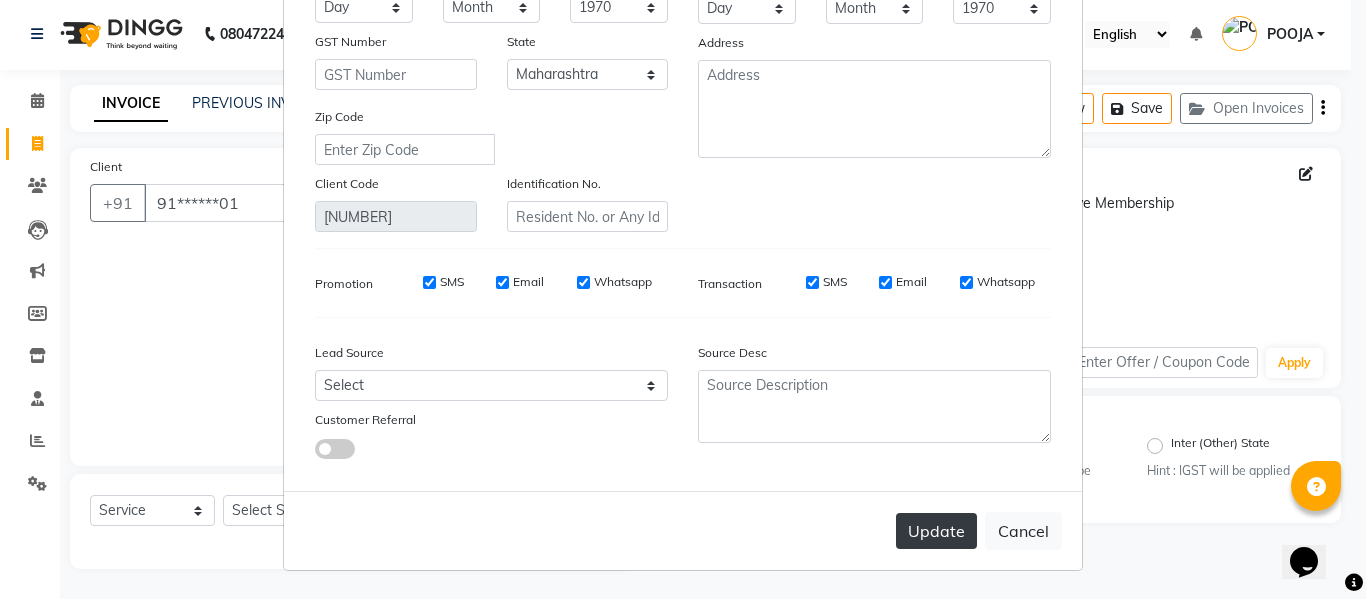 click on "Update" at bounding box center [936, 531] 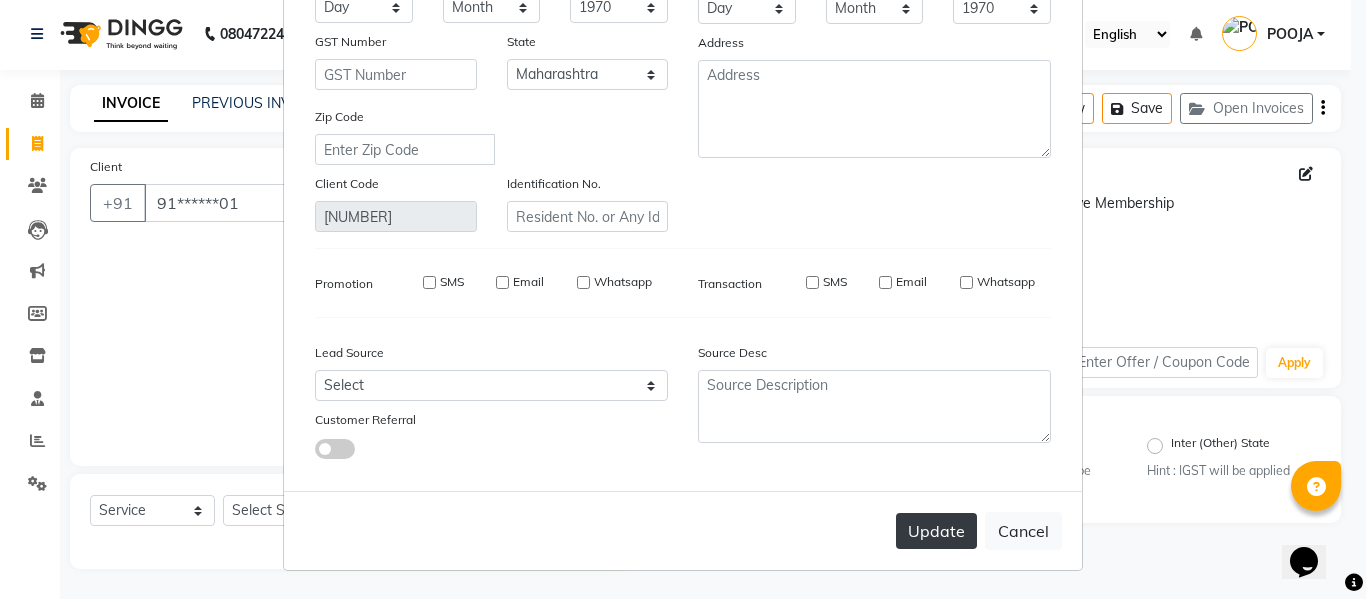 type 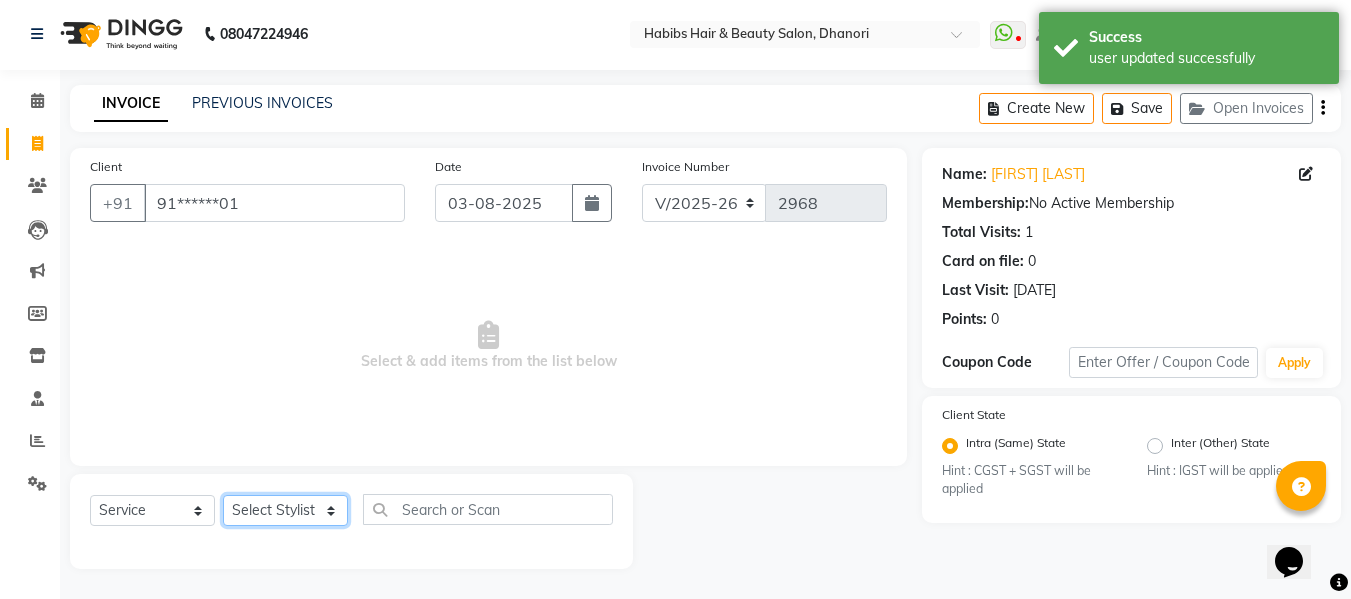 click on "Select Stylist Admin  Alishan  ARMAN DIVYA FAIZAN IRFAN MUZAMMIL POOJA POOJA J RAKESH SAHIL SHAKEEL SONAL" 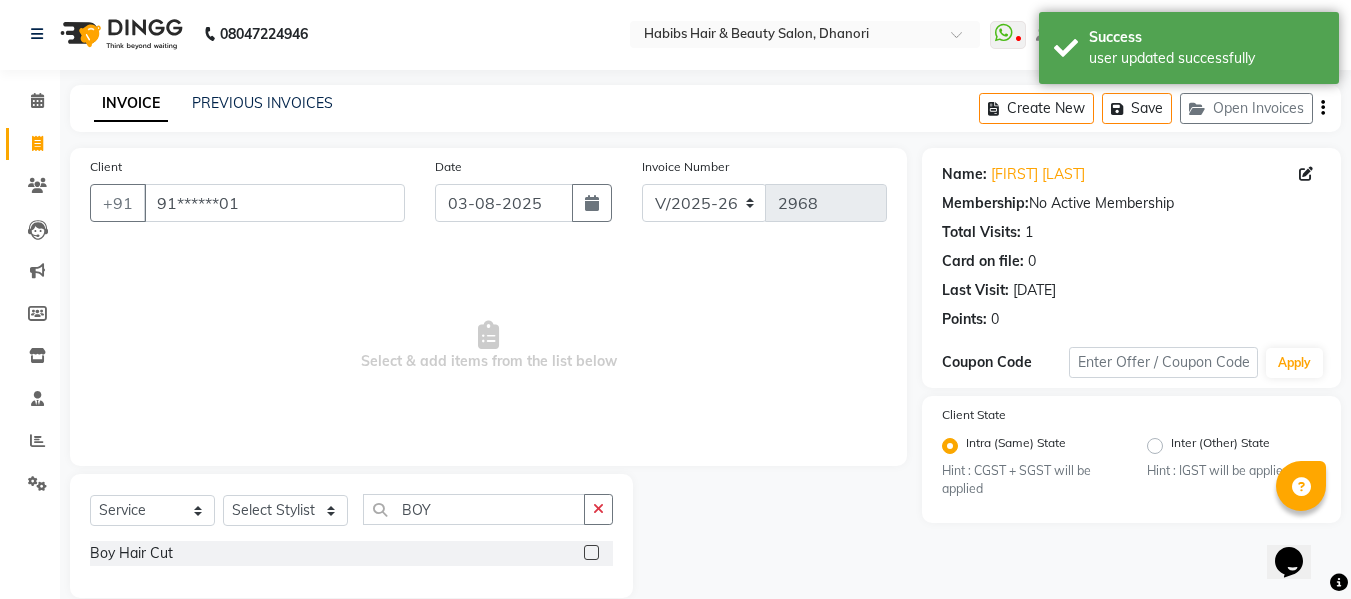 click 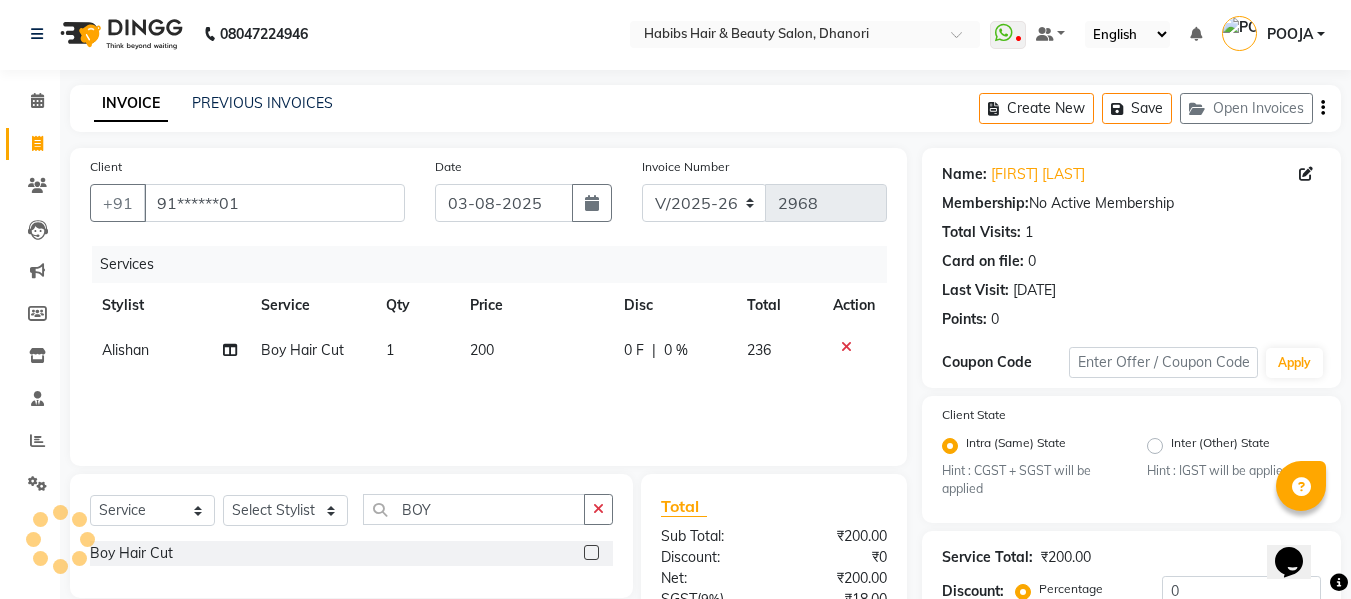 click on "200" 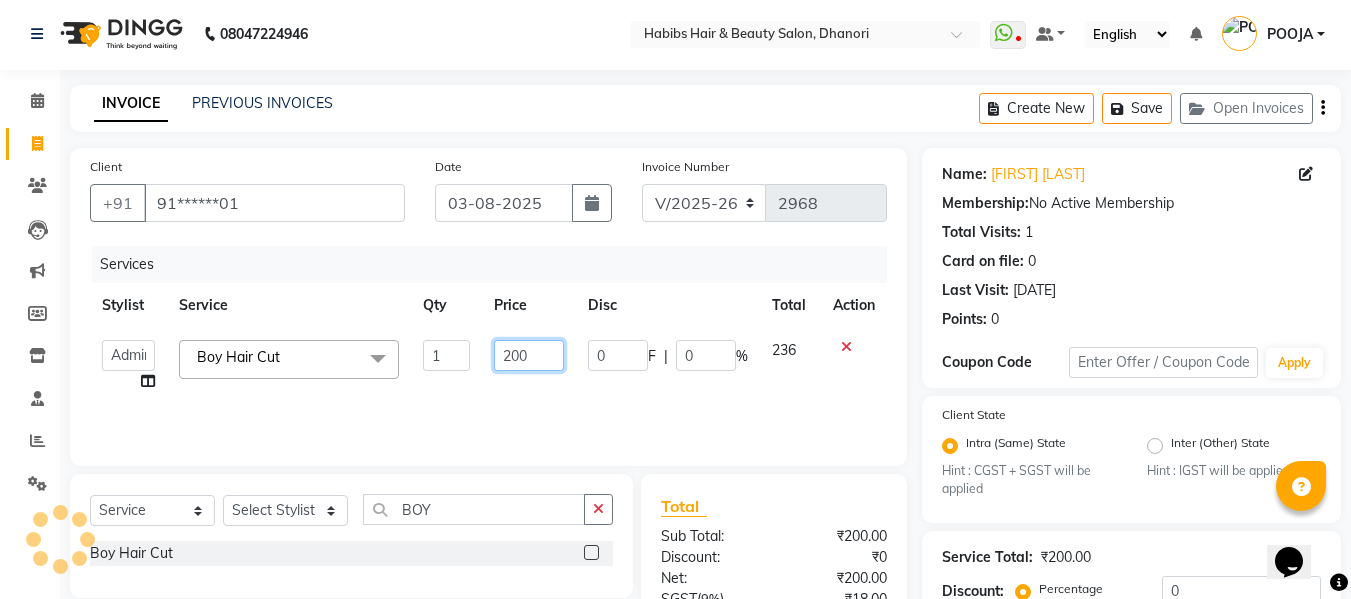 click on "200" 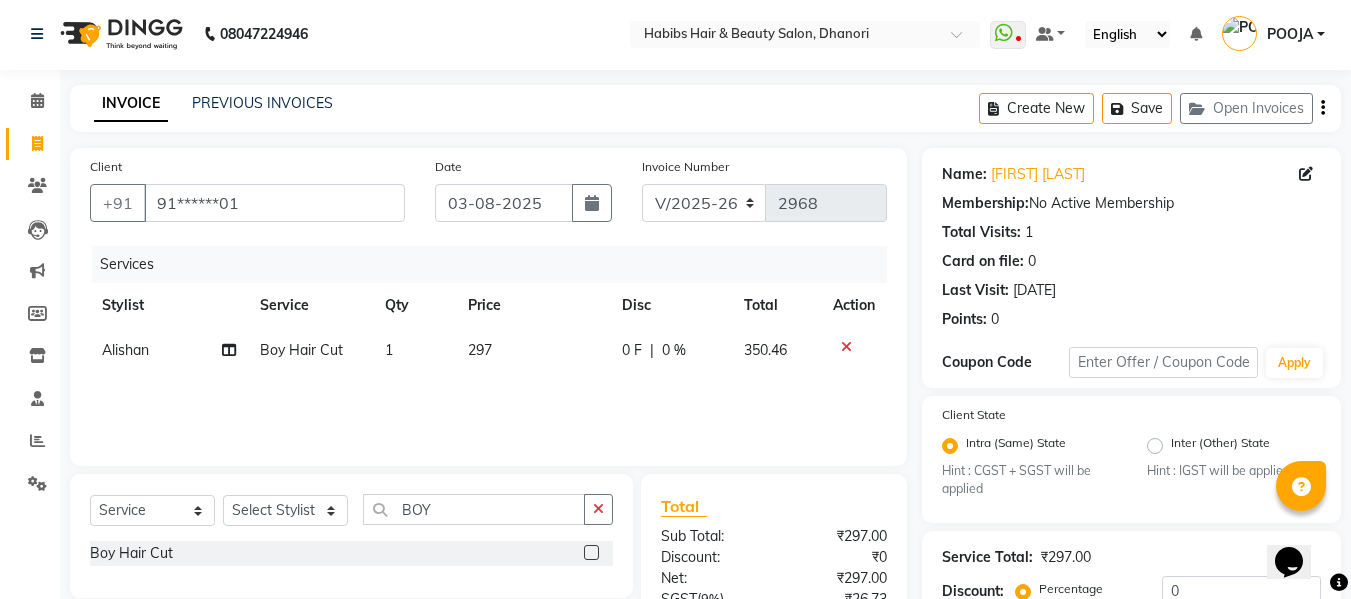 click on "Services Stylist Service Qty Price Disc Total Action [FIRST] Boy Hair Cut 1 297 0 F | 0 % 350.46" 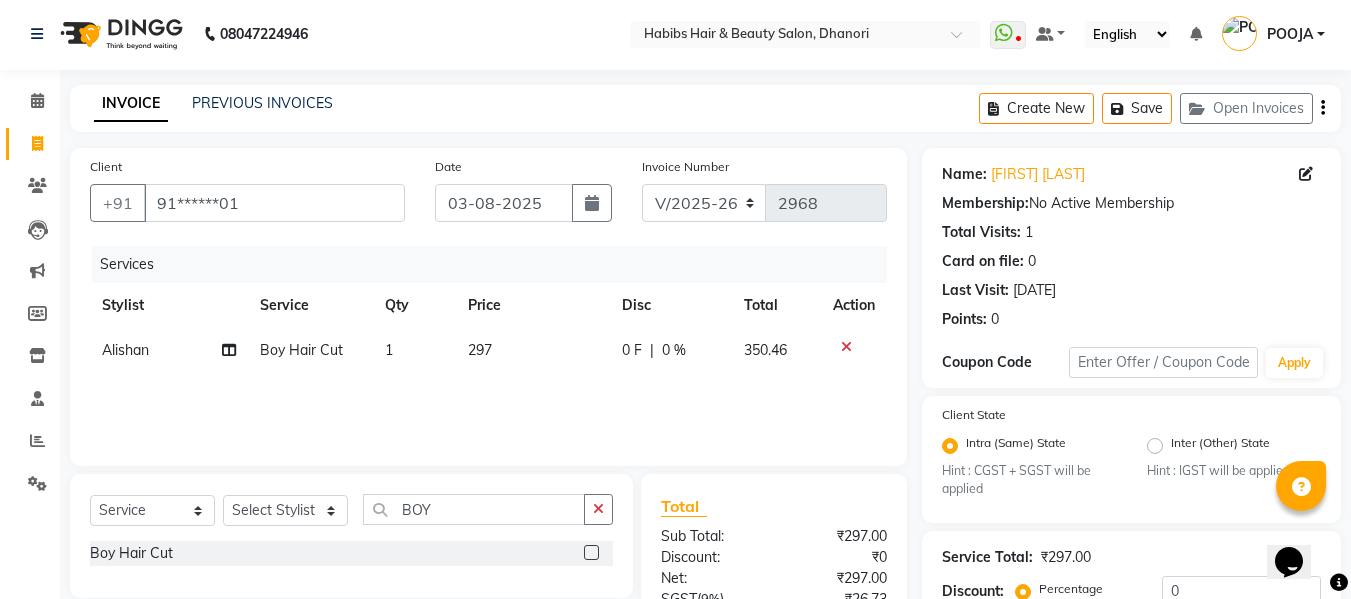 scroll, scrollTop: 211, scrollLeft: 0, axis: vertical 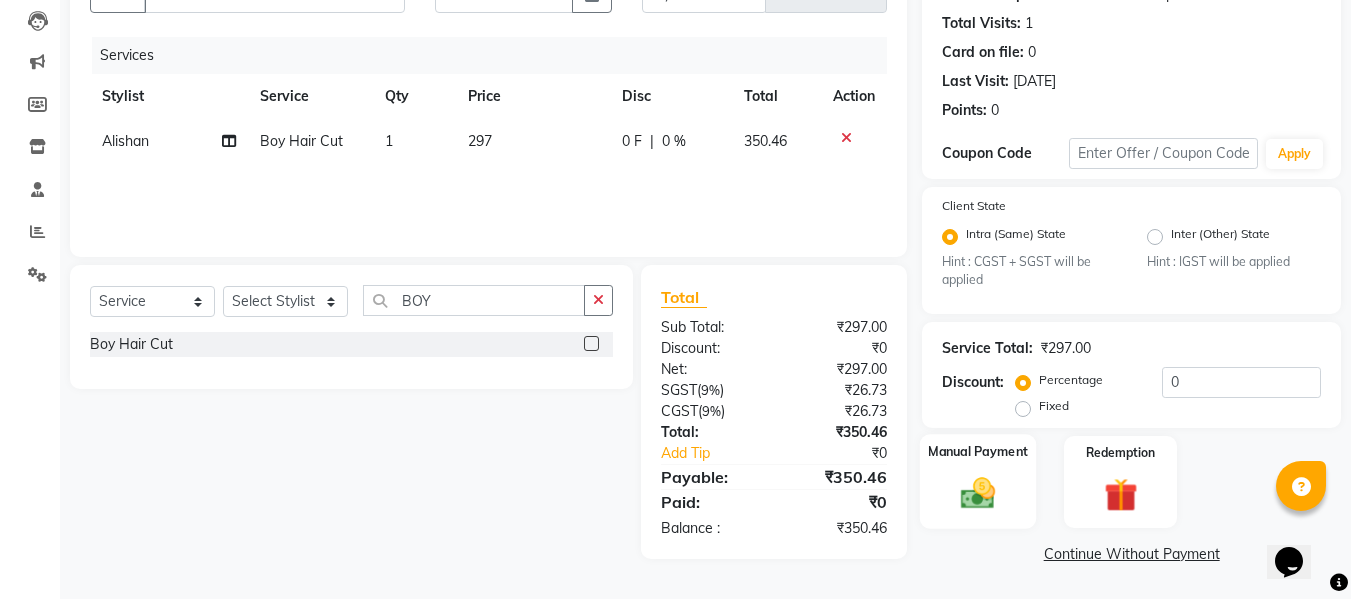 click 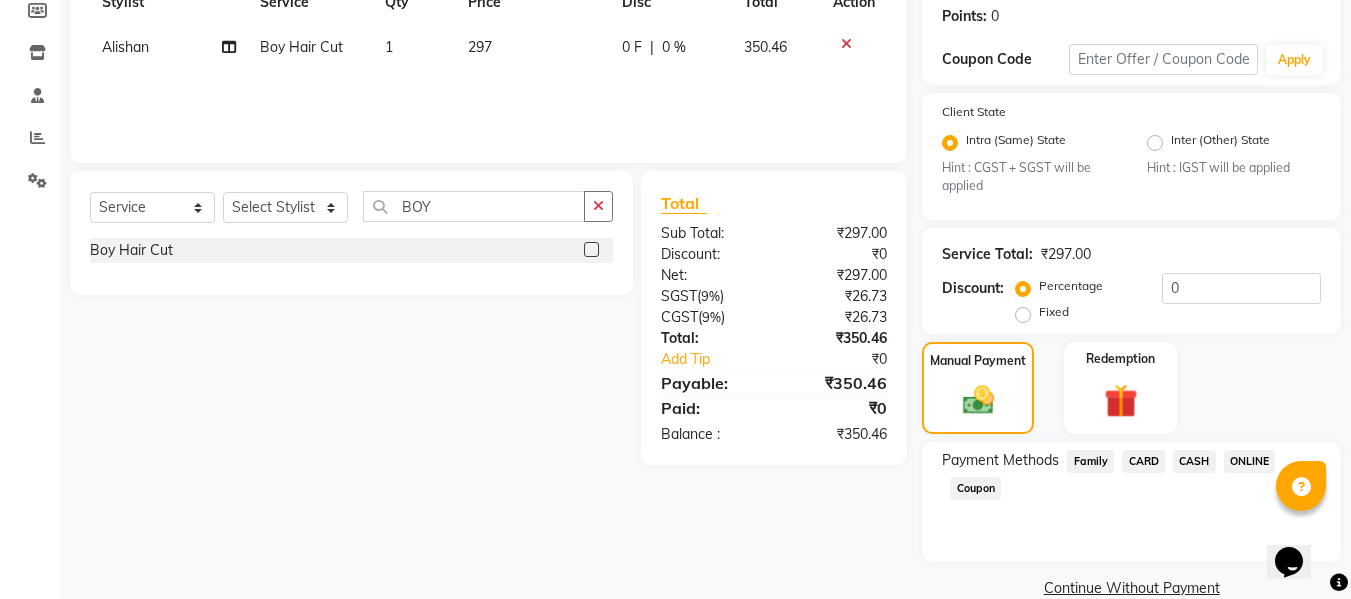 scroll, scrollTop: 339, scrollLeft: 0, axis: vertical 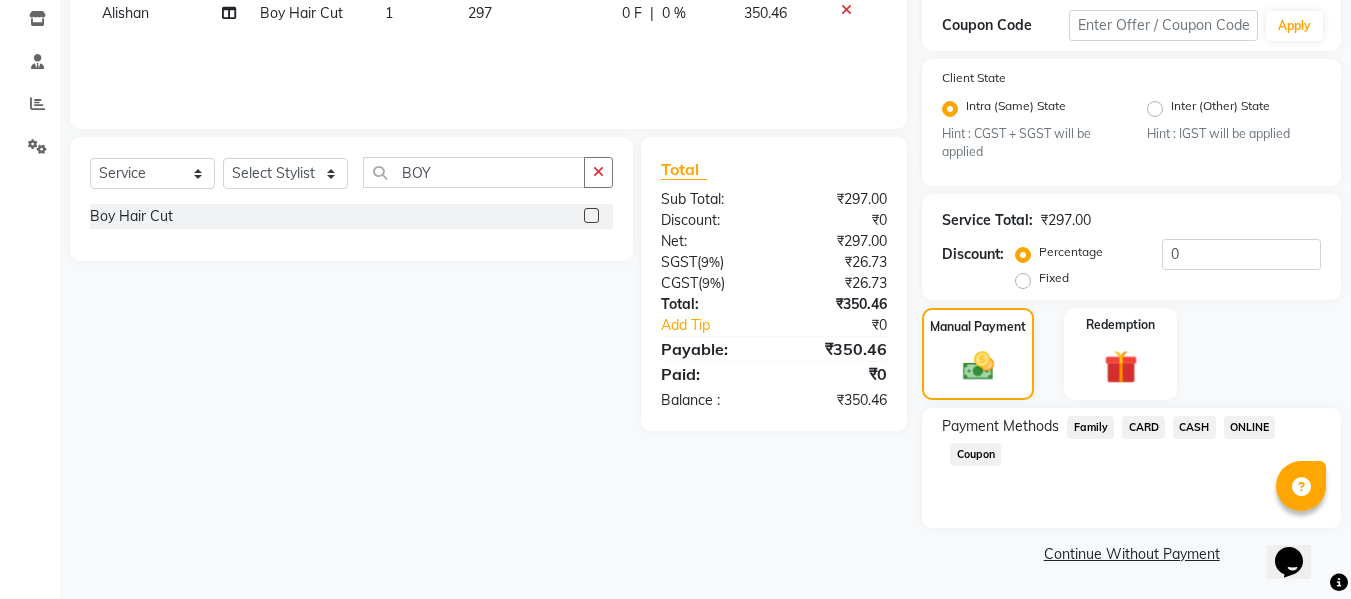 click on "ONLINE" 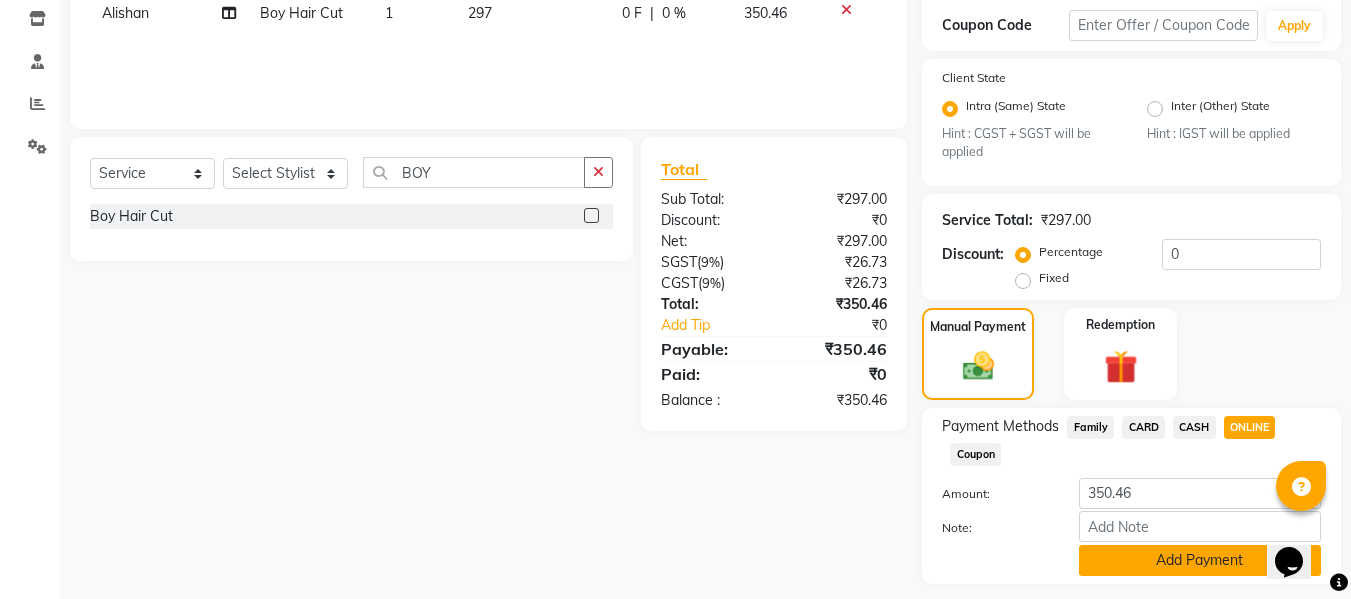 click on "Add Payment" 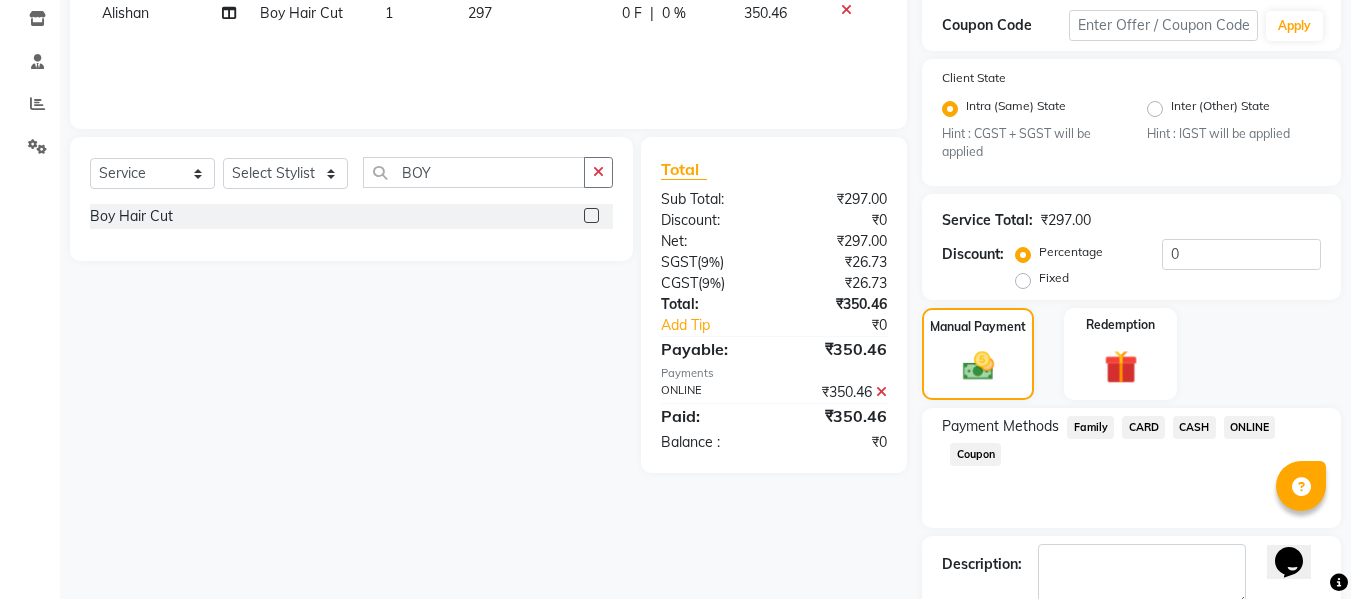 click on "Description:" 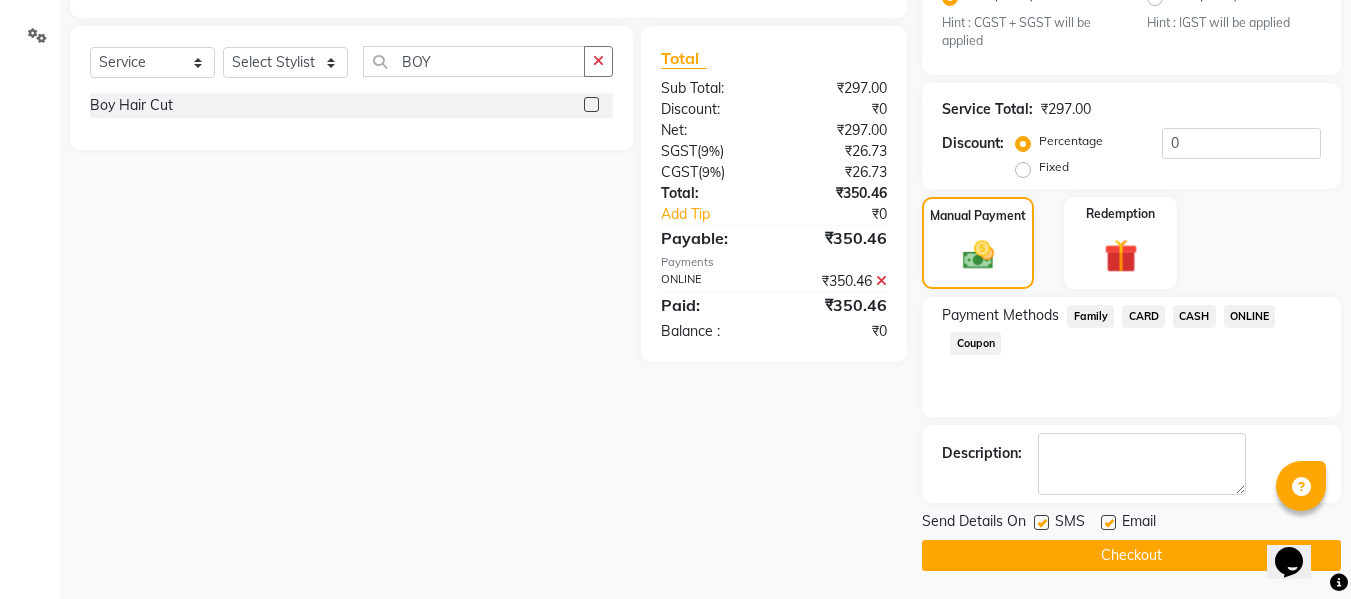 scroll, scrollTop: 452, scrollLeft: 0, axis: vertical 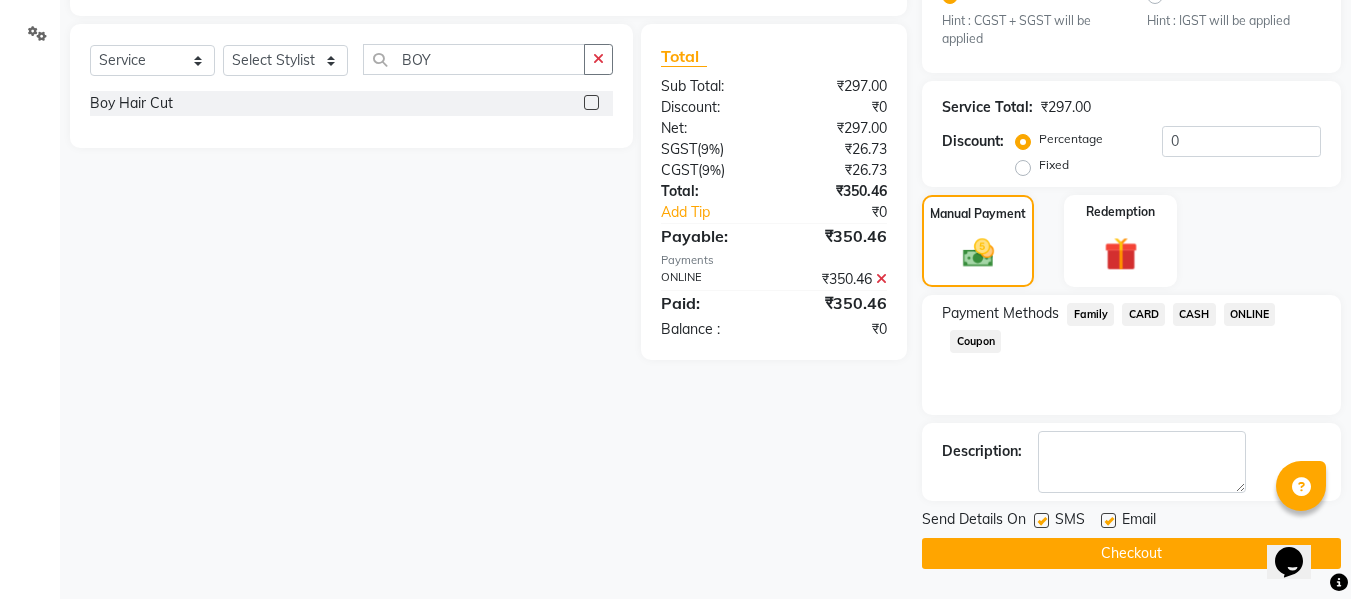 click on "Checkout" 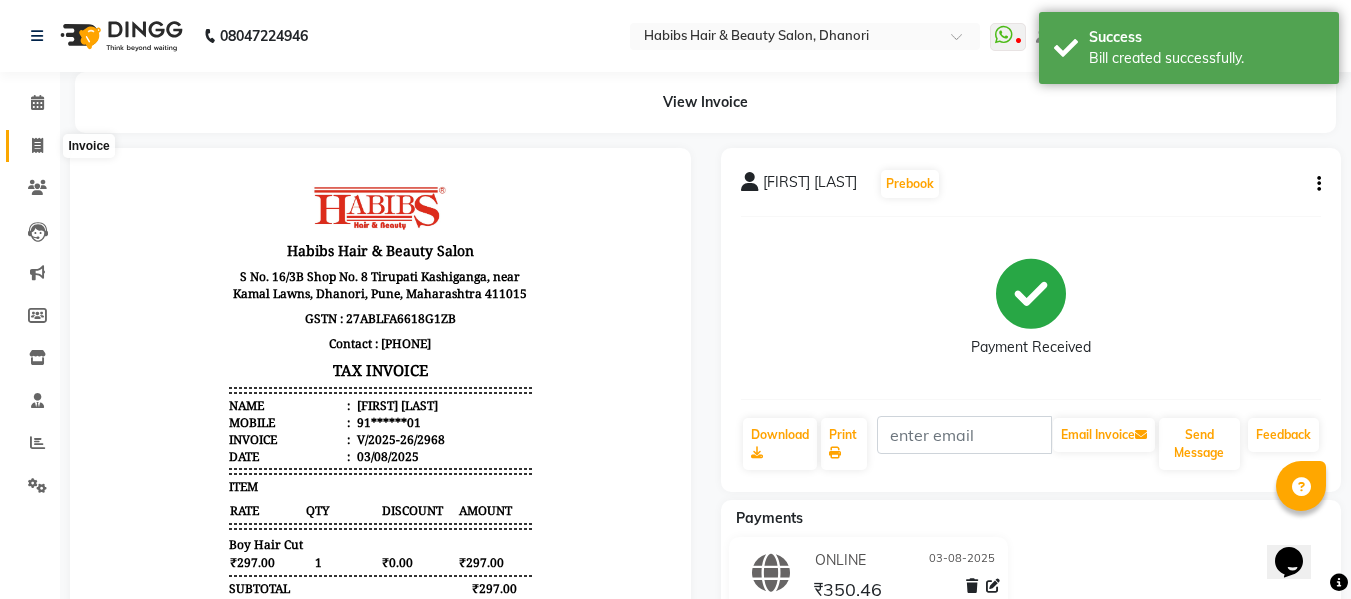 scroll, scrollTop: 0, scrollLeft: 0, axis: both 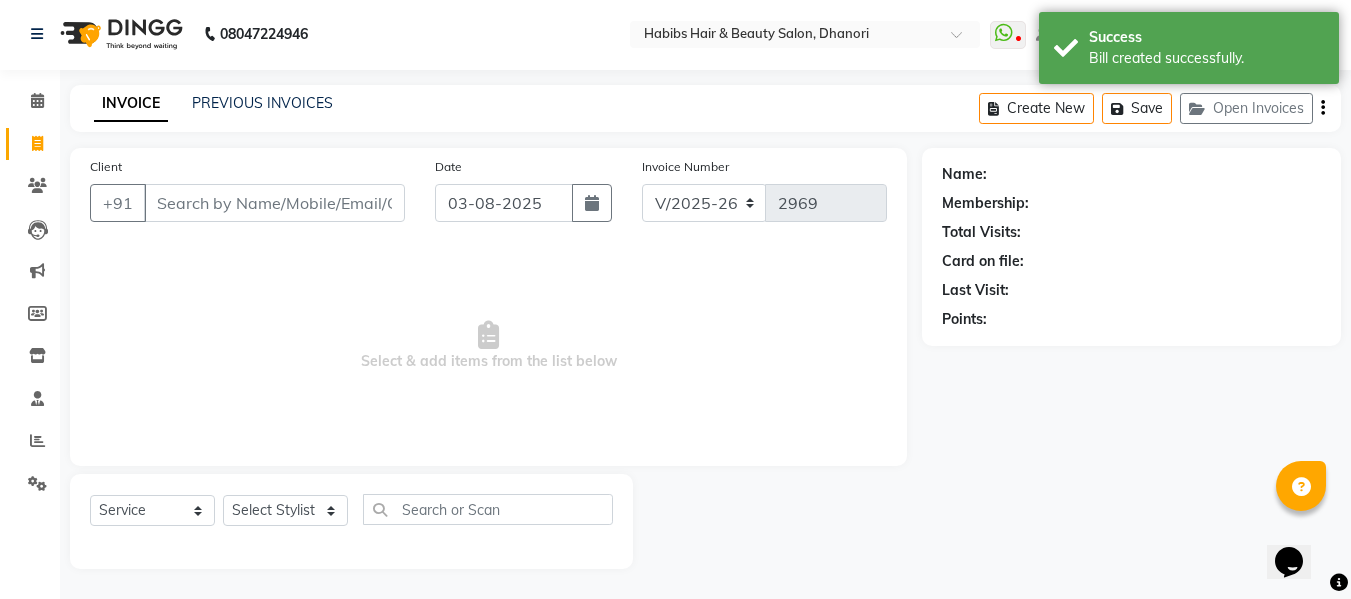 click on "Client" at bounding box center [274, 203] 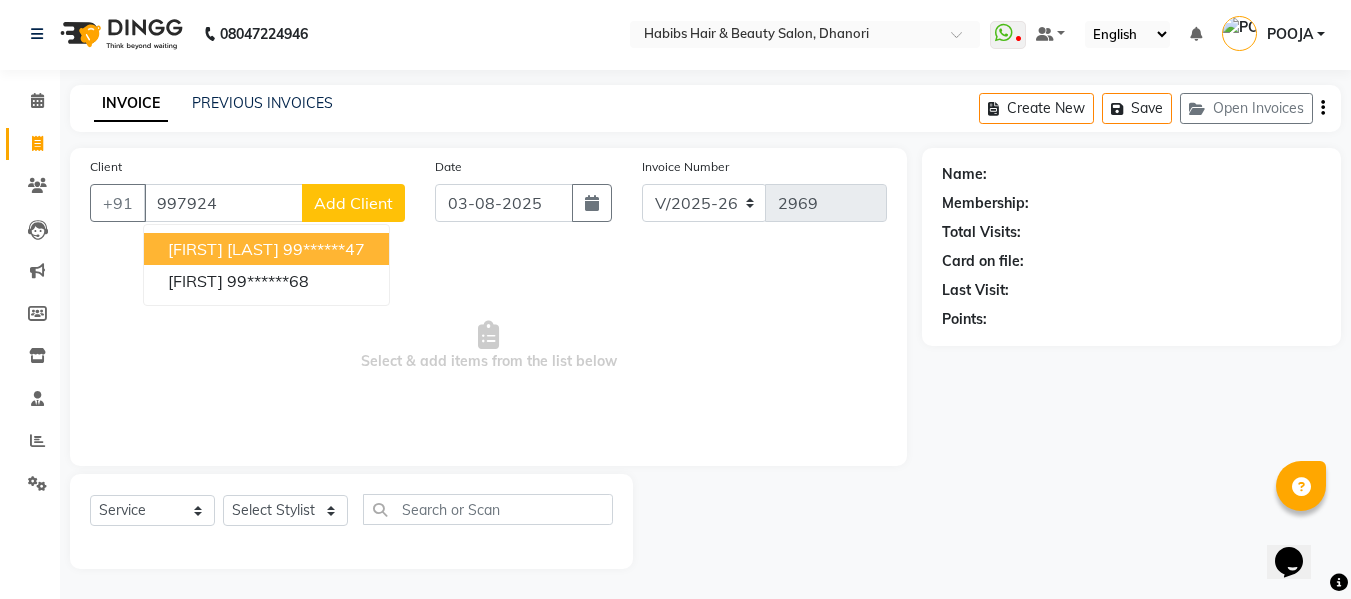click on "99******47" at bounding box center (324, 249) 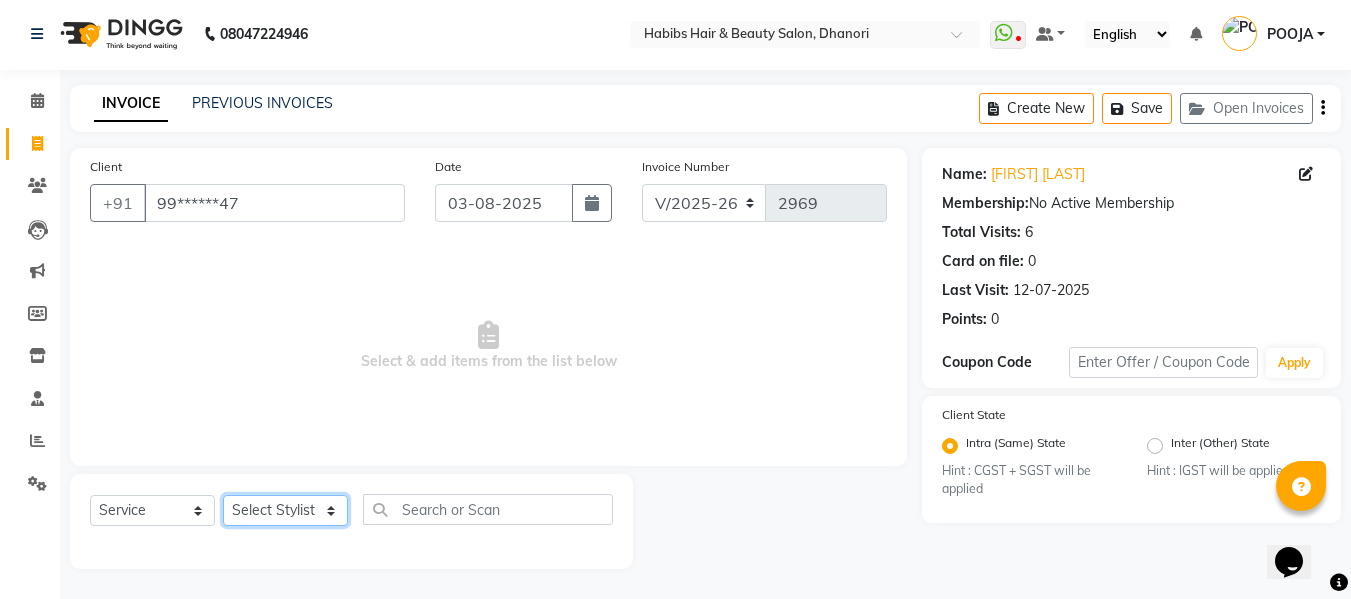 click on "Select Stylist Admin  Alishan  ARMAN DIVYA FAIZAN IRFAN MUZAMMIL POOJA POOJA J RAKESH SAHIL SHAKEEL SONAL" 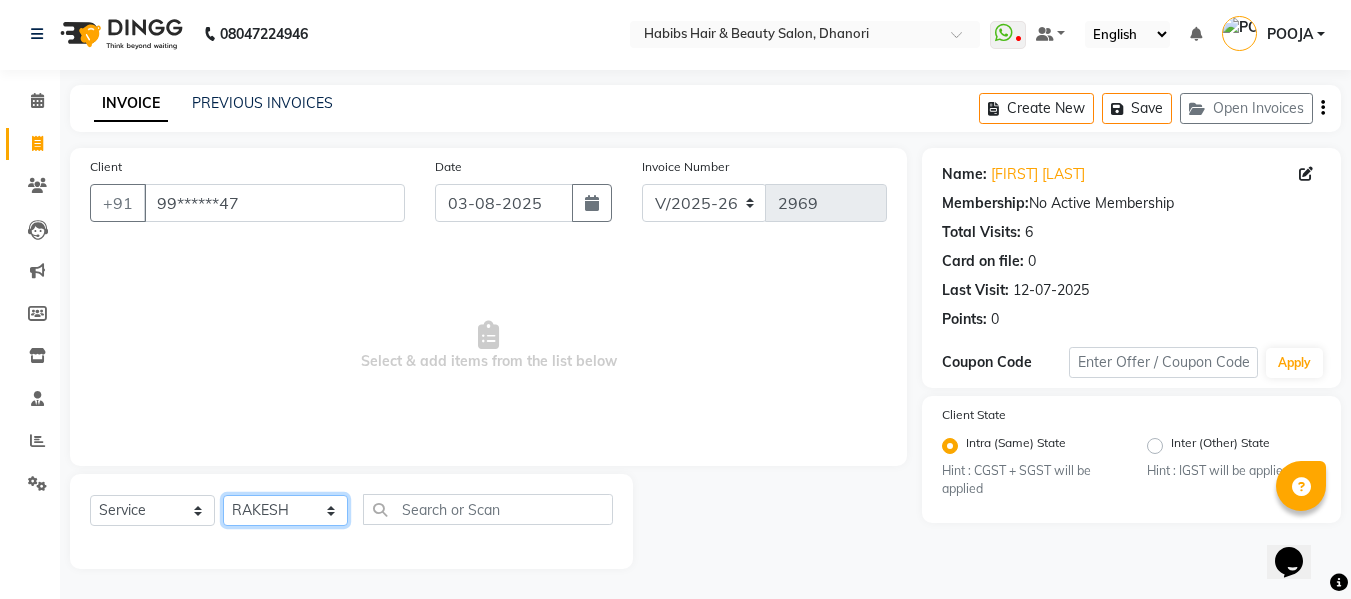 click on "Select Stylist Admin  Alishan  ARMAN DIVYA FAIZAN IRFAN MUZAMMIL POOJA POOJA J RAKESH SAHIL SHAKEEL SONAL" 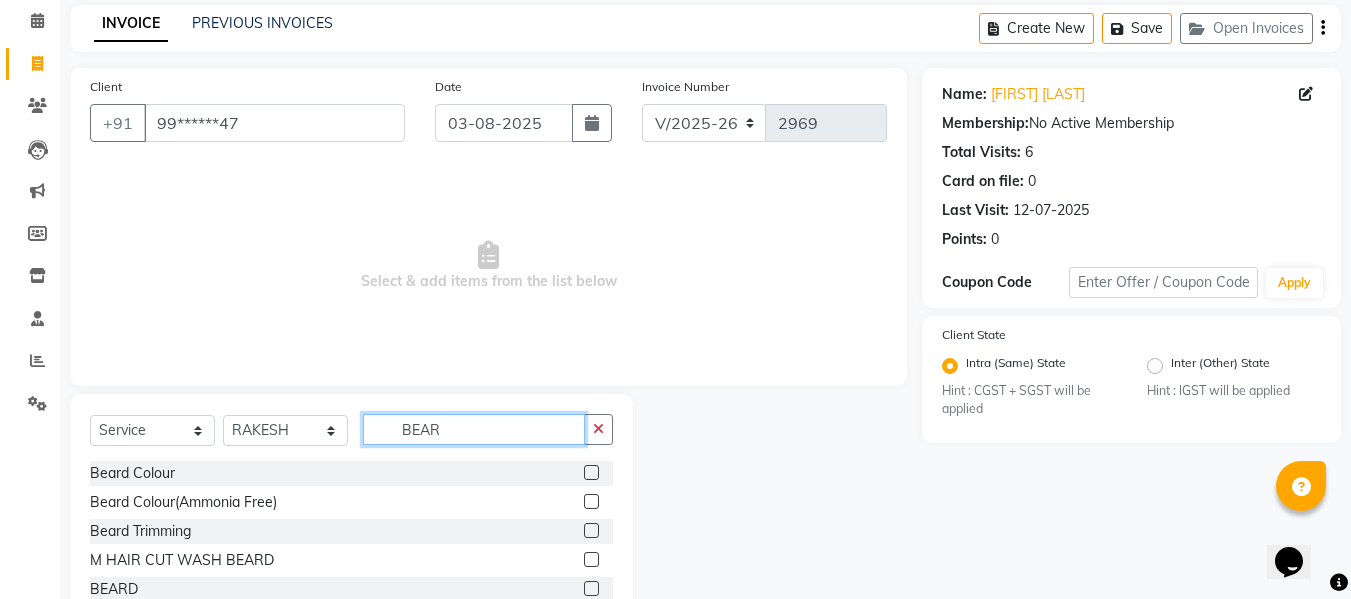 scroll, scrollTop: 147, scrollLeft: 0, axis: vertical 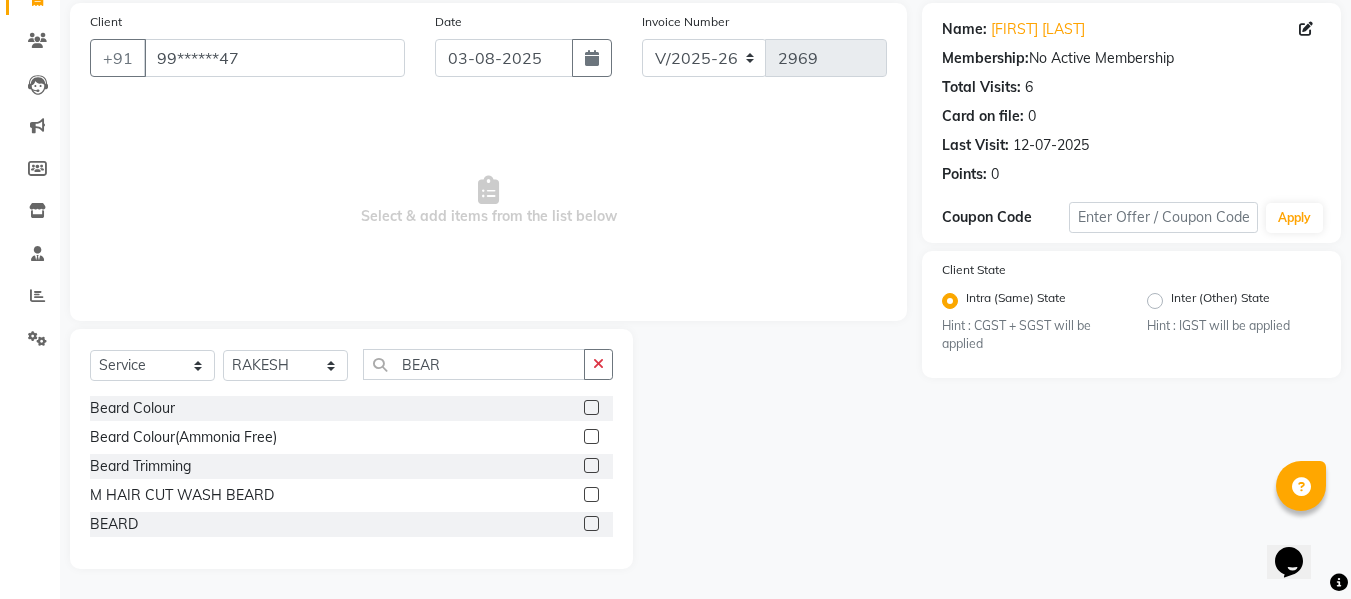 click 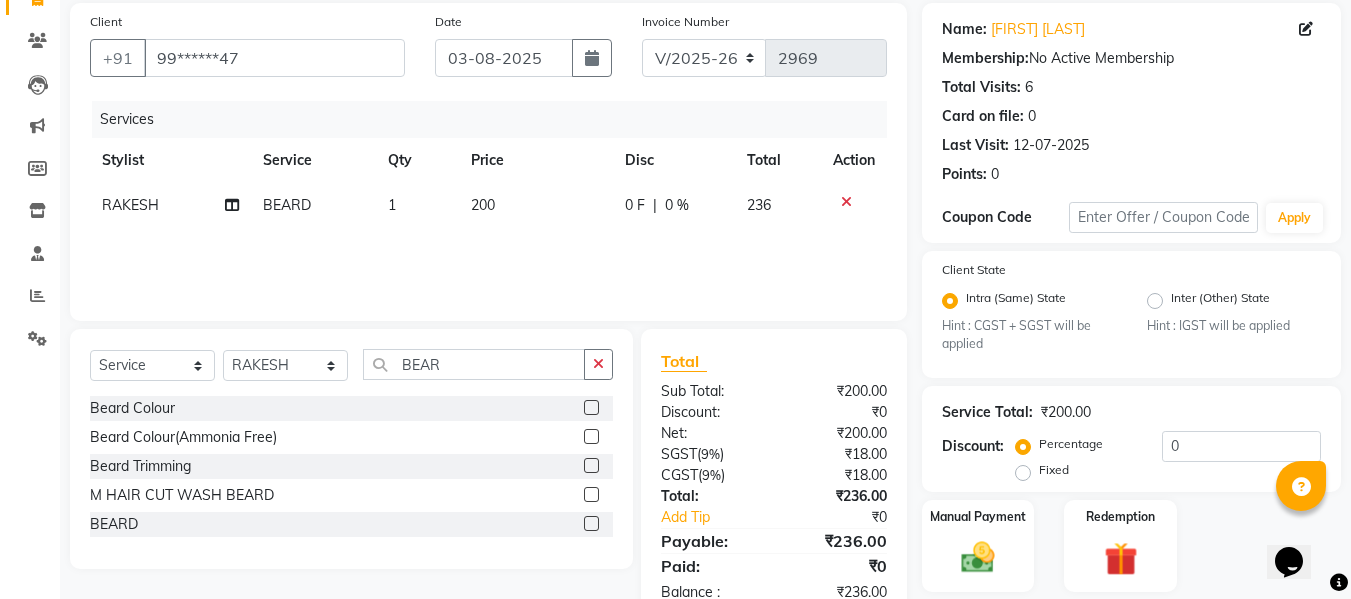 scroll, scrollTop: 211, scrollLeft: 0, axis: vertical 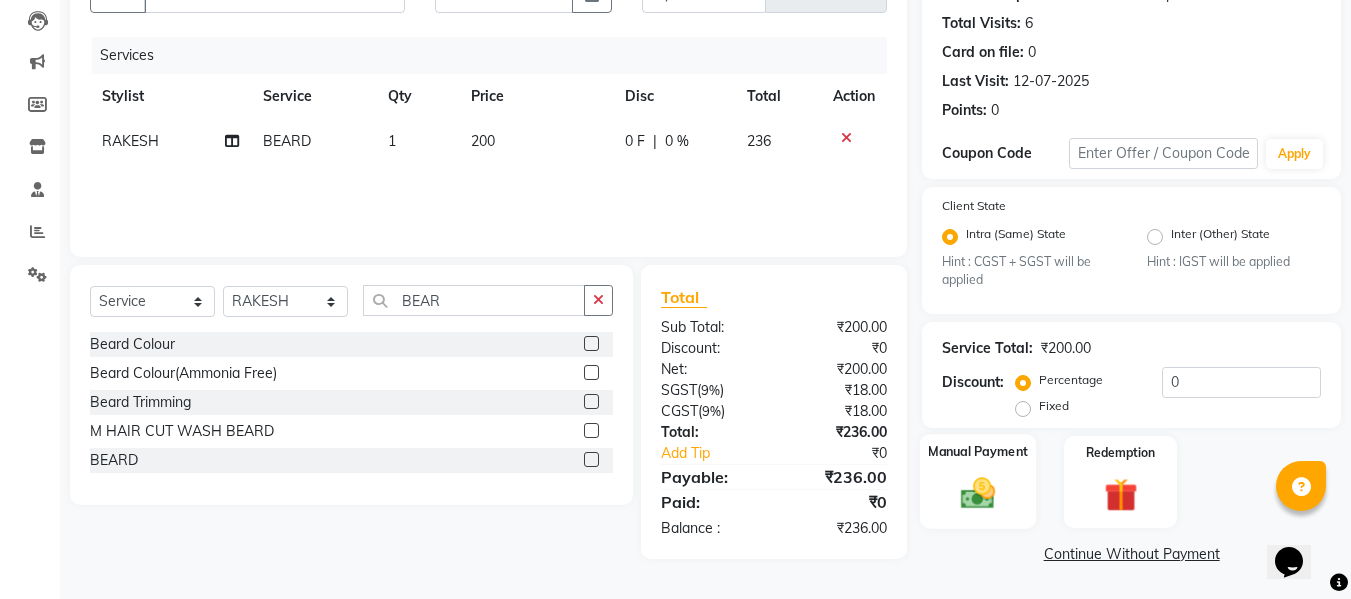 click 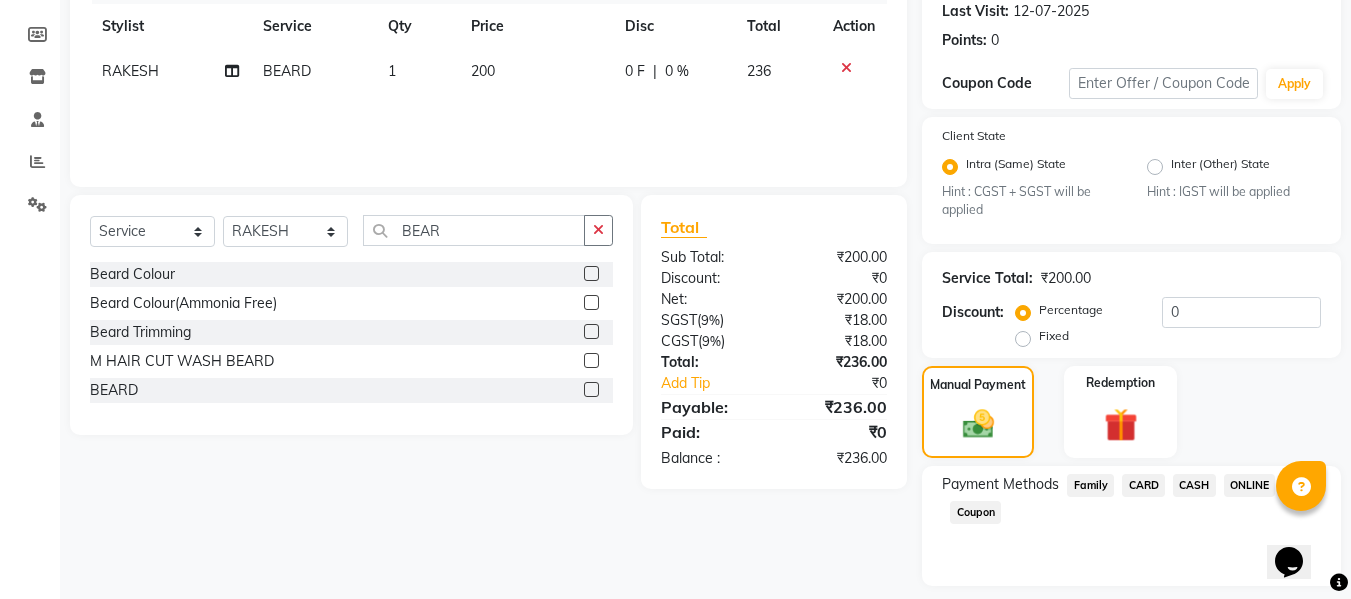 scroll, scrollTop: 339, scrollLeft: 0, axis: vertical 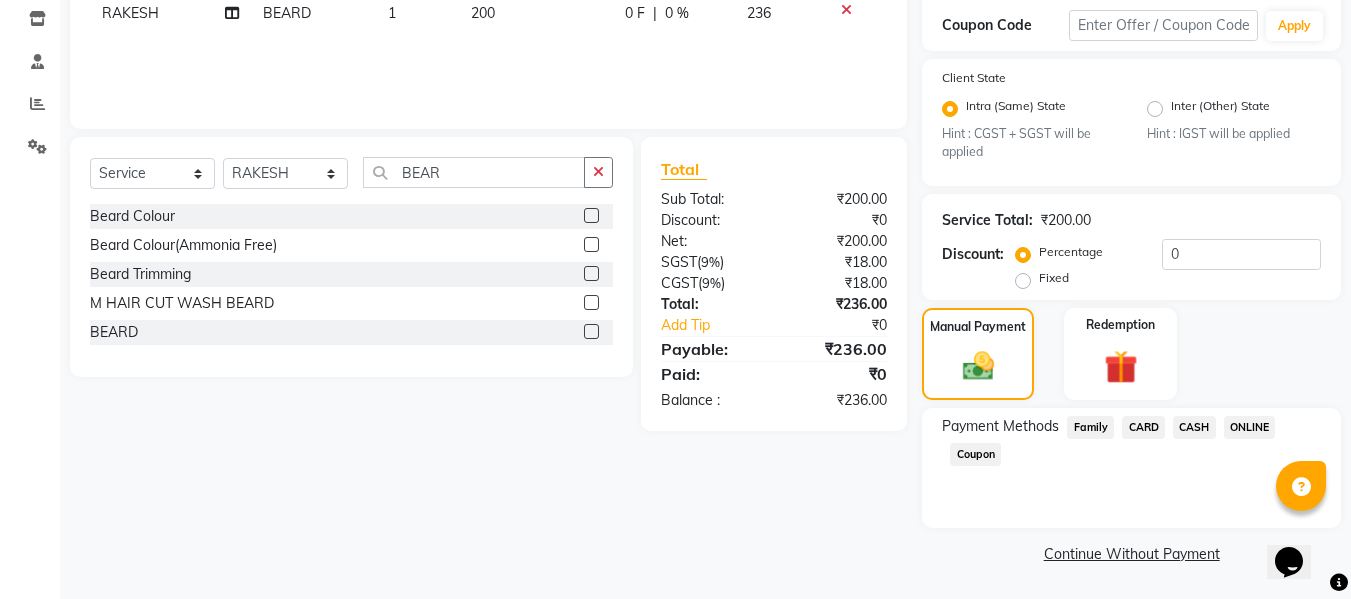 click on "ONLINE" 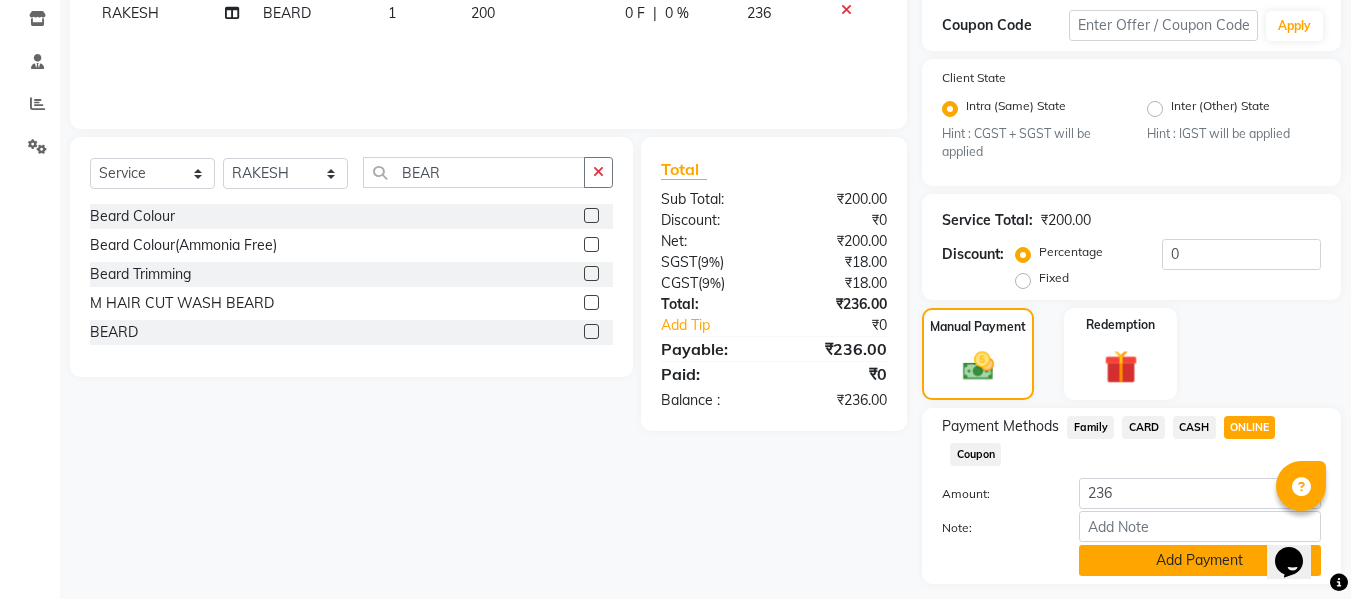 click on "Add Payment" 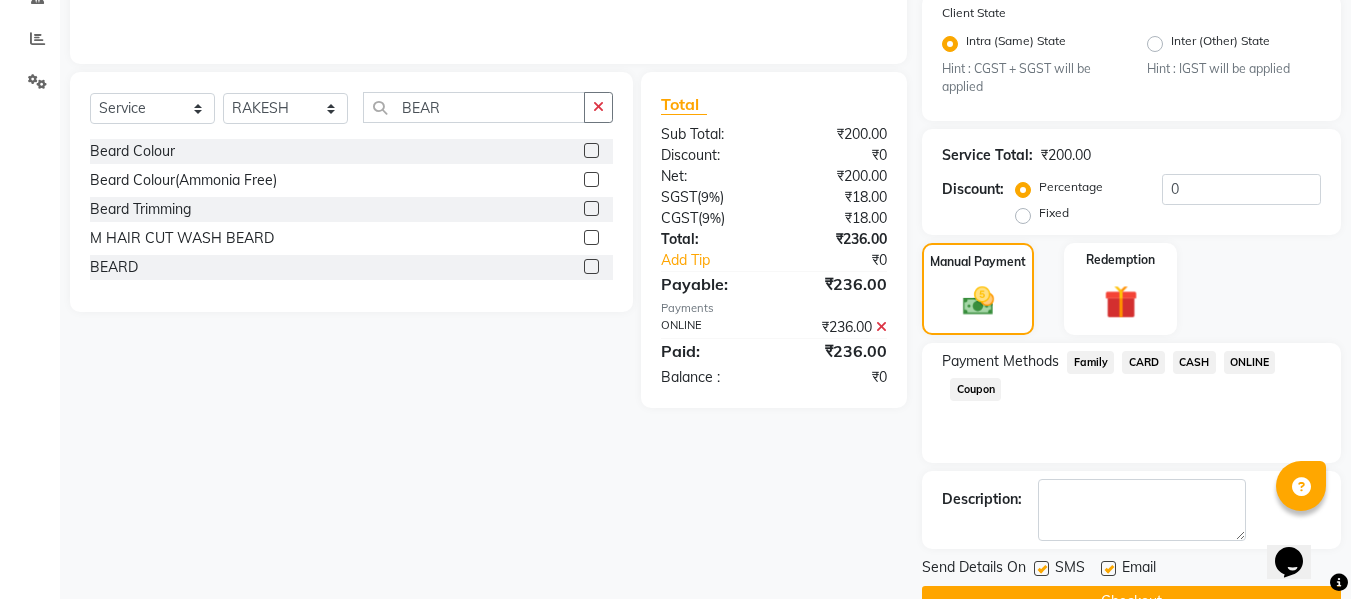 scroll, scrollTop: 452, scrollLeft: 0, axis: vertical 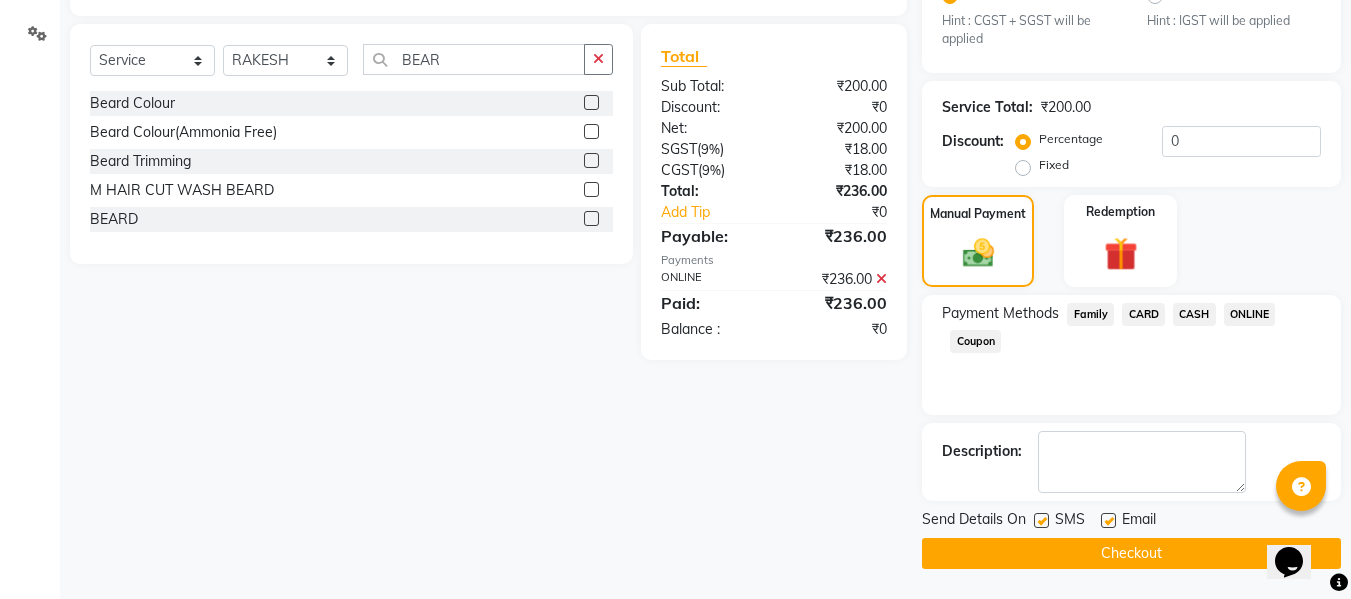 click on "Checkout" 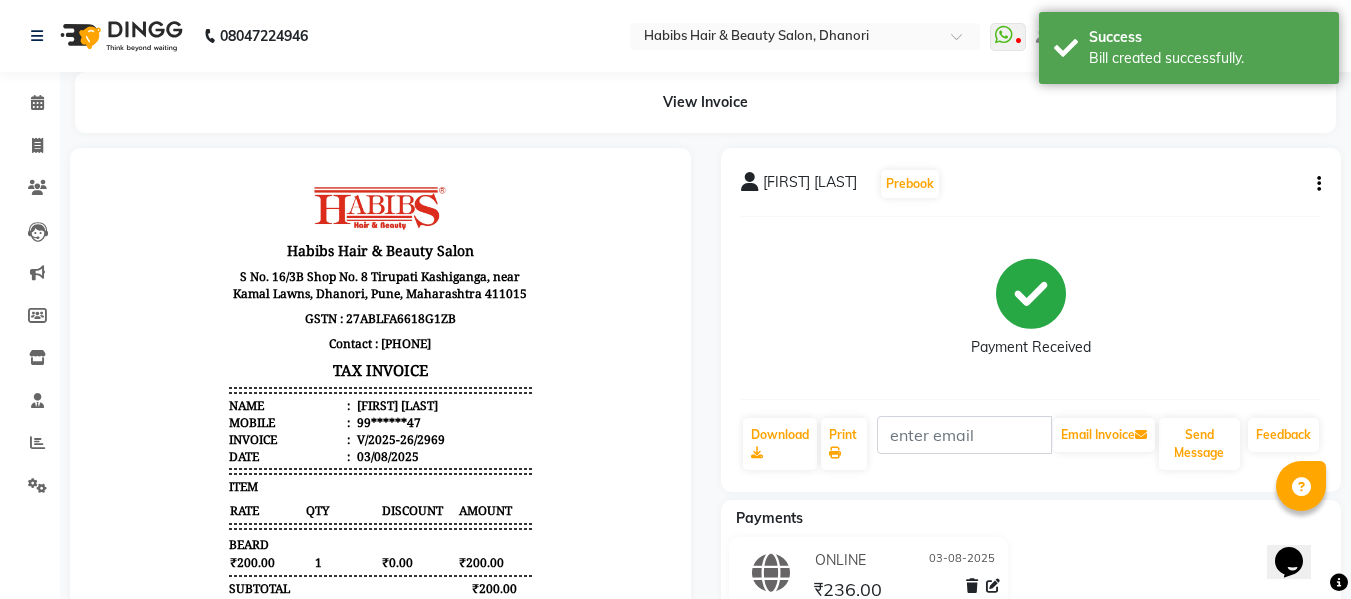 scroll, scrollTop: 0, scrollLeft: 0, axis: both 